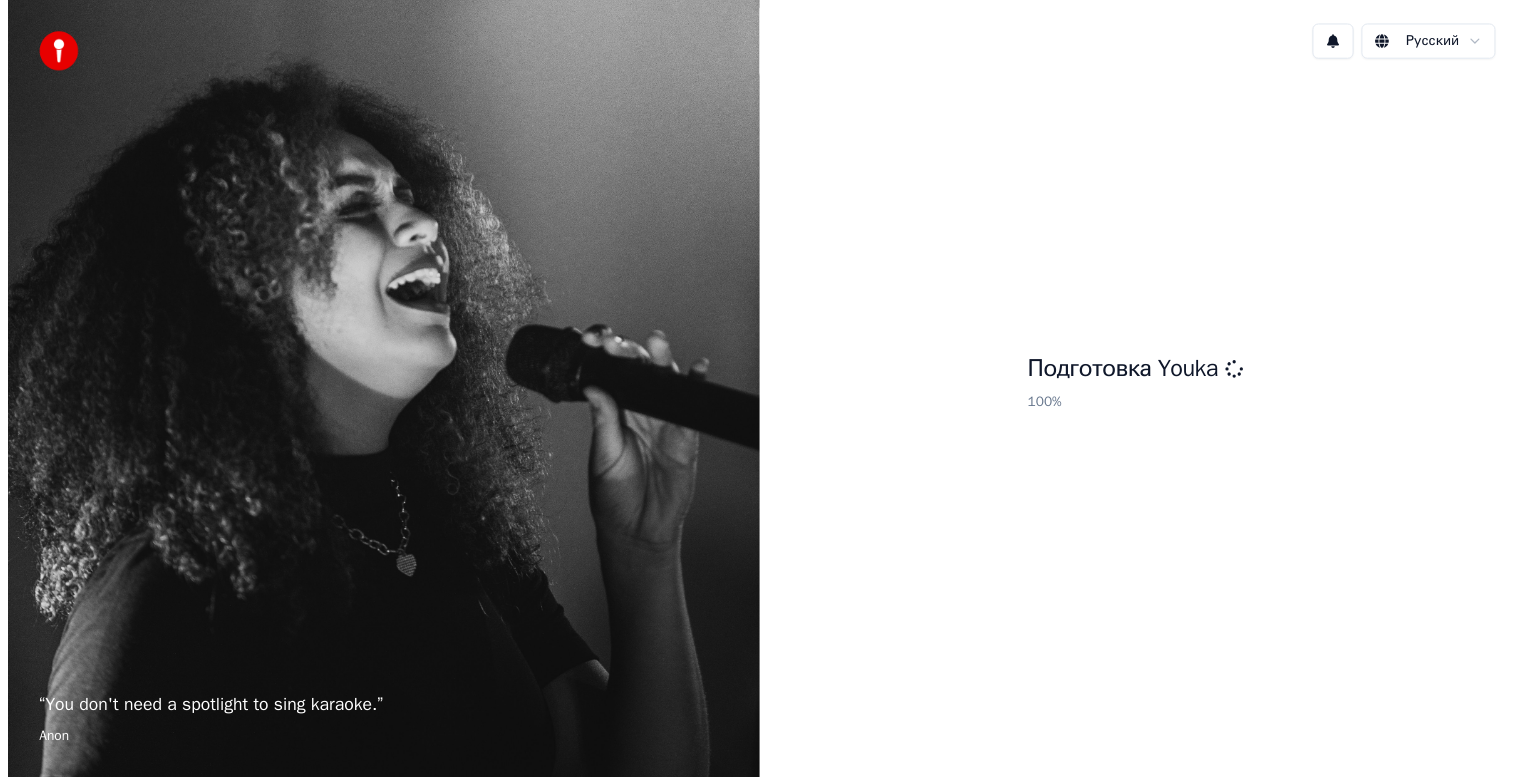 scroll, scrollTop: 0, scrollLeft: 0, axis: both 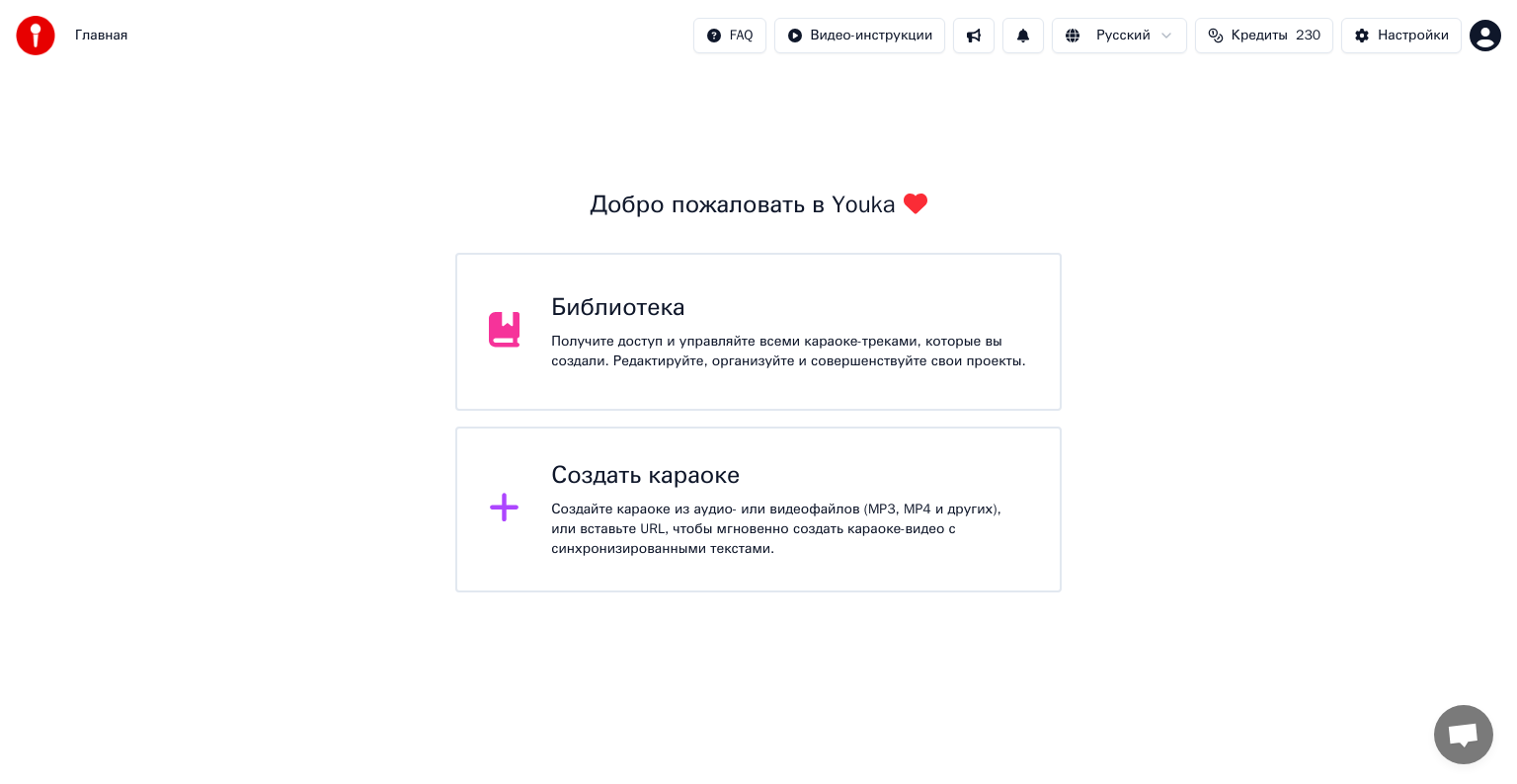 click on "Библиотека Получите доступ и управляйте всеми караоке-треками, которые вы создали. Редактируйте, организуйте и совершенствуйте свои проекты." at bounding box center [789, 332] 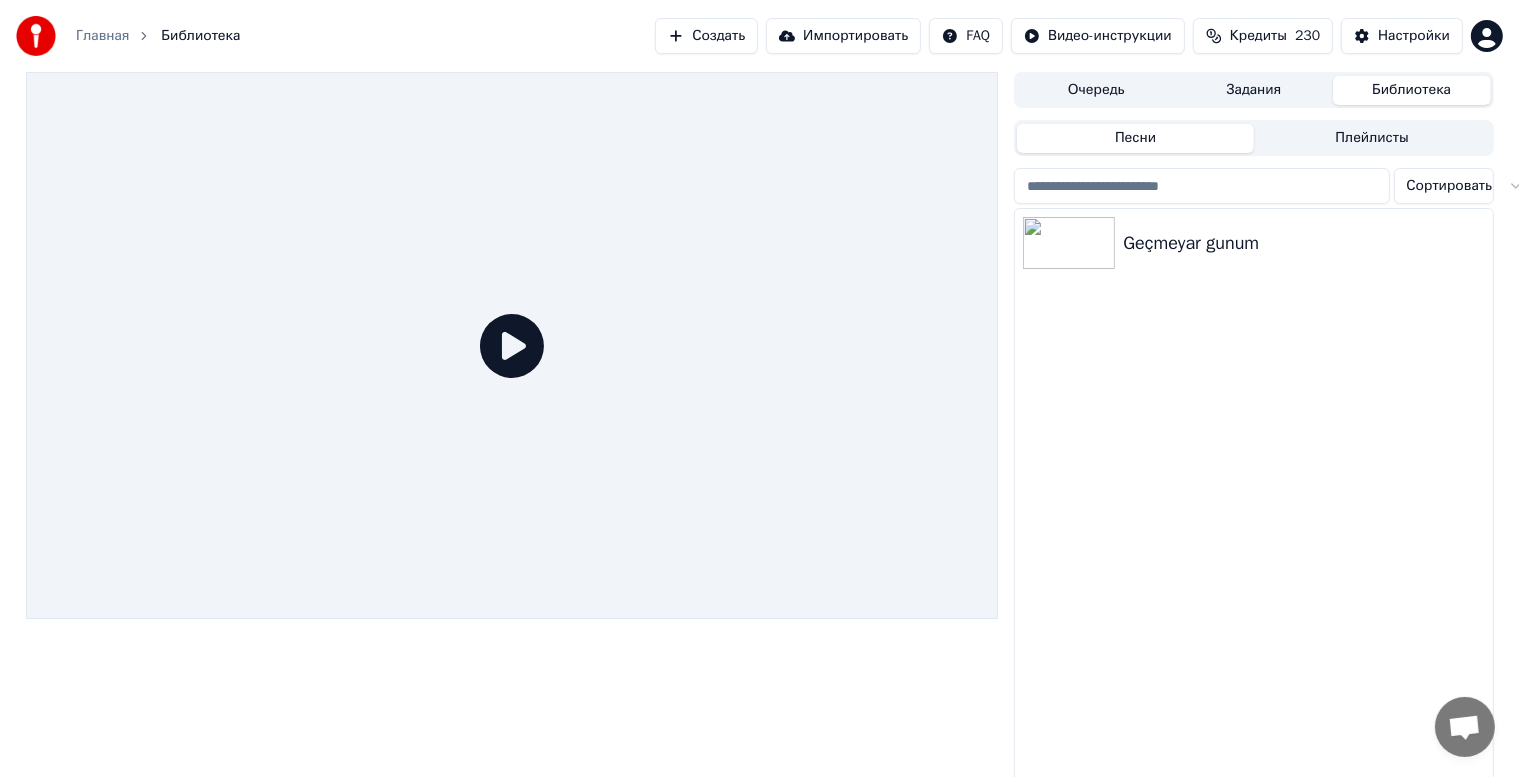 click on "Geçmeyar gunum" at bounding box center (1303, 243) 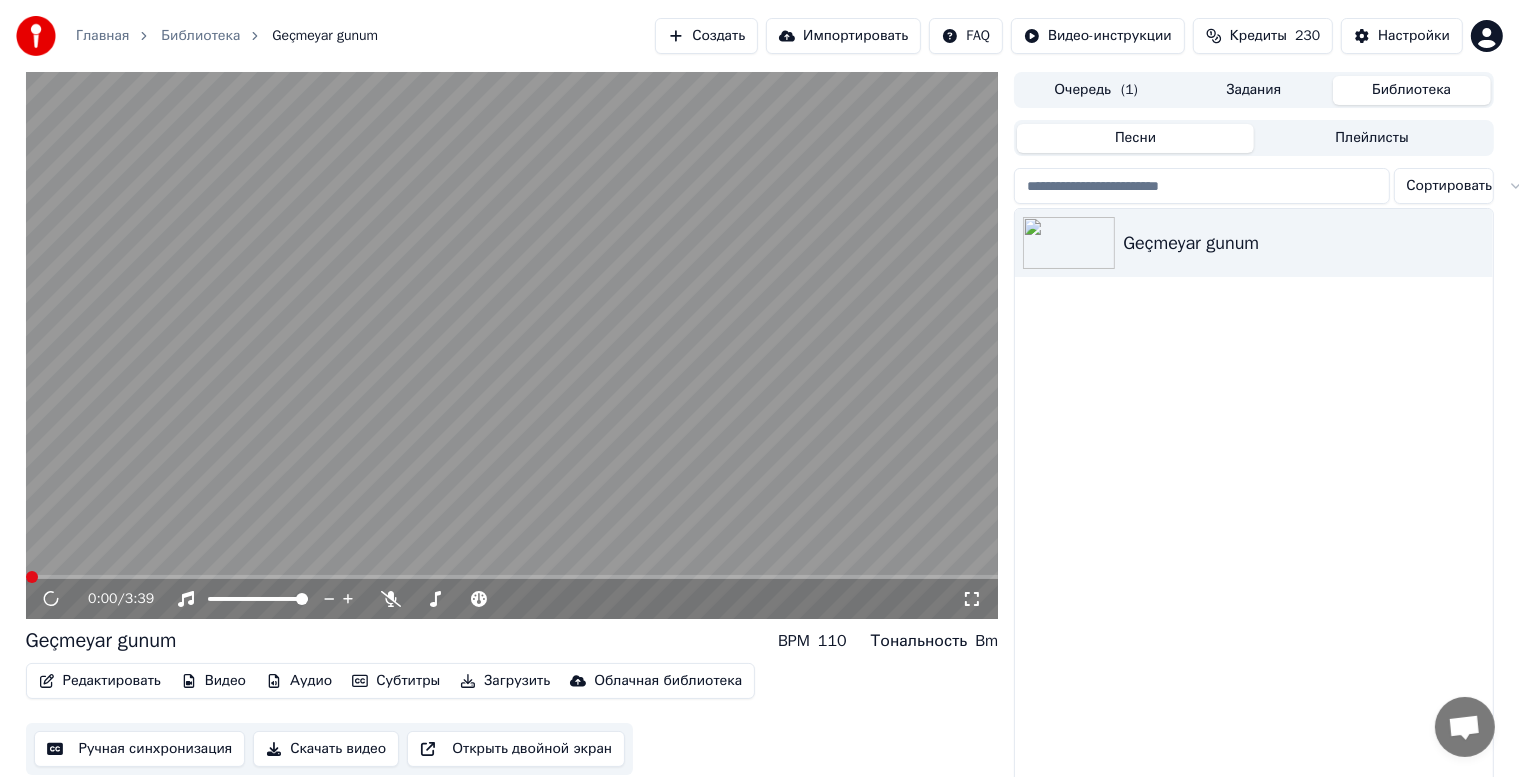 click at bounding box center (512, 345) 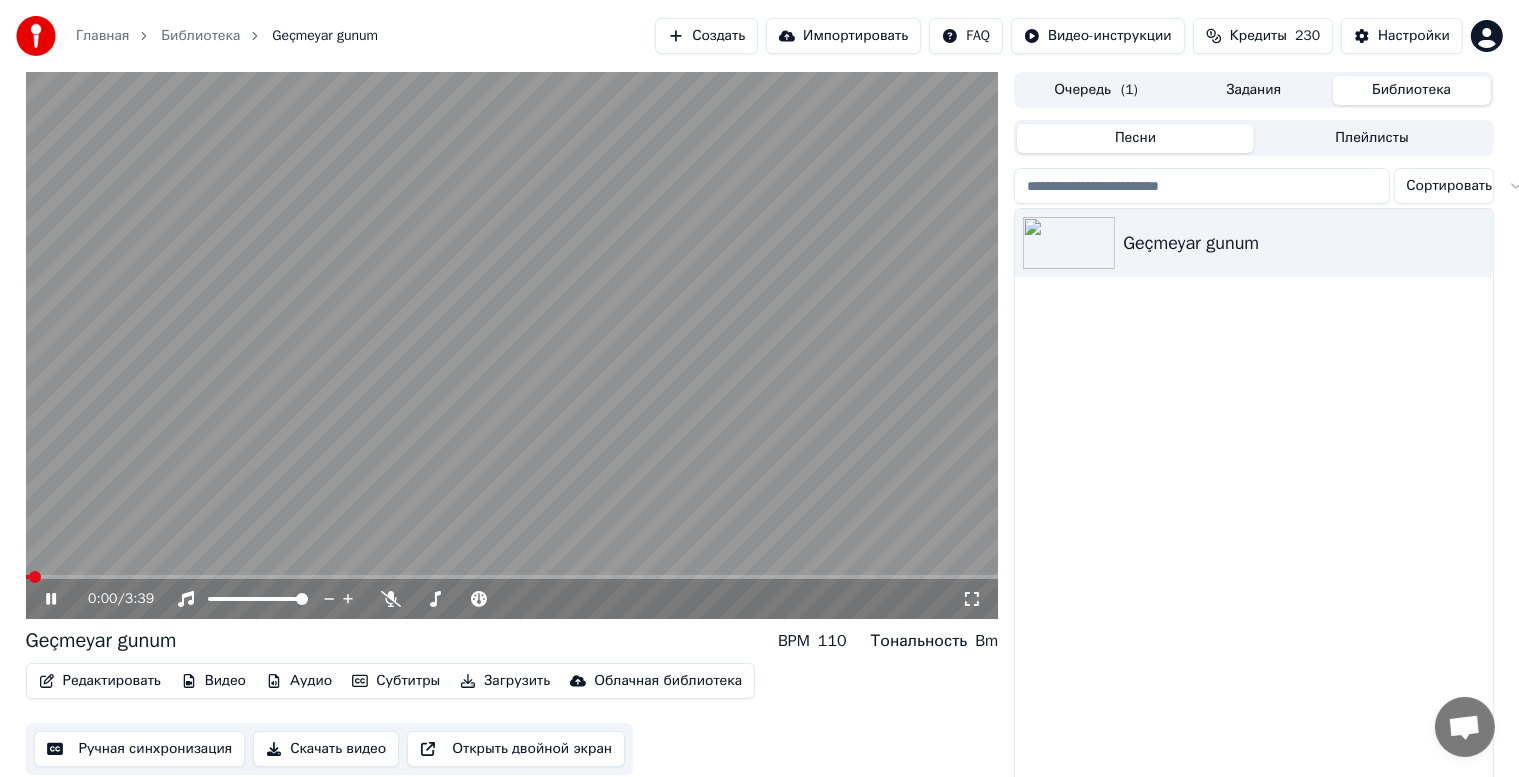click at bounding box center [512, 345] 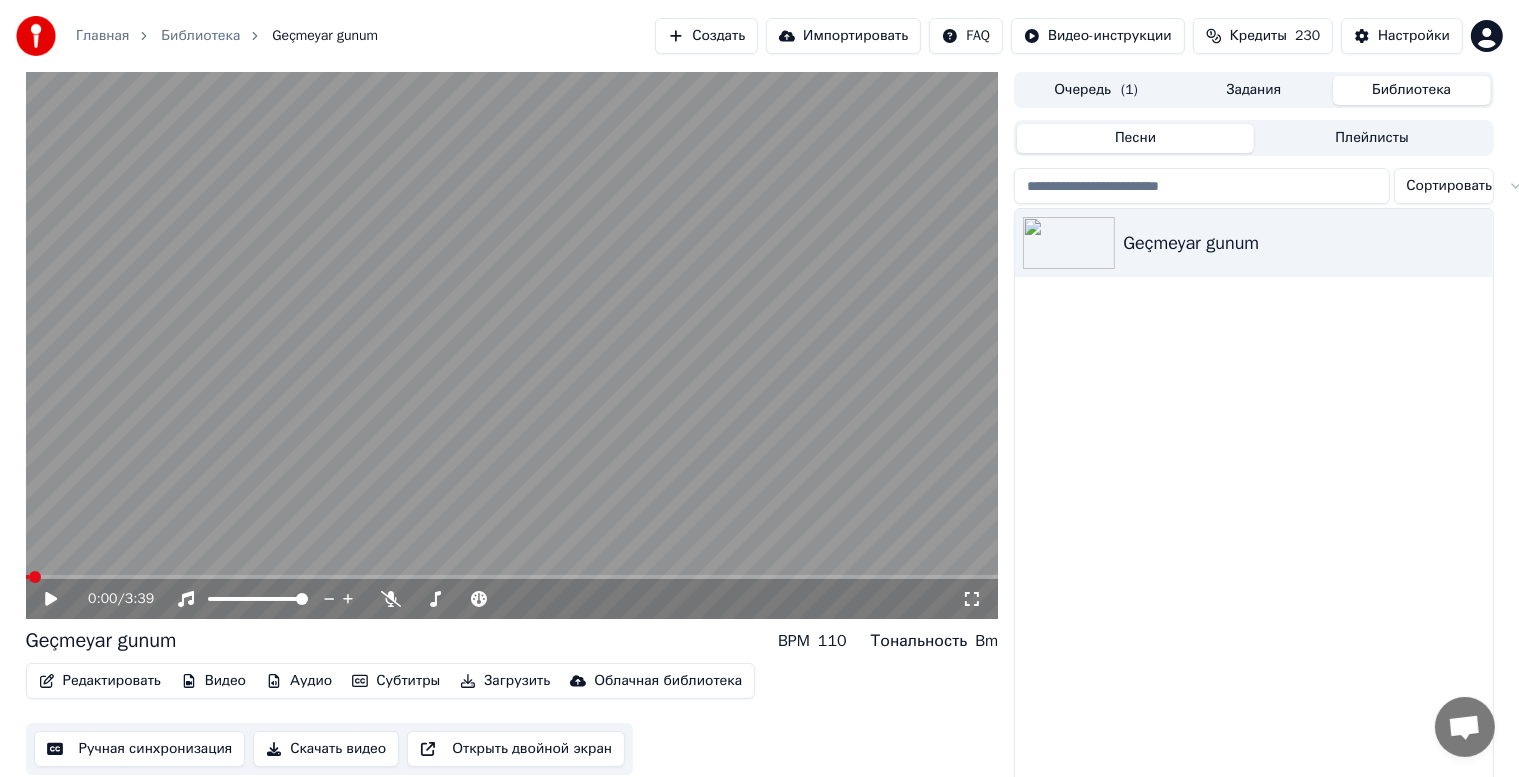 click at bounding box center [512, 345] 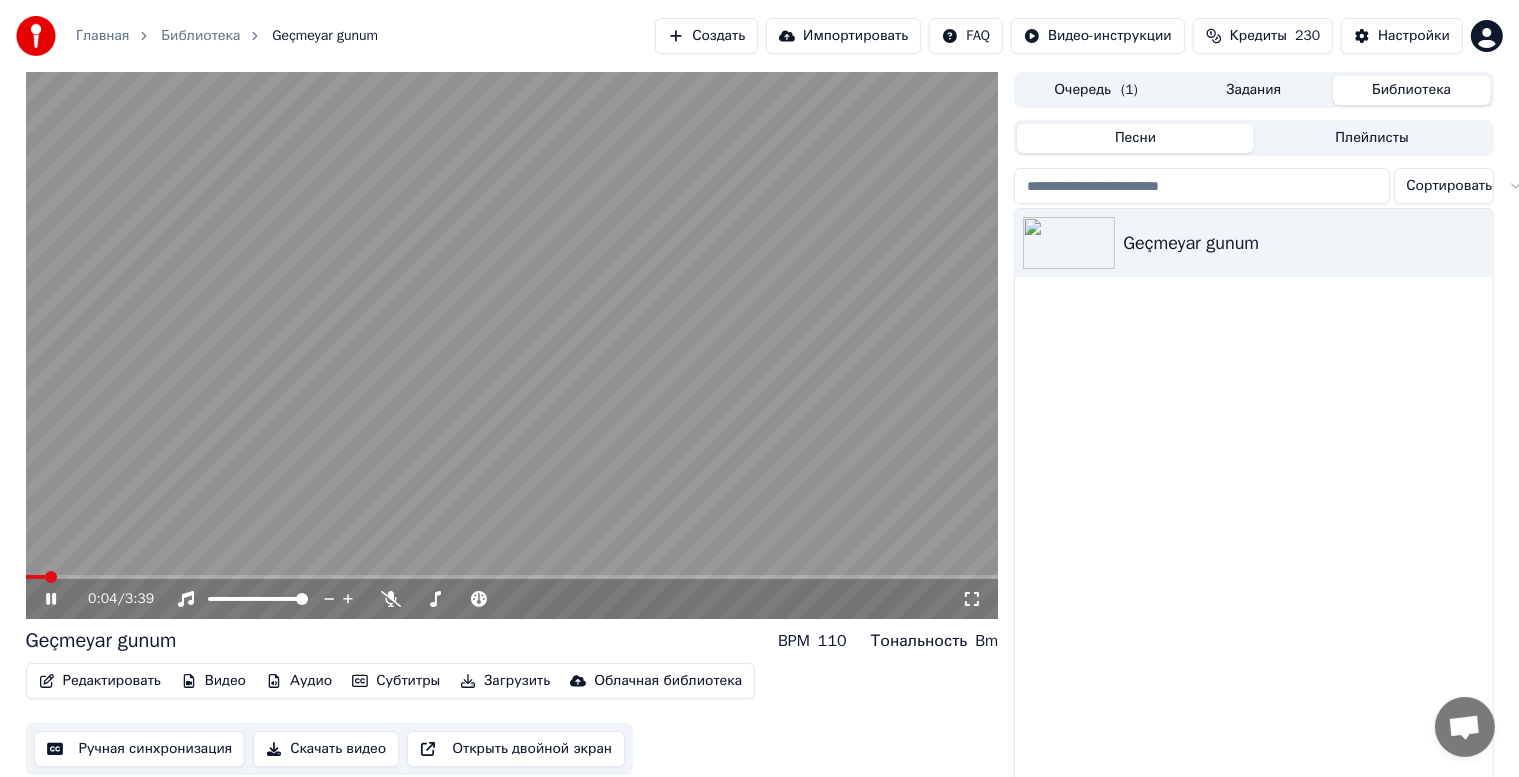 click at bounding box center (512, 345) 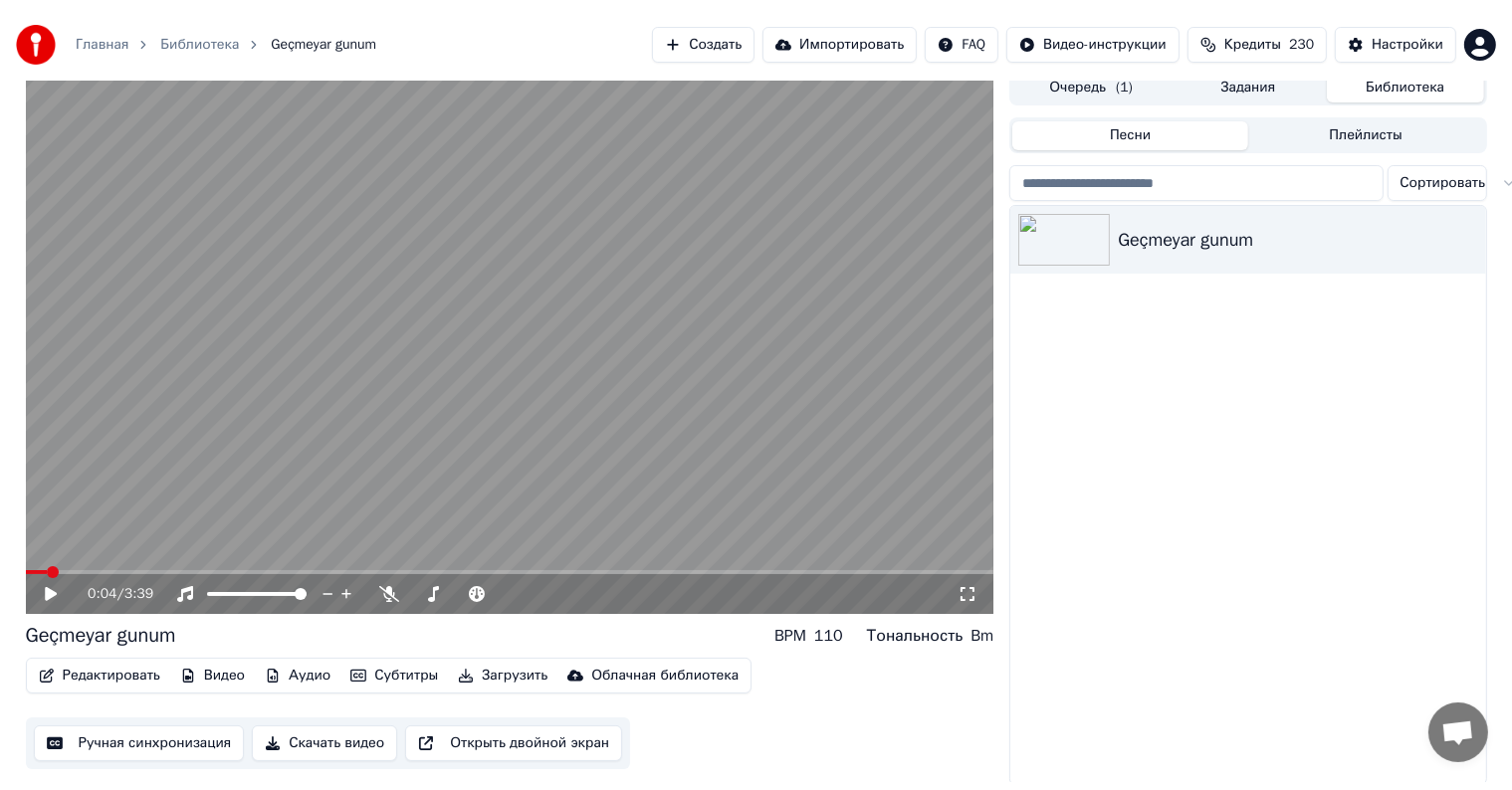 scroll, scrollTop: 0, scrollLeft: 0, axis: both 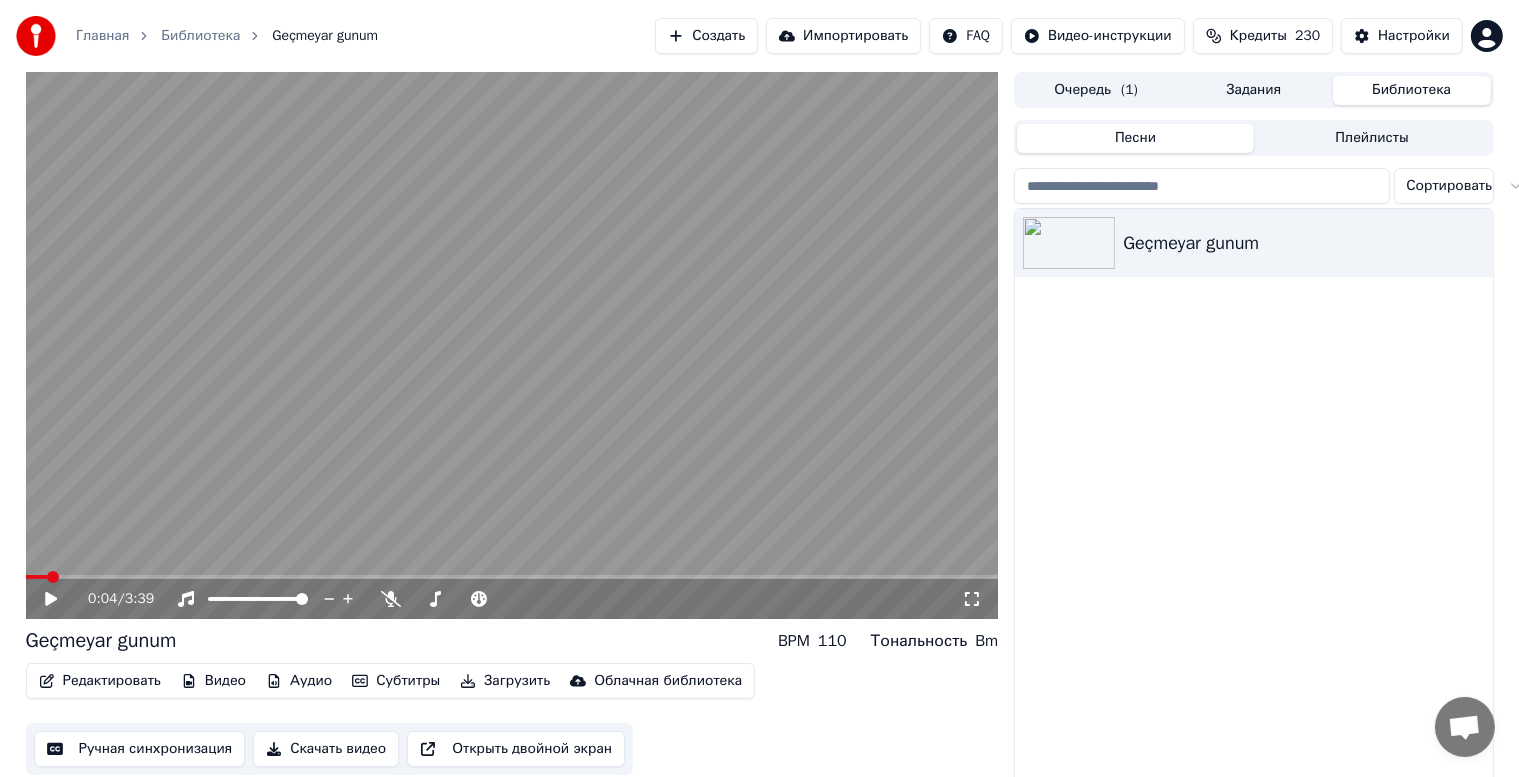 click on "Ручная синхронизация" at bounding box center (140, 749) 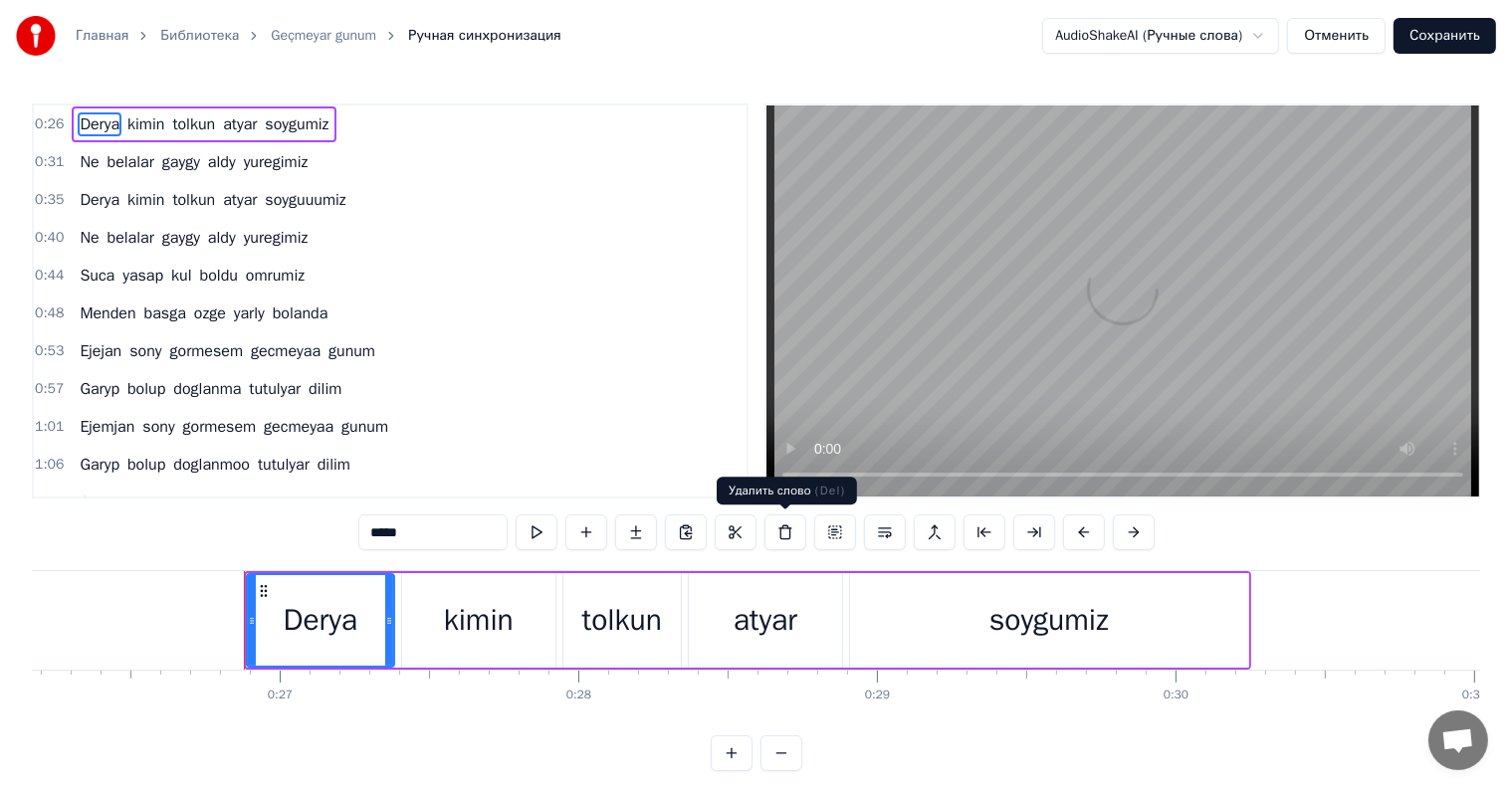 scroll, scrollTop: 0, scrollLeft: 7926, axis: horizontal 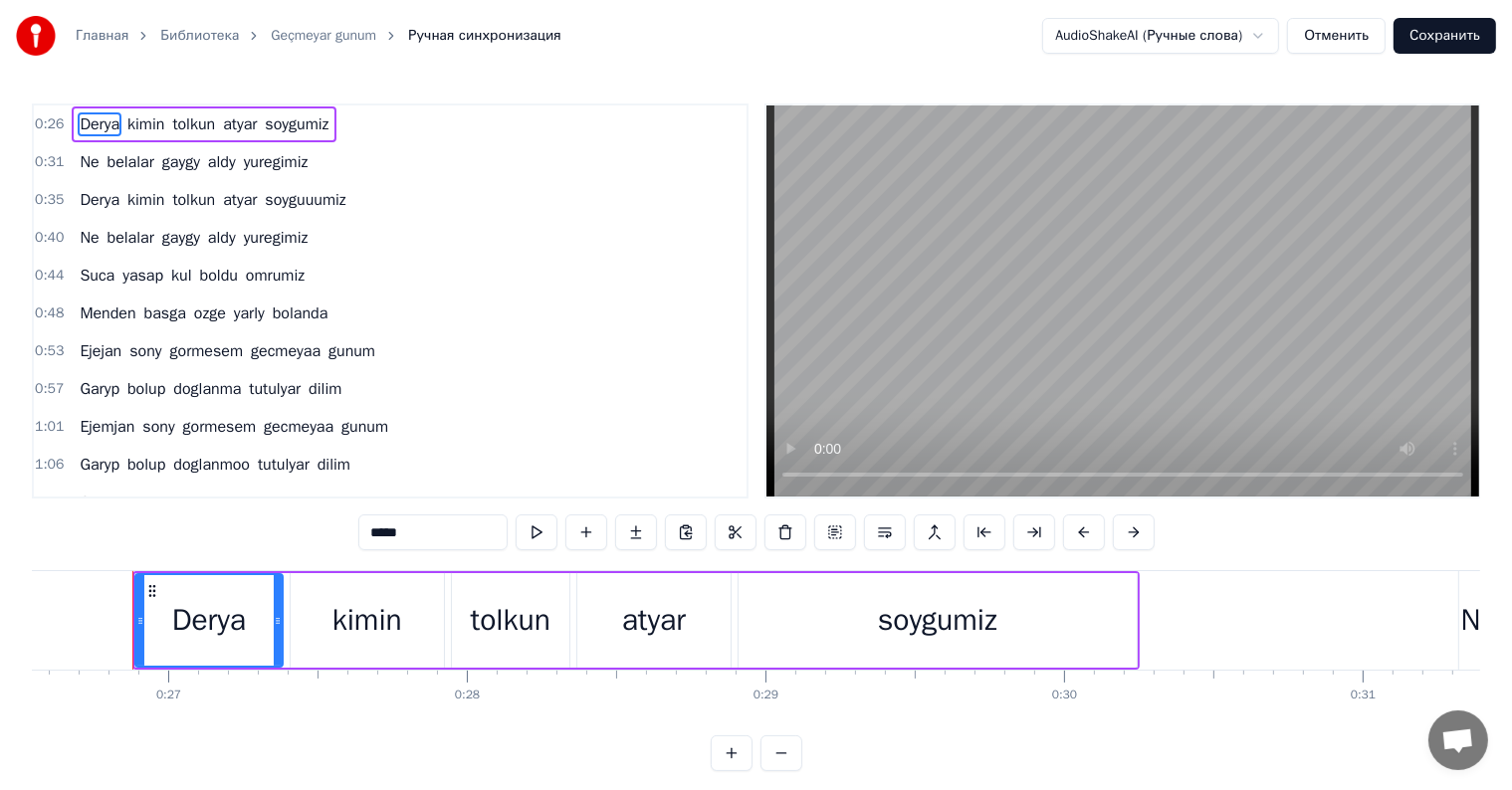 type 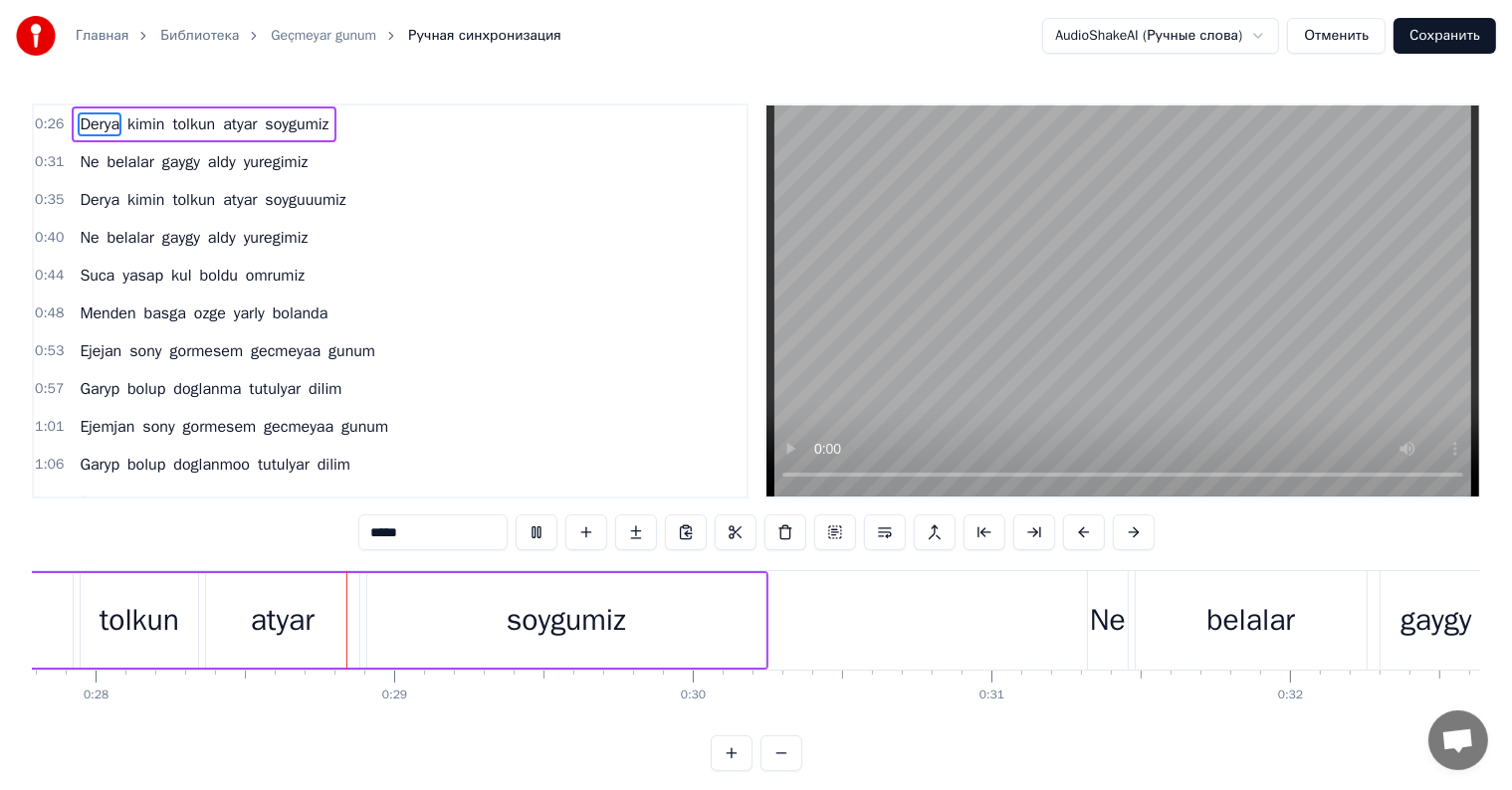 scroll, scrollTop: 0, scrollLeft: 8317, axis: horizontal 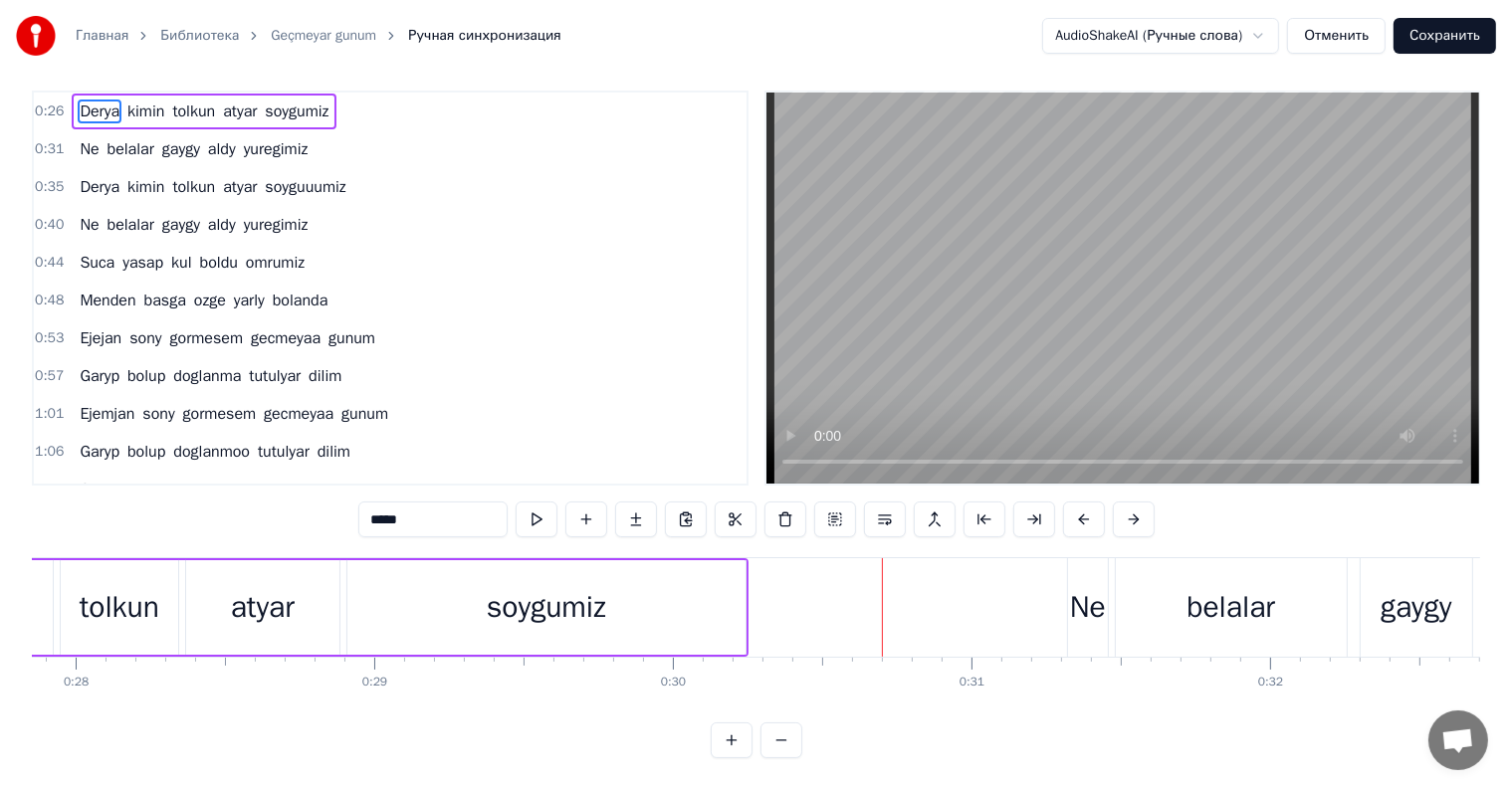 click on "tolkun" at bounding box center [119, 607] 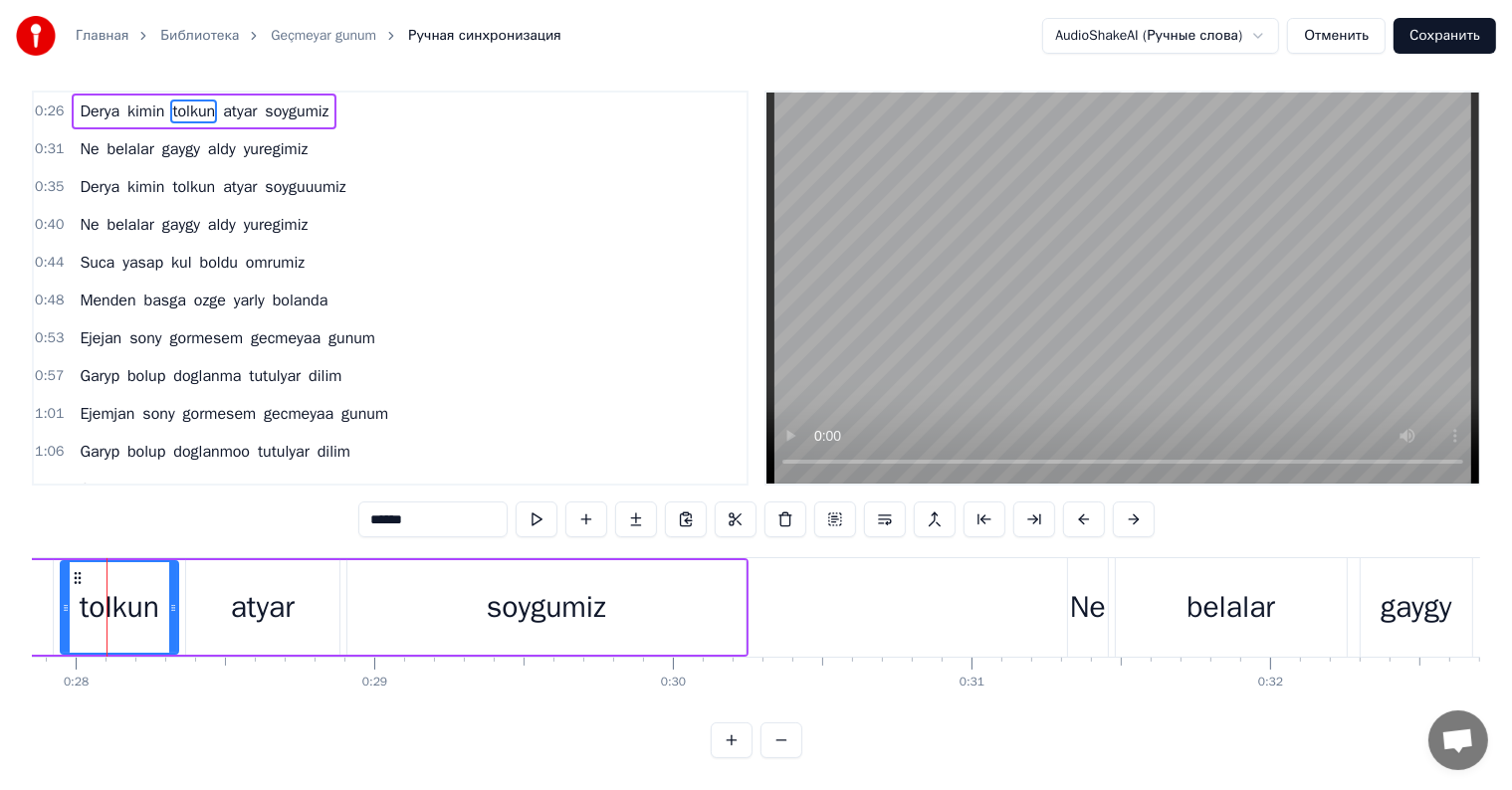 scroll, scrollTop: 0, scrollLeft: 0, axis: both 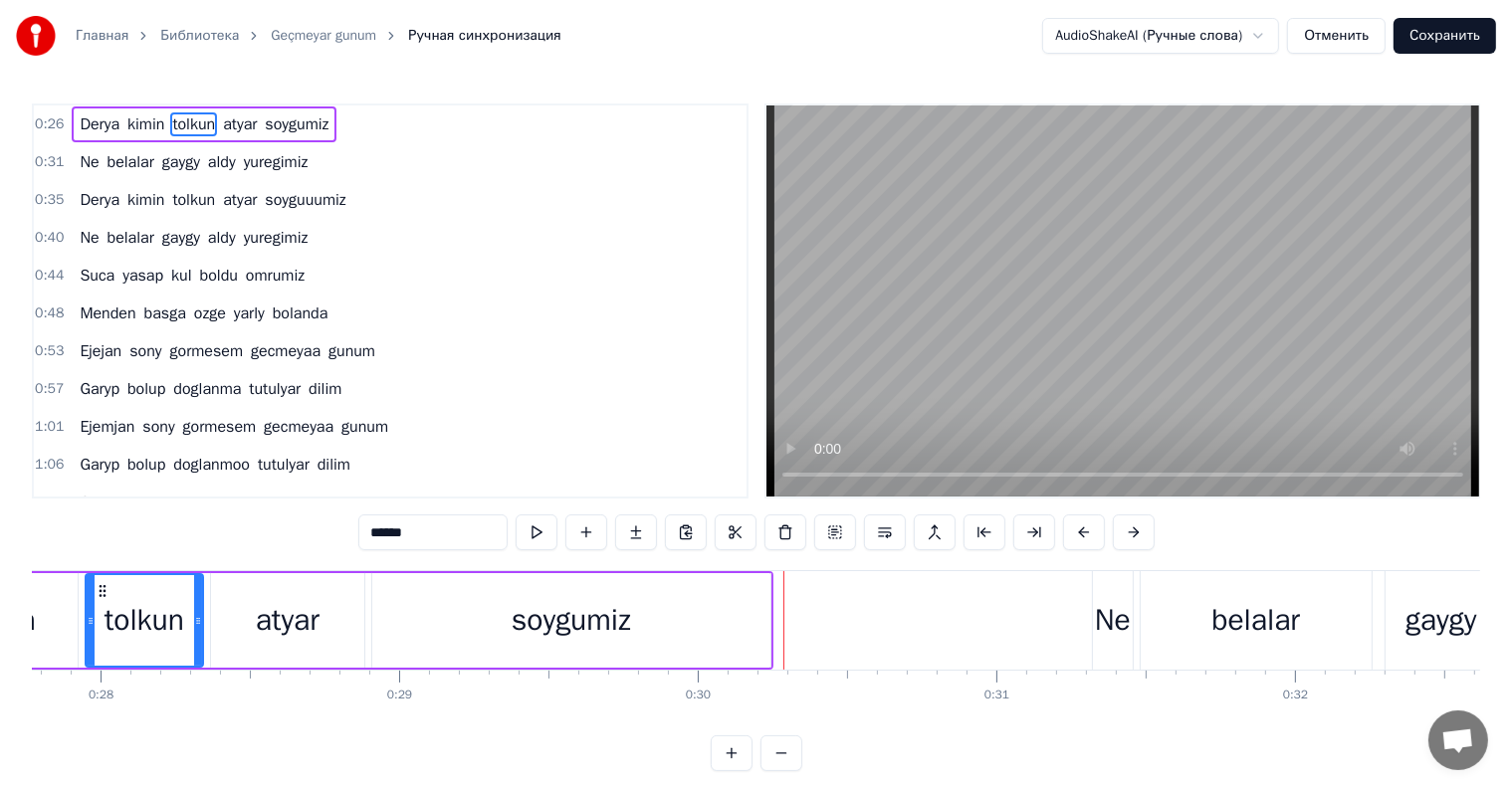 click on "atyar" at bounding box center [288, 620] 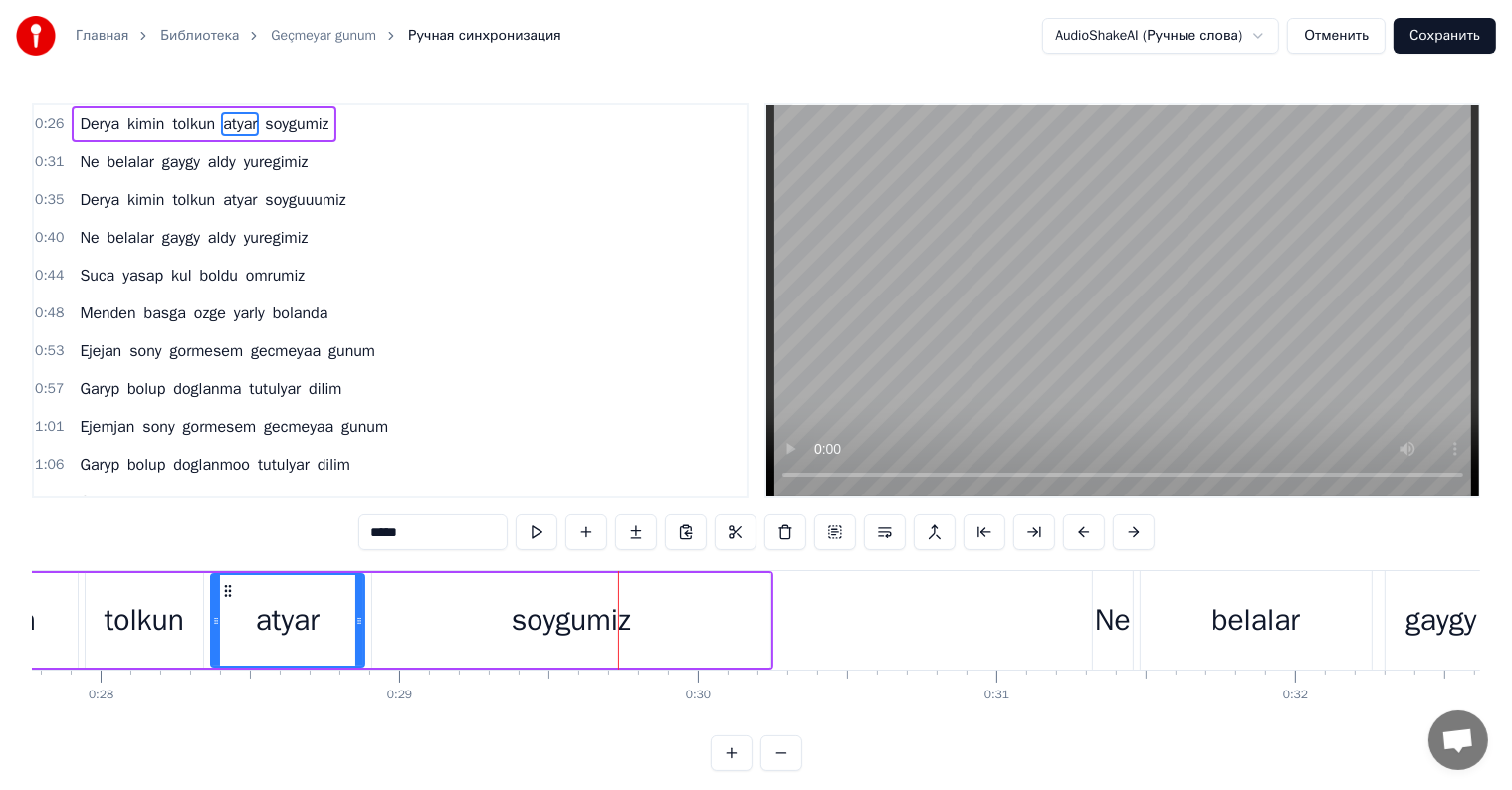 click on "soygumiz" at bounding box center [571, 620] 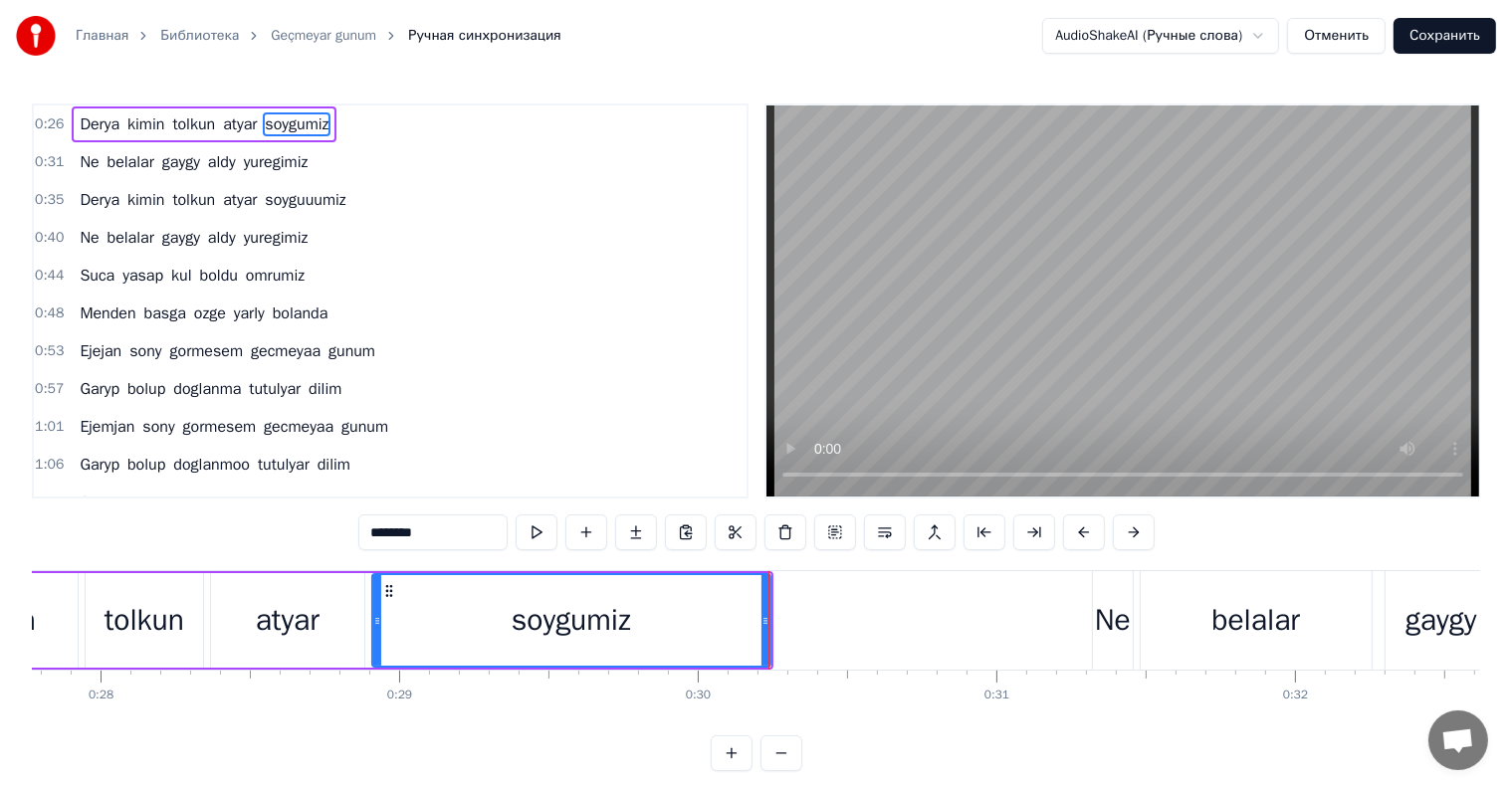 drag, startPoint x: 769, startPoint y: 602, endPoint x: 685, endPoint y: 607, distance: 84.148678 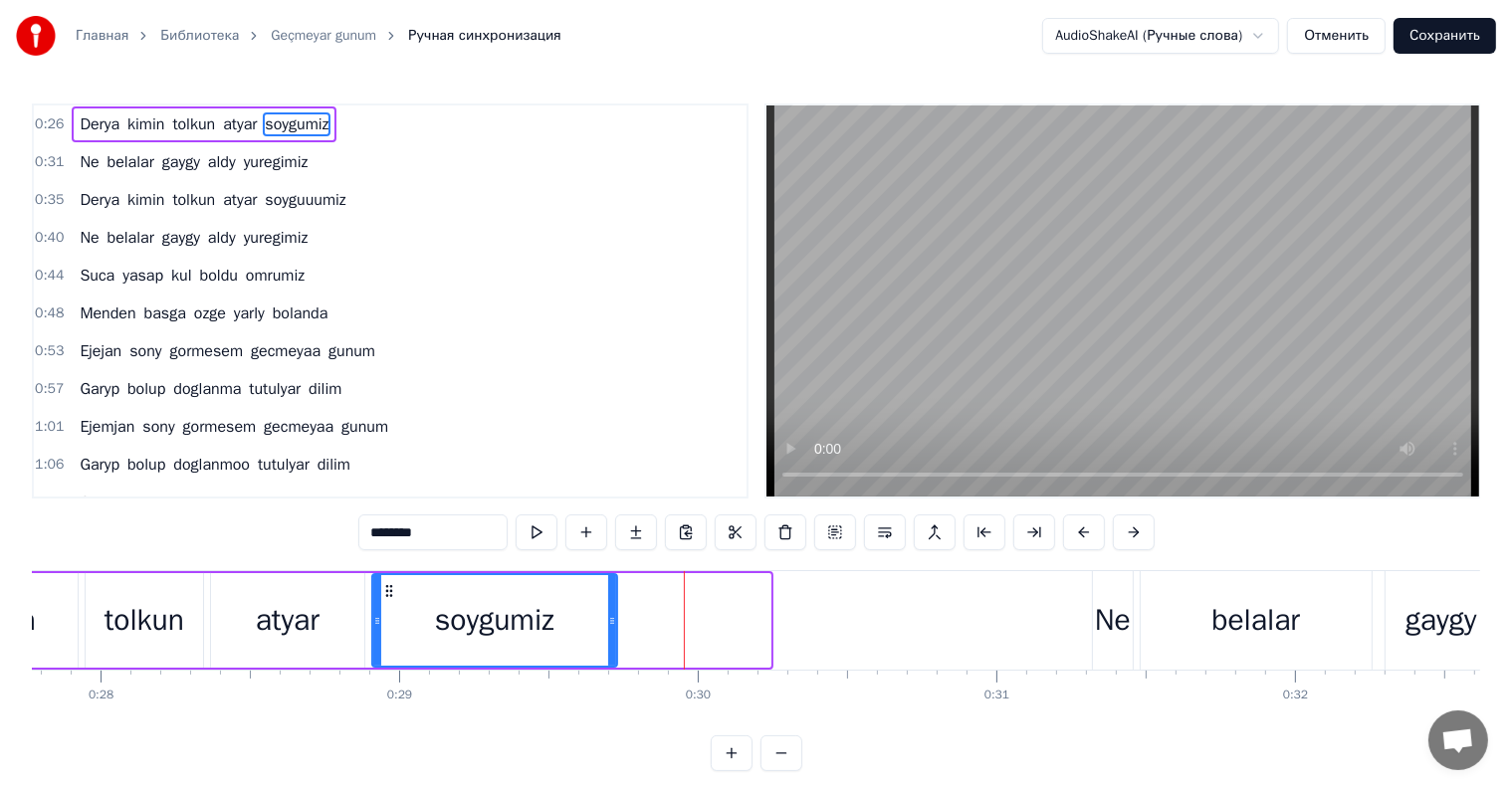 drag, startPoint x: 766, startPoint y: 603, endPoint x: 613, endPoint y: 593, distance: 153.32645 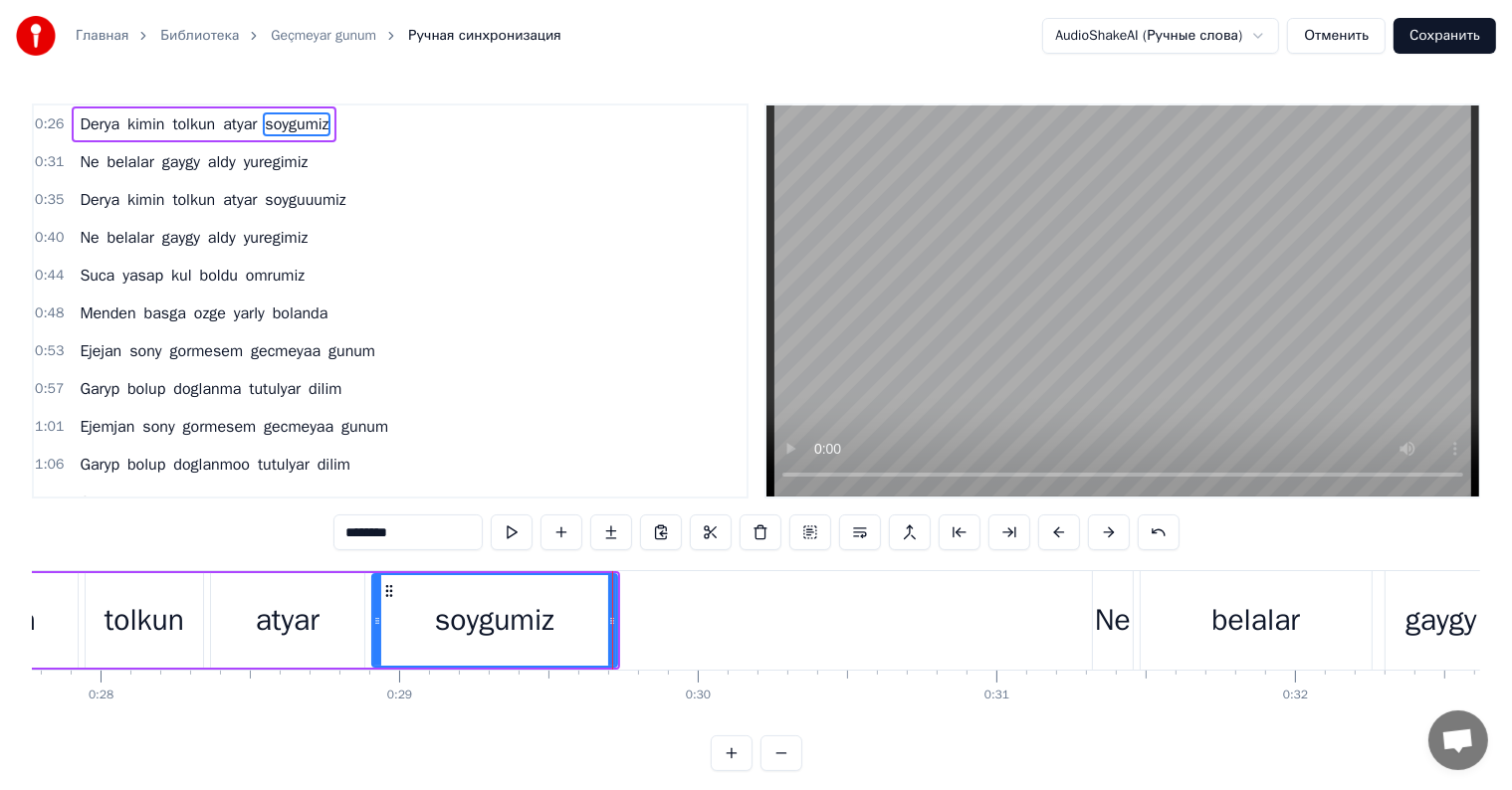 click on "atyar" at bounding box center (288, 620) 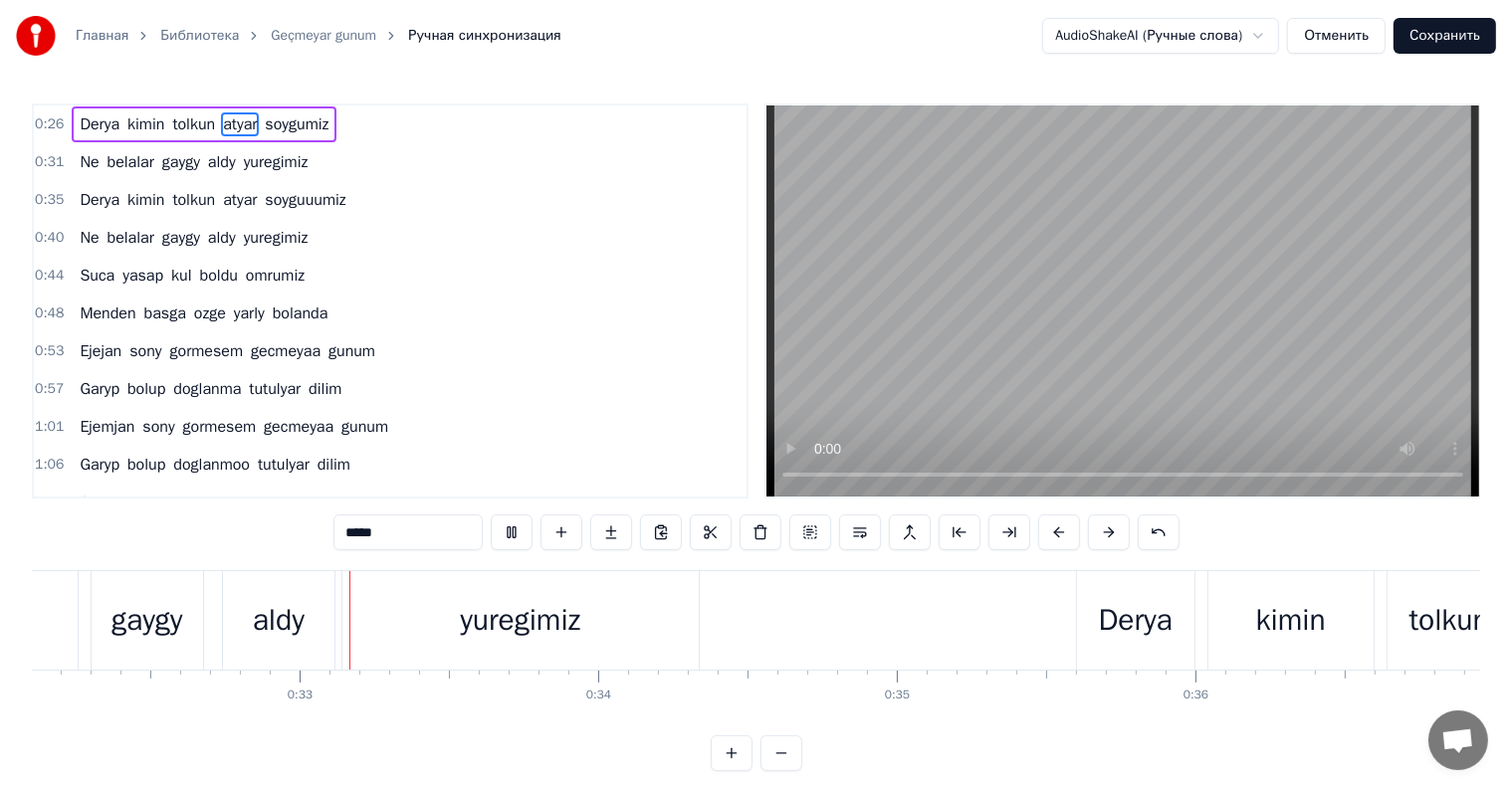 scroll, scrollTop: 0, scrollLeft: 9601, axis: horizontal 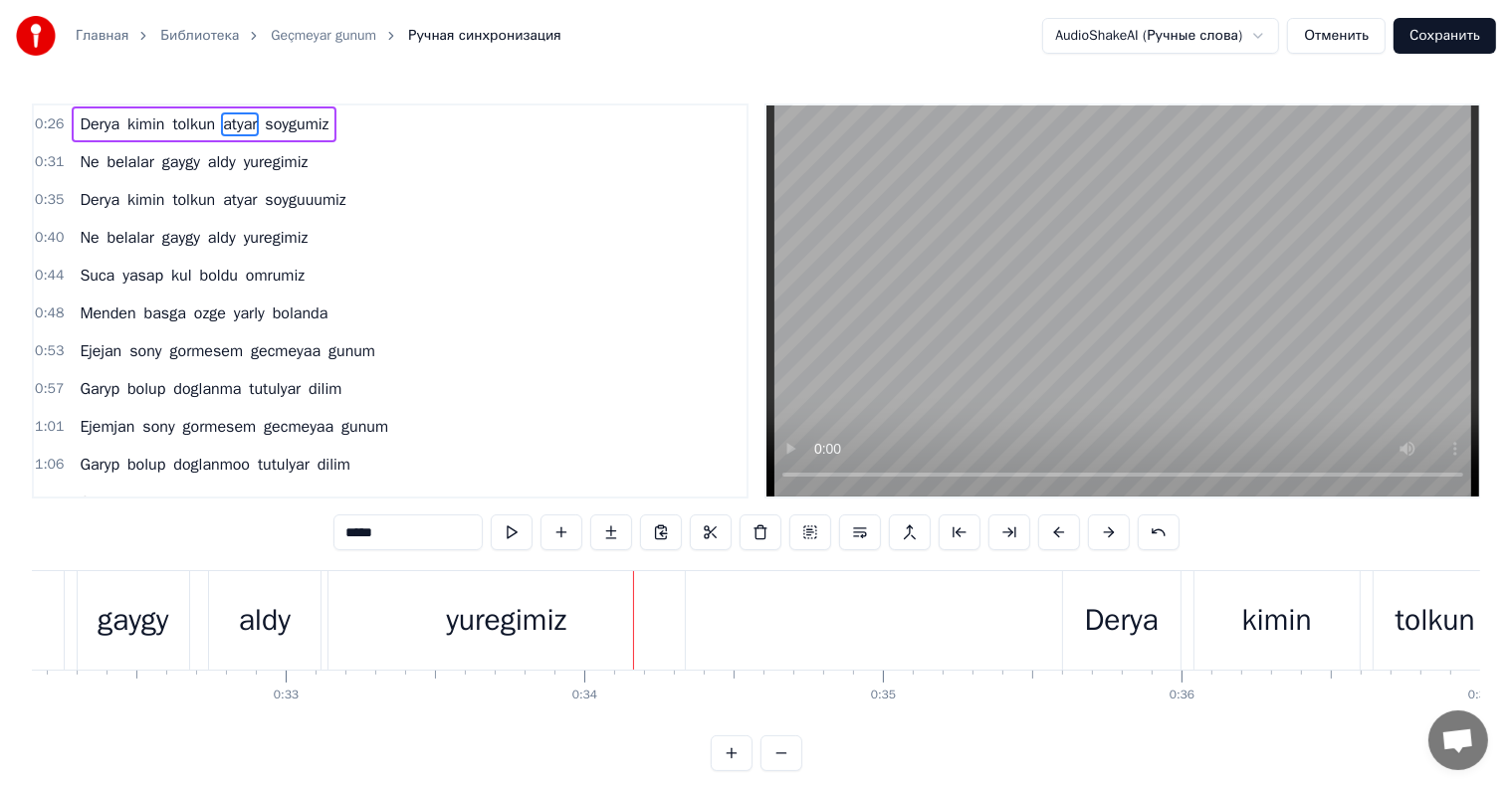 click on "yuregimiz" at bounding box center [507, 620] 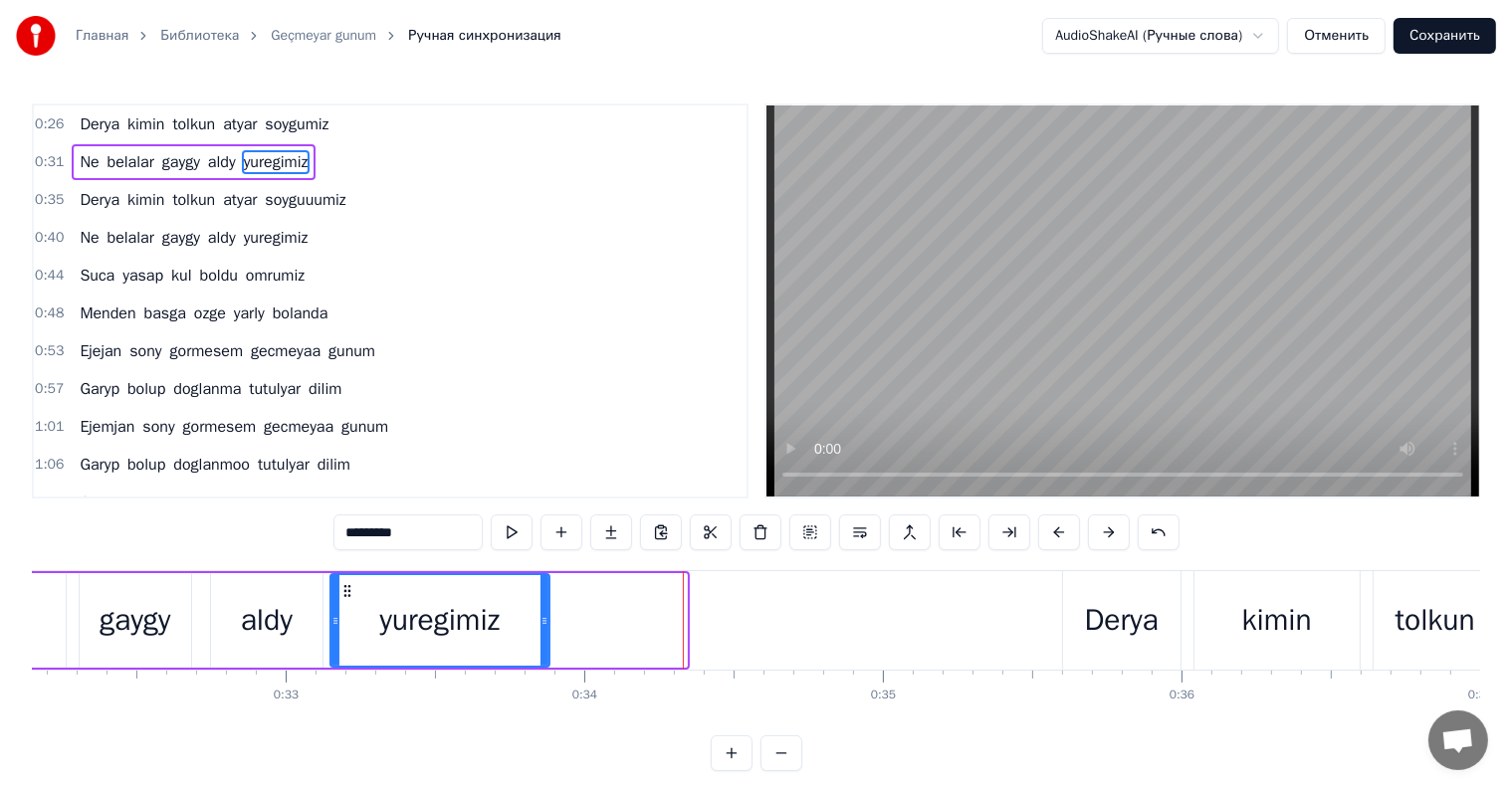 drag, startPoint x: 685, startPoint y: 599, endPoint x: 547, endPoint y: 603, distance: 138.05796 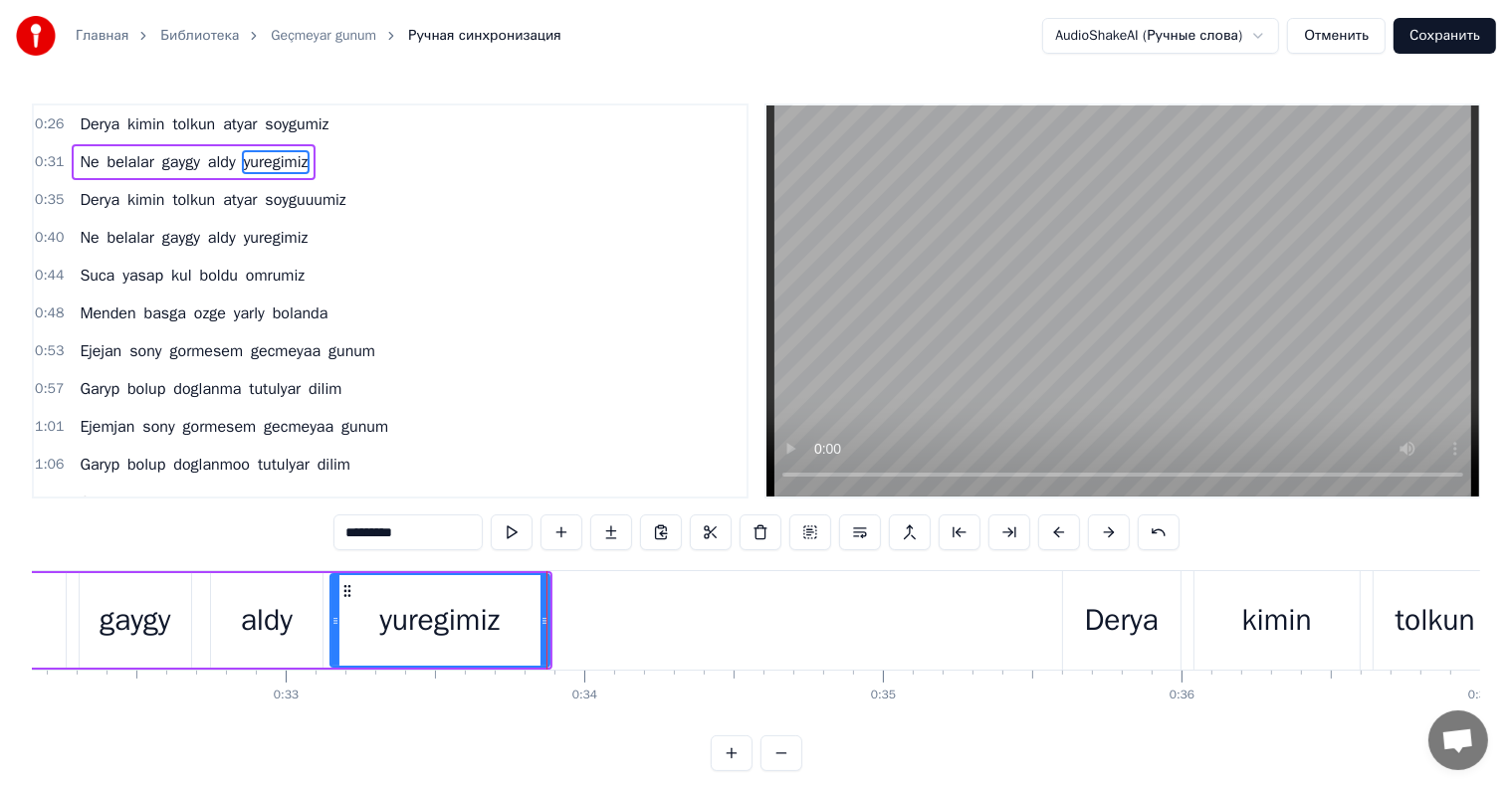 click on "aldy" at bounding box center [267, 620] 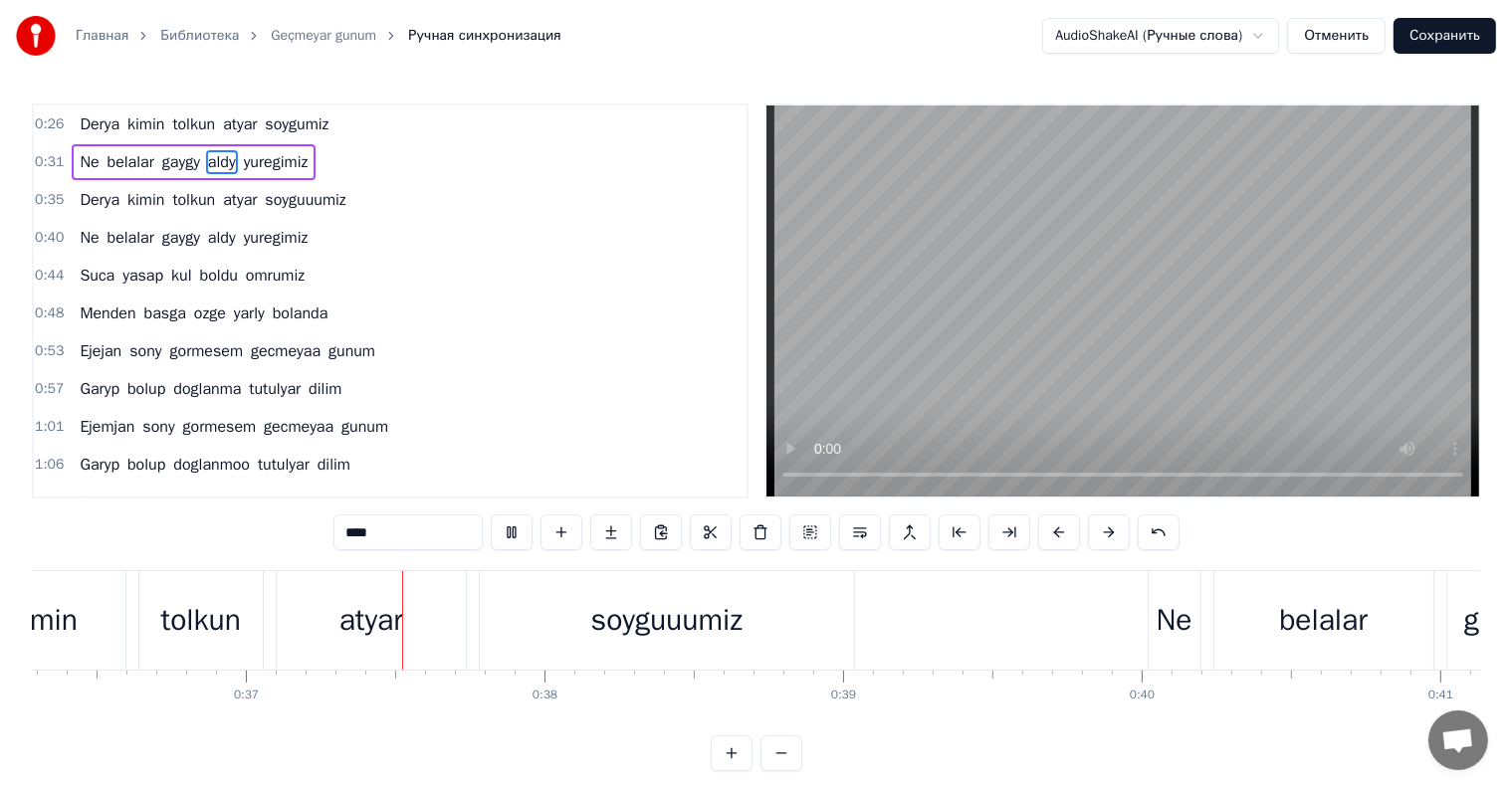 scroll, scrollTop: 0, scrollLeft: 10882, axis: horizontal 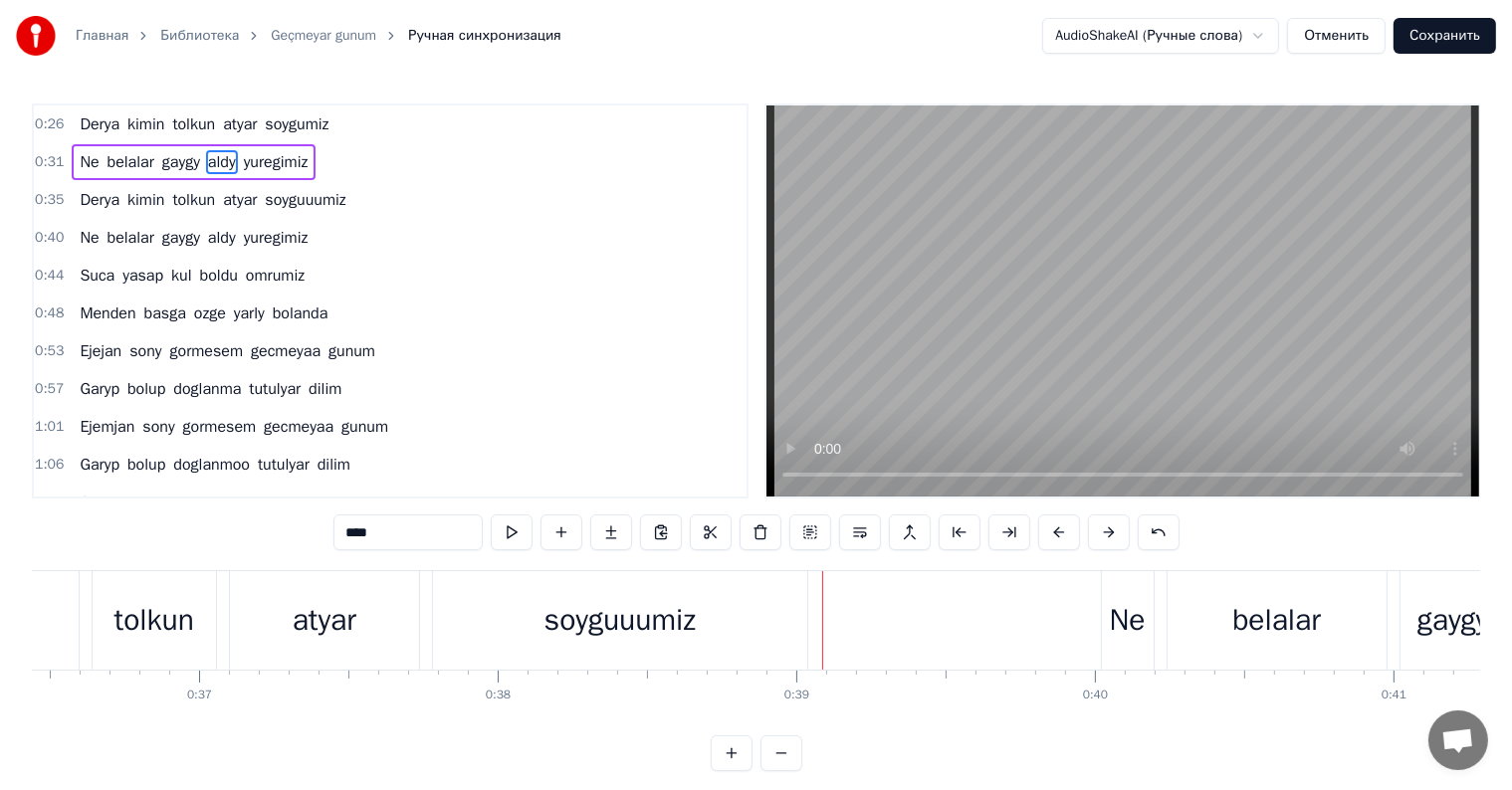 click on "soyguuumiz" at bounding box center (620, 620) 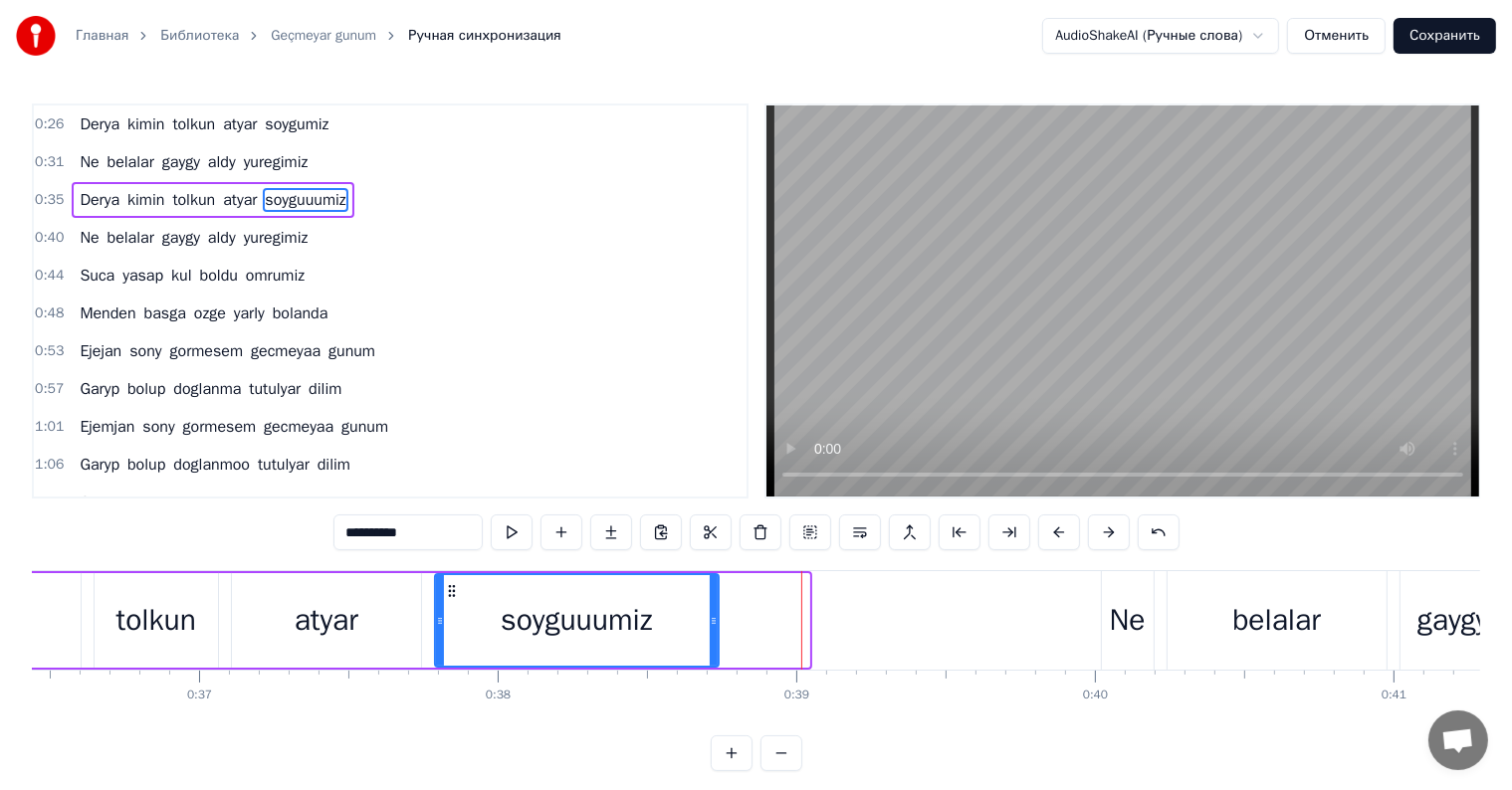 drag, startPoint x: 806, startPoint y: 604, endPoint x: 716, endPoint y: 600, distance: 90.08885 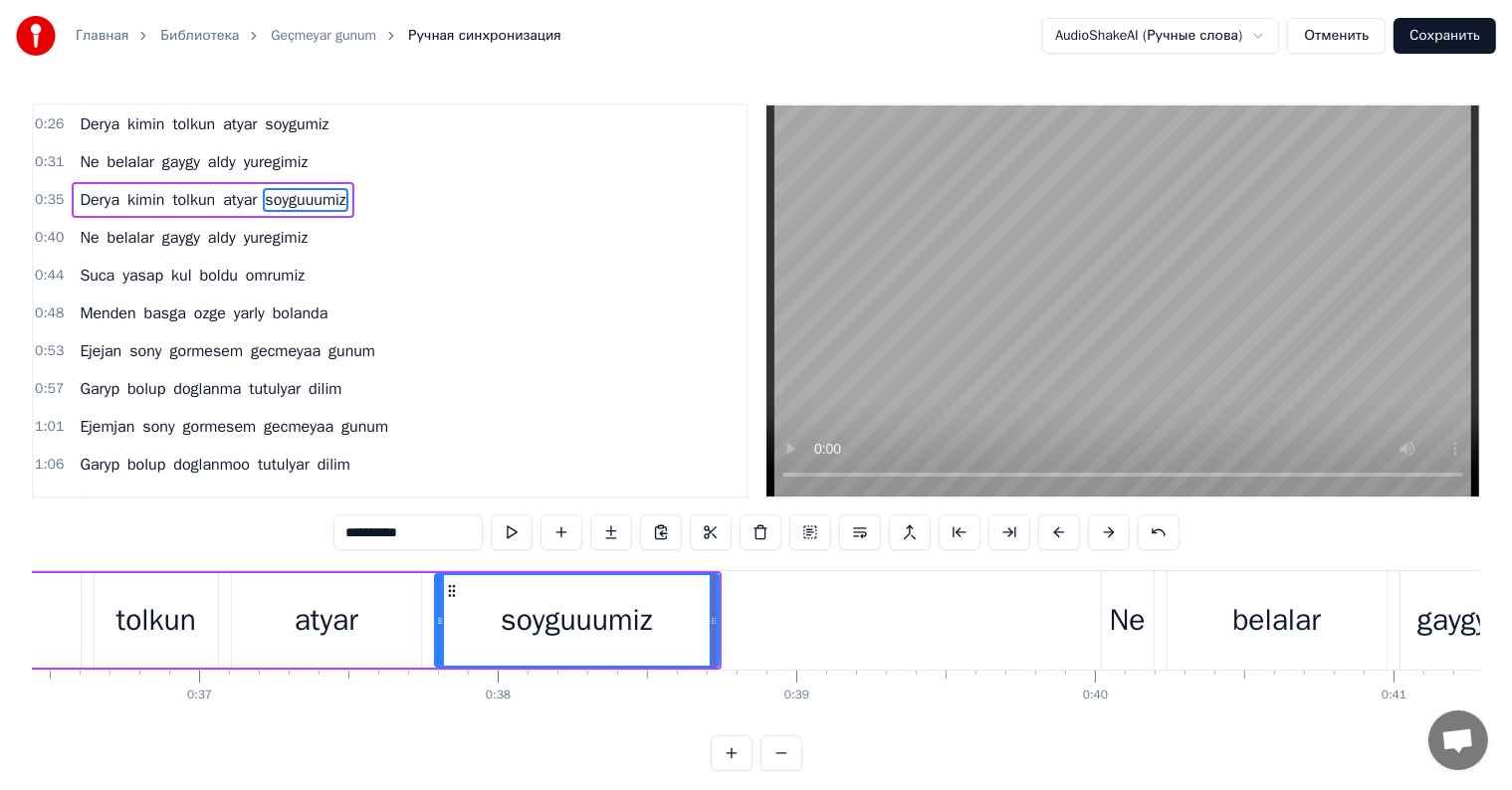 click on "atyar" at bounding box center [326, 620] 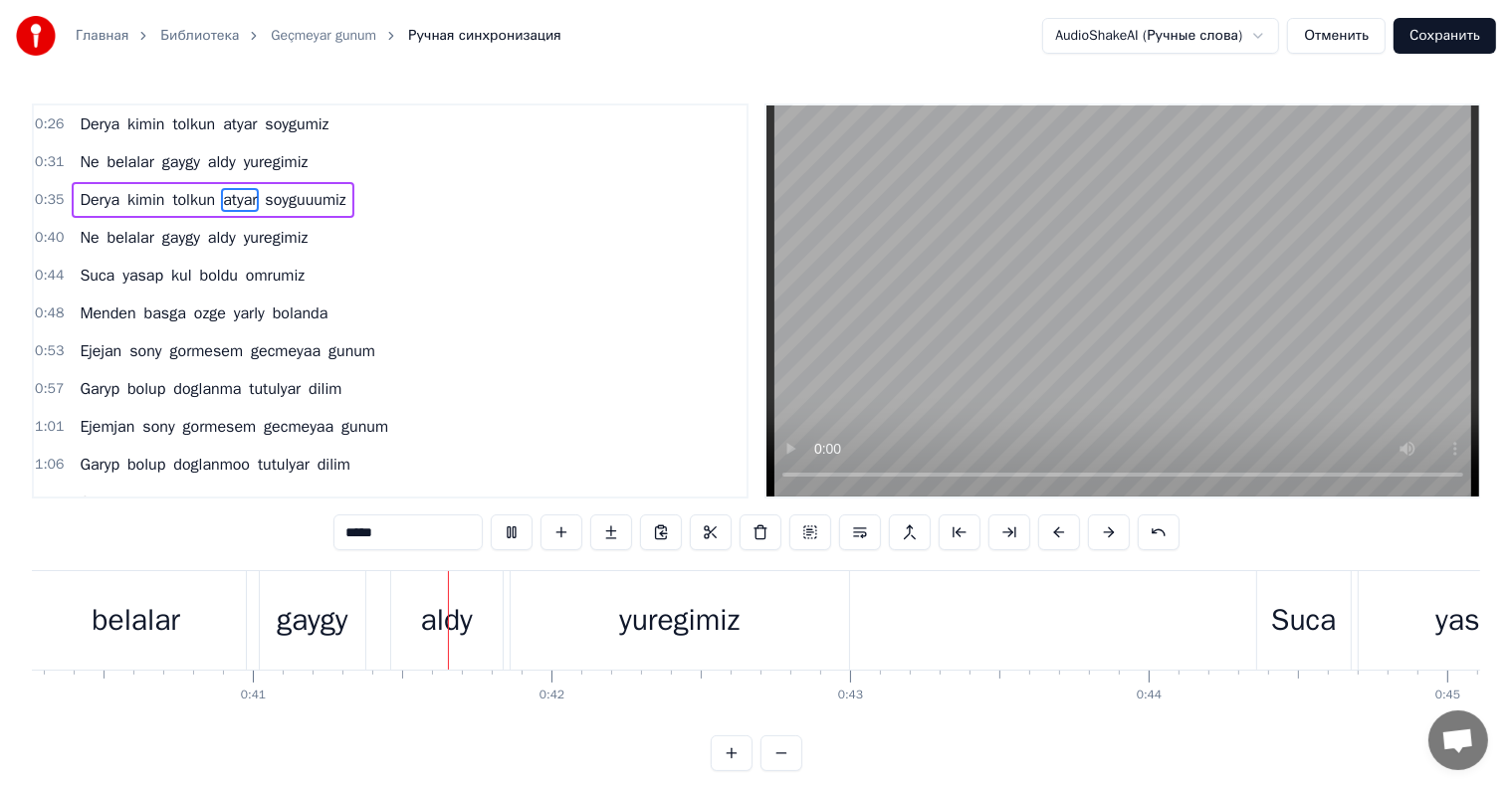 scroll, scrollTop: 0, scrollLeft: 12159, axis: horizontal 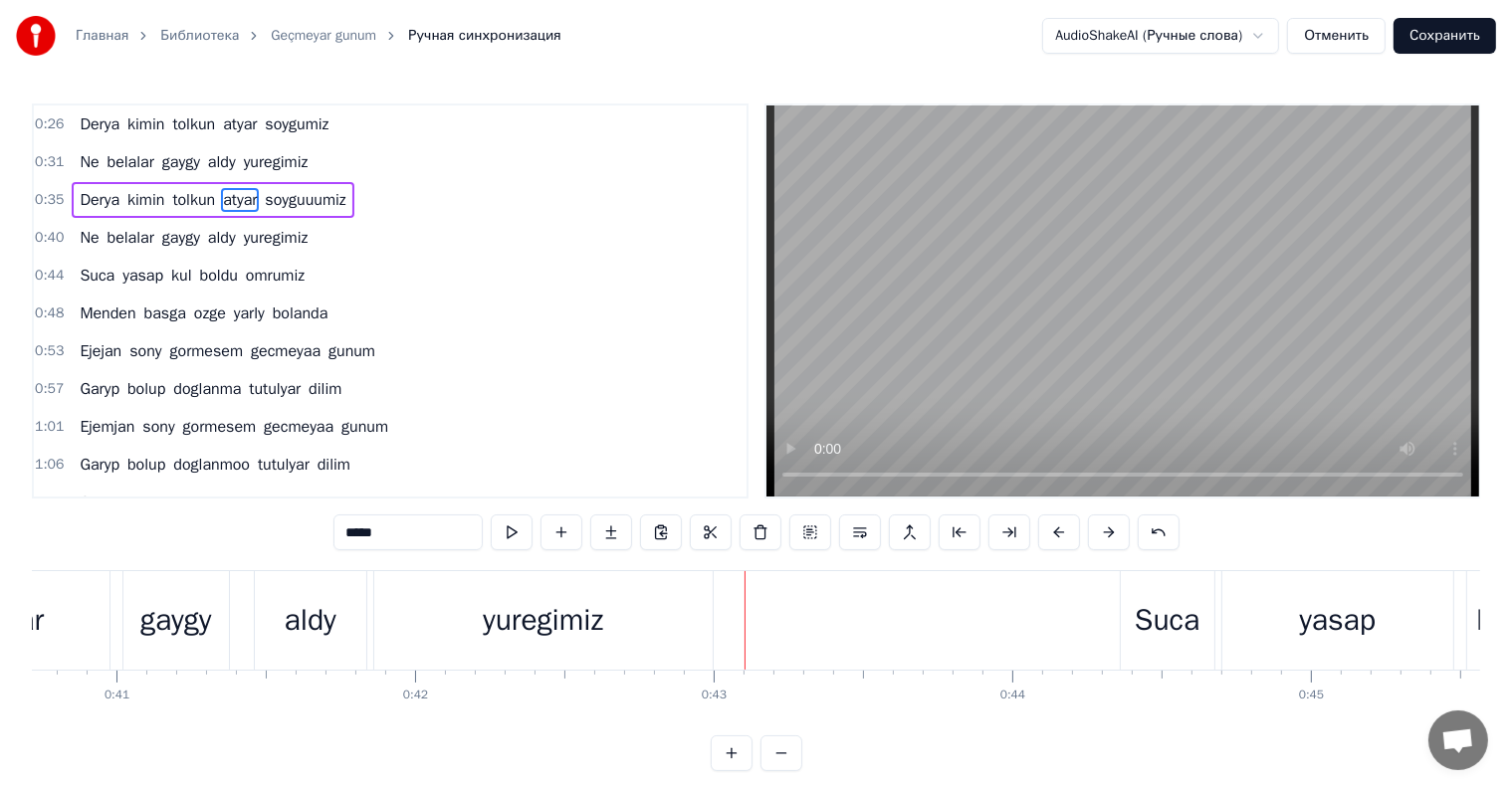 click on "yuregimiz" at bounding box center (543, 620) 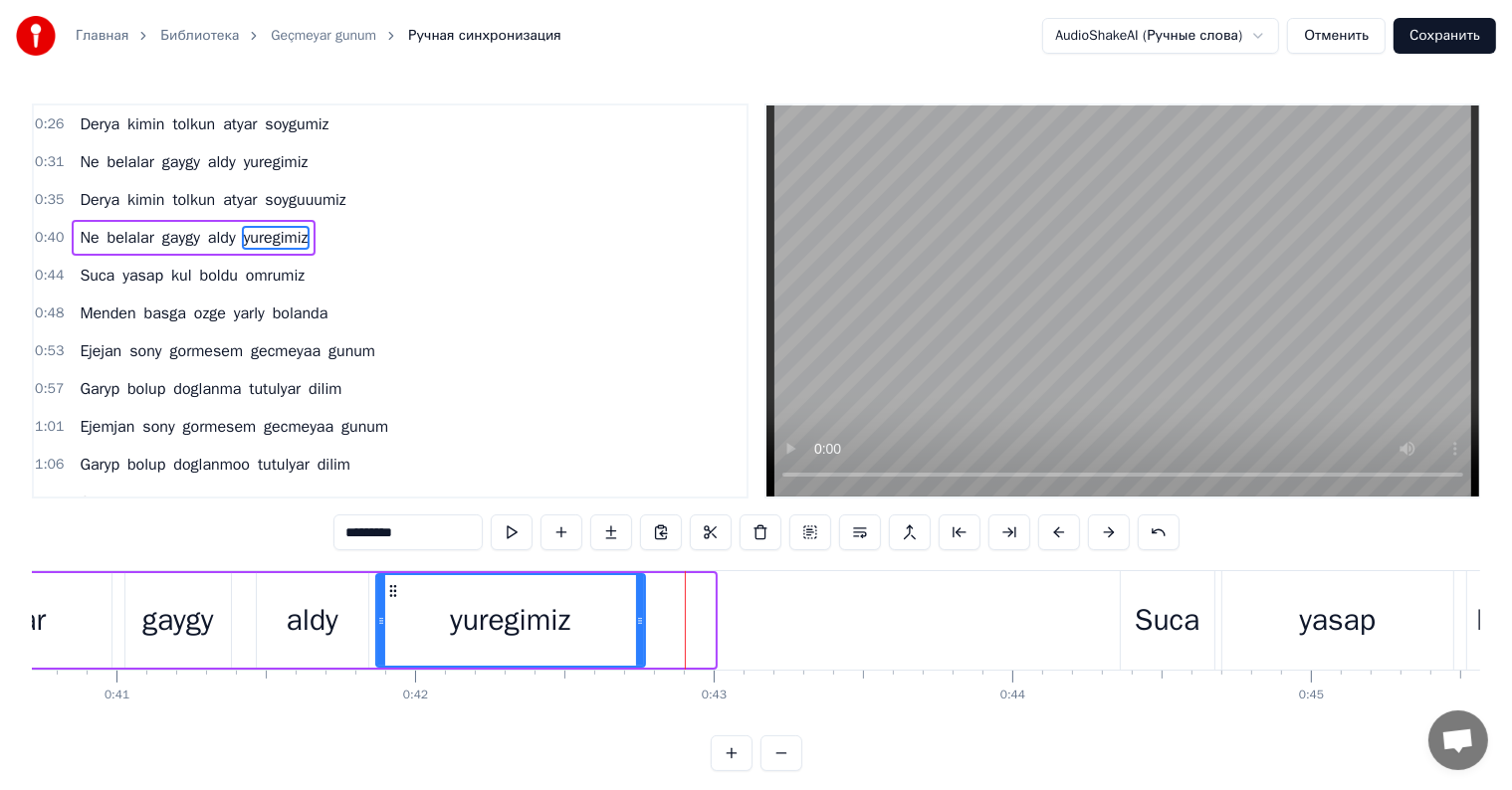 drag, startPoint x: 711, startPoint y: 609, endPoint x: 637, endPoint y: 602, distance: 74.330344 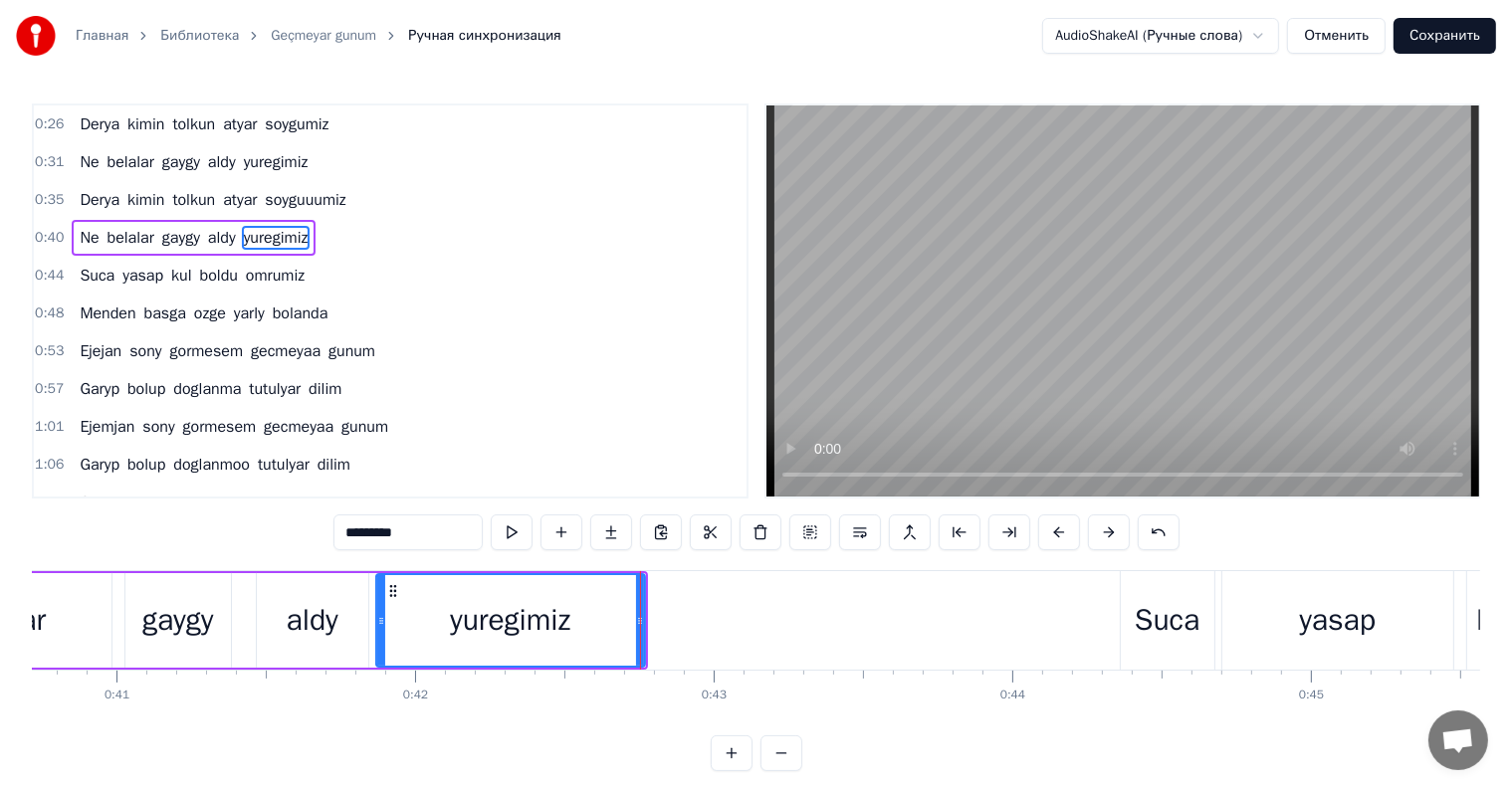 click on "yuregimiz" at bounding box center (510, 620) 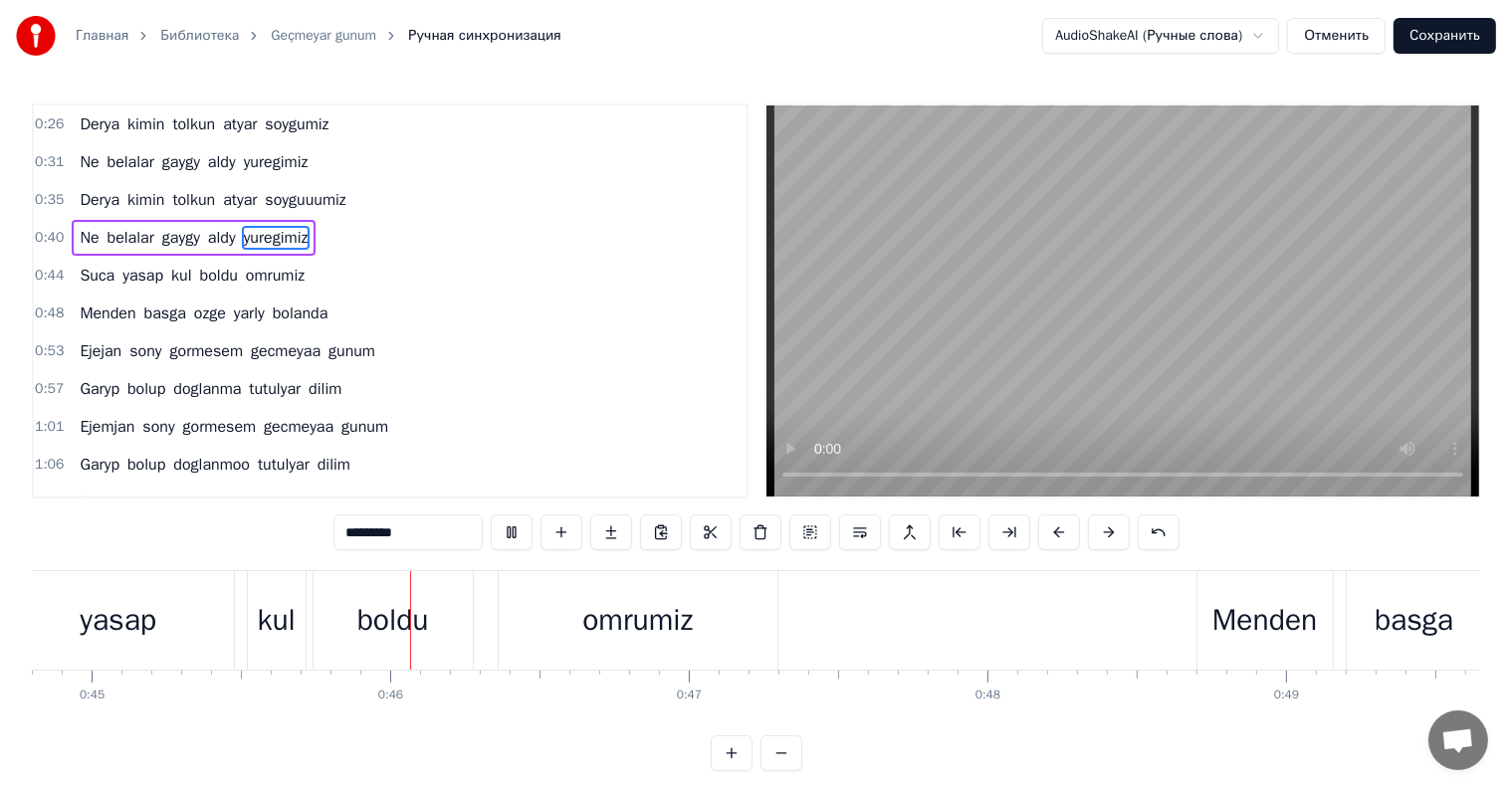 scroll, scrollTop: 0, scrollLeft: 13482, axis: horizontal 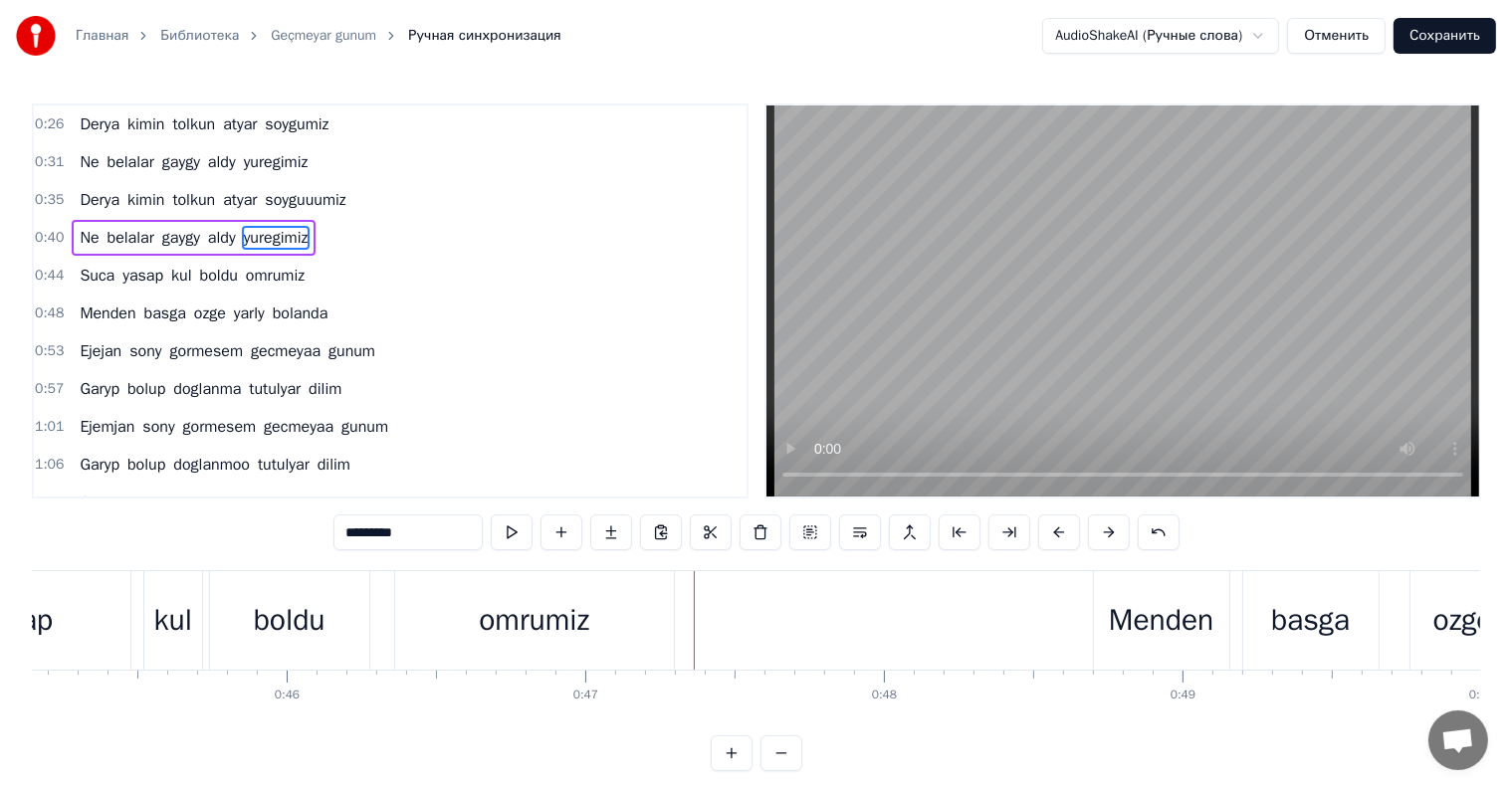 click on "omrumiz" at bounding box center [535, 620] 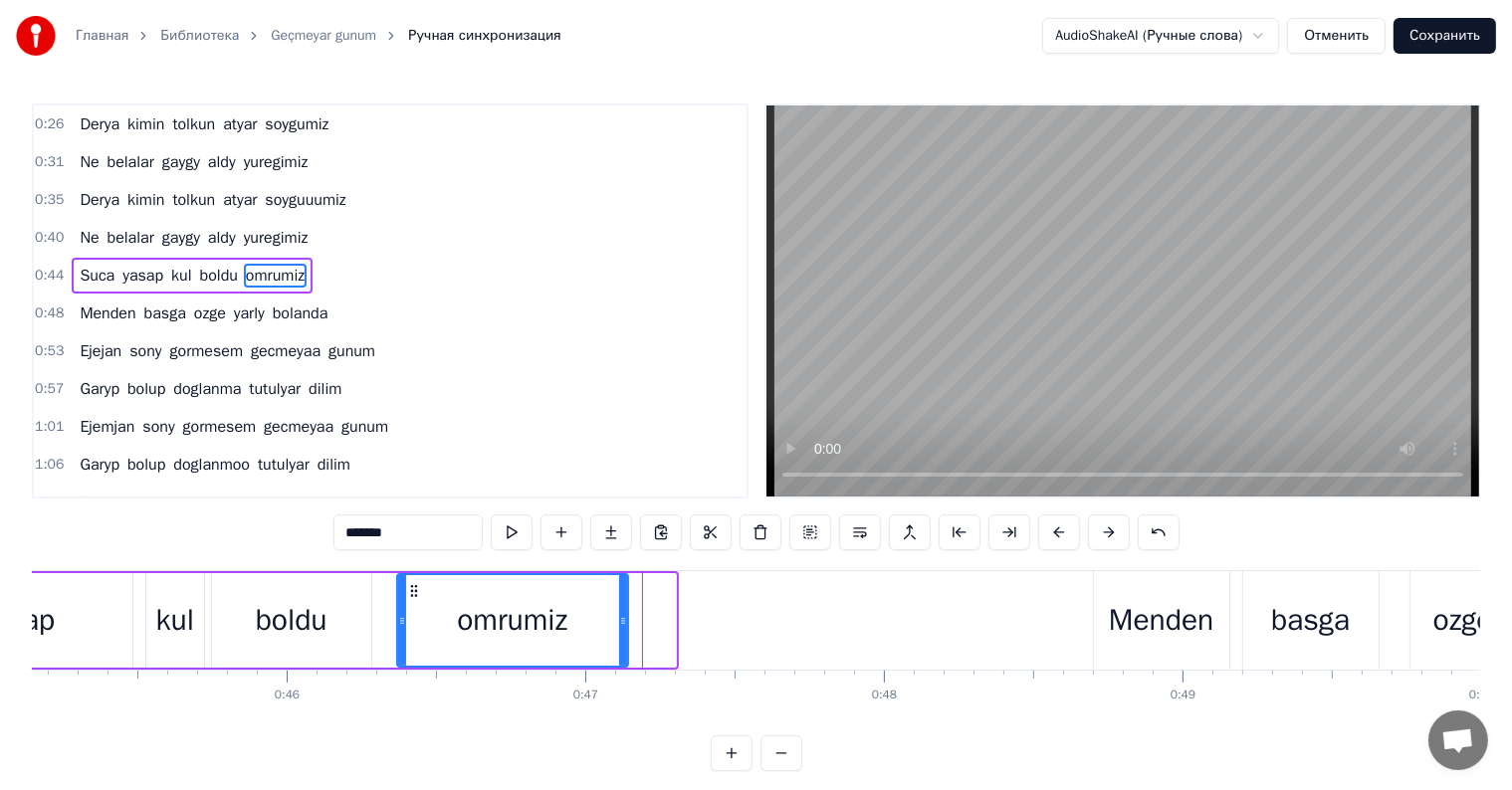 drag, startPoint x: 672, startPoint y: 606, endPoint x: 624, endPoint y: 605, distance: 48.010416 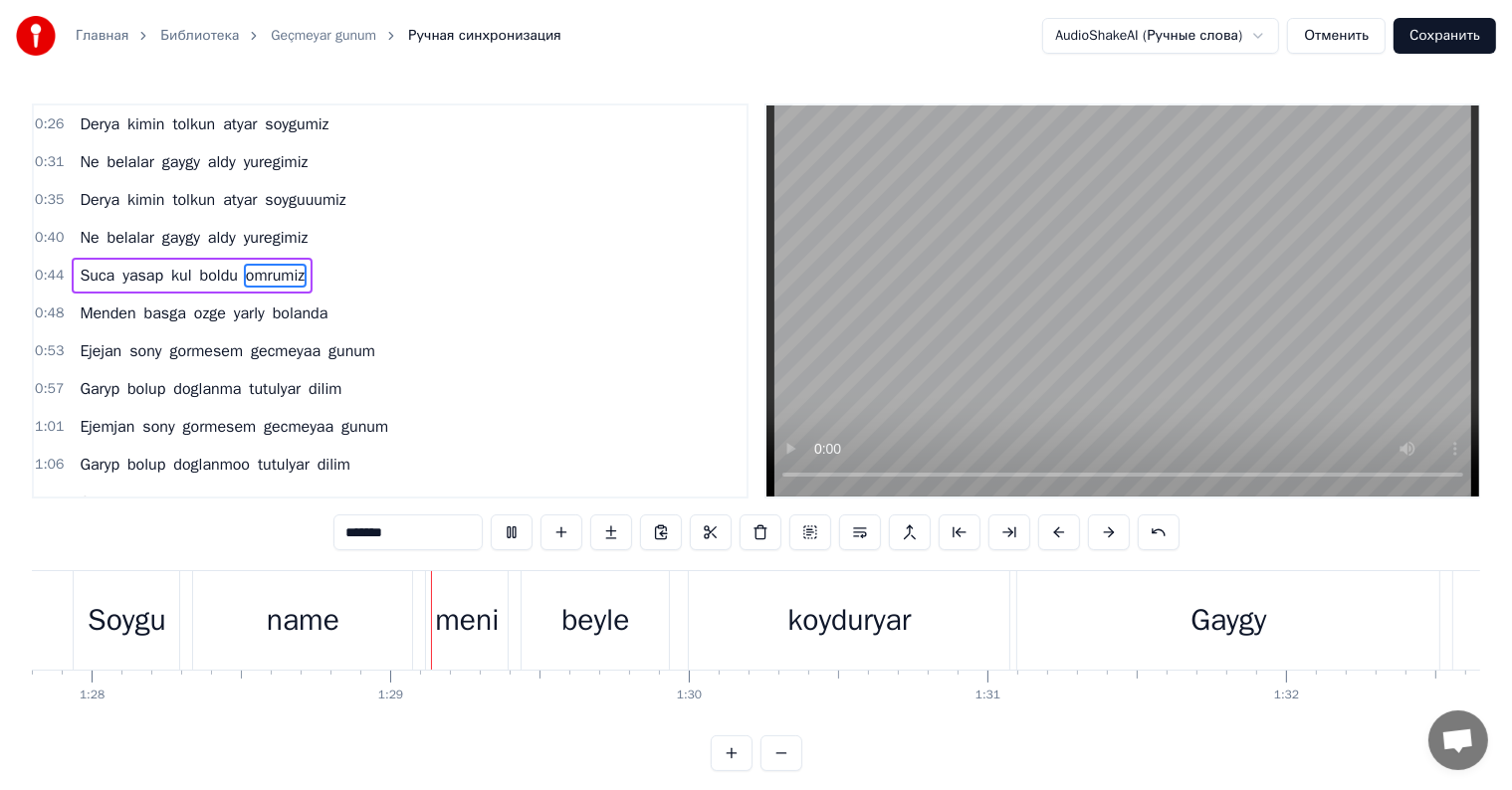 scroll, scrollTop: 0, scrollLeft: 26307, axis: horizontal 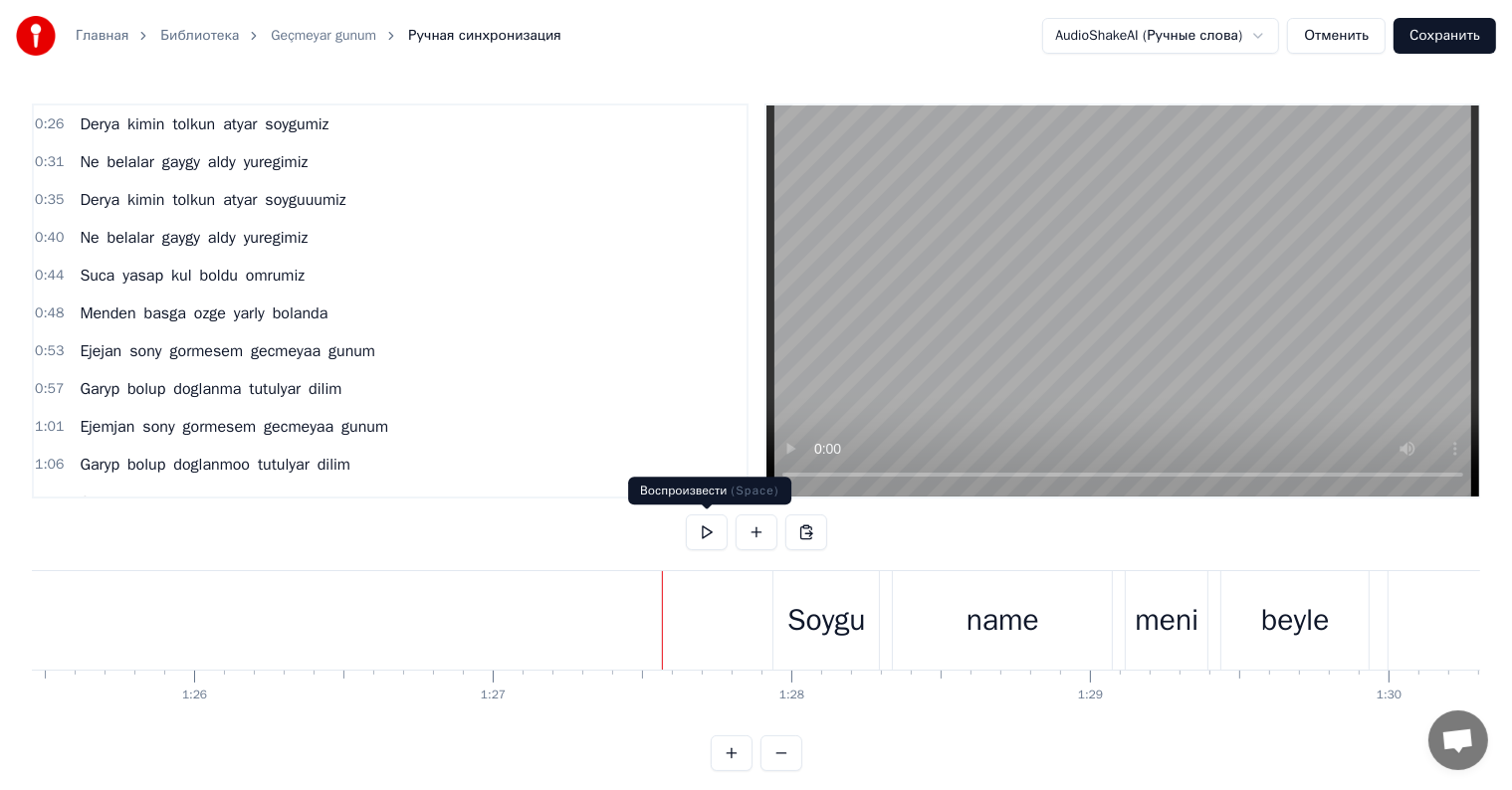 click at bounding box center [707, 532] 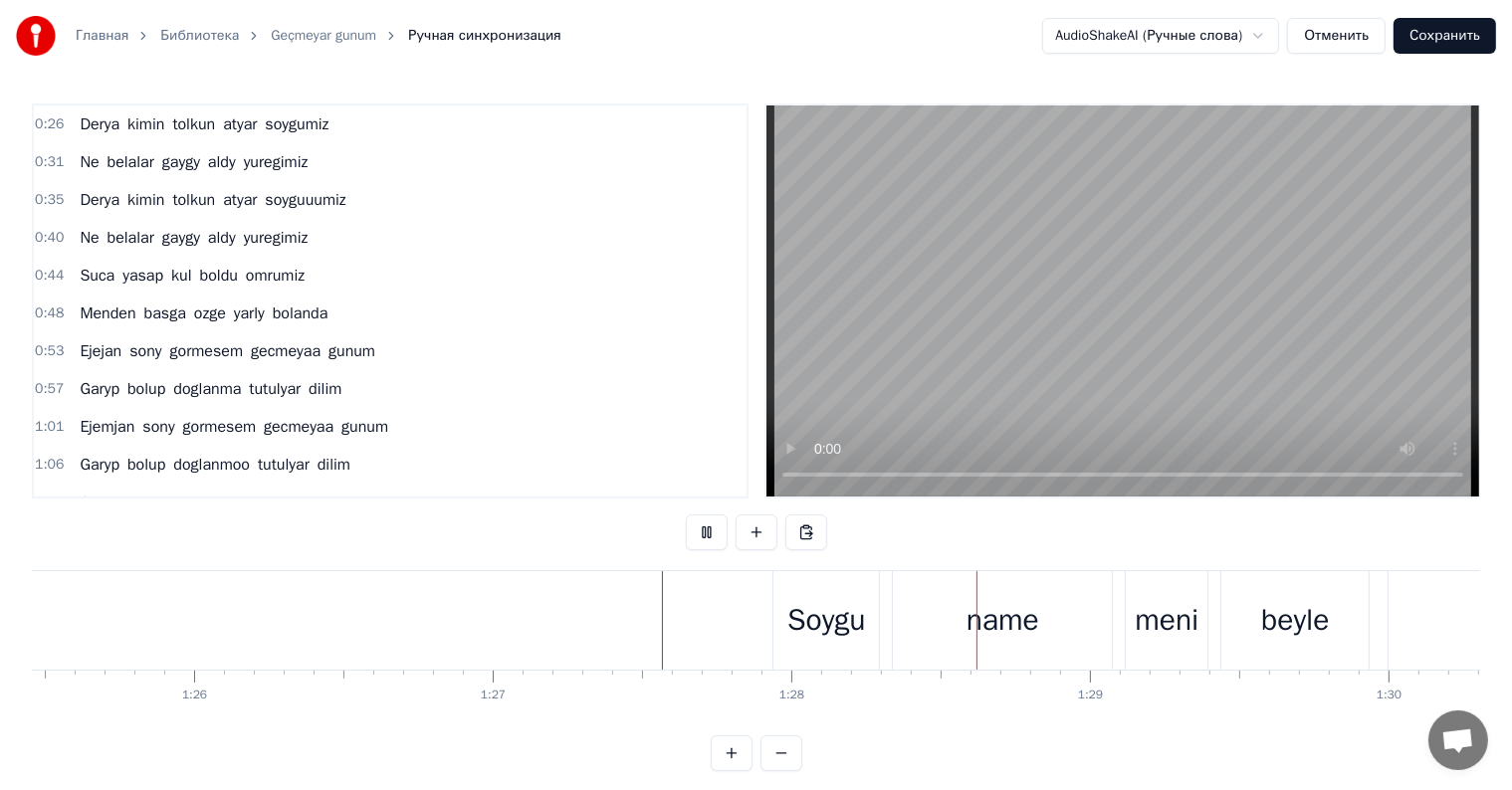 click at bounding box center [707, 532] 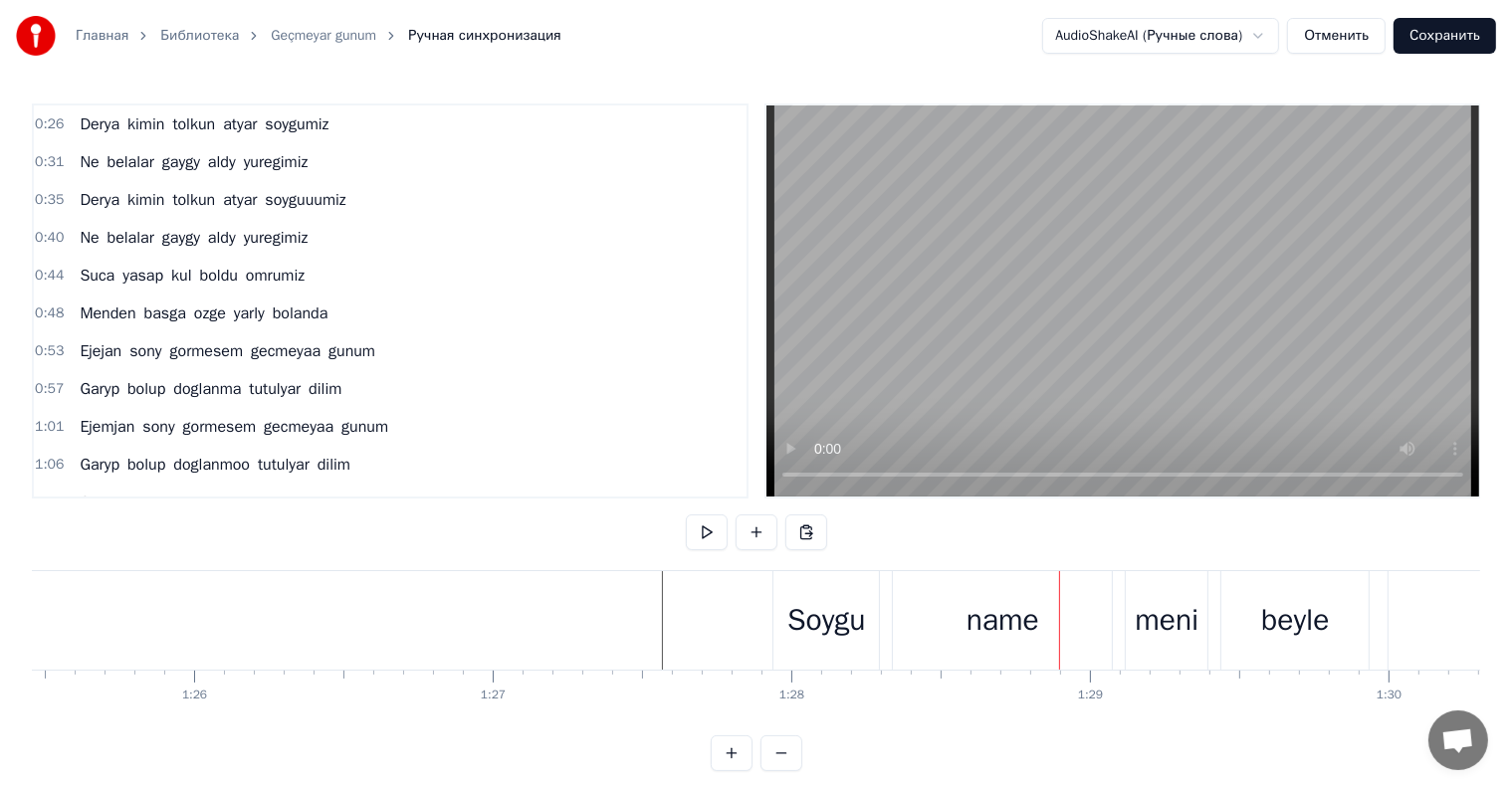 click at bounding box center (707, 532) 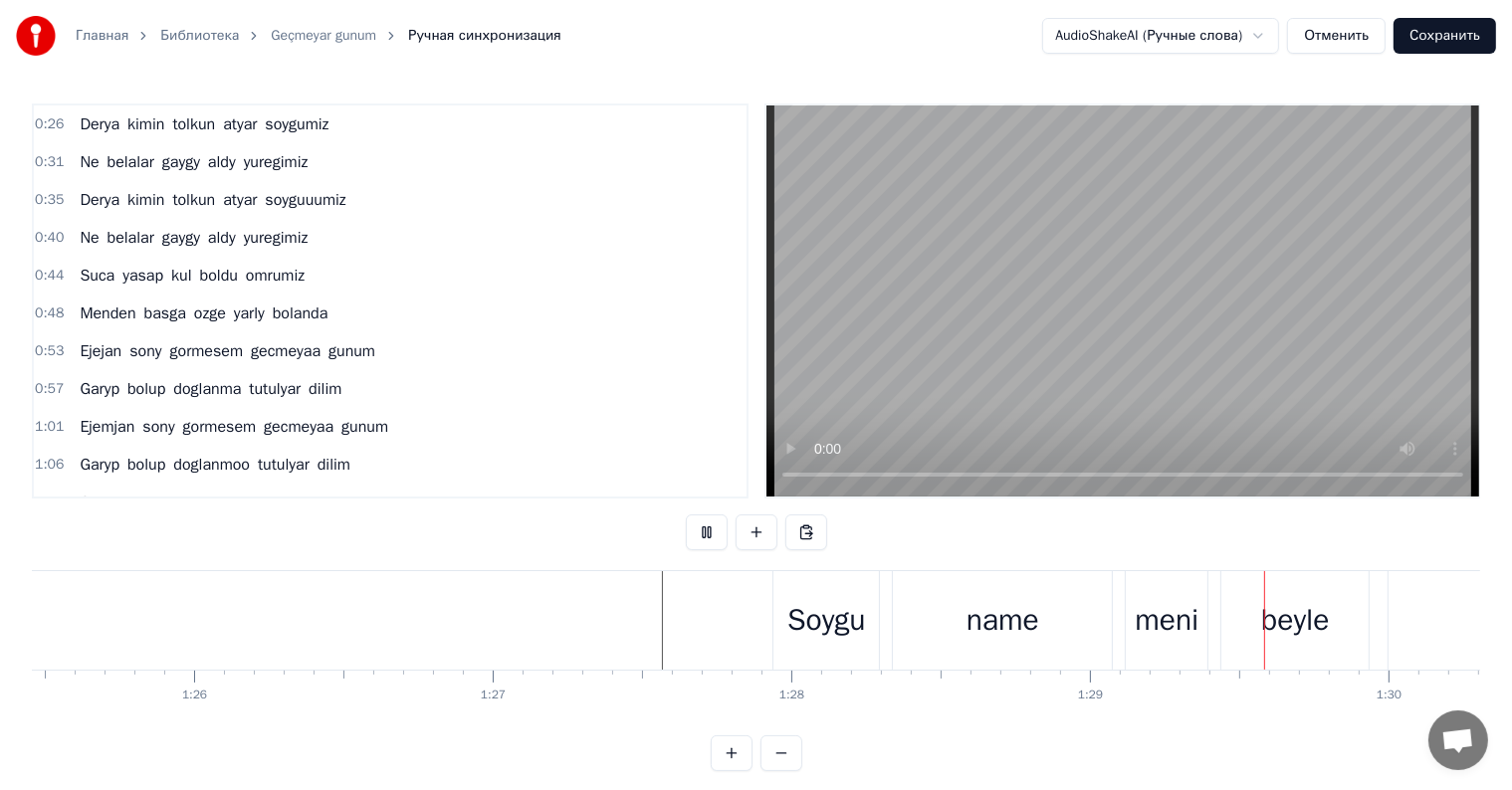 click at bounding box center (707, 532) 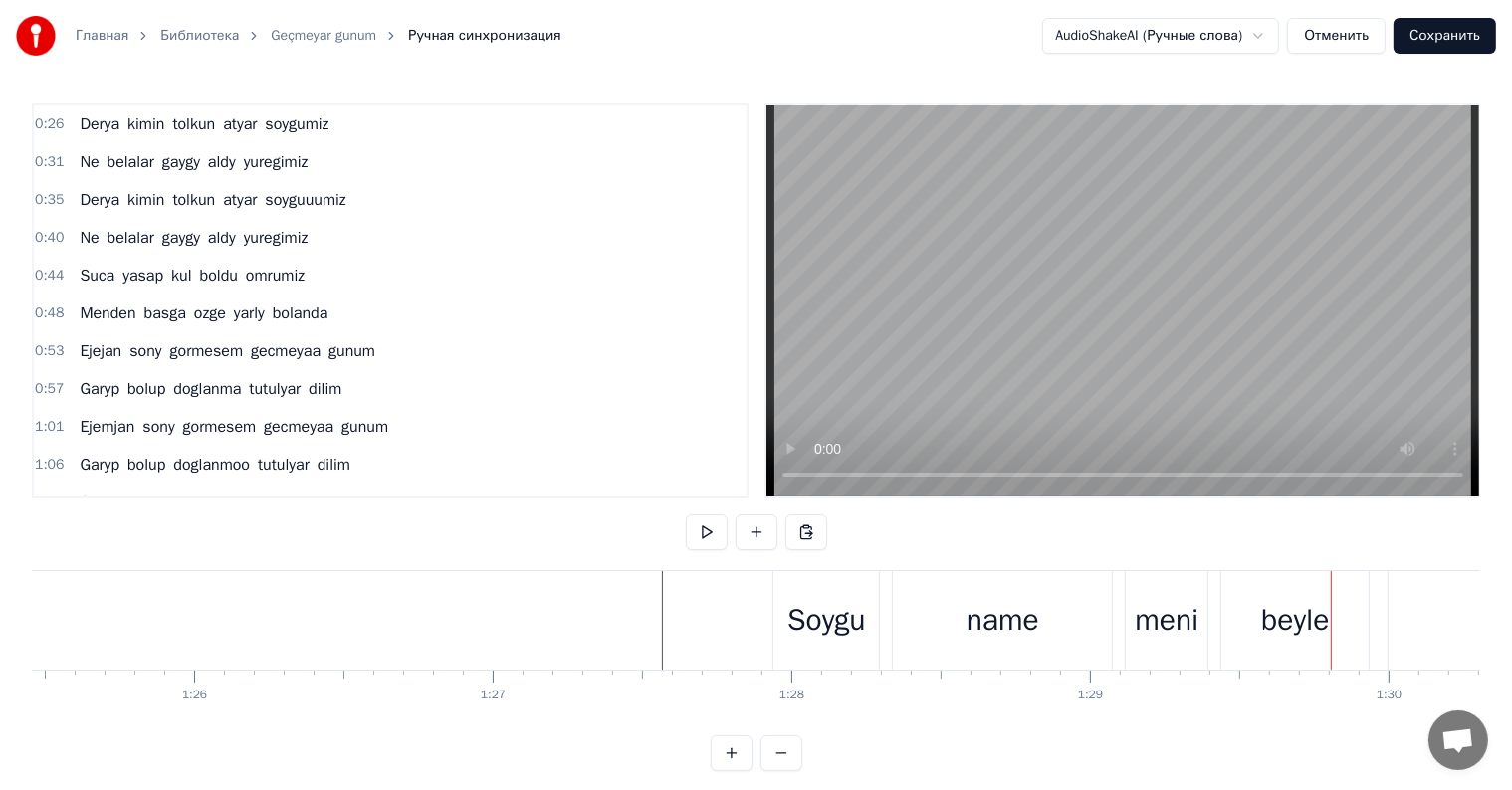 click at bounding box center (707, 532) 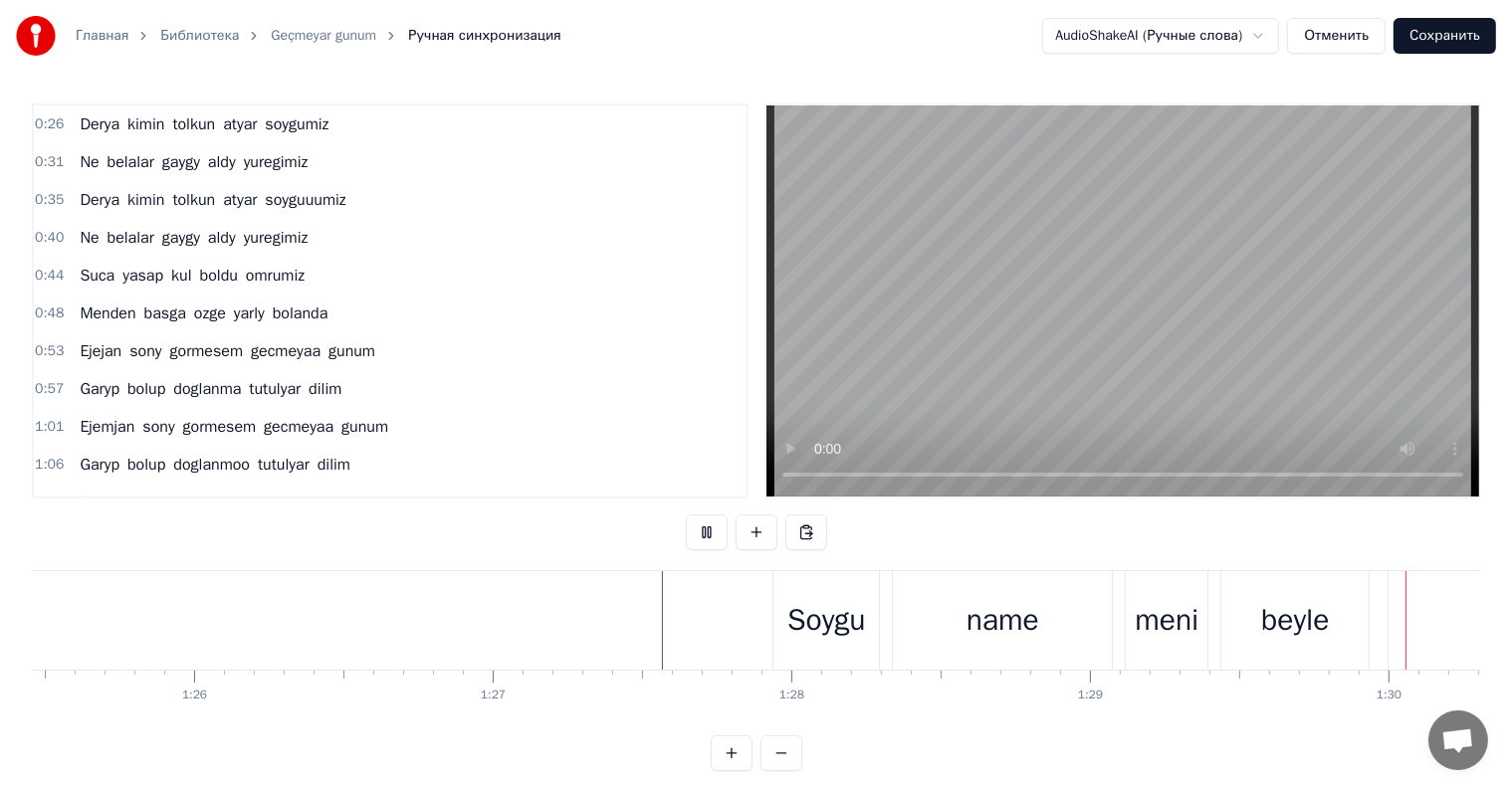click at bounding box center [707, 532] 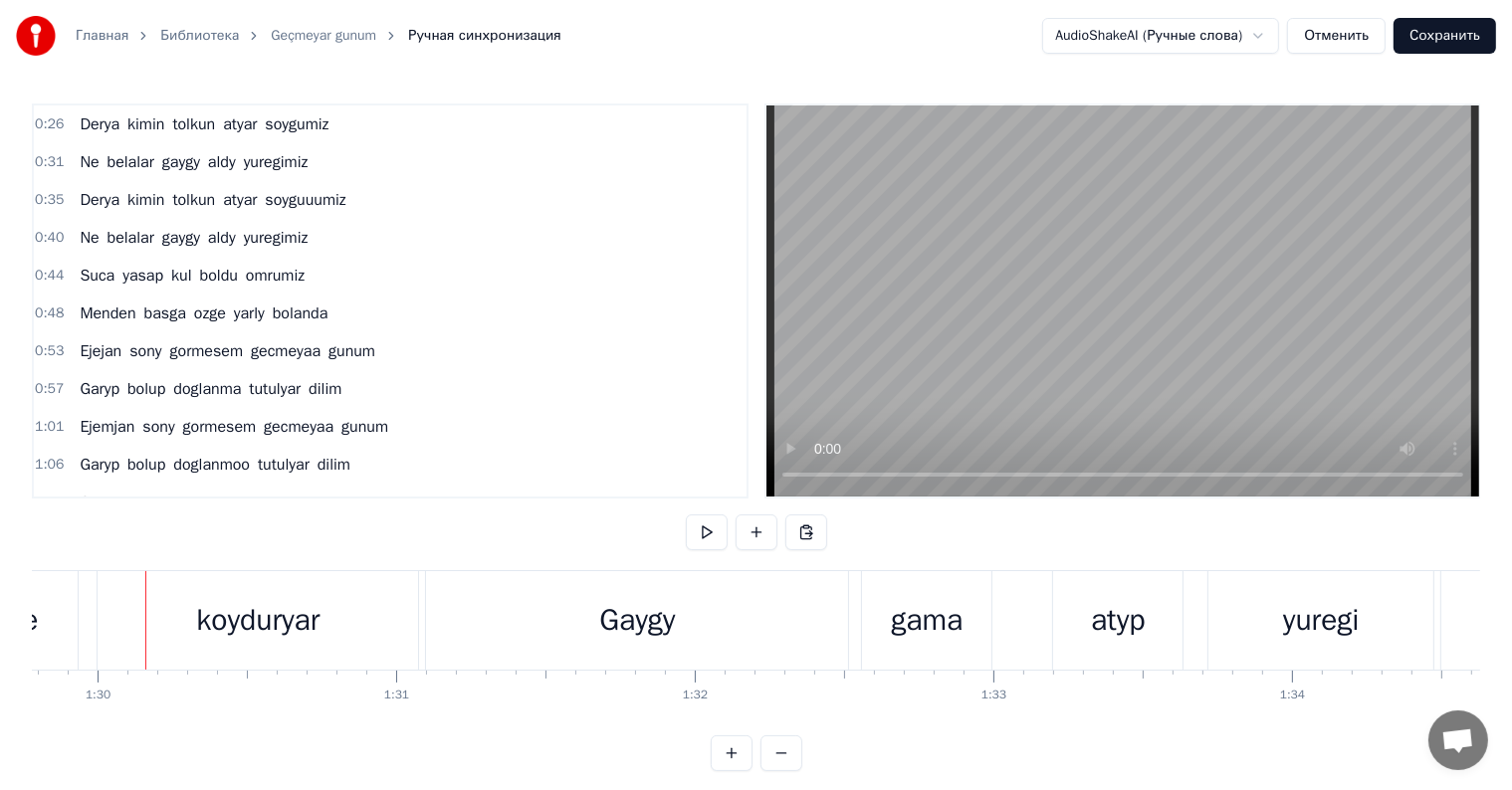 scroll, scrollTop: 0, scrollLeft: 26823, axis: horizontal 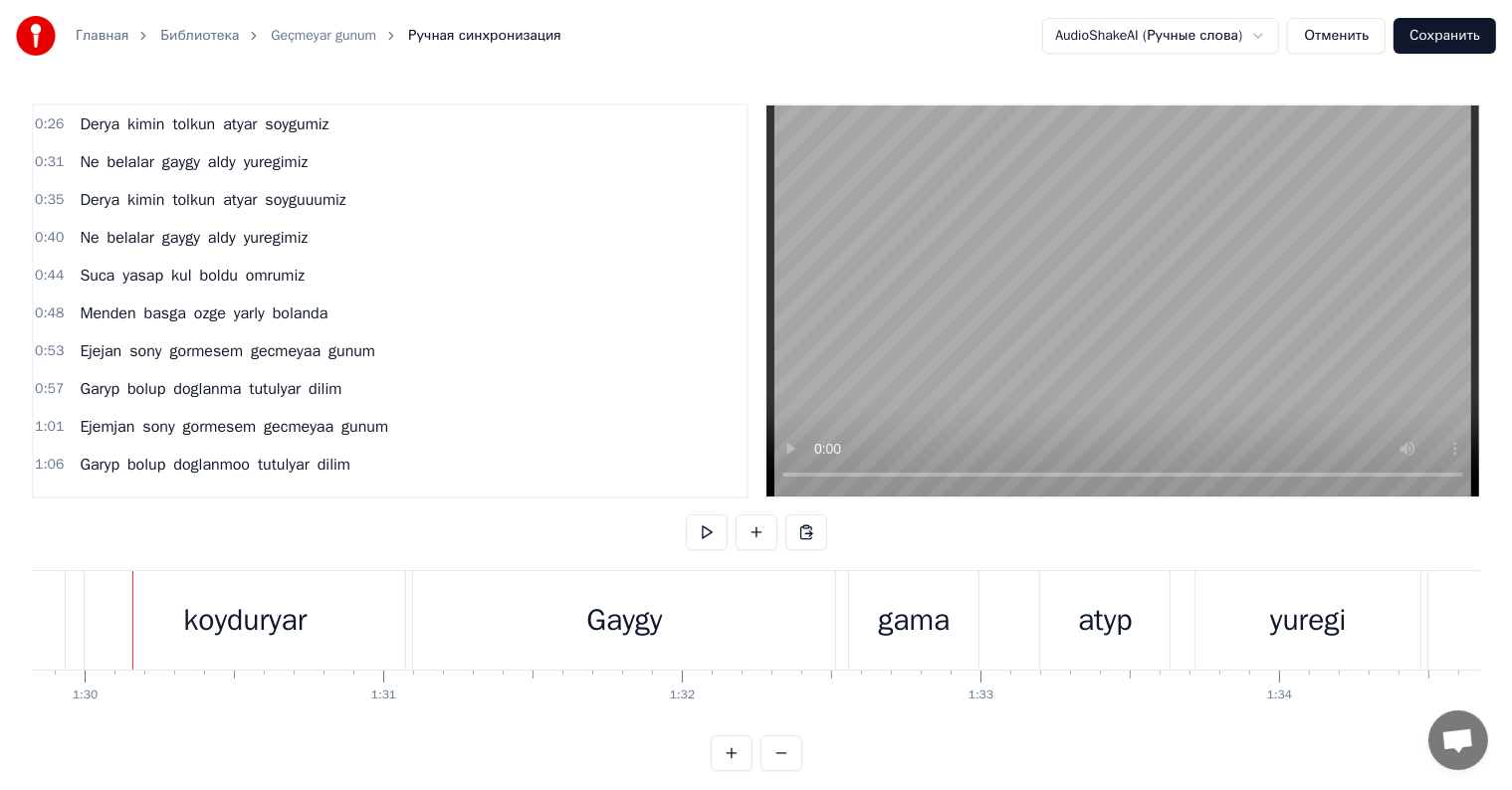 click at bounding box center [707, 532] 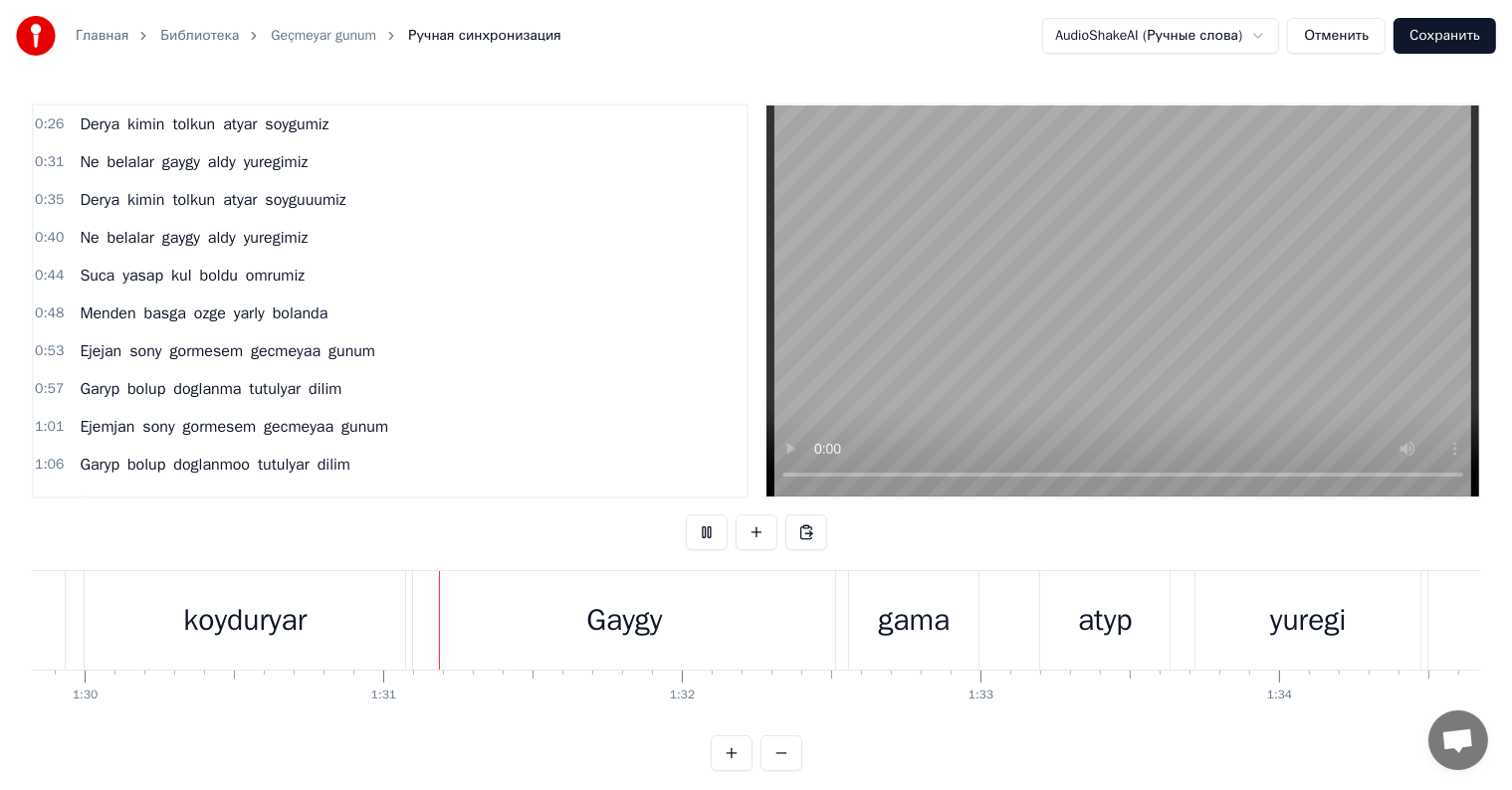 click at bounding box center (707, 532) 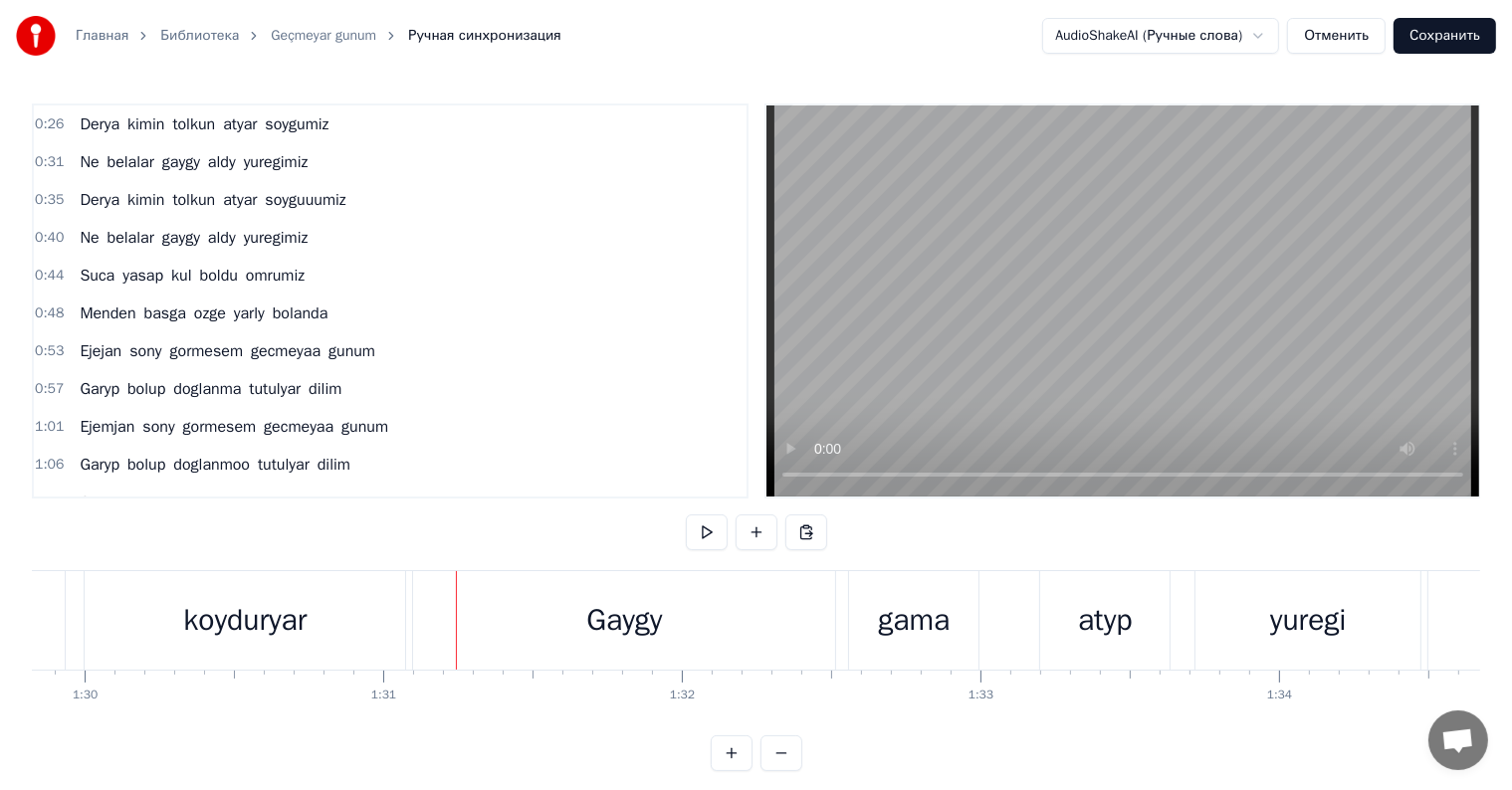 click at bounding box center [707, 532] 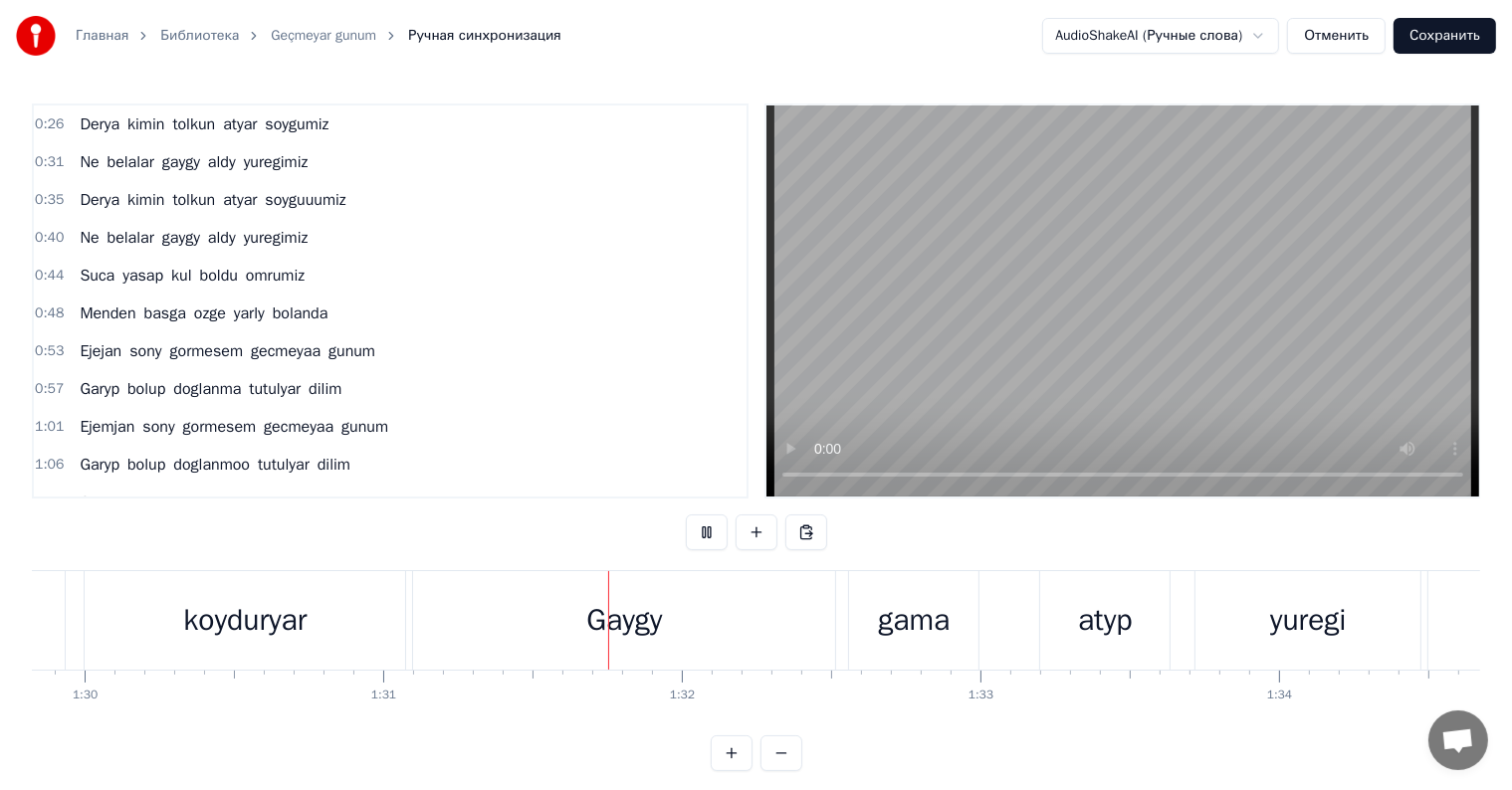 click at bounding box center [707, 532] 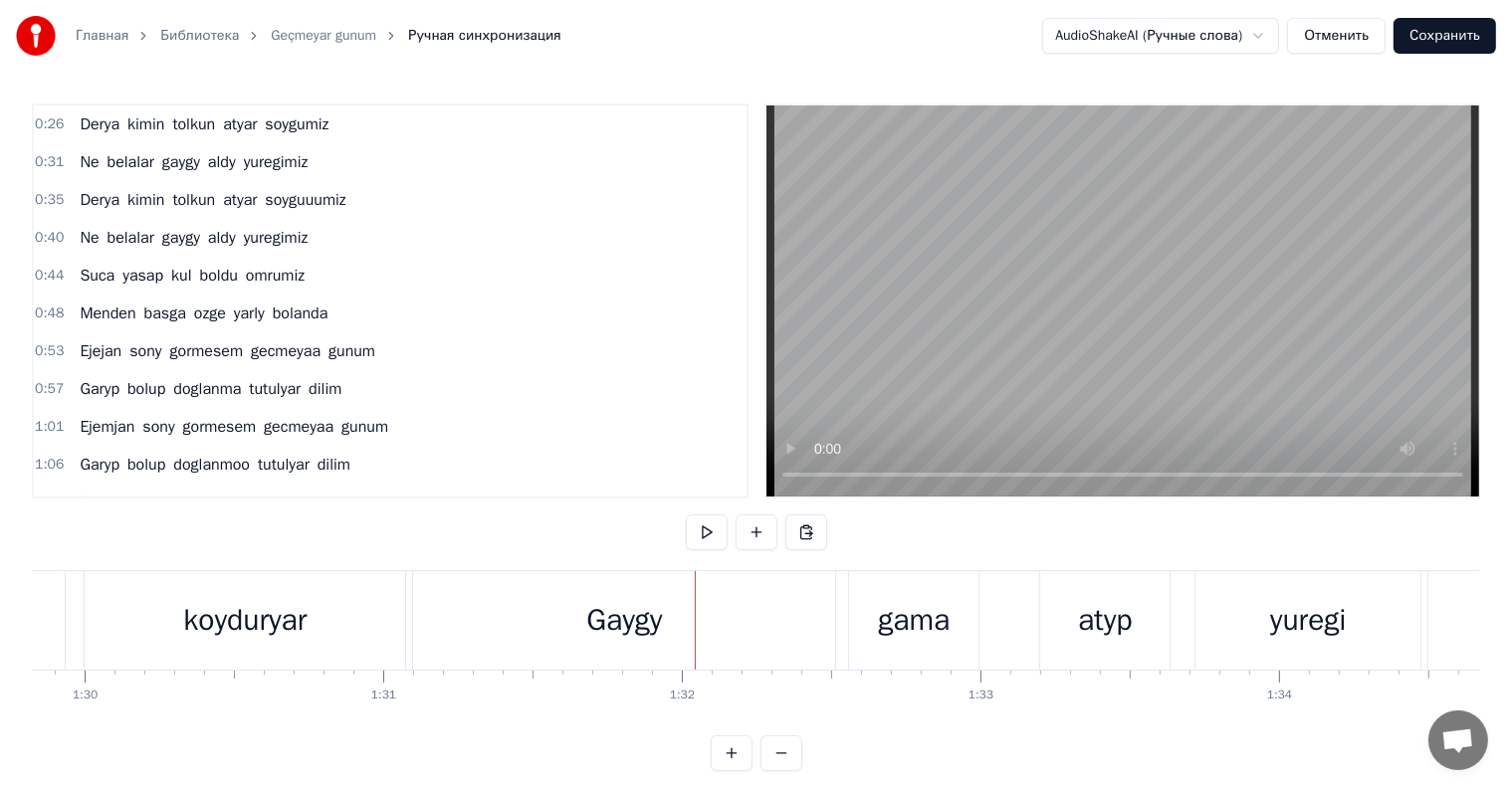 click on "Gaygy" at bounding box center [624, 620] 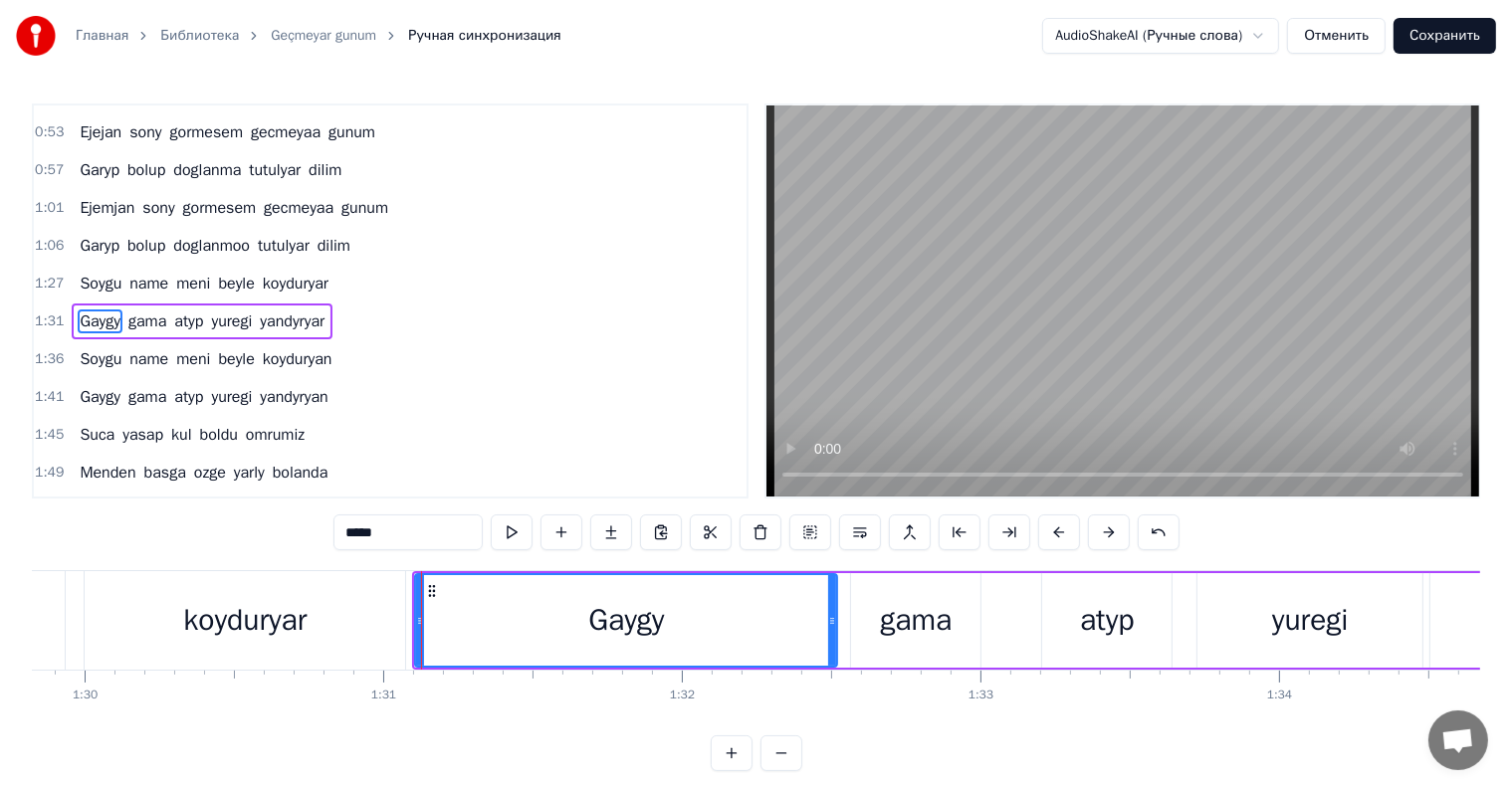 scroll, scrollTop: 225, scrollLeft: 0, axis: vertical 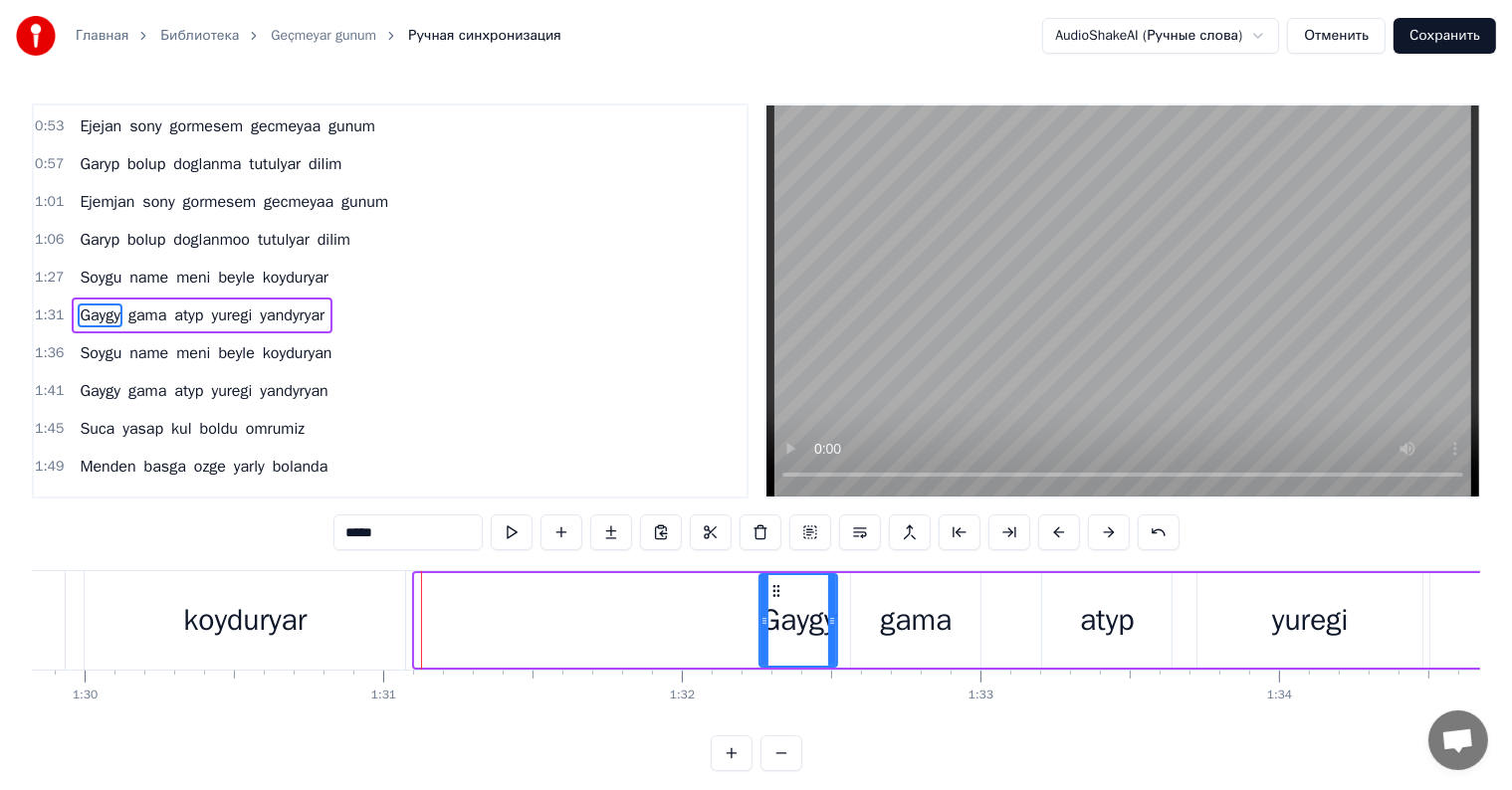 drag, startPoint x: 416, startPoint y: 612, endPoint x: 760, endPoint y: 613, distance: 344.00145 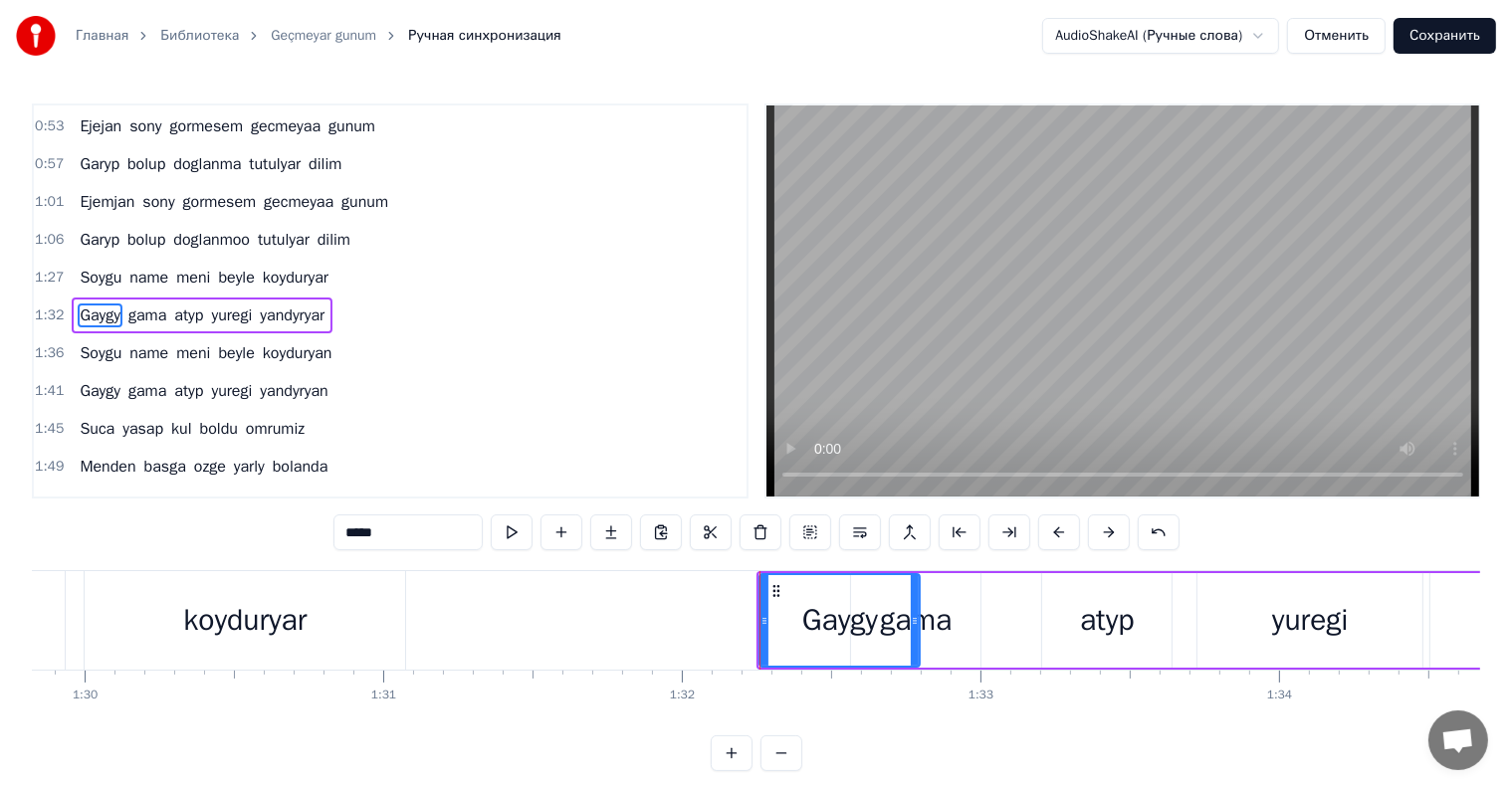 drag, startPoint x: 839, startPoint y: 616, endPoint x: 916, endPoint y: 619, distance: 77.05842 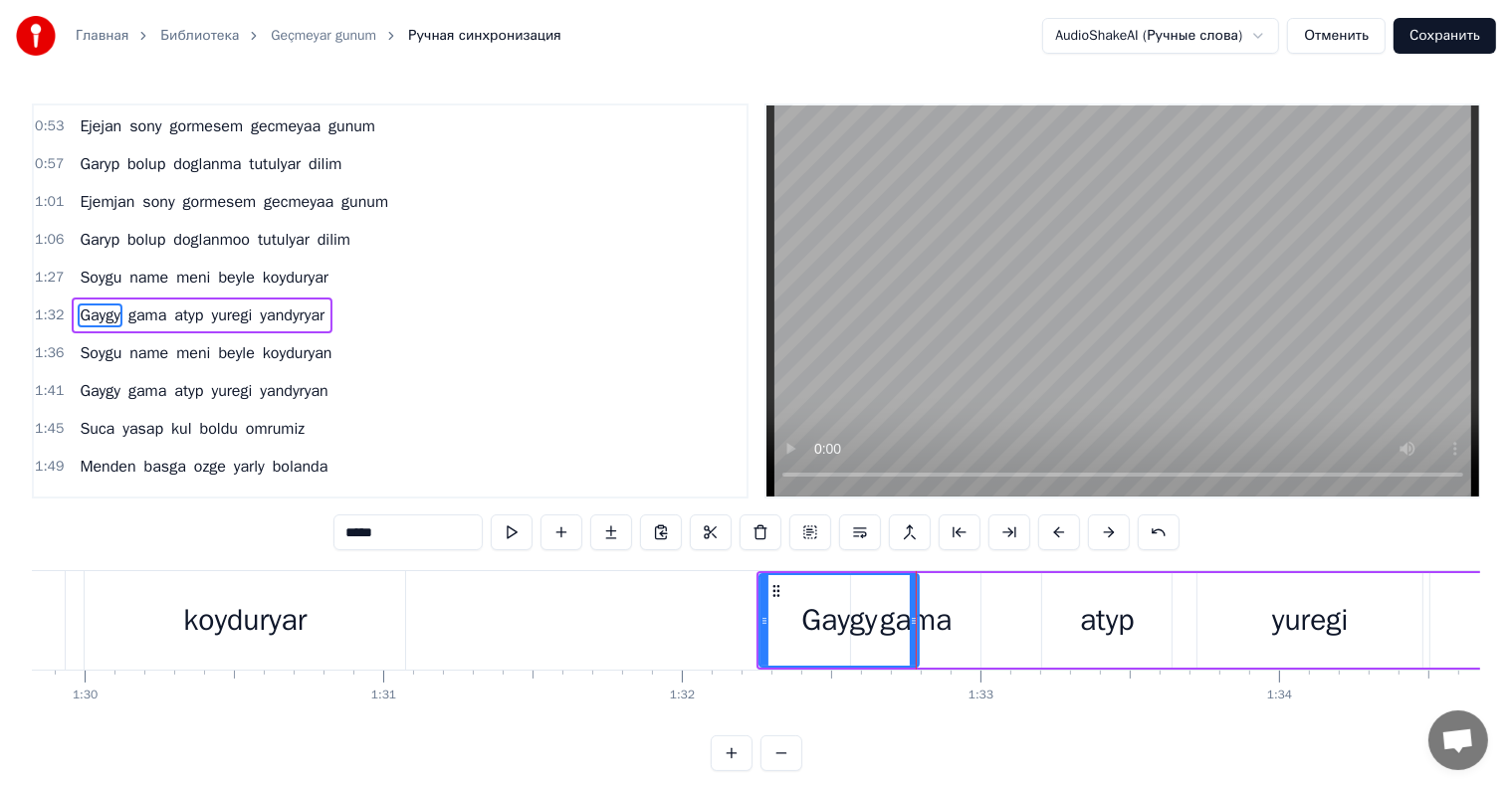 click on "gama" at bounding box center [916, 620] 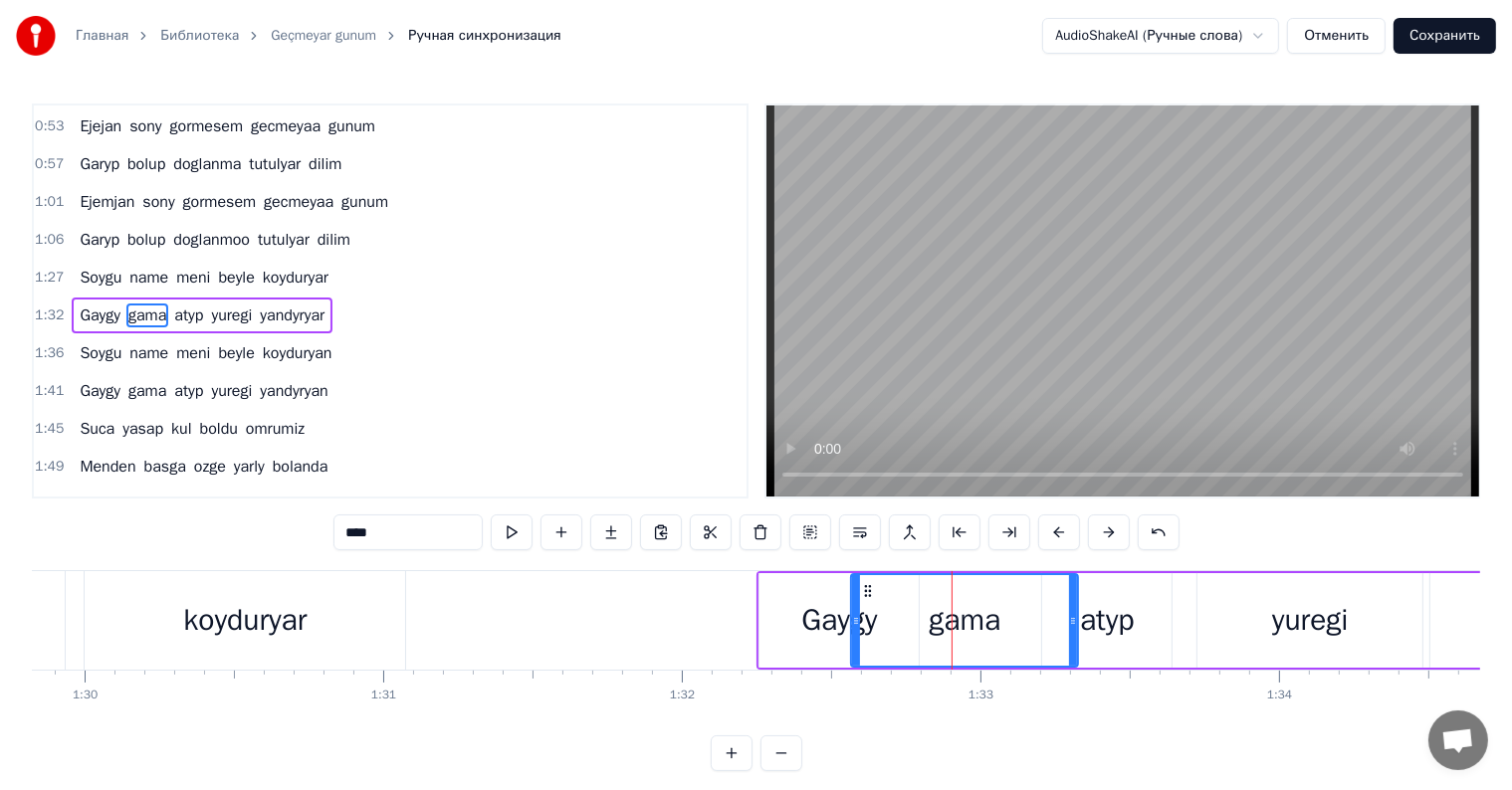 drag, startPoint x: 975, startPoint y: 612, endPoint x: 1078, endPoint y: 613, distance: 103.00485 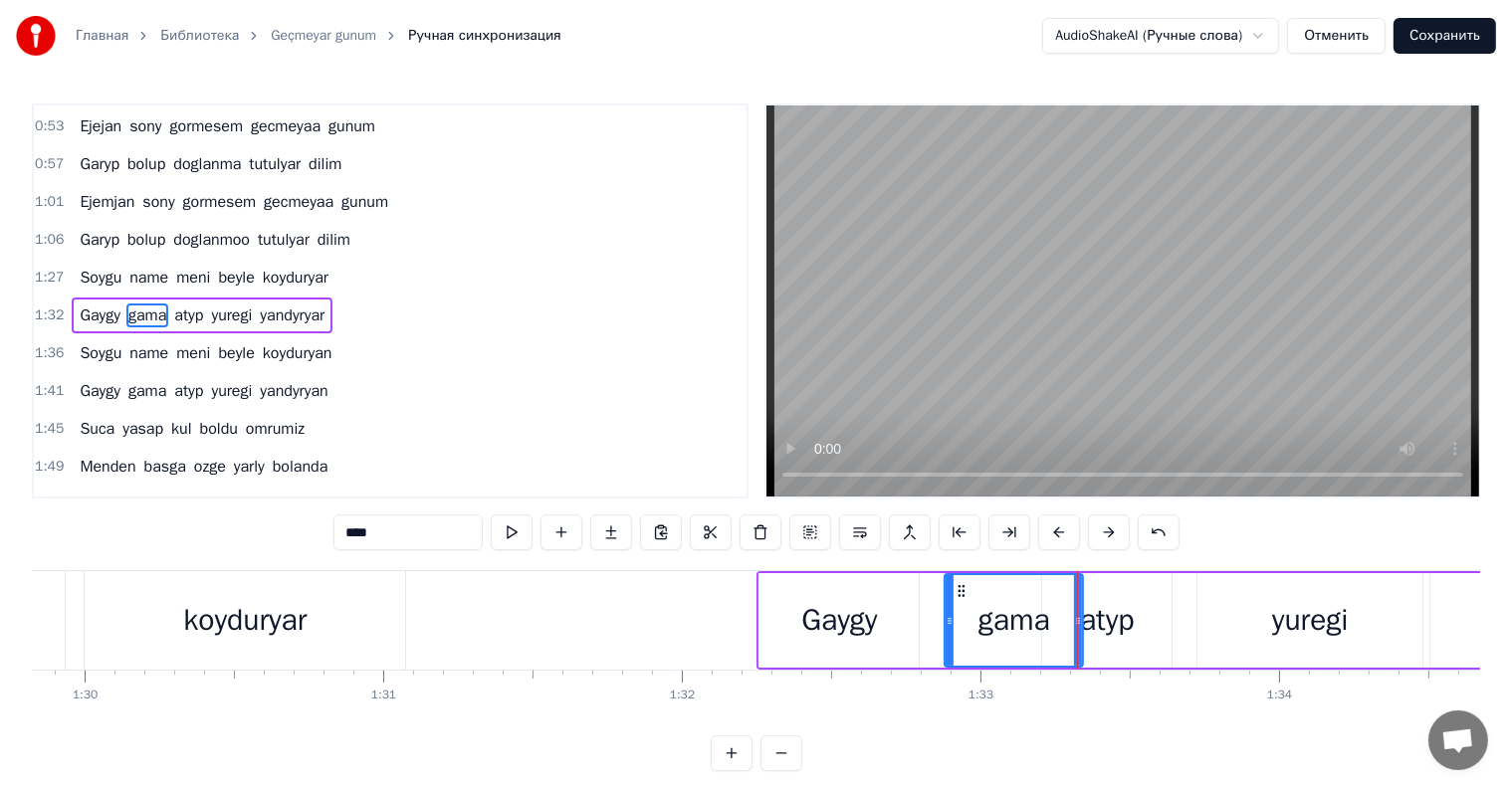 drag, startPoint x: 858, startPoint y: 610, endPoint x: 952, endPoint y: 612, distance: 94.02127 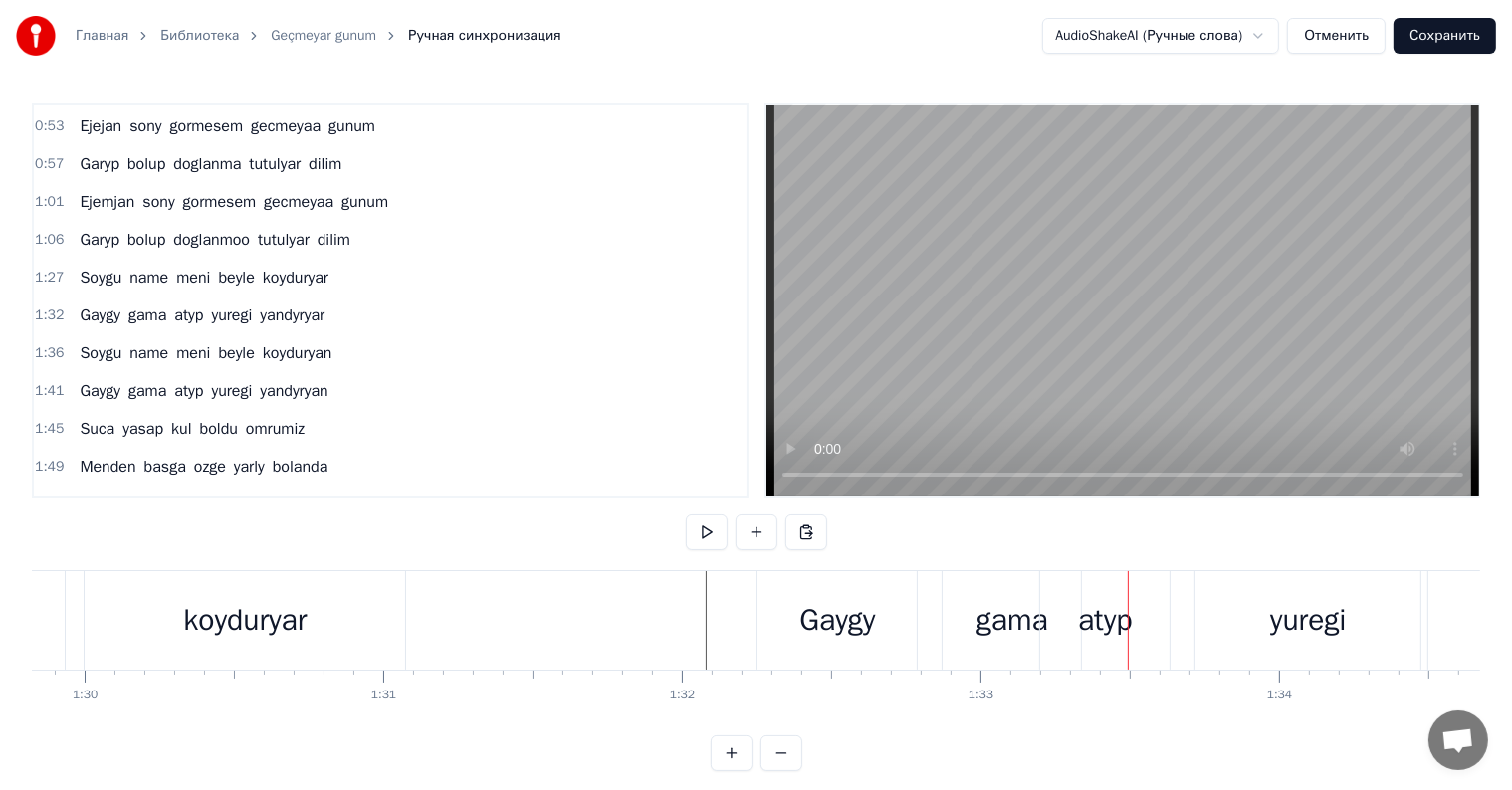 click on "atyp" at bounding box center (1105, 620) 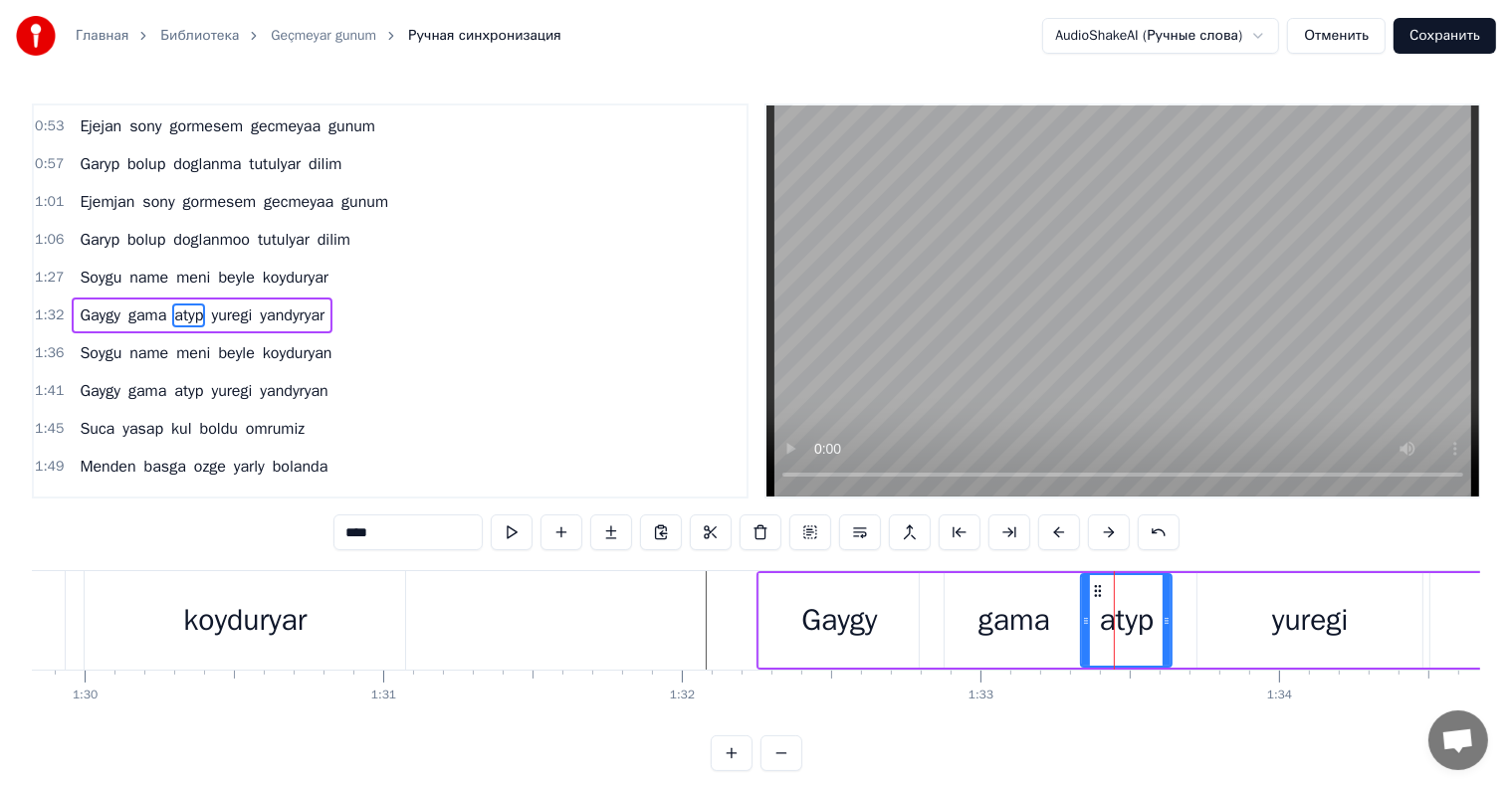 drag, startPoint x: 1047, startPoint y: 615, endPoint x: 1085, endPoint y: 619, distance: 38.209946 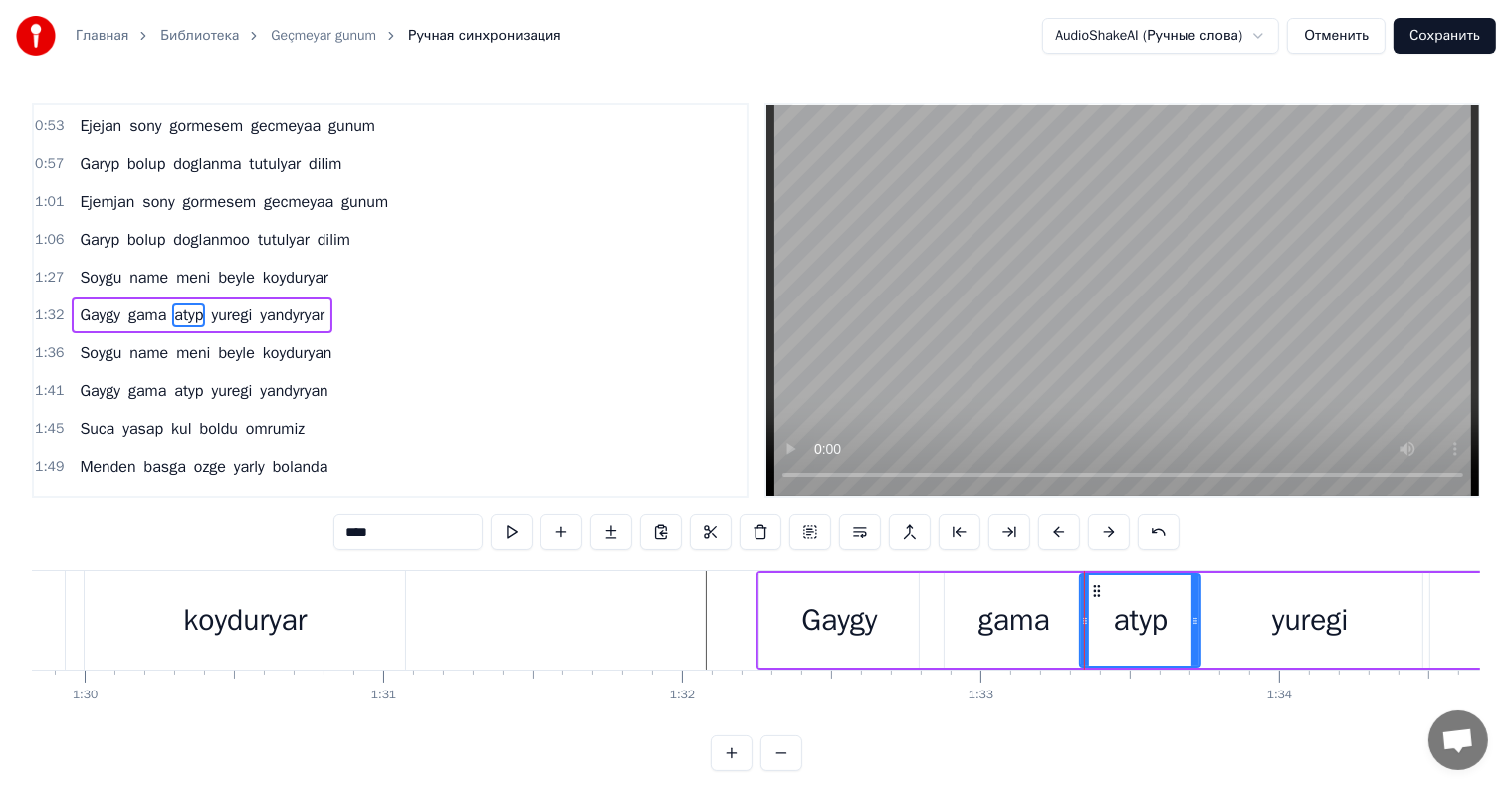 drag, startPoint x: 1166, startPoint y: 609, endPoint x: 1194, endPoint y: 613, distance: 28.284271 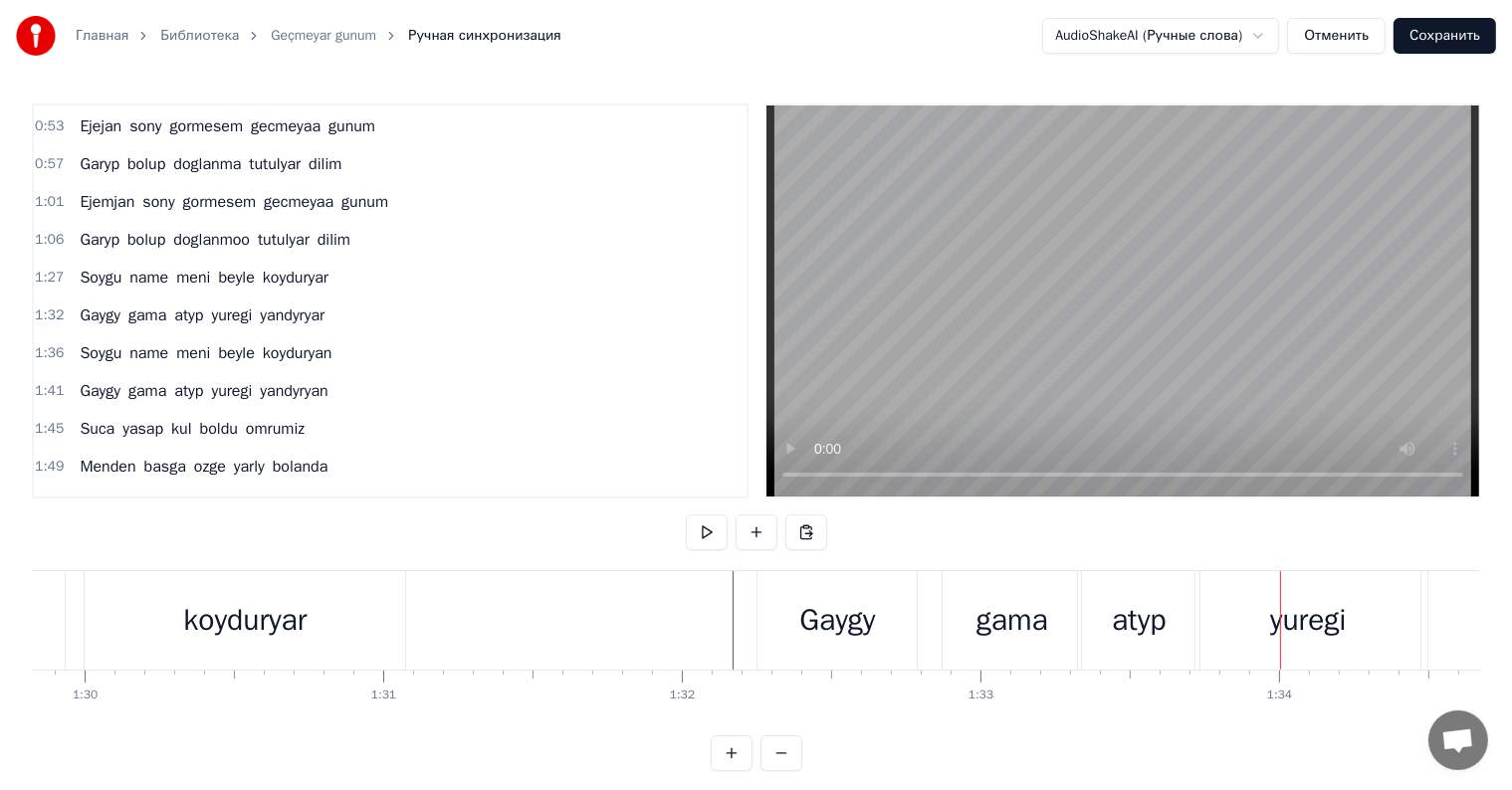 click at bounding box center [5979, 620] 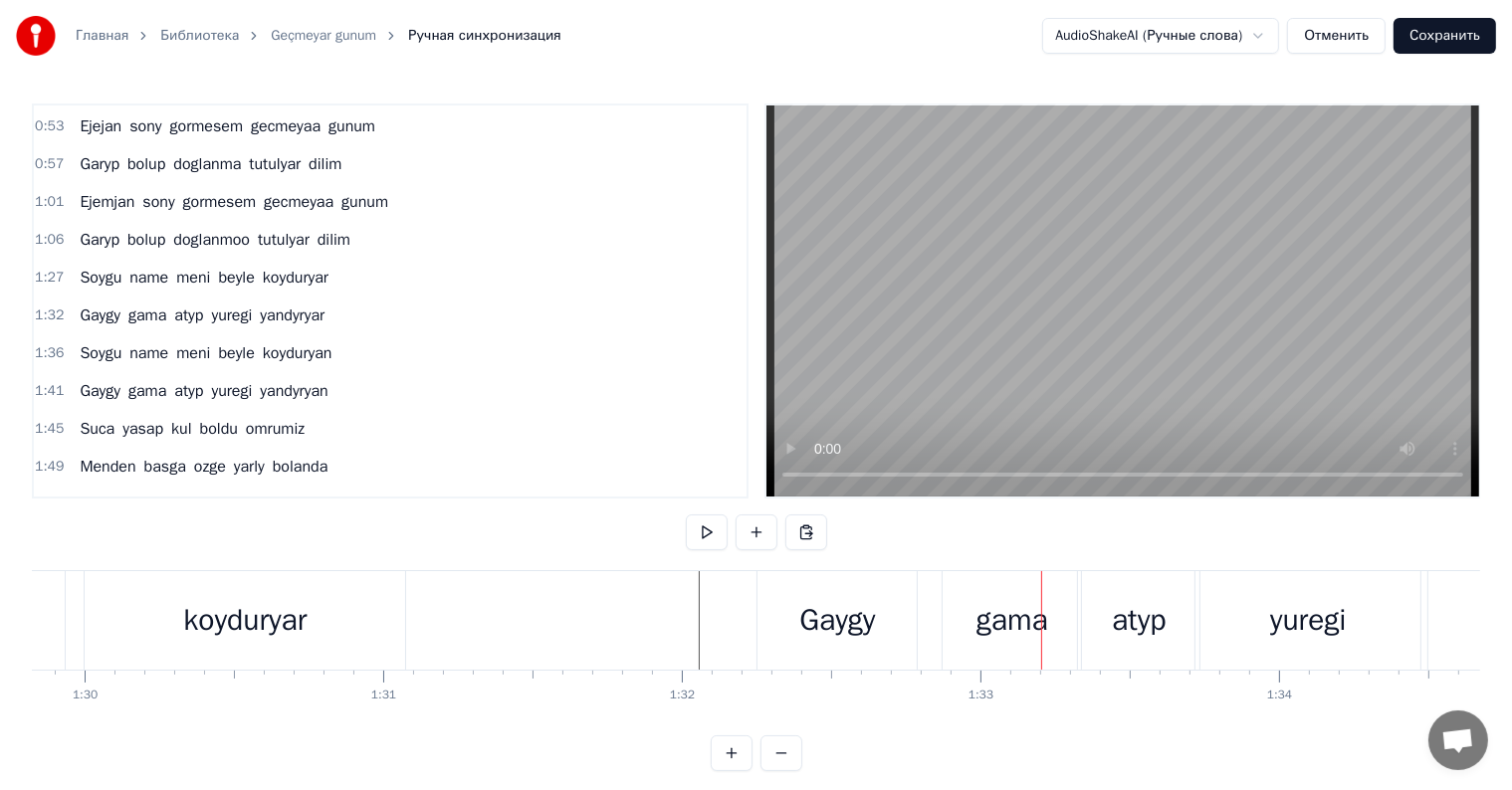click on "Gaygy" at bounding box center (837, 620) 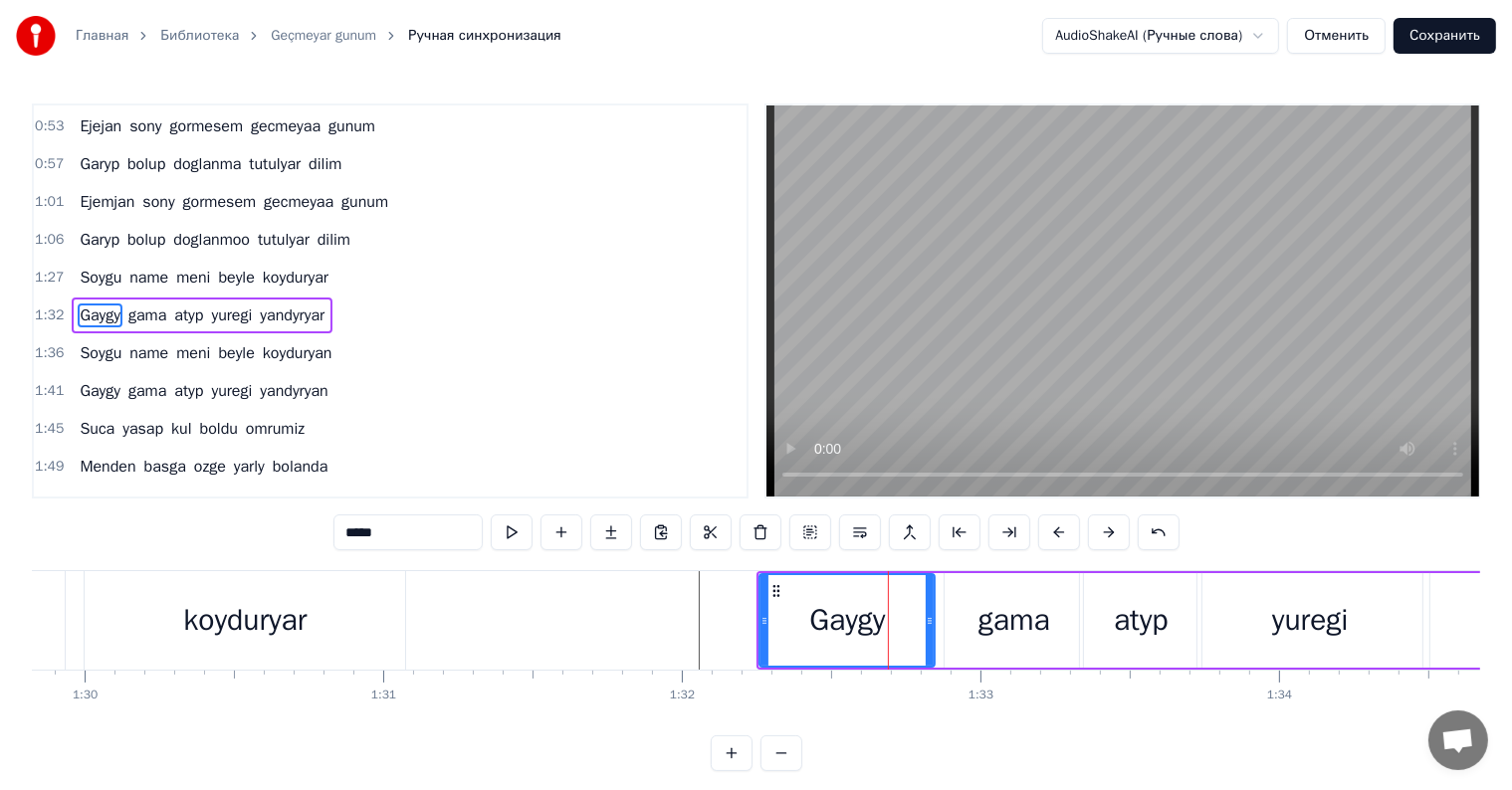 drag, startPoint x: 916, startPoint y: 614, endPoint x: 932, endPoint y: 616, distance: 16.124515 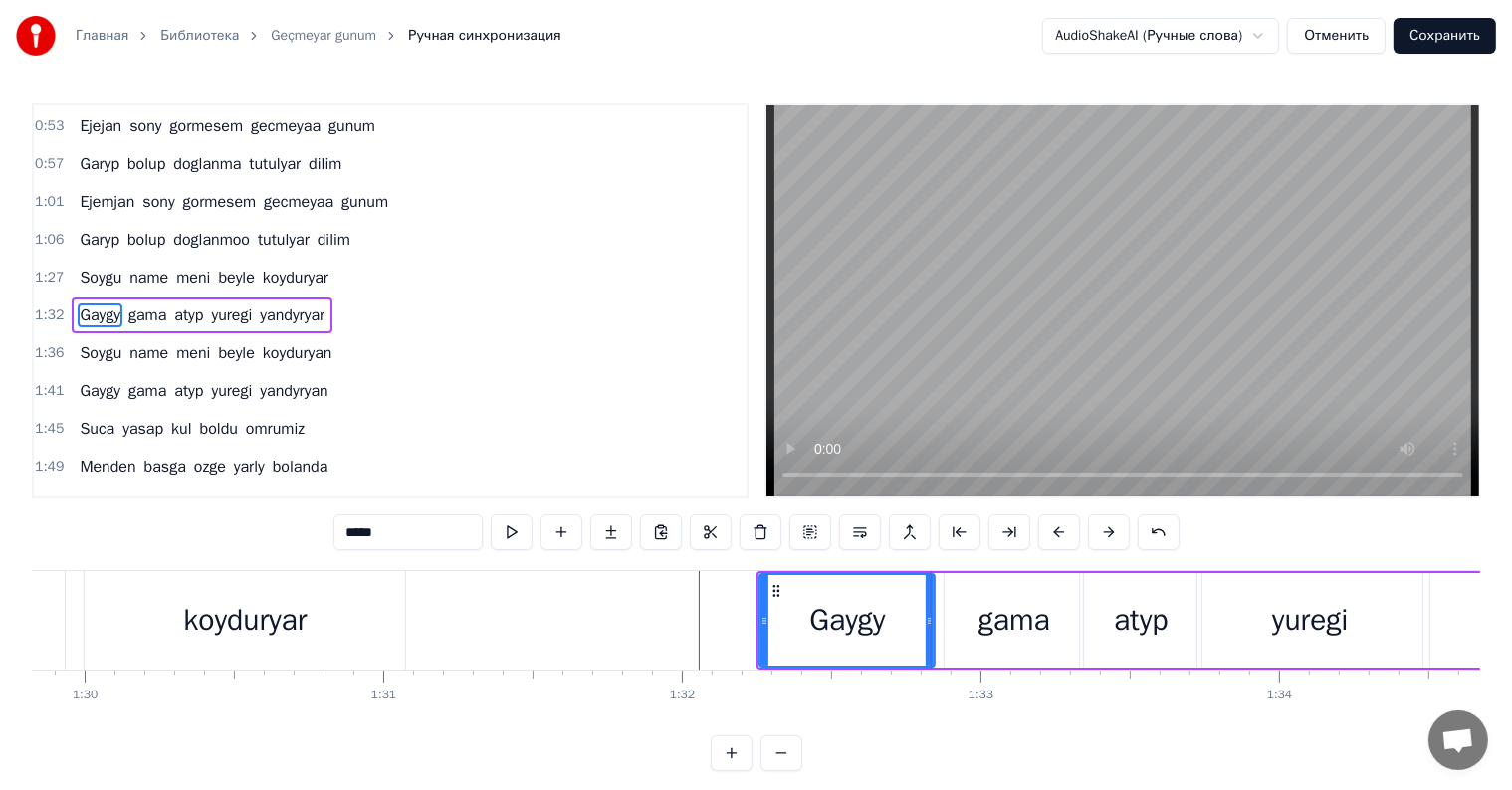 click on "gama" at bounding box center (1014, 620) 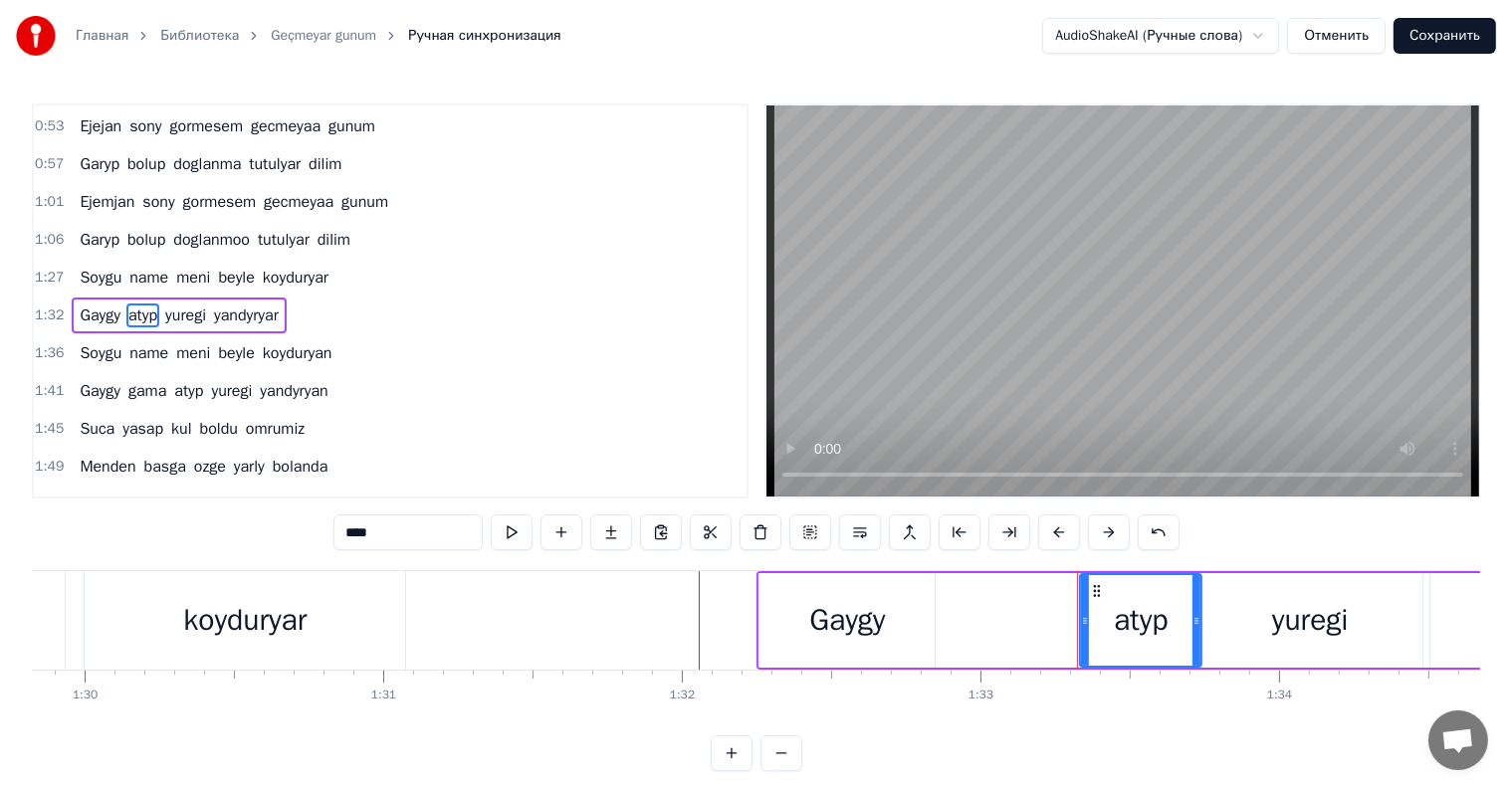 click on "Gaygy" at bounding box center [847, 620] 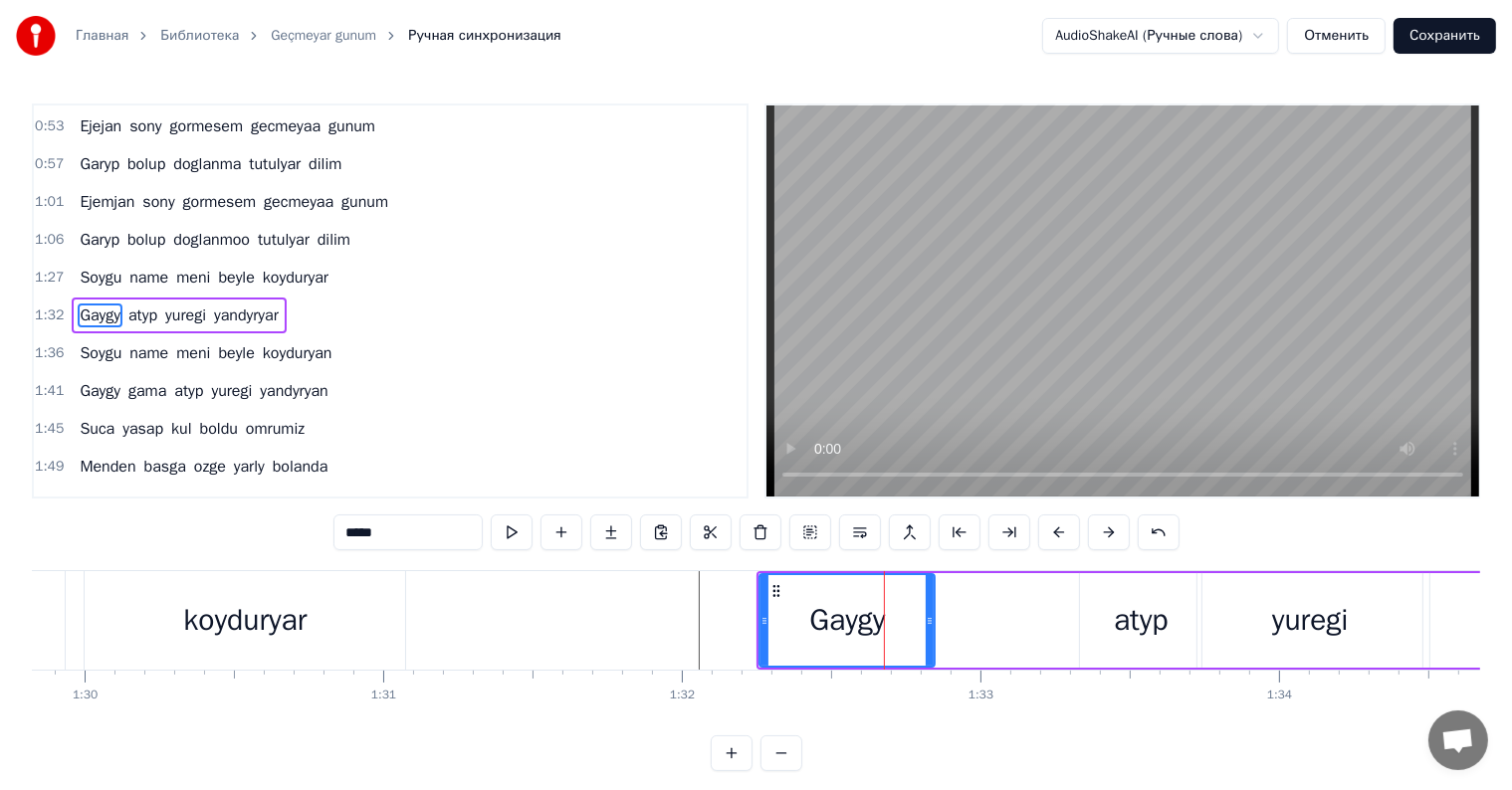click on "atyp" at bounding box center (1141, 620) 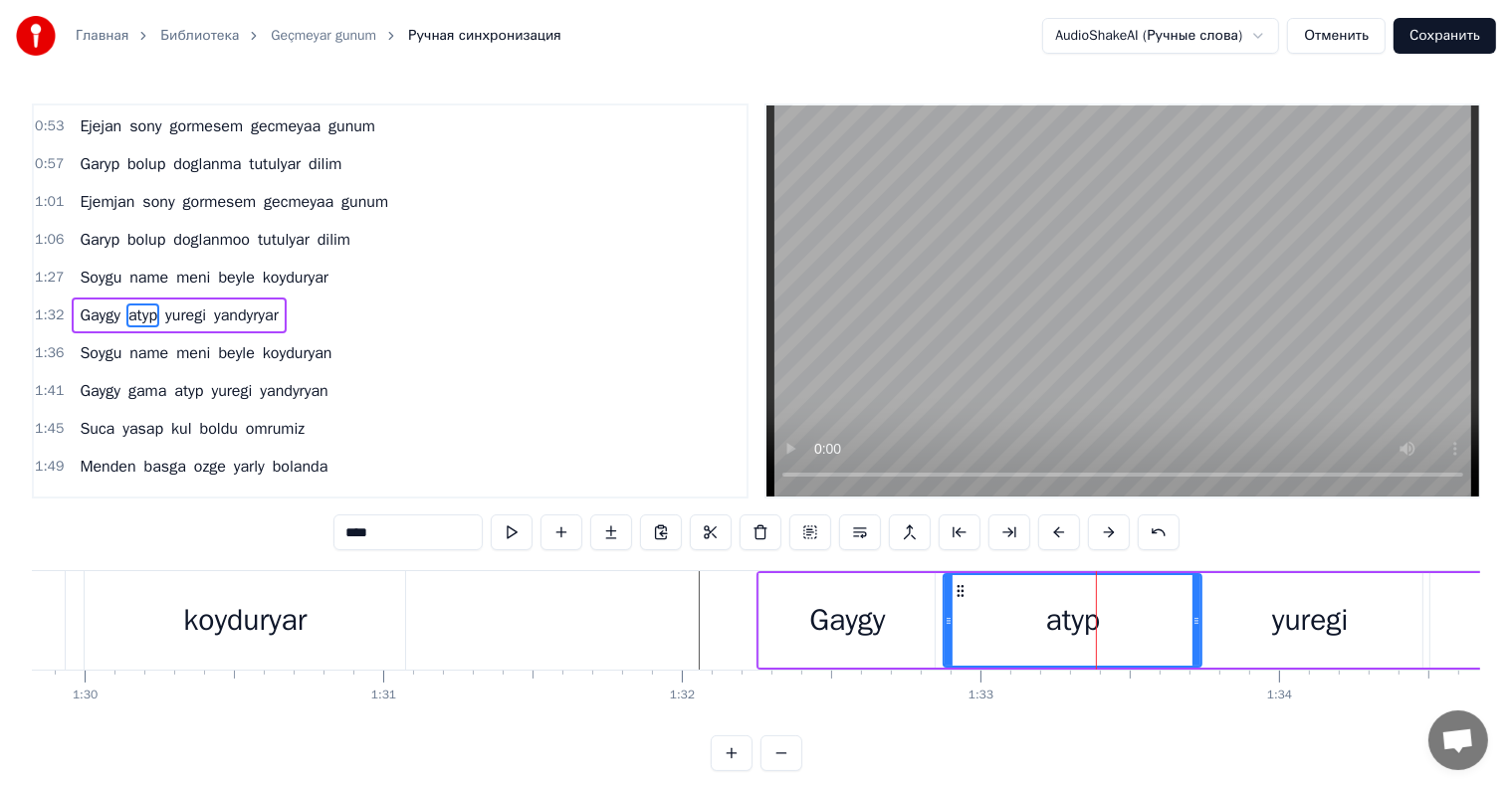 drag, startPoint x: 1083, startPoint y: 616, endPoint x: 947, endPoint y: 620, distance: 136.05881 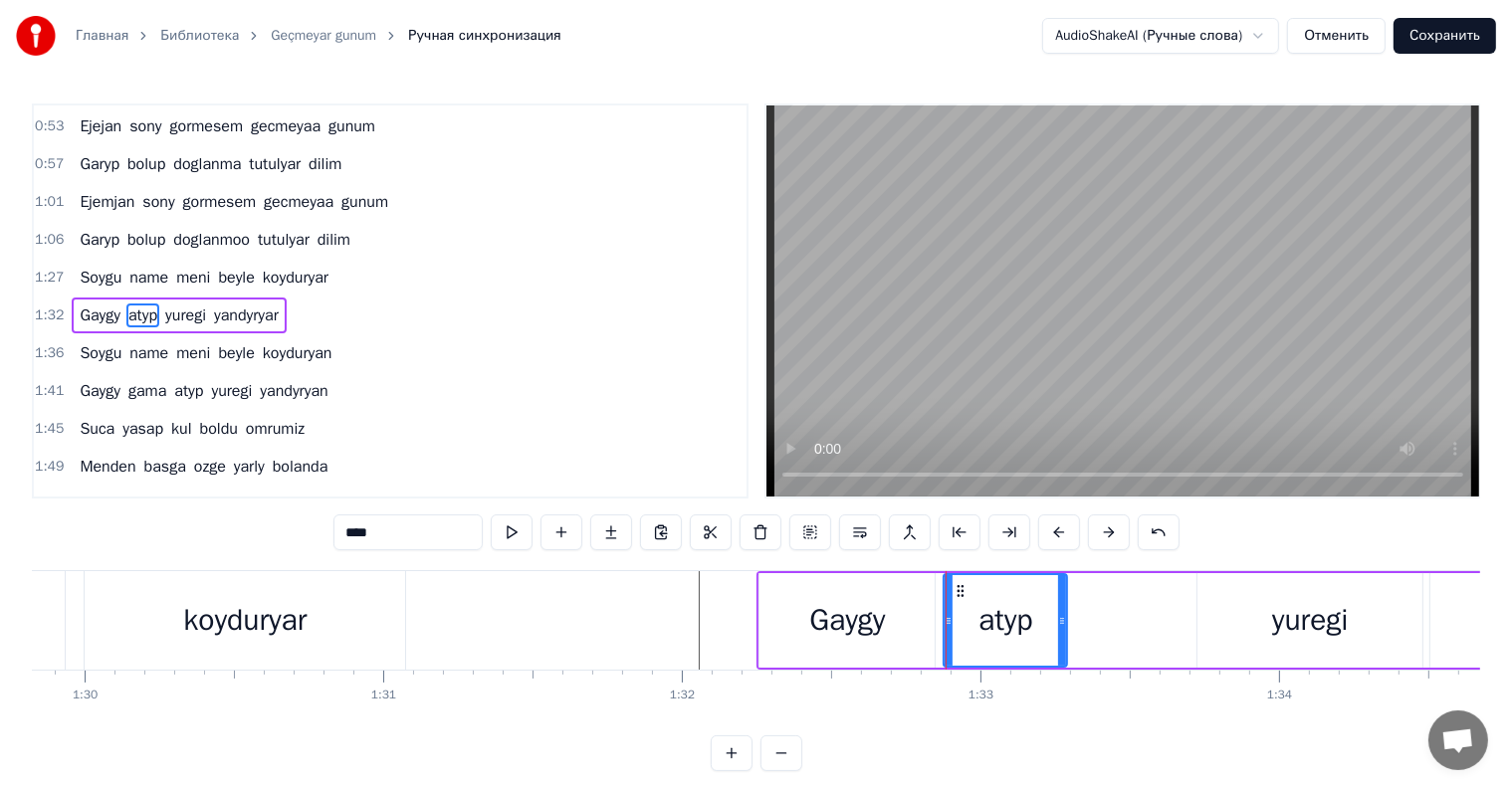 drag, startPoint x: 1198, startPoint y: 611, endPoint x: 1065, endPoint y: 615, distance: 133.0601 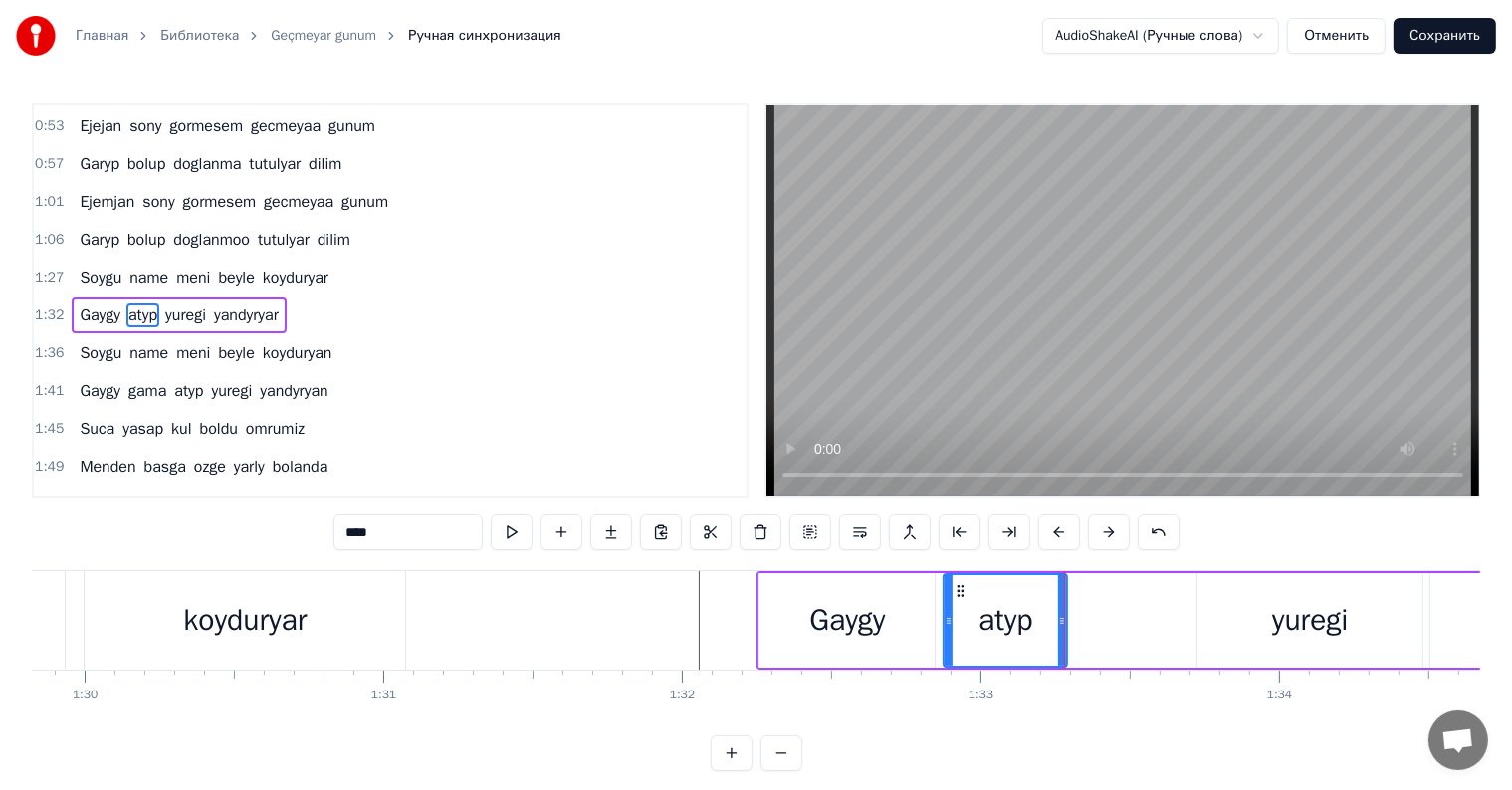 click on "Gaygy" at bounding box center (847, 620) 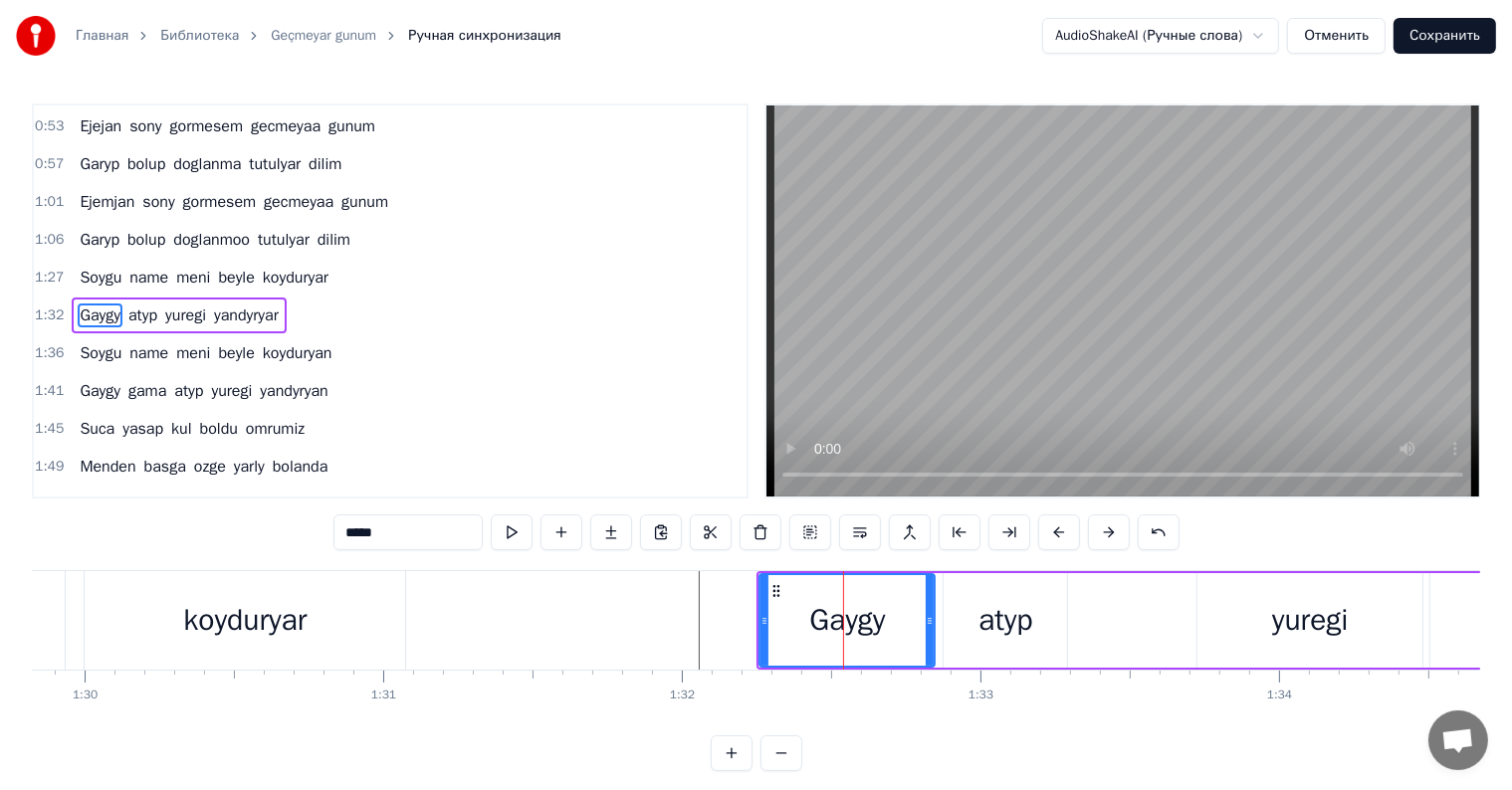 click on "*****" at bounding box center [408, 532] 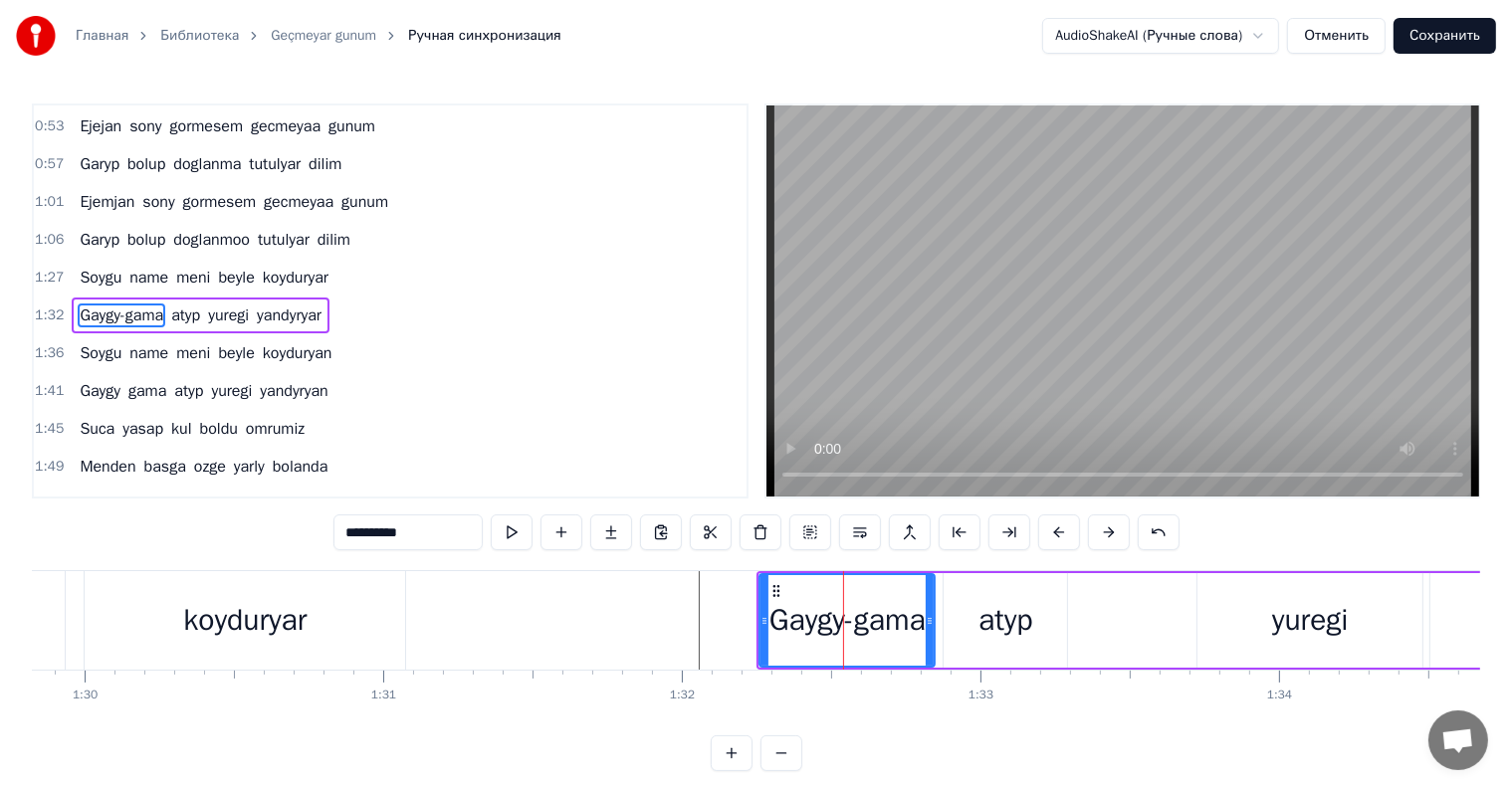 type on "**********" 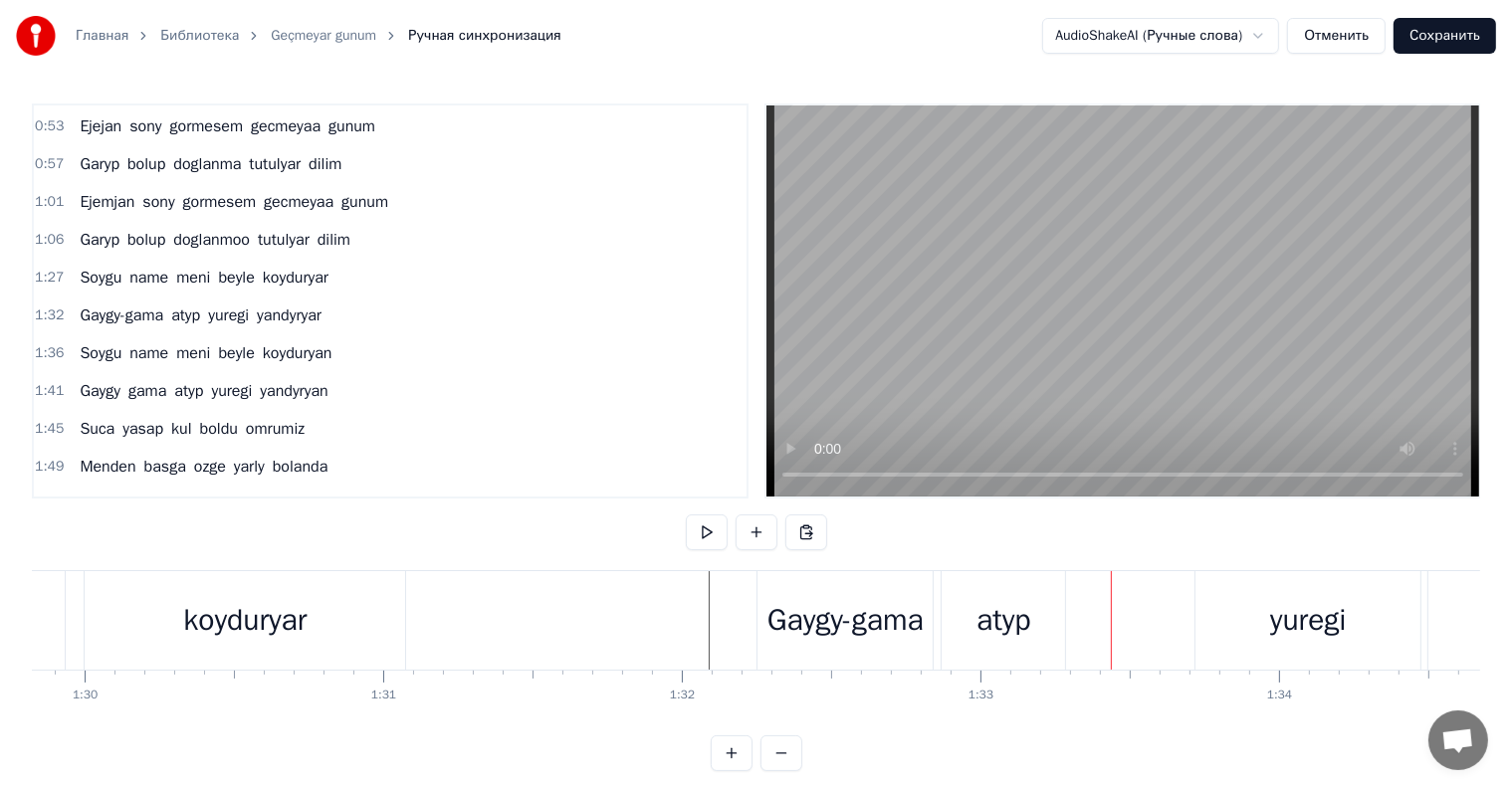 click on "atyp" at bounding box center [1003, 620] 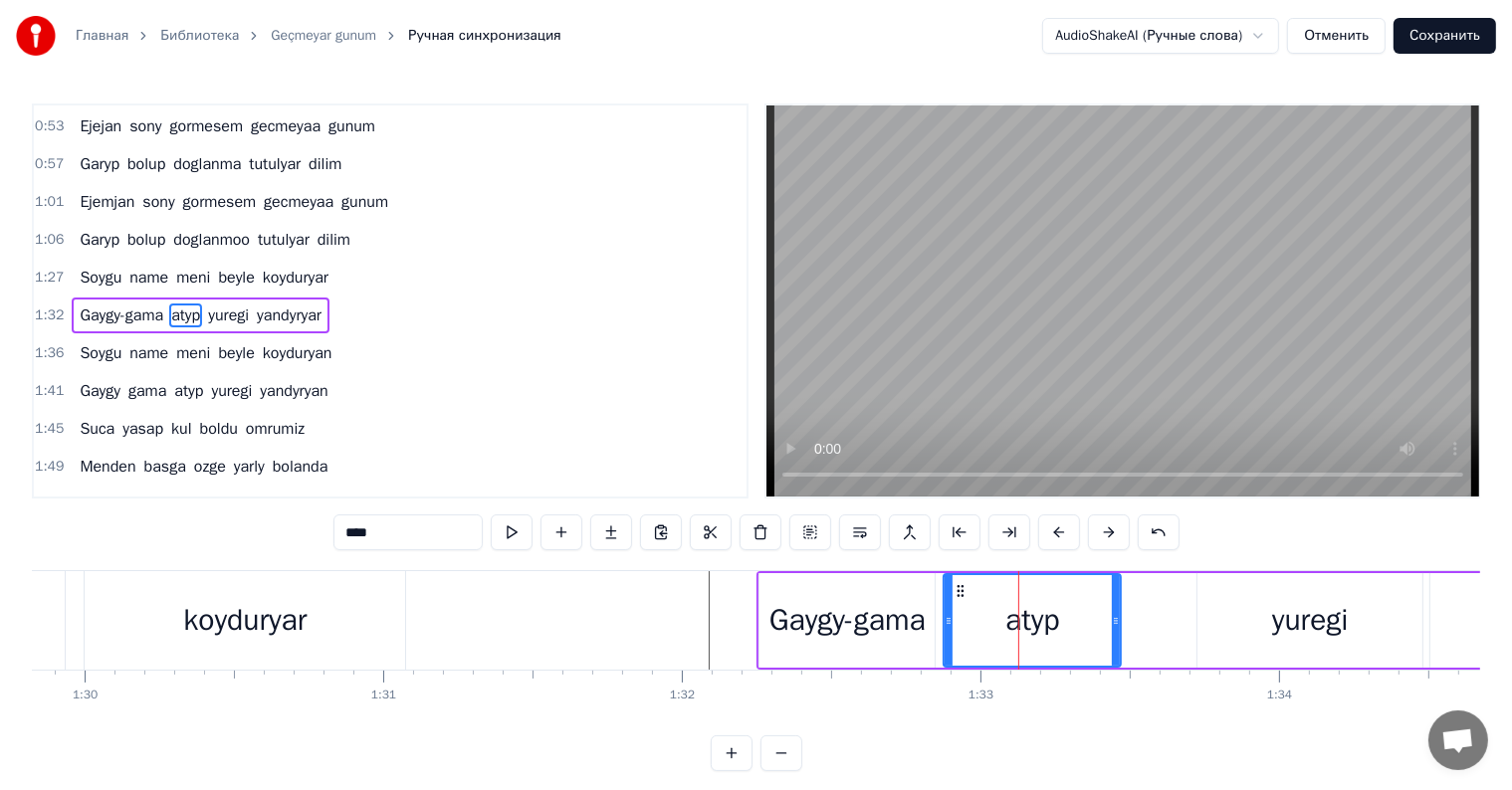 drag, startPoint x: 1063, startPoint y: 613, endPoint x: 1117, endPoint y: 618, distance: 54.230987 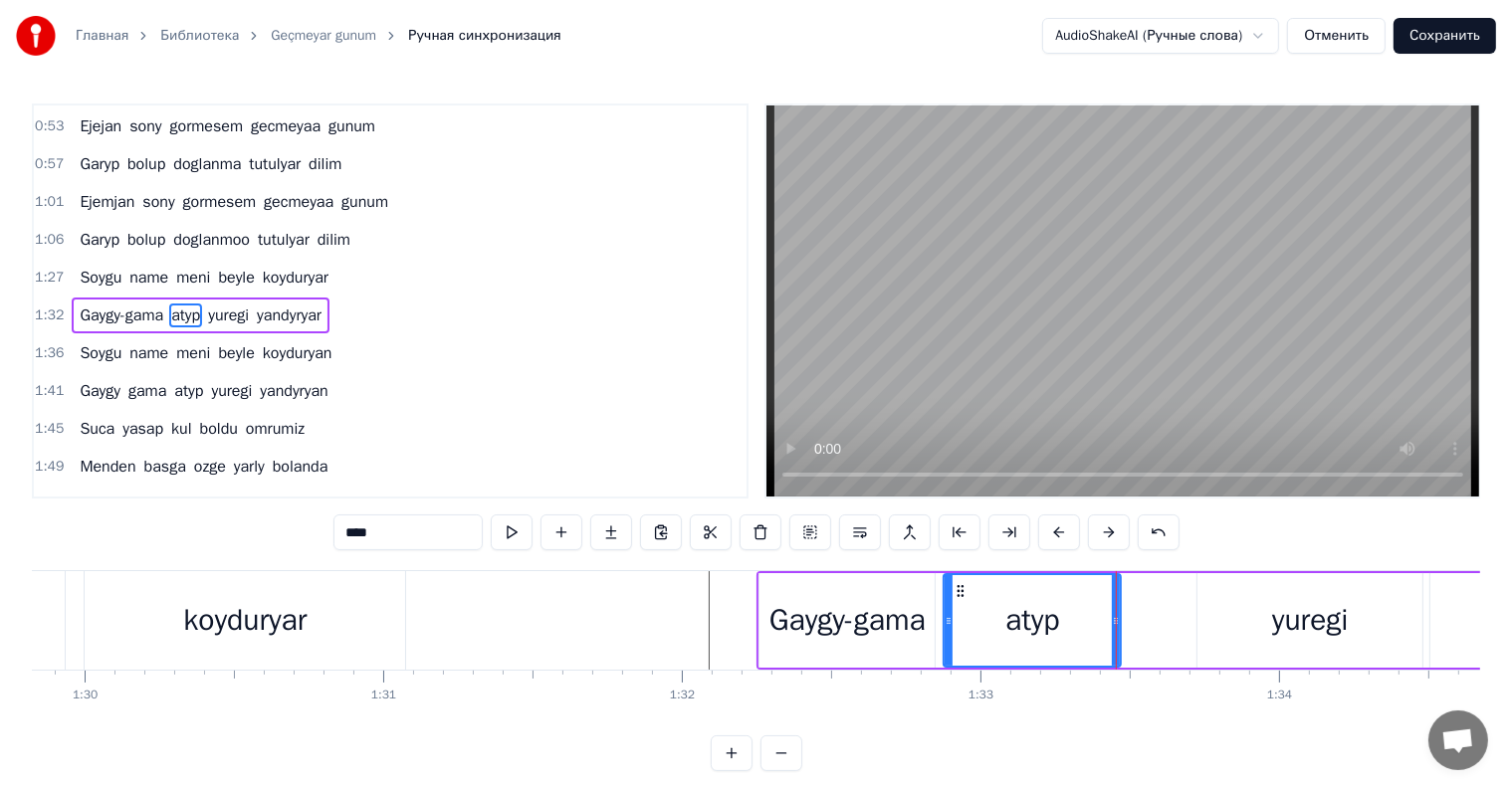 click at bounding box center [5979, 620] 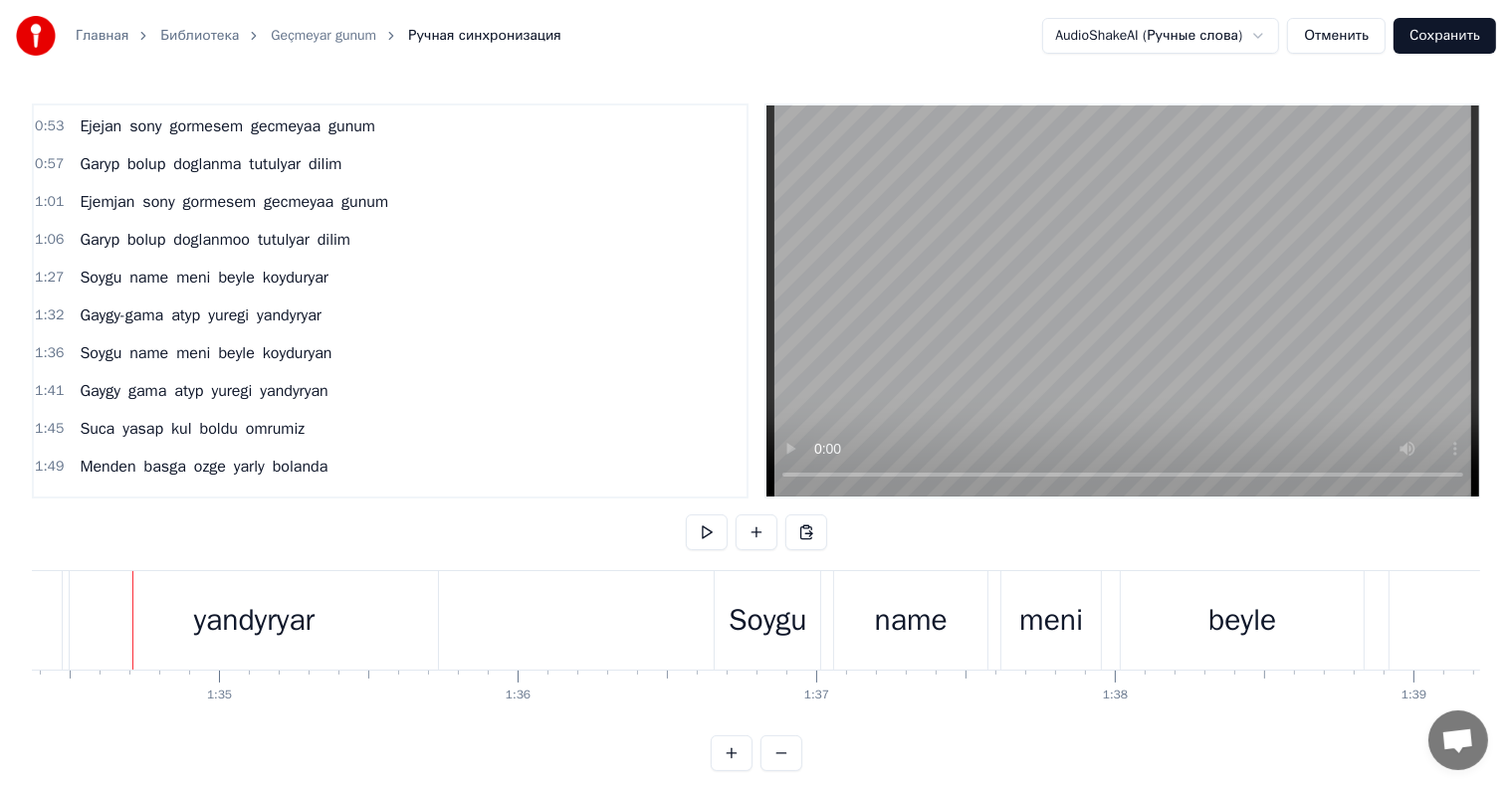 scroll, scrollTop: 0, scrollLeft: 28182, axis: horizontal 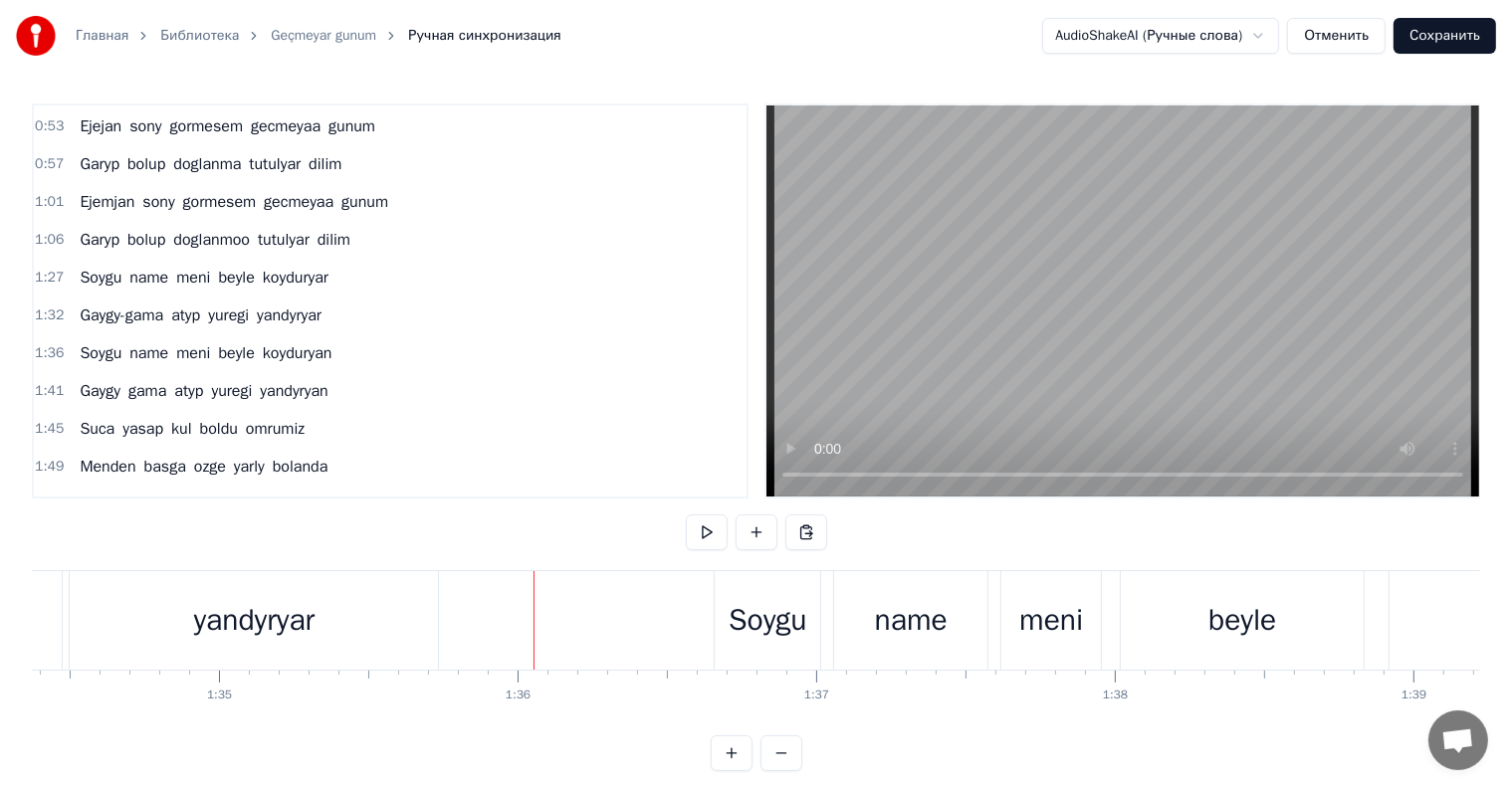 click on "yandyryar" at bounding box center [254, 620] 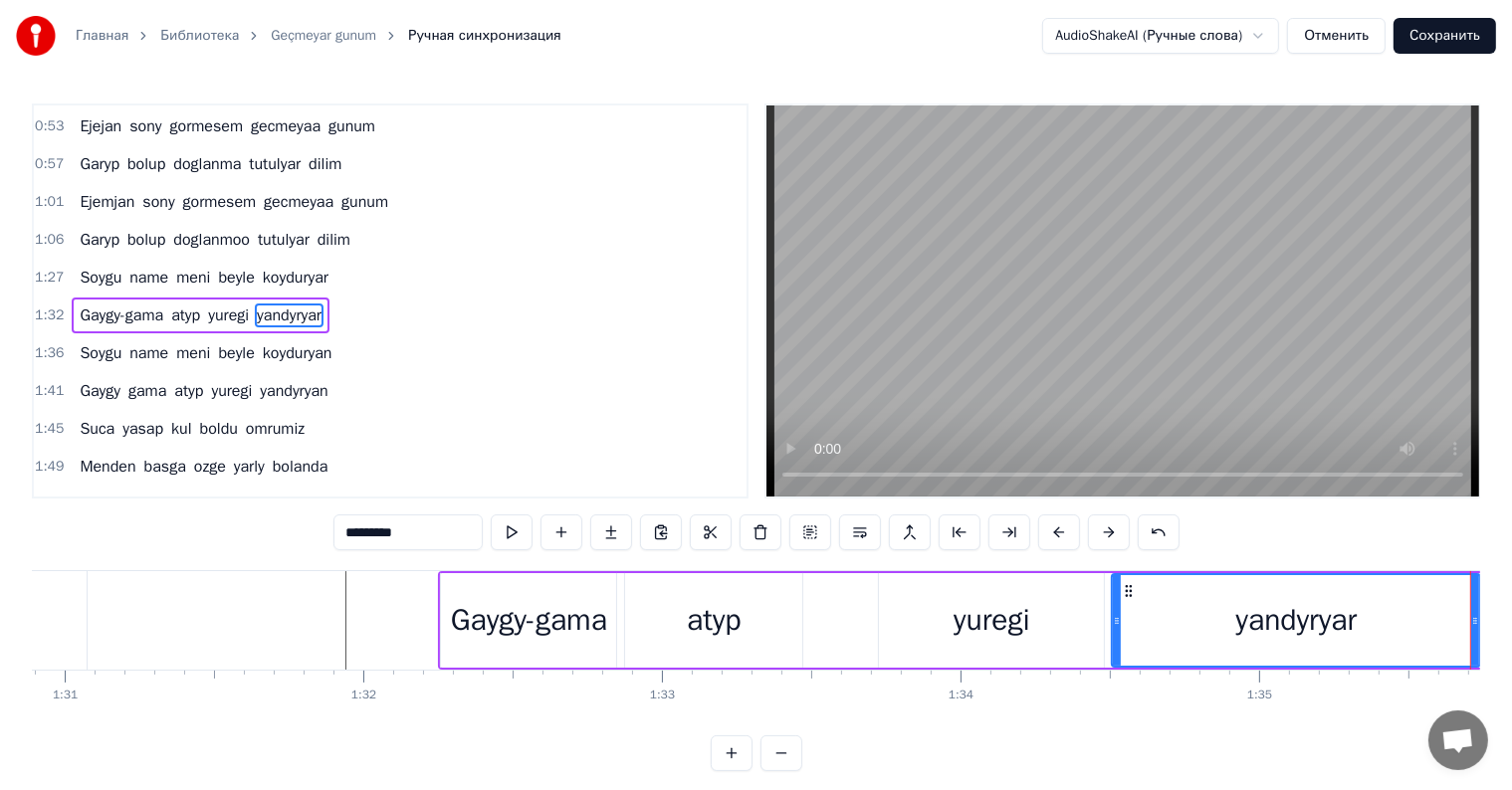scroll, scrollTop: 0, scrollLeft: 26772, axis: horizontal 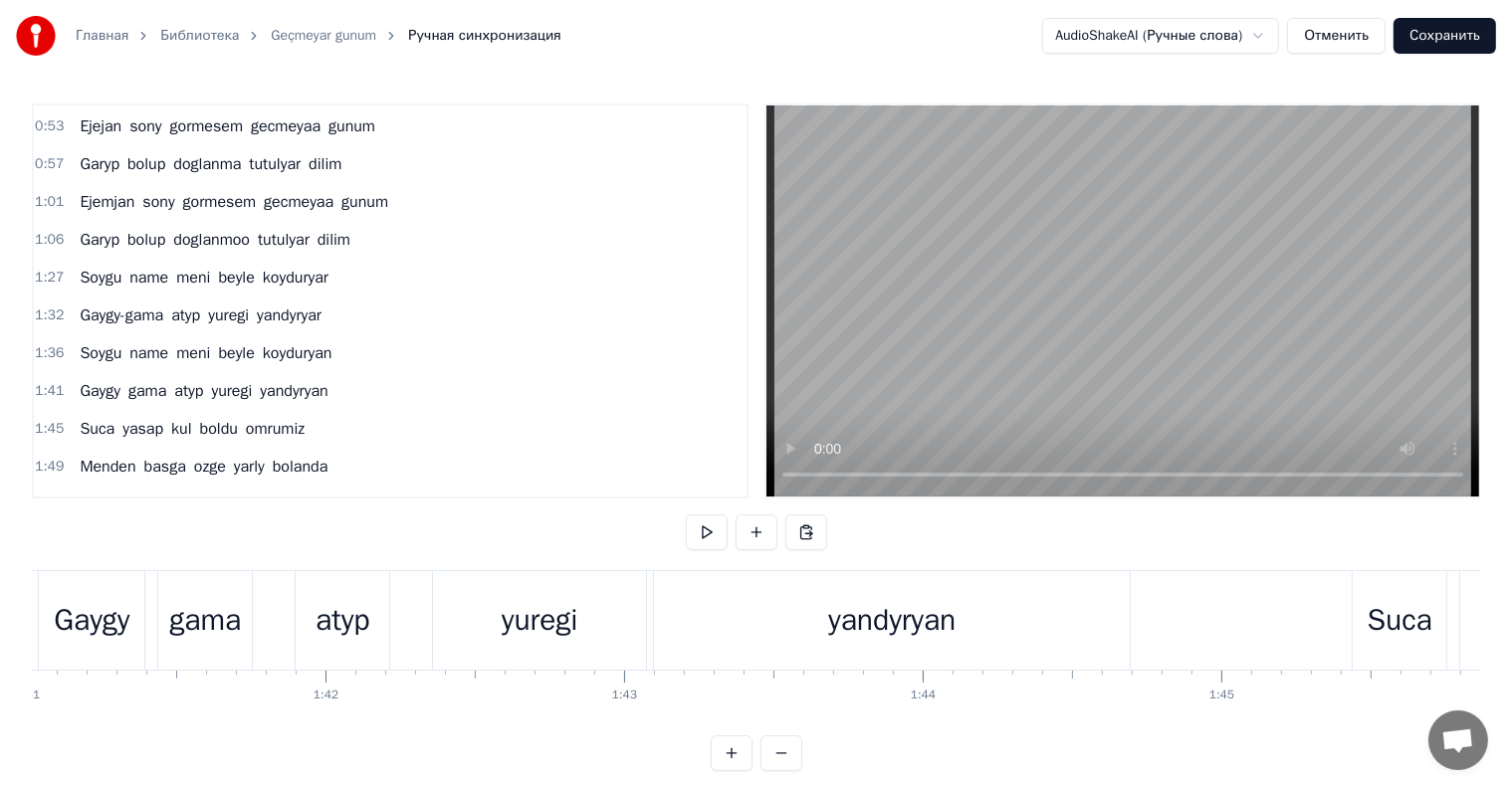click on "yandyryan" at bounding box center (892, 620) 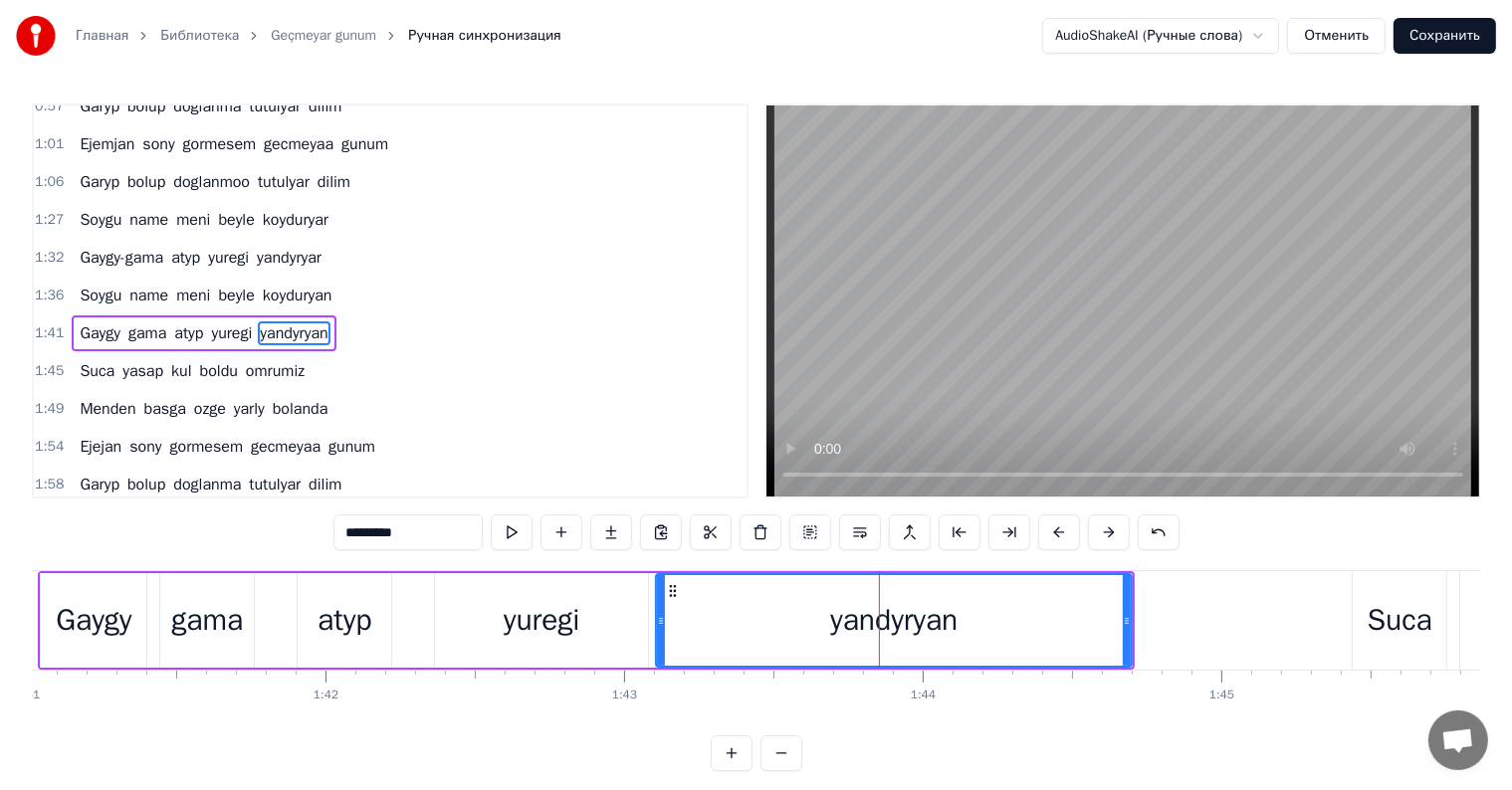 scroll, scrollTop: 298, scrollLeft: 0, axis: vertical 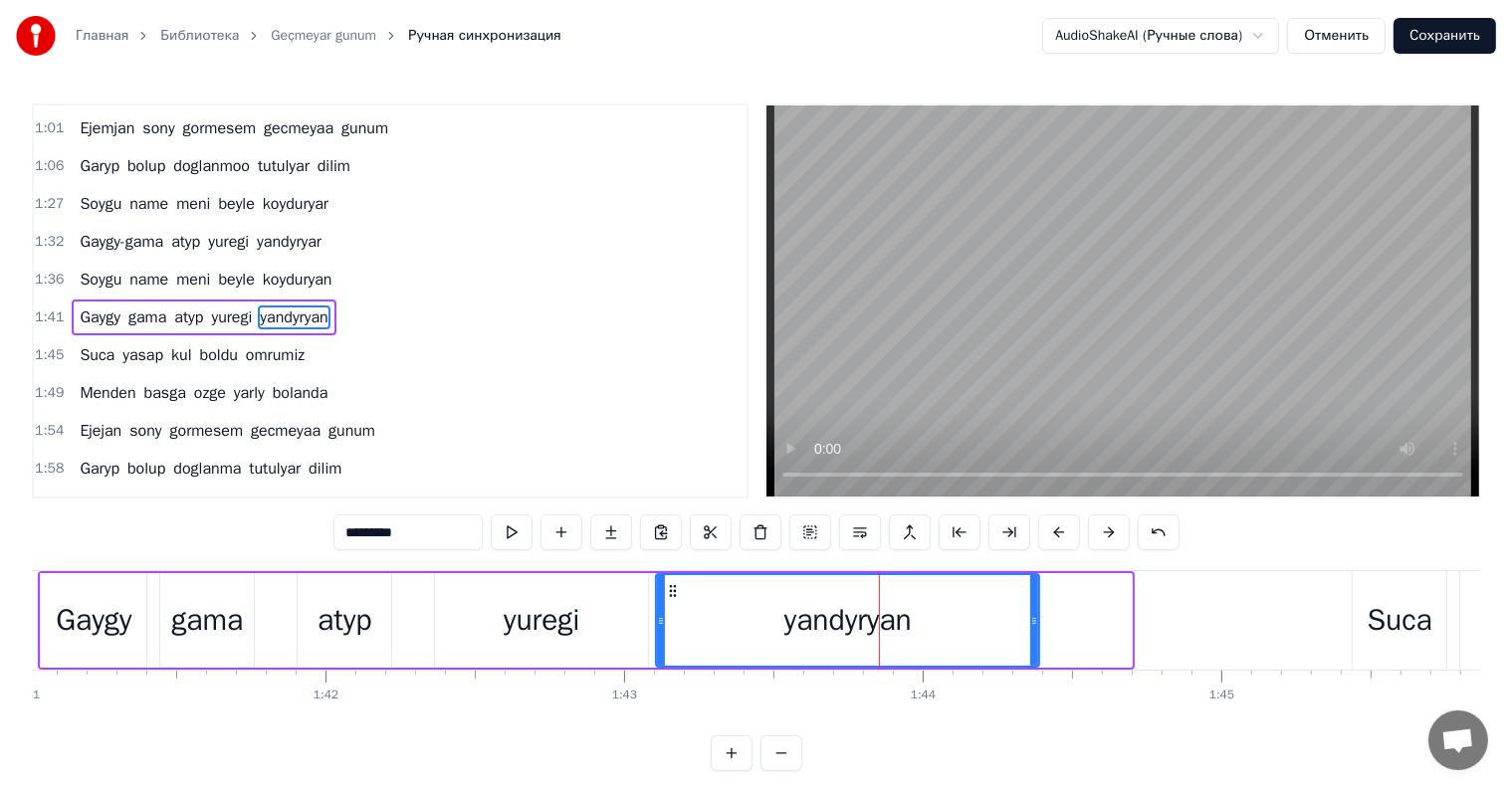 drag, startPoint x: 1127, startPoint y: 610, endPoint x: 1034, endPoint y: 623, distance: 93.904207 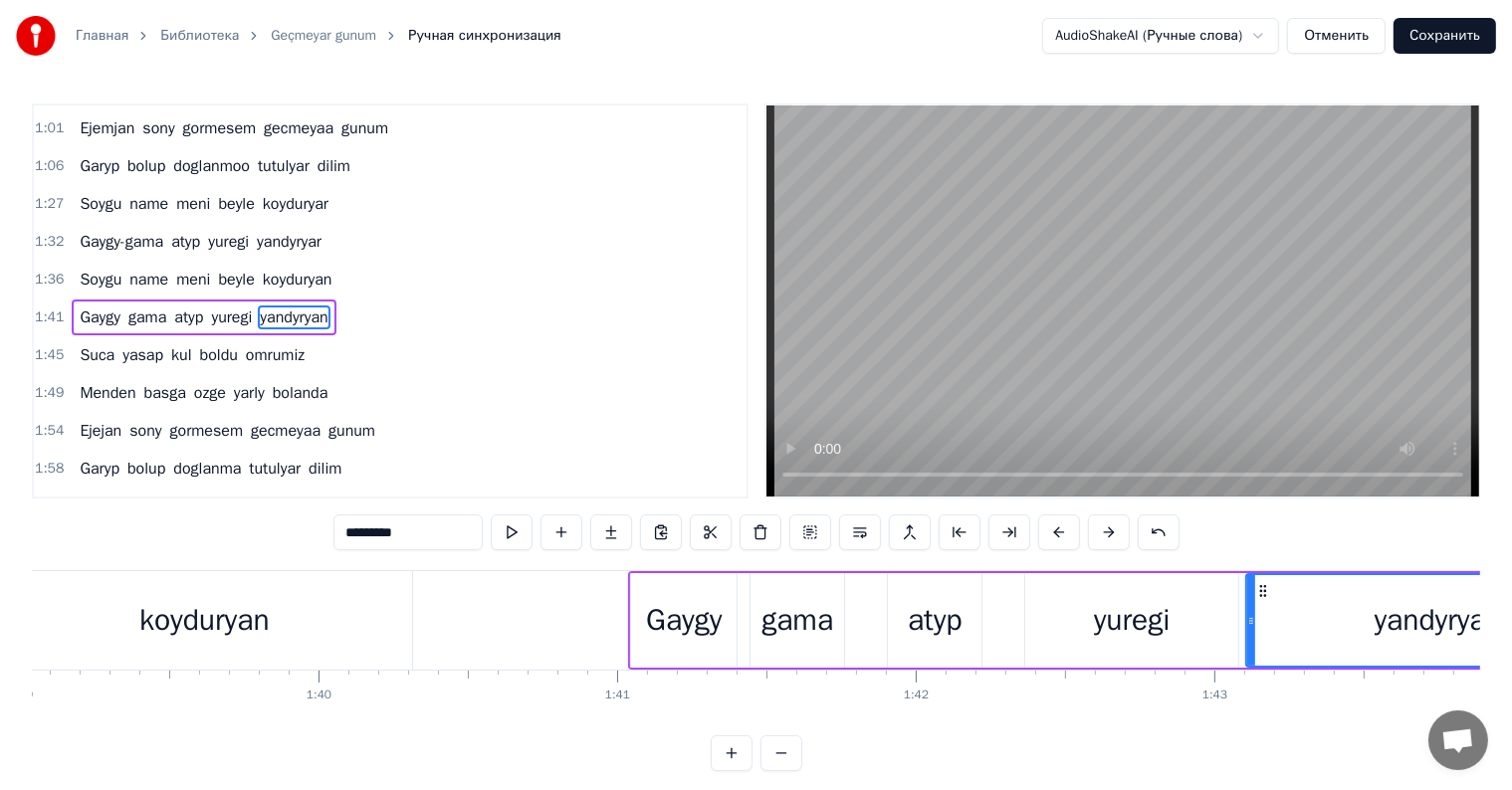 scroll, scrollTop: 0, scrollLeft: 29575, axis: horizontal 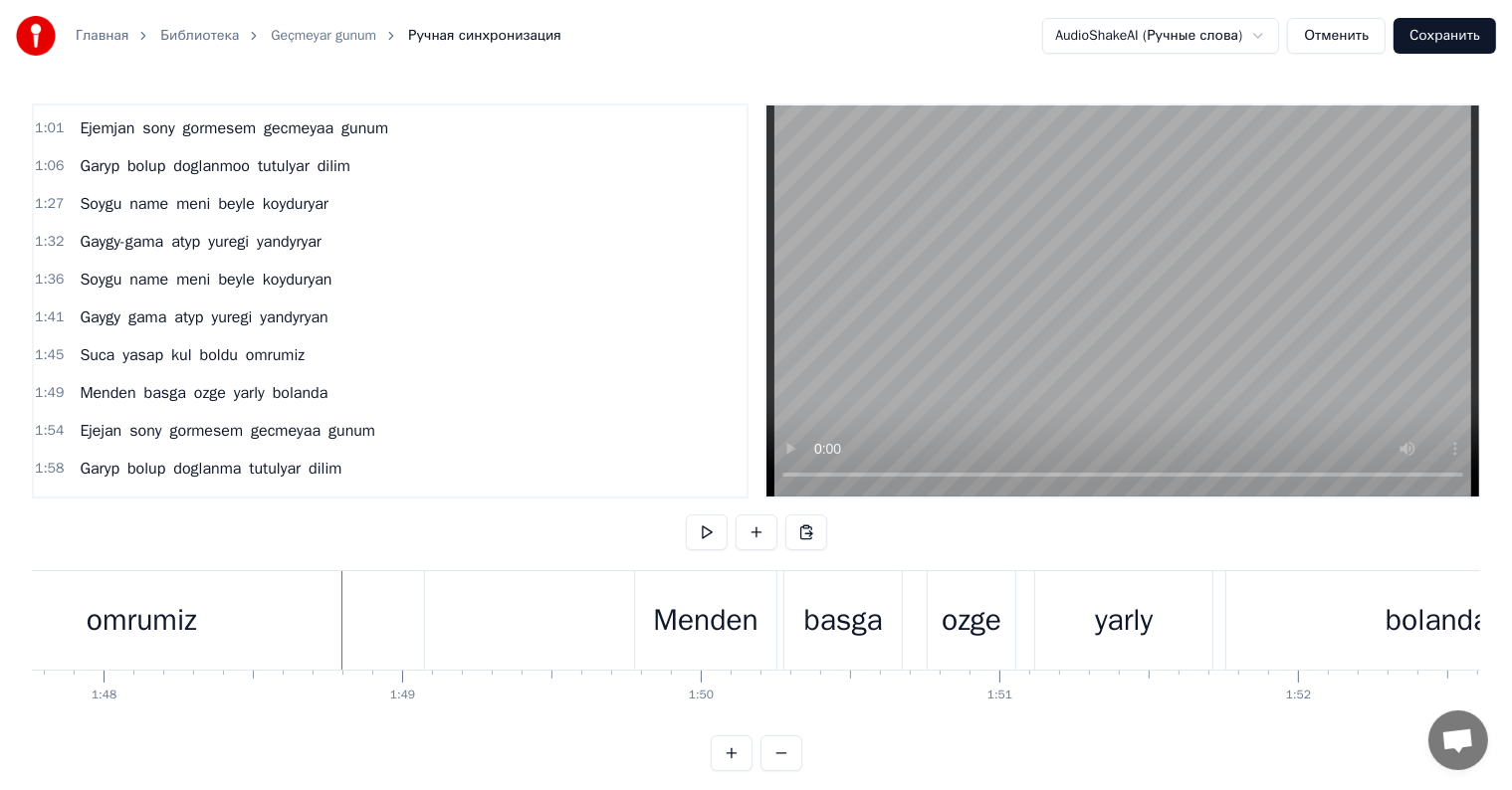 click on "omrumiz" at bounding box center [141, 620] 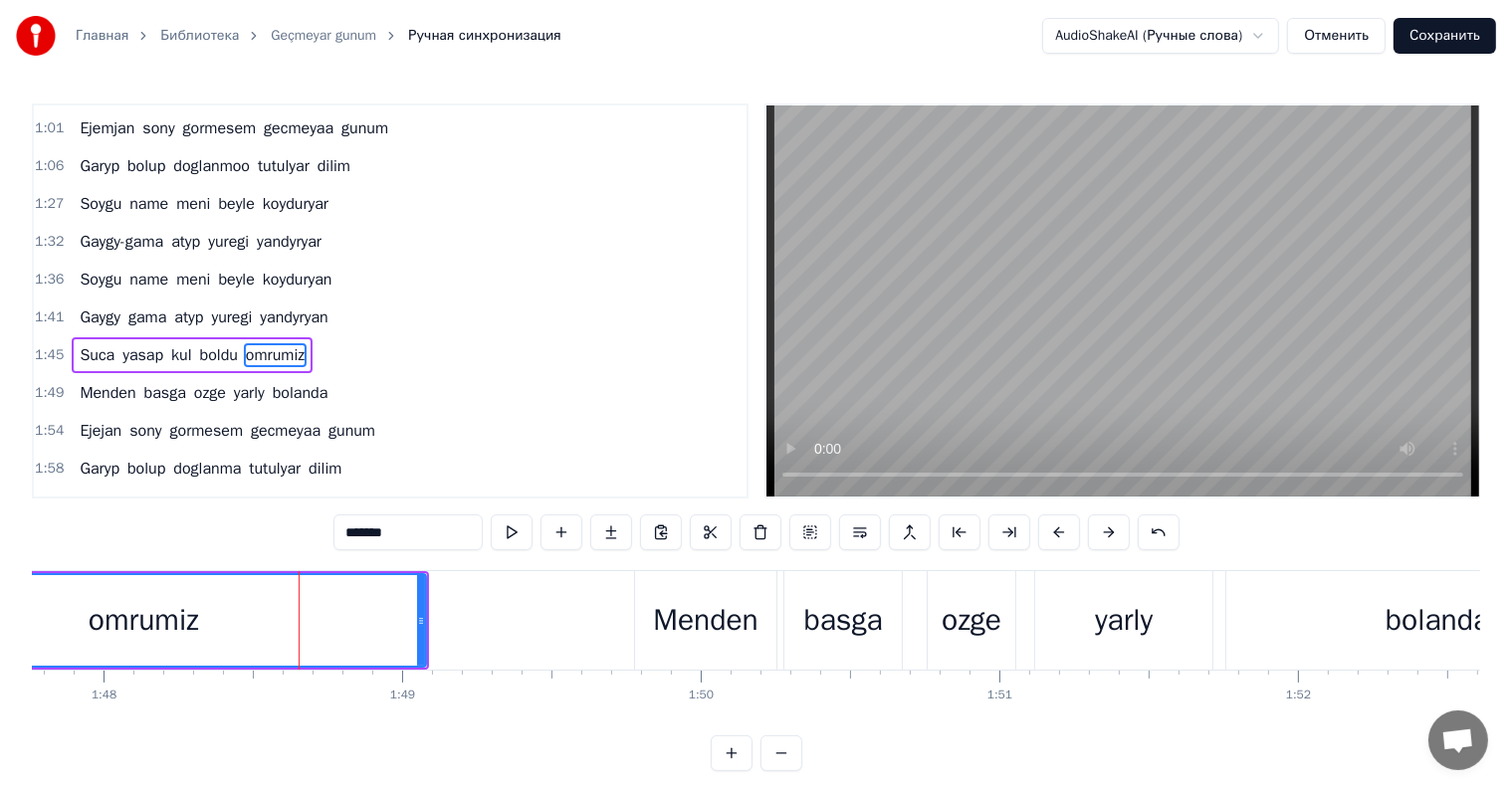 scroll, scrollTop: 334, scrollLeft: 0, axis: vertical 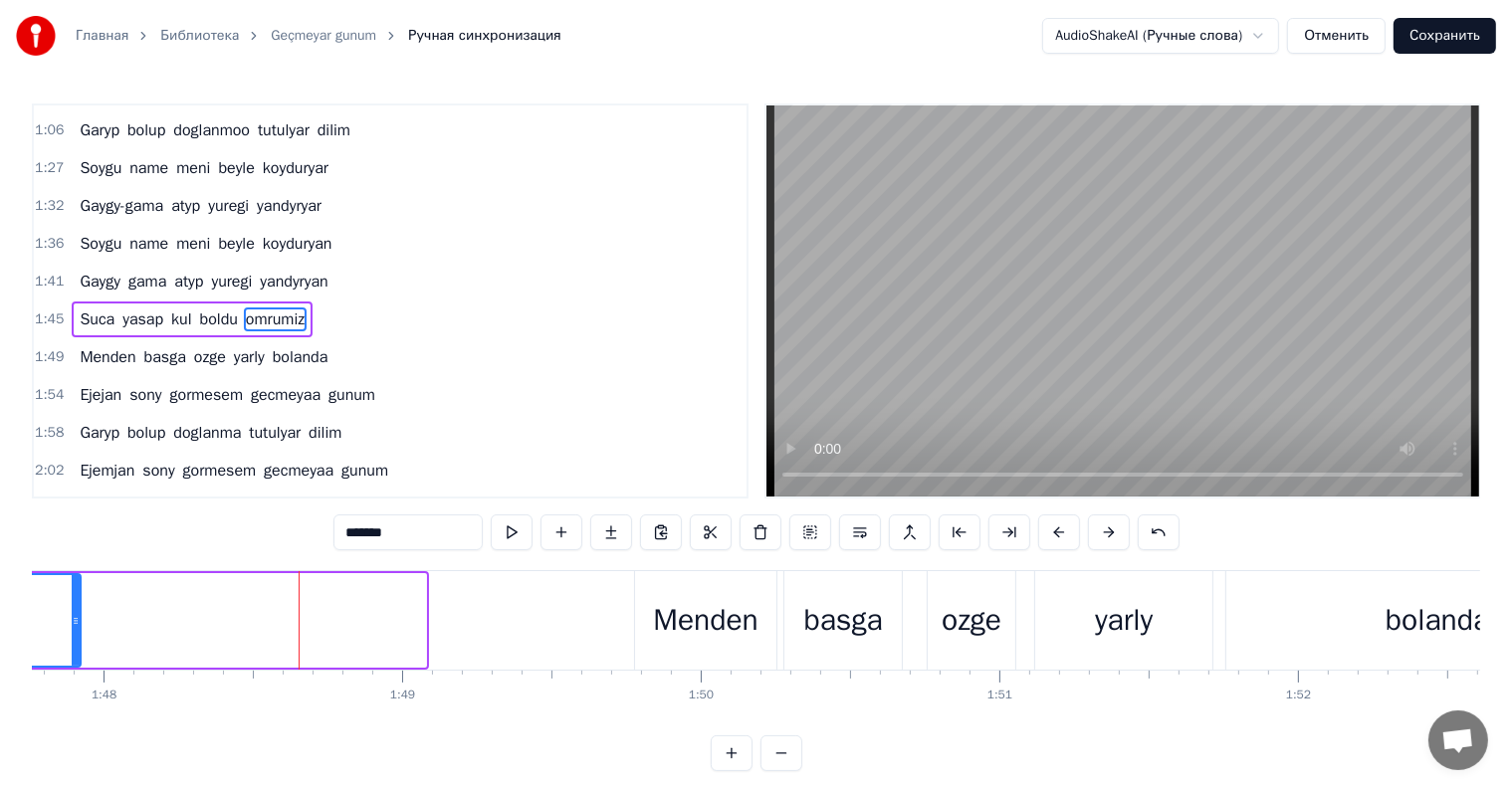 drag, startPoint x: 425, startPoint y: 595, endPoint x: 80, endPoint y: 597, distance: 345.0058 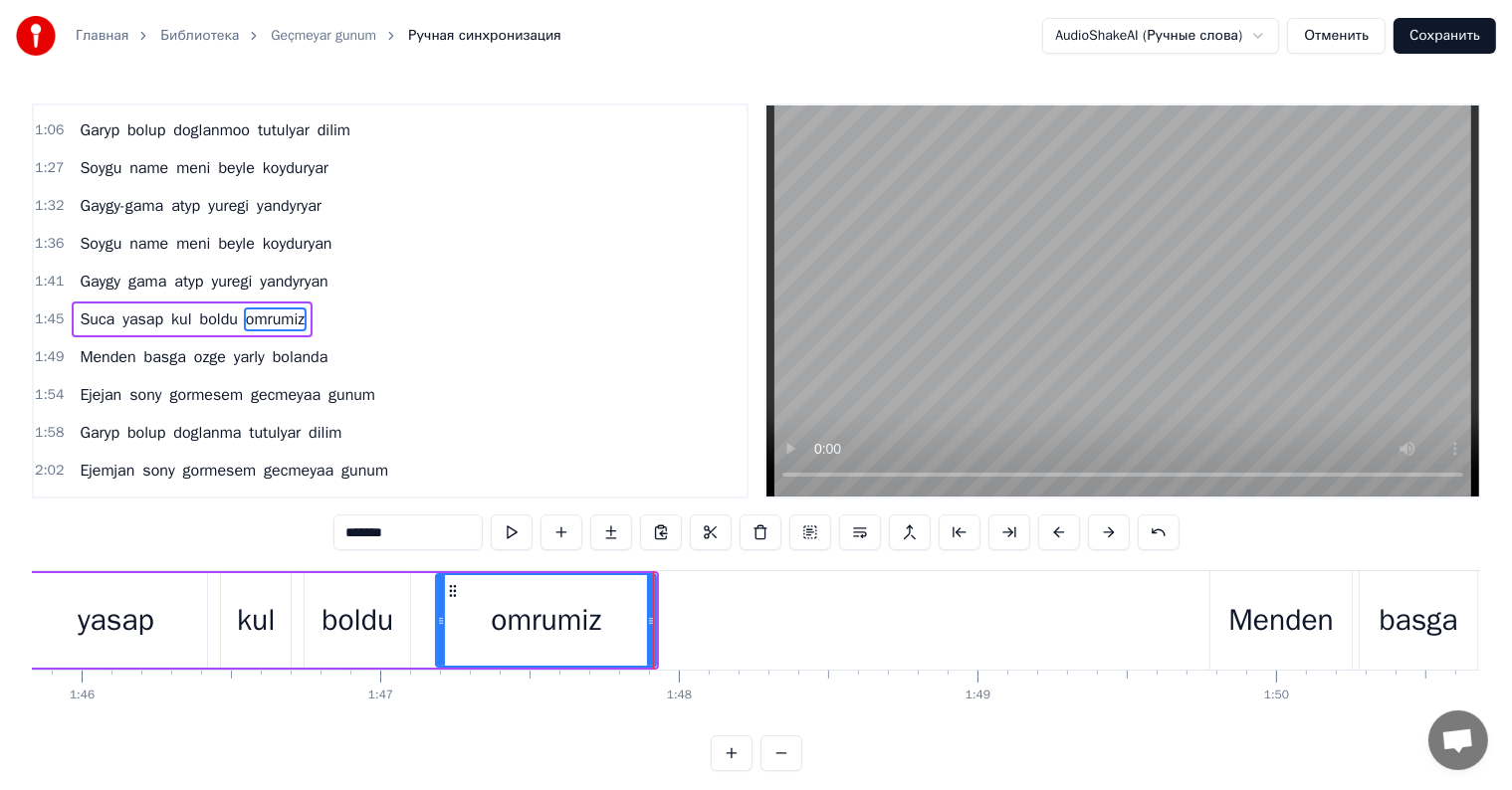 scroll, scrollTop: 0, scrollLeft: 31456, axis: horizontal 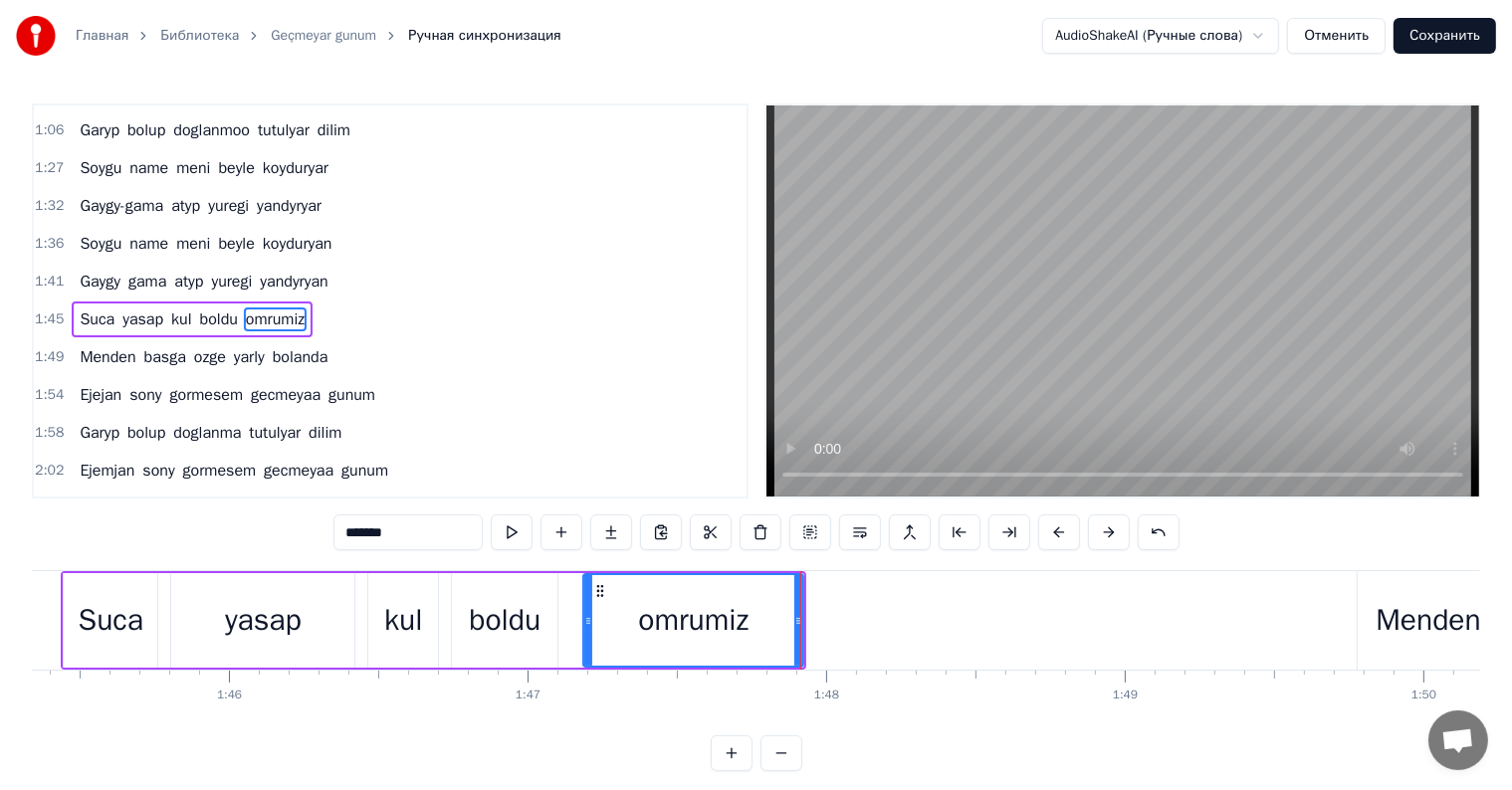 click on "Suca" at bounding box center [110, 620] 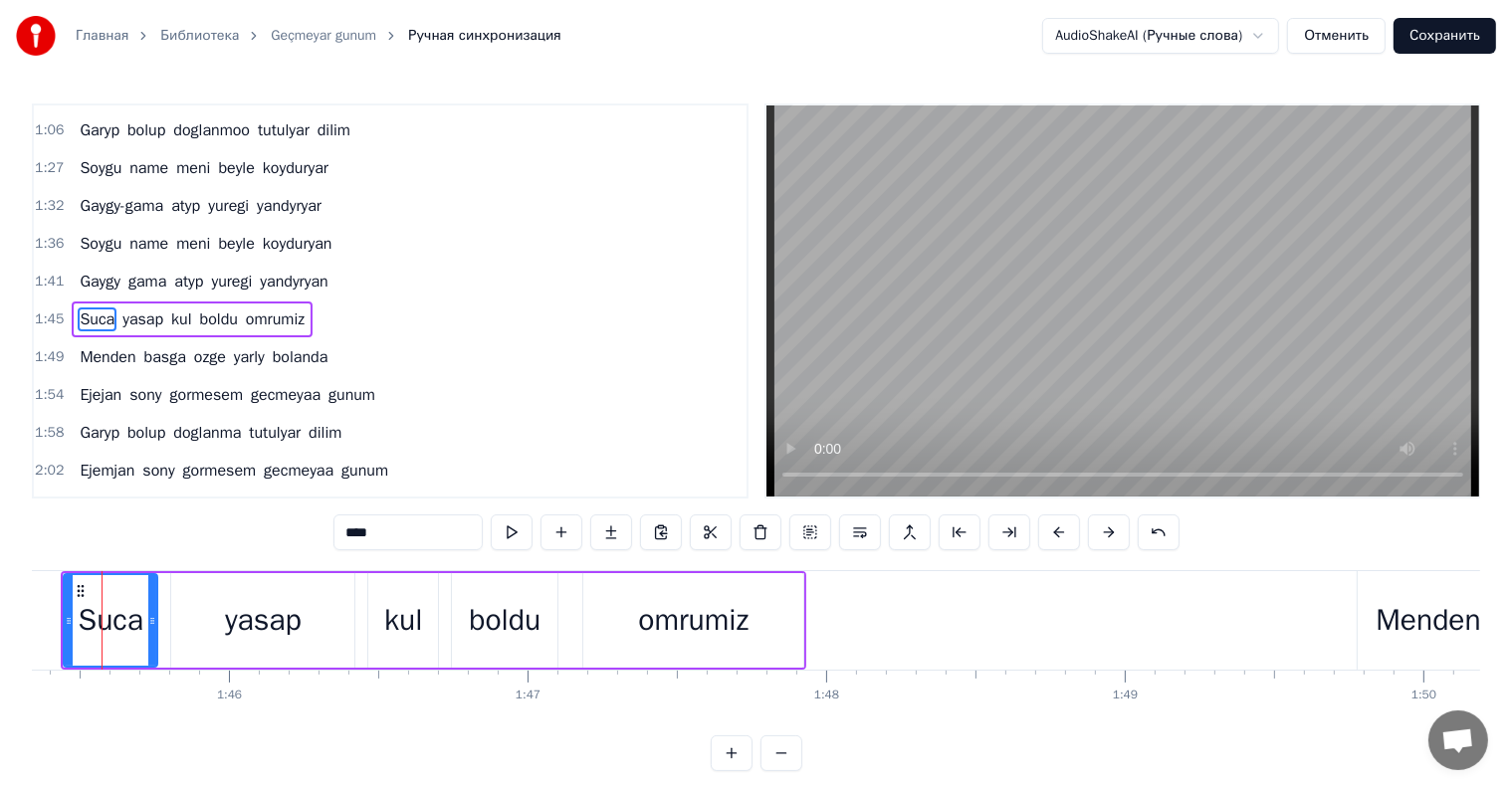 scroll, scrollTop: 0, scrollLeft: 31426, axis: horizontal 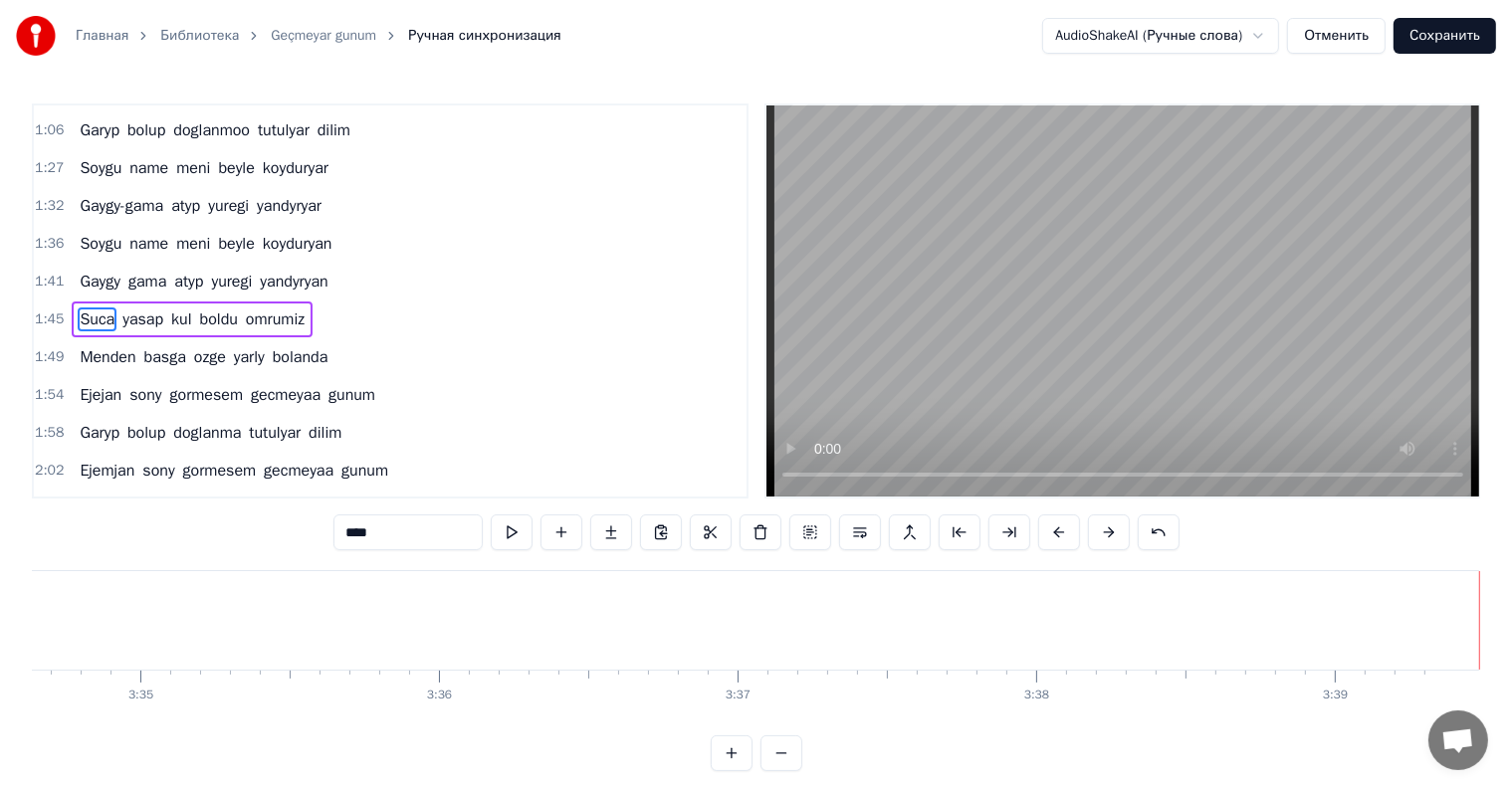 click on "Сохранить" at bounding box center [1444, 36] 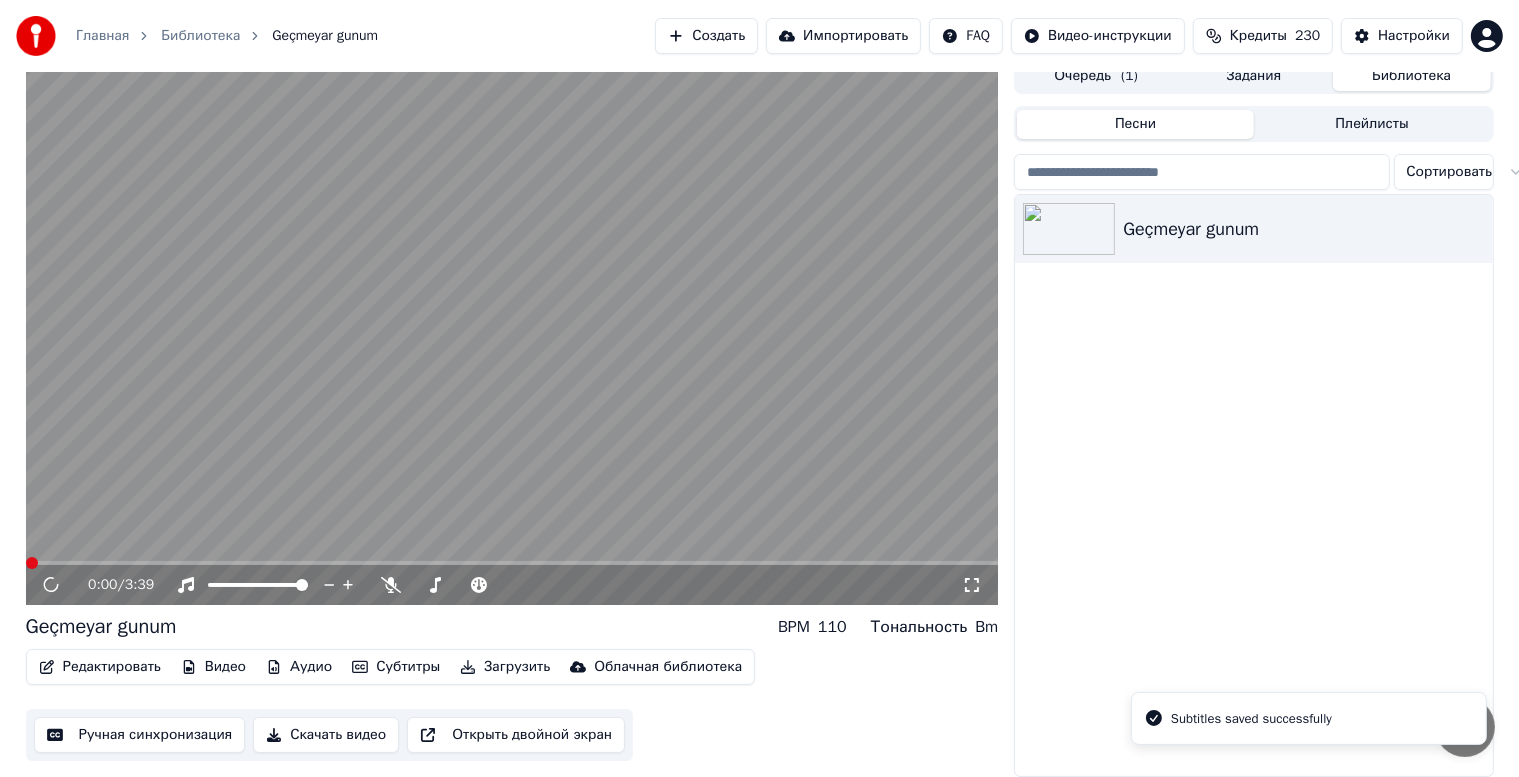 scroll, scrollTop: 26, scrollLeft: 0, axis: vertical 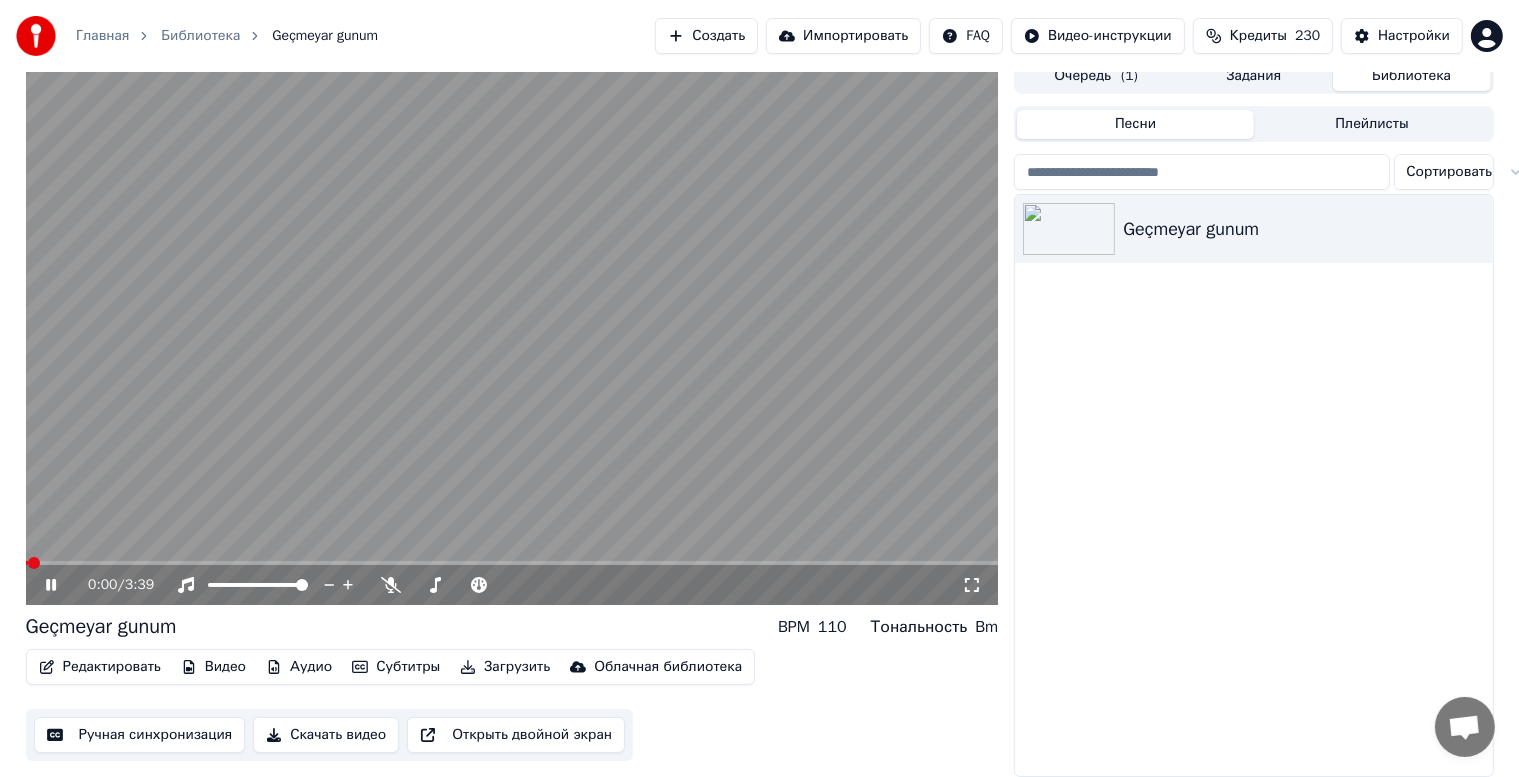 click 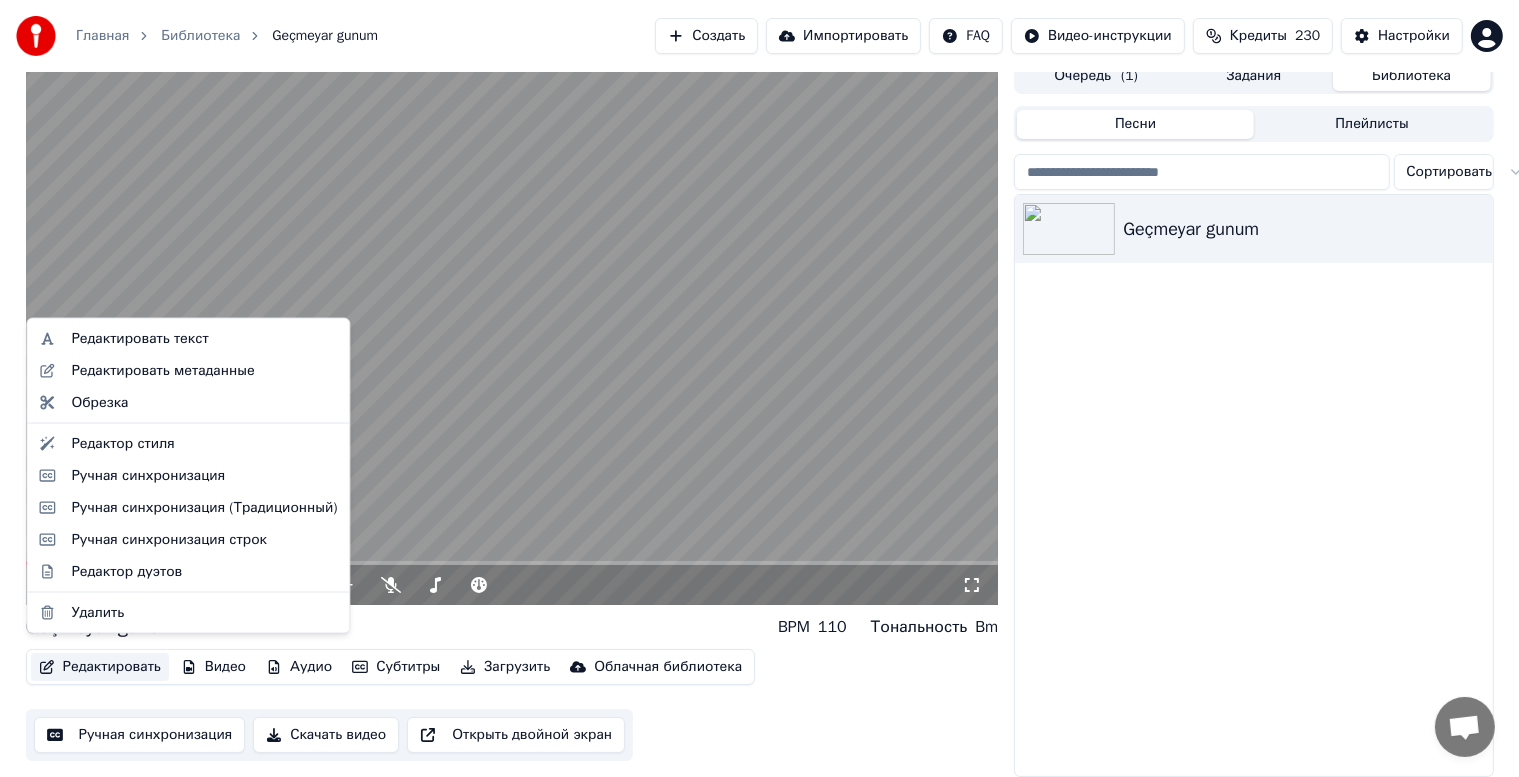click on "Редактировать" at bounding box center [100, 667] 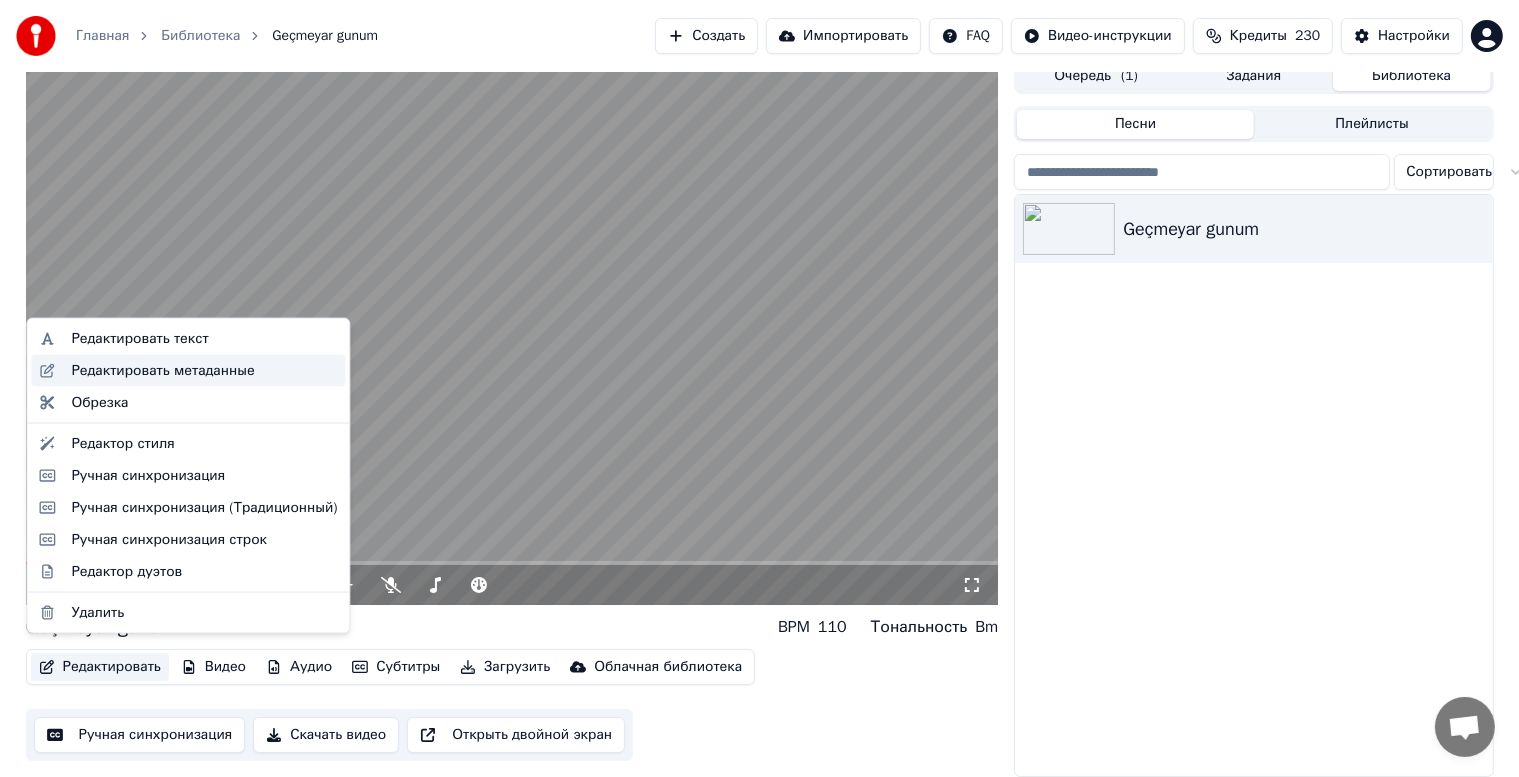 click on "Редактировать метаданные" at bounding box center (162, 371) 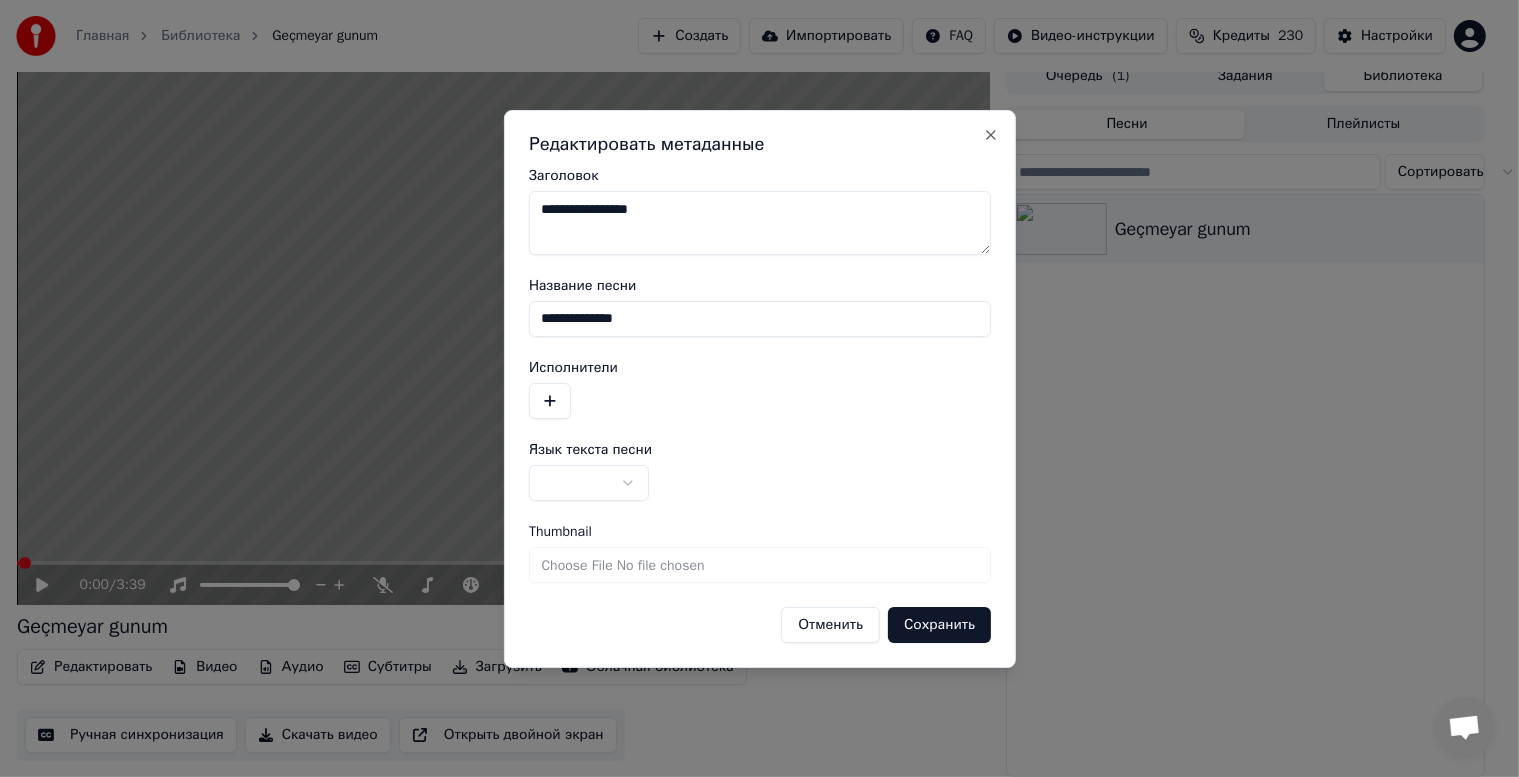 scroll, scrollTop: 9, scrollLeft: 0, axis: vertical 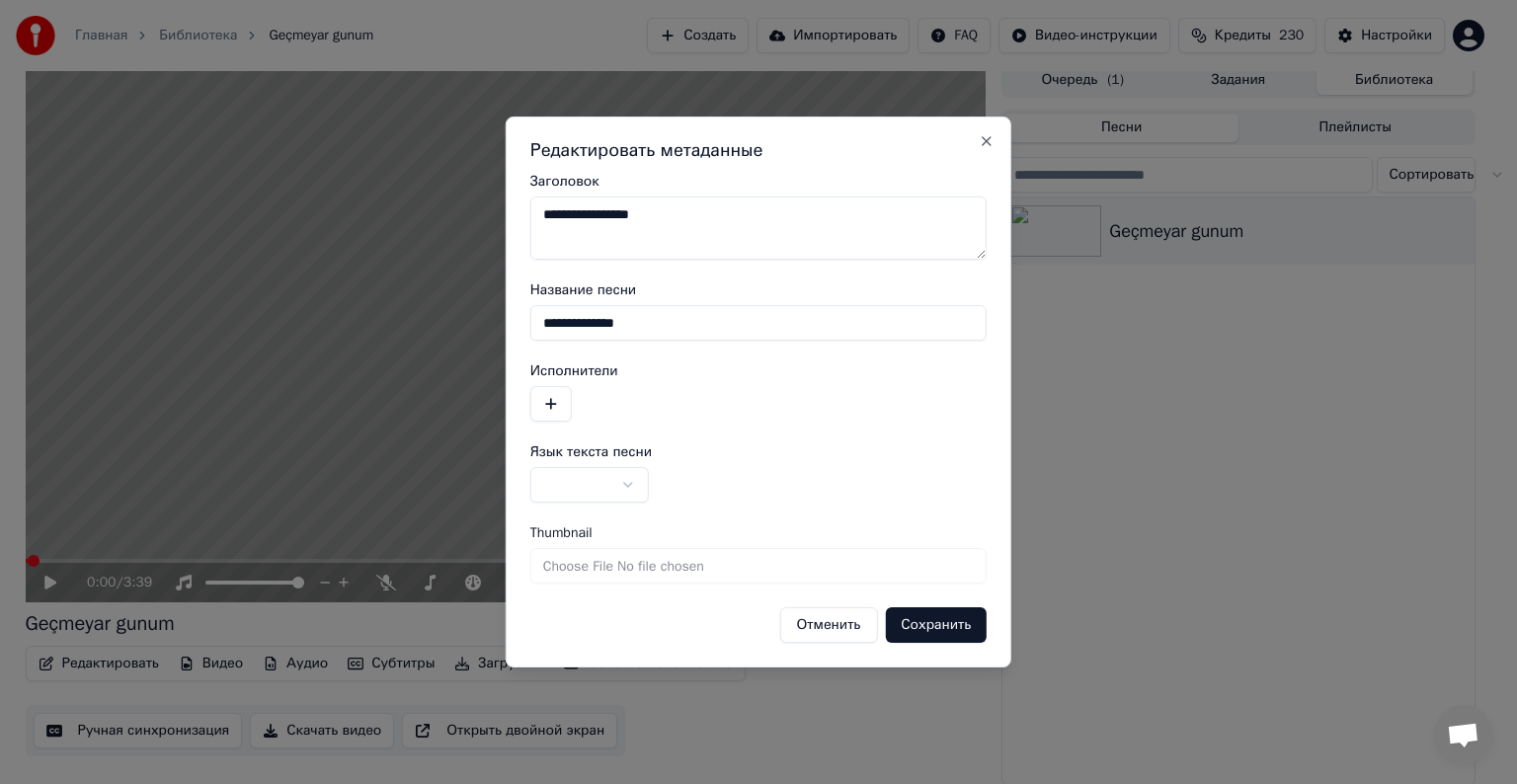 click on "Отменить" at bounding box center [829, 625] 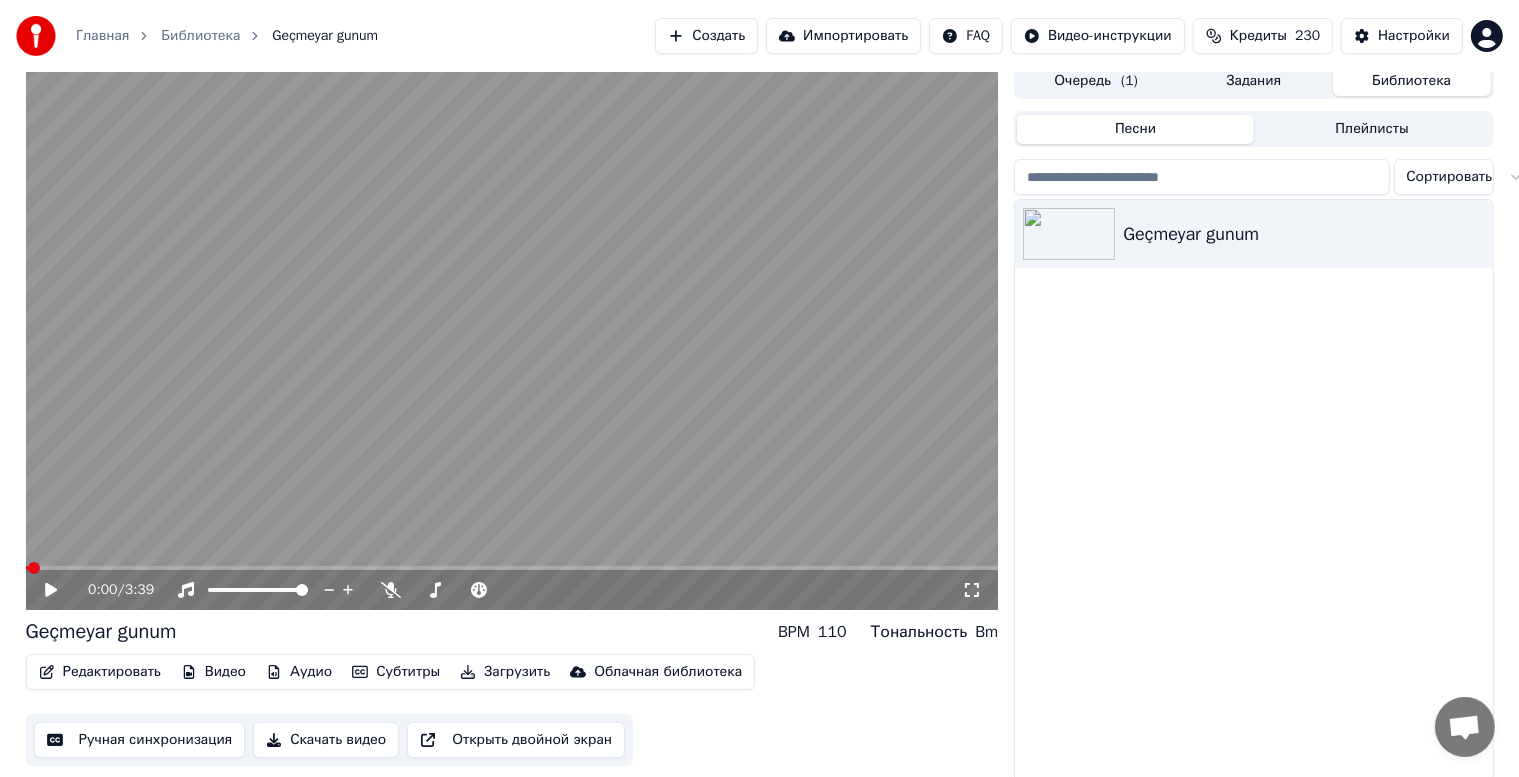 click on "Редактировать" at bounding box center [100, 672] 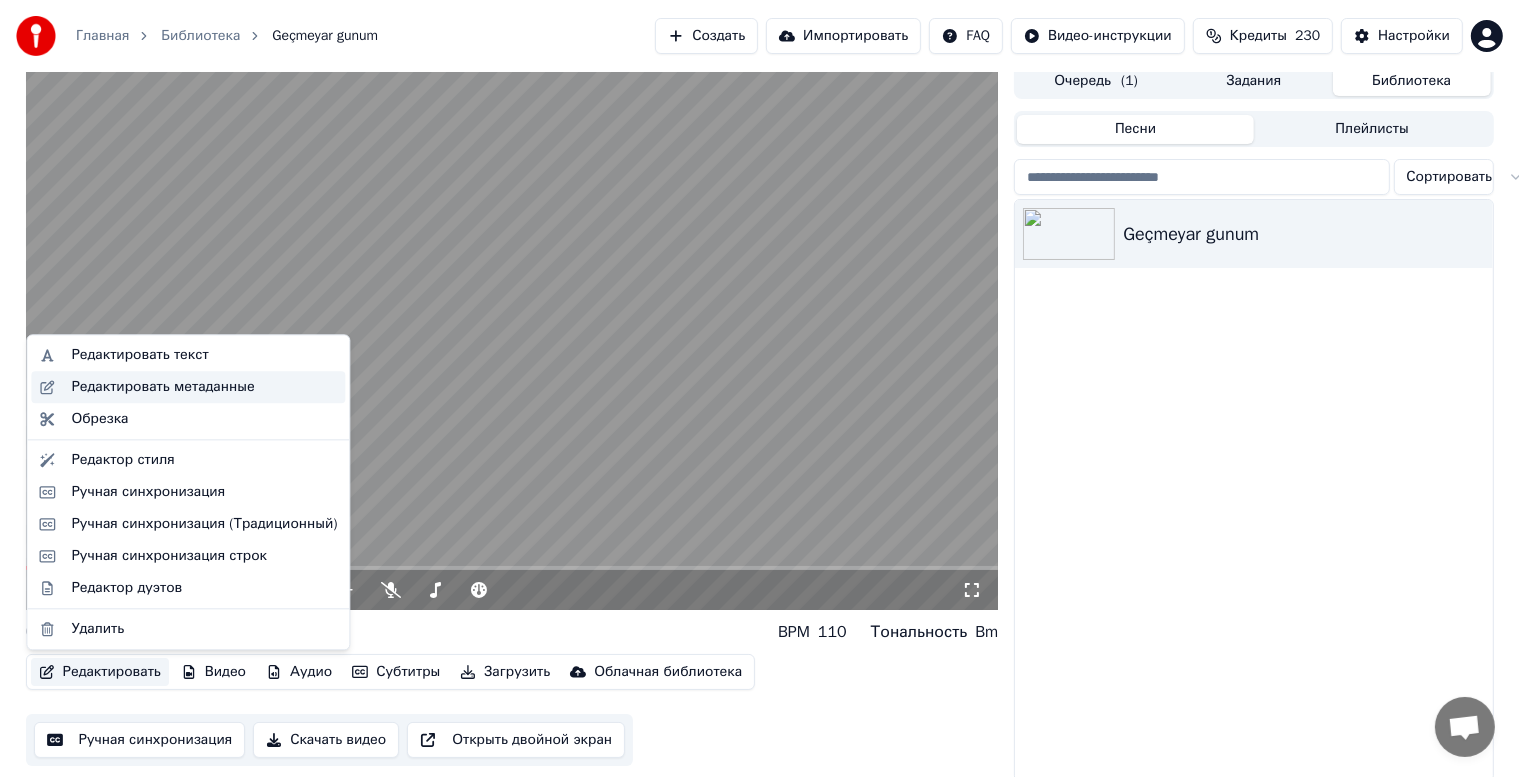 click on "Редактировать метаданные" at bounding box center [162, 387] 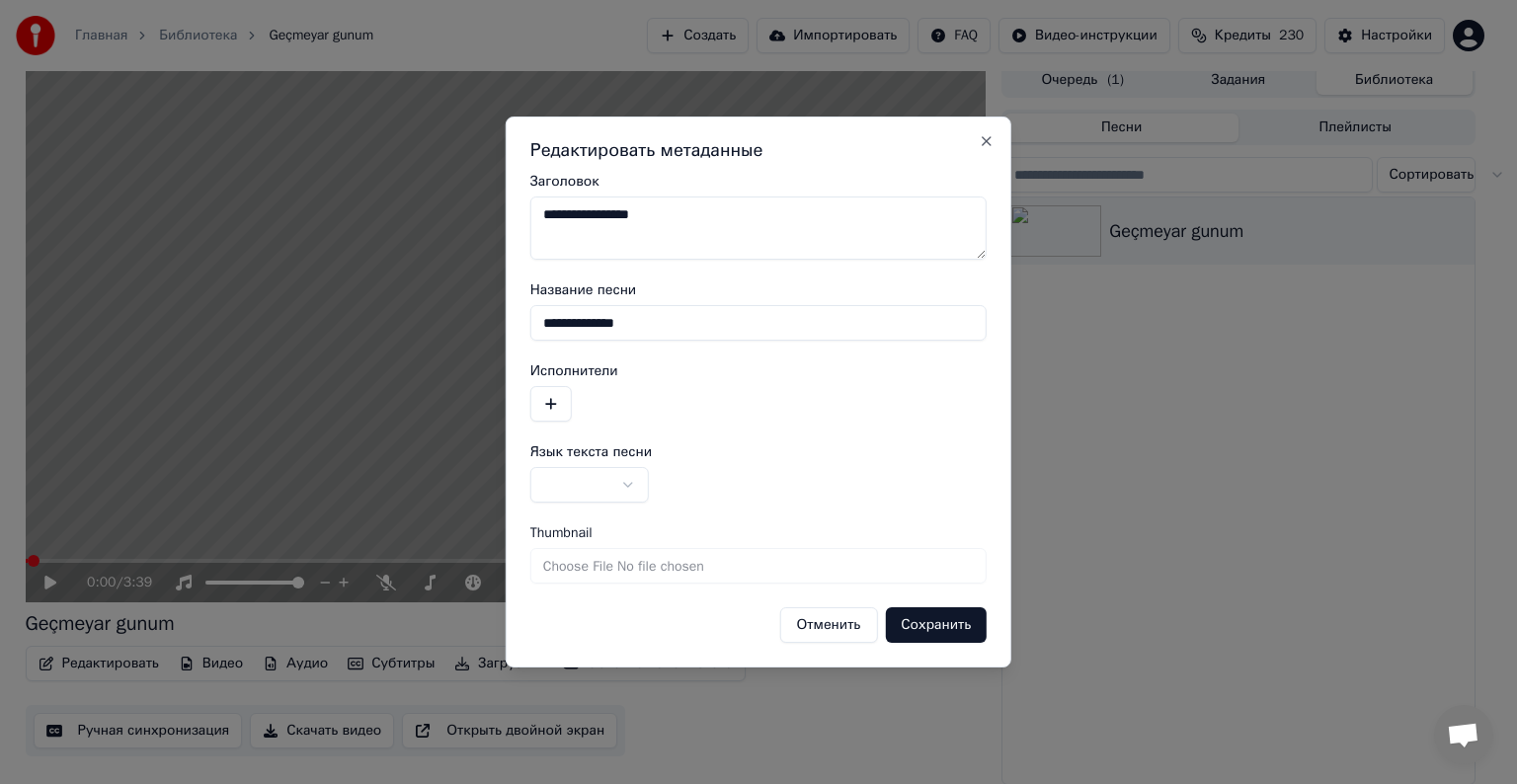 click on "**********" at bounding box center (758, 228) 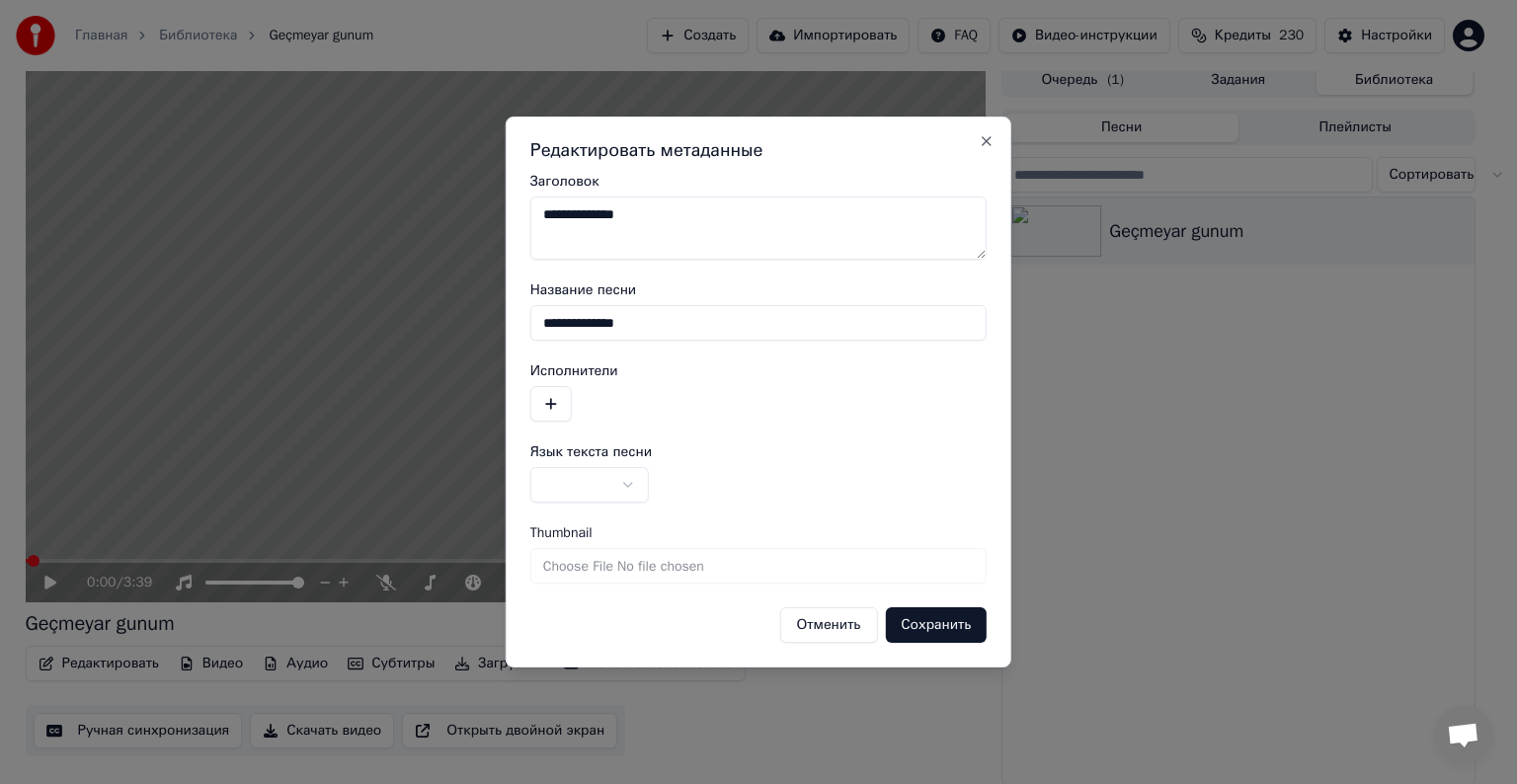 type on "**********" 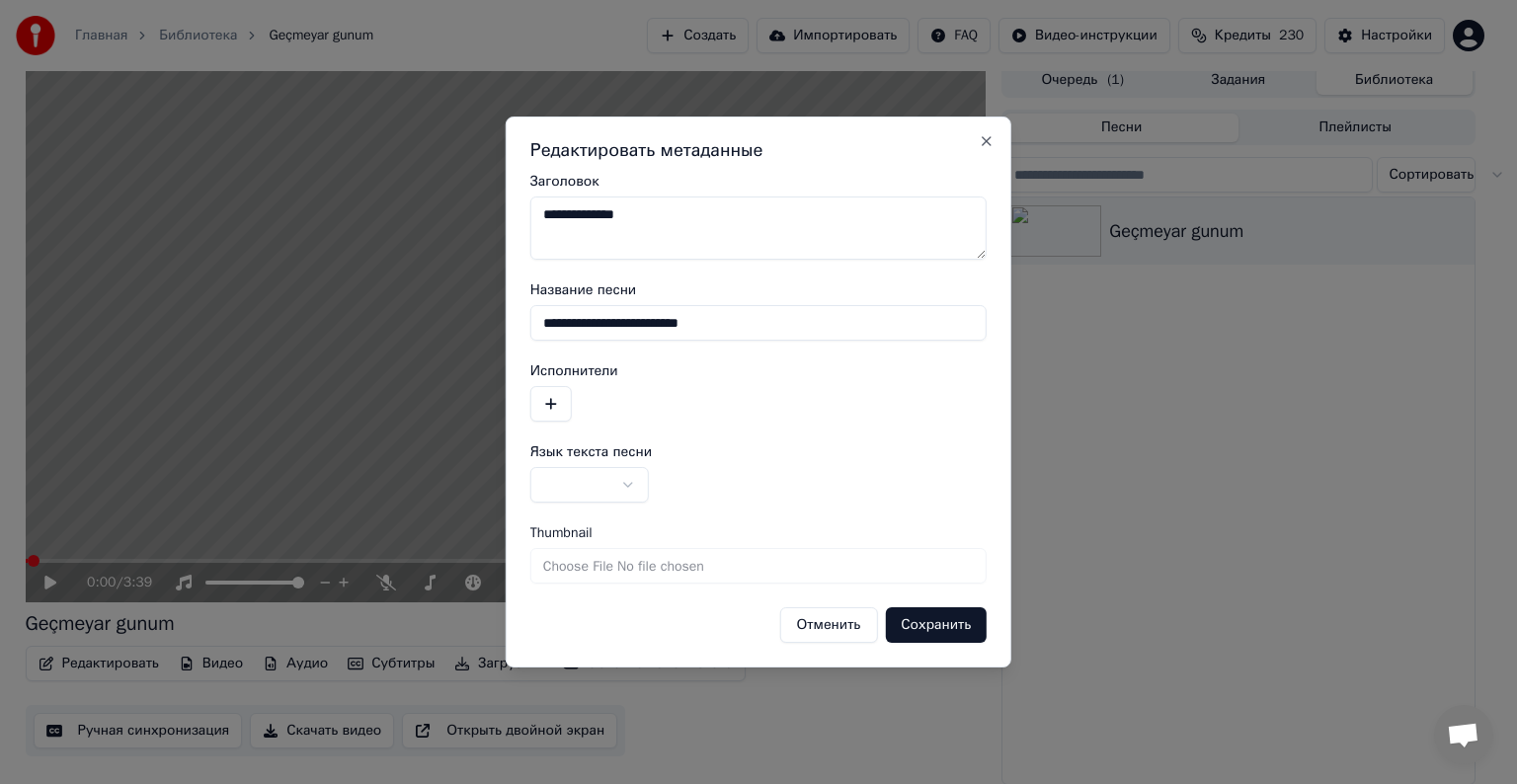 type on "**********" 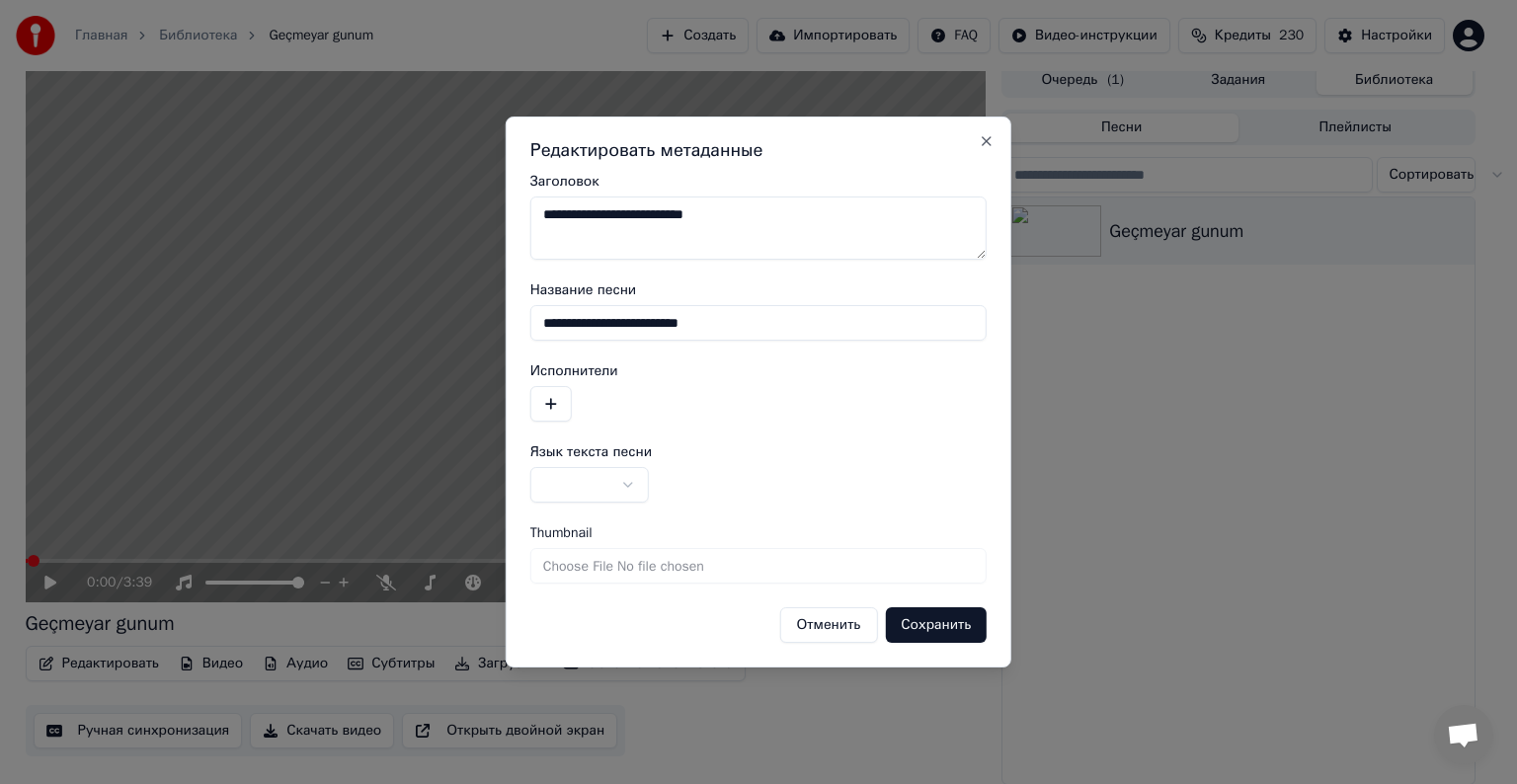 type on "**********" 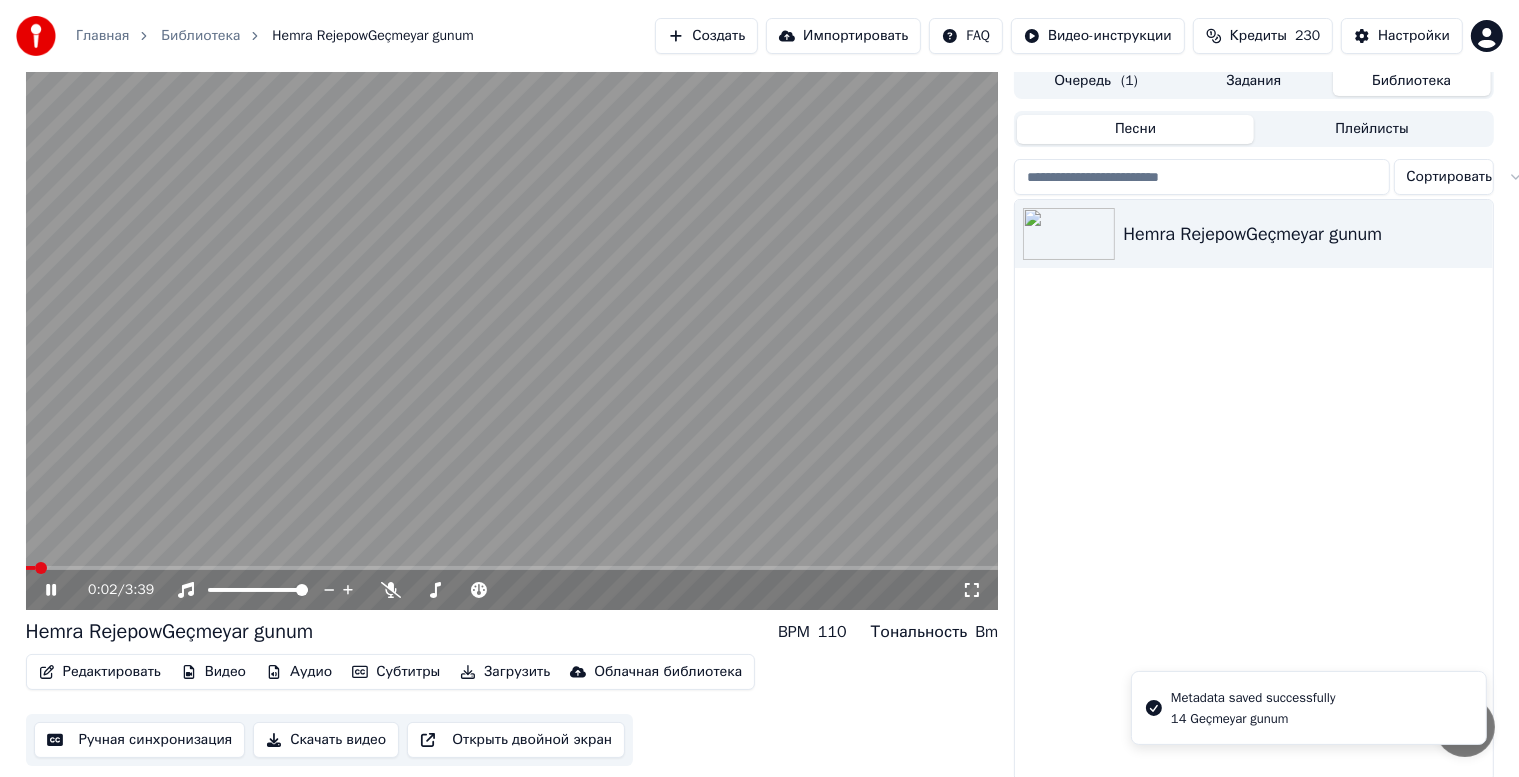 click 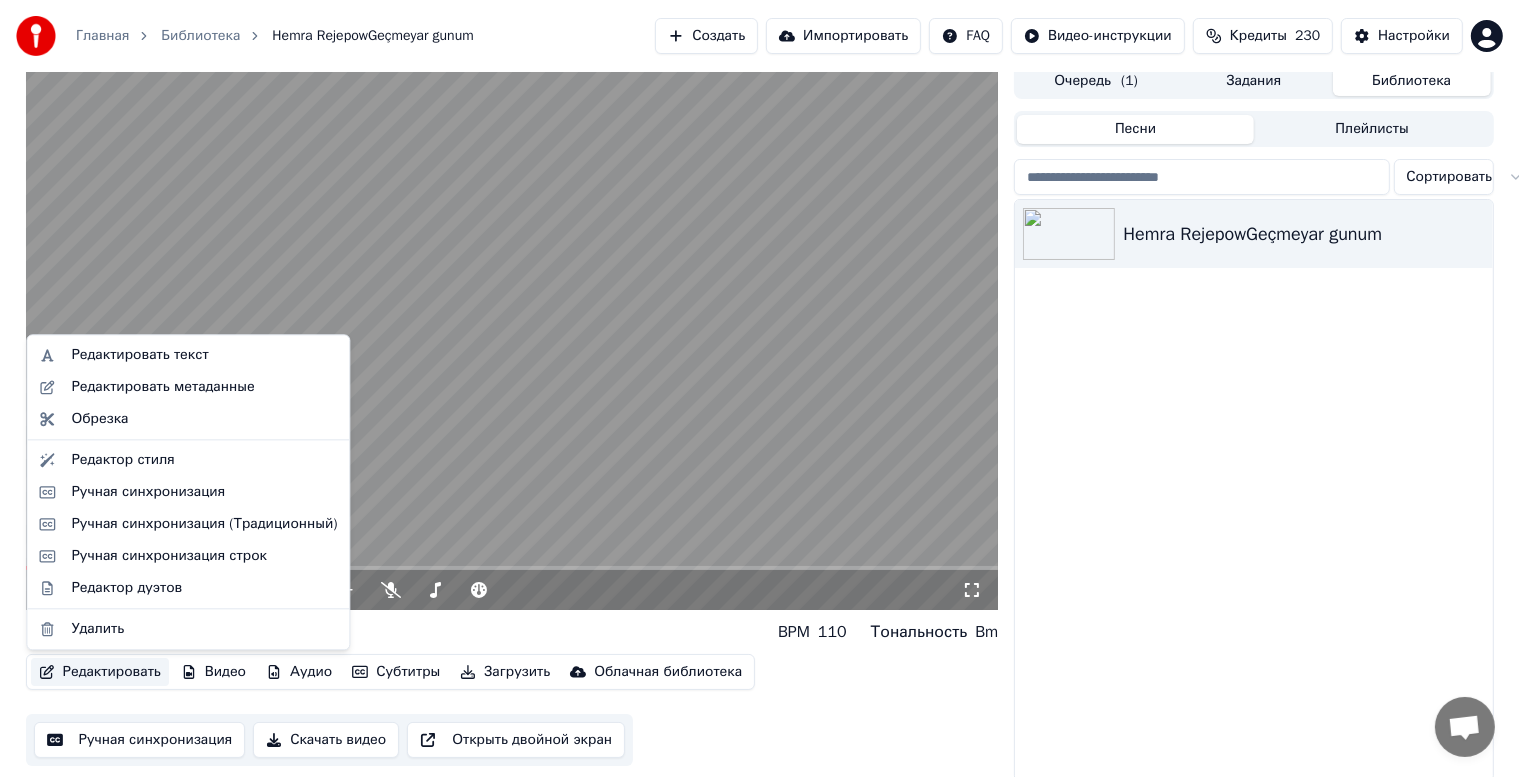 click on "Редактировать" at bounding box center [100, 672] 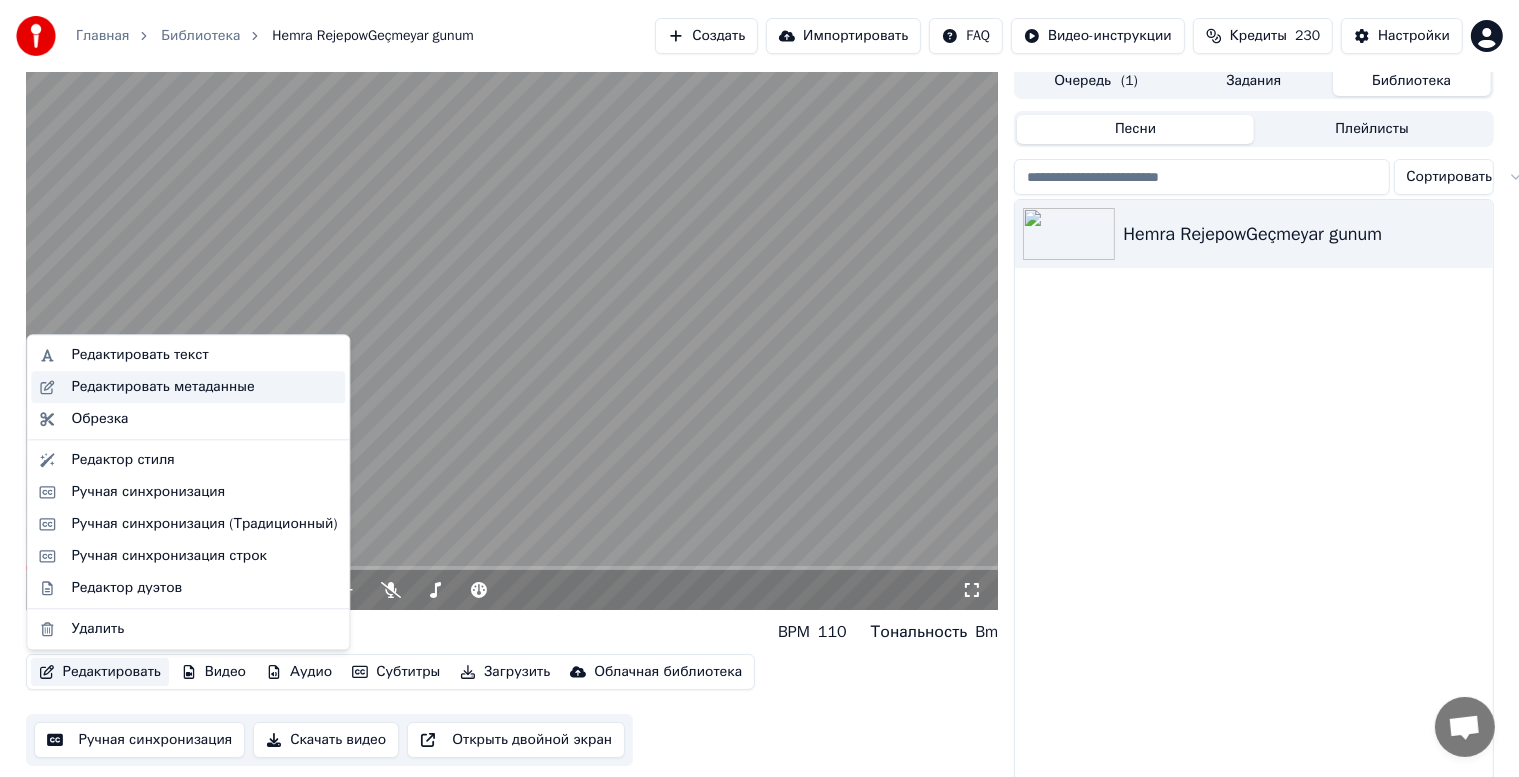 click on "Редактировать метаданные" at bounding box center (162, 387) 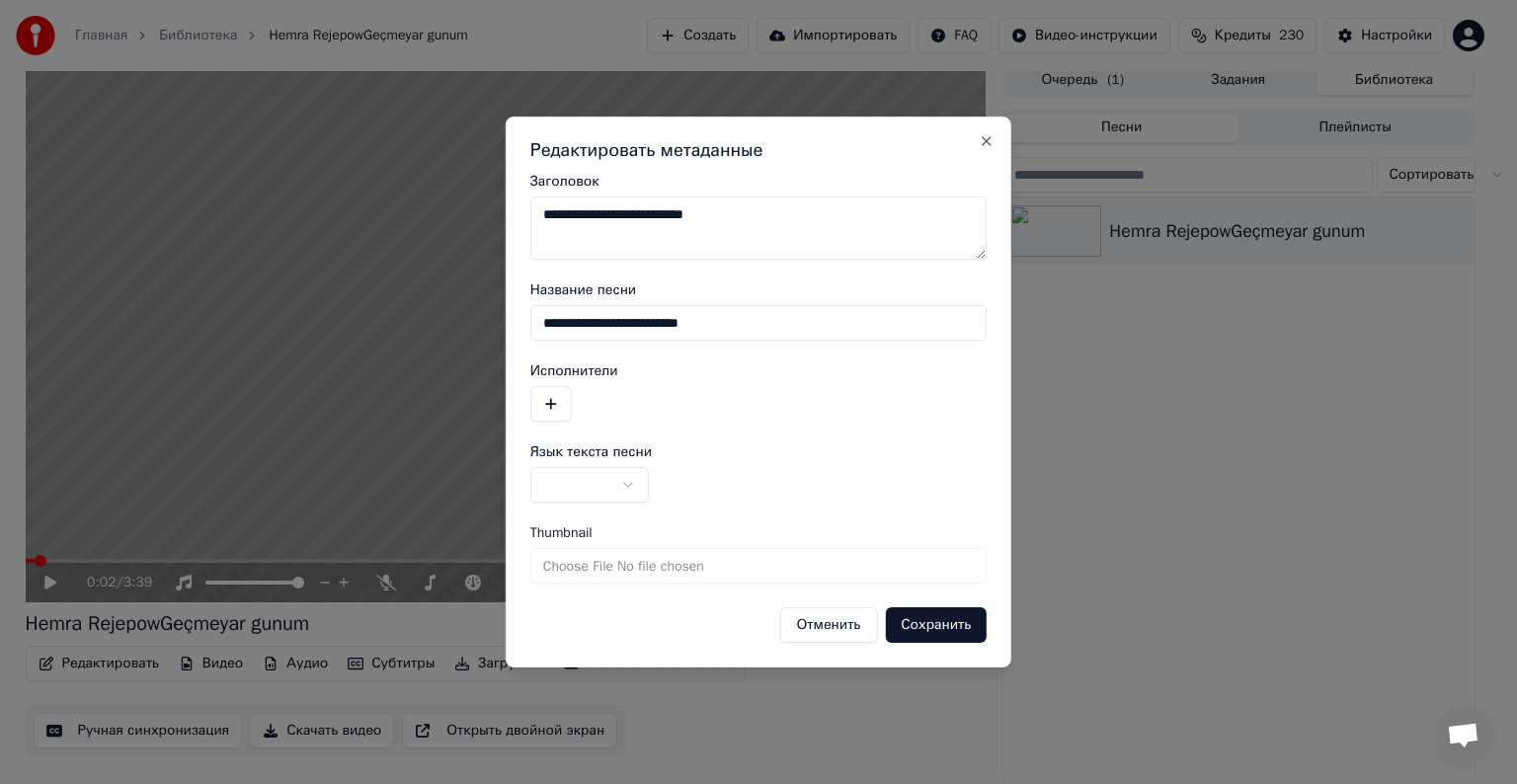 click on "**********" at bounding box center [758, 323] 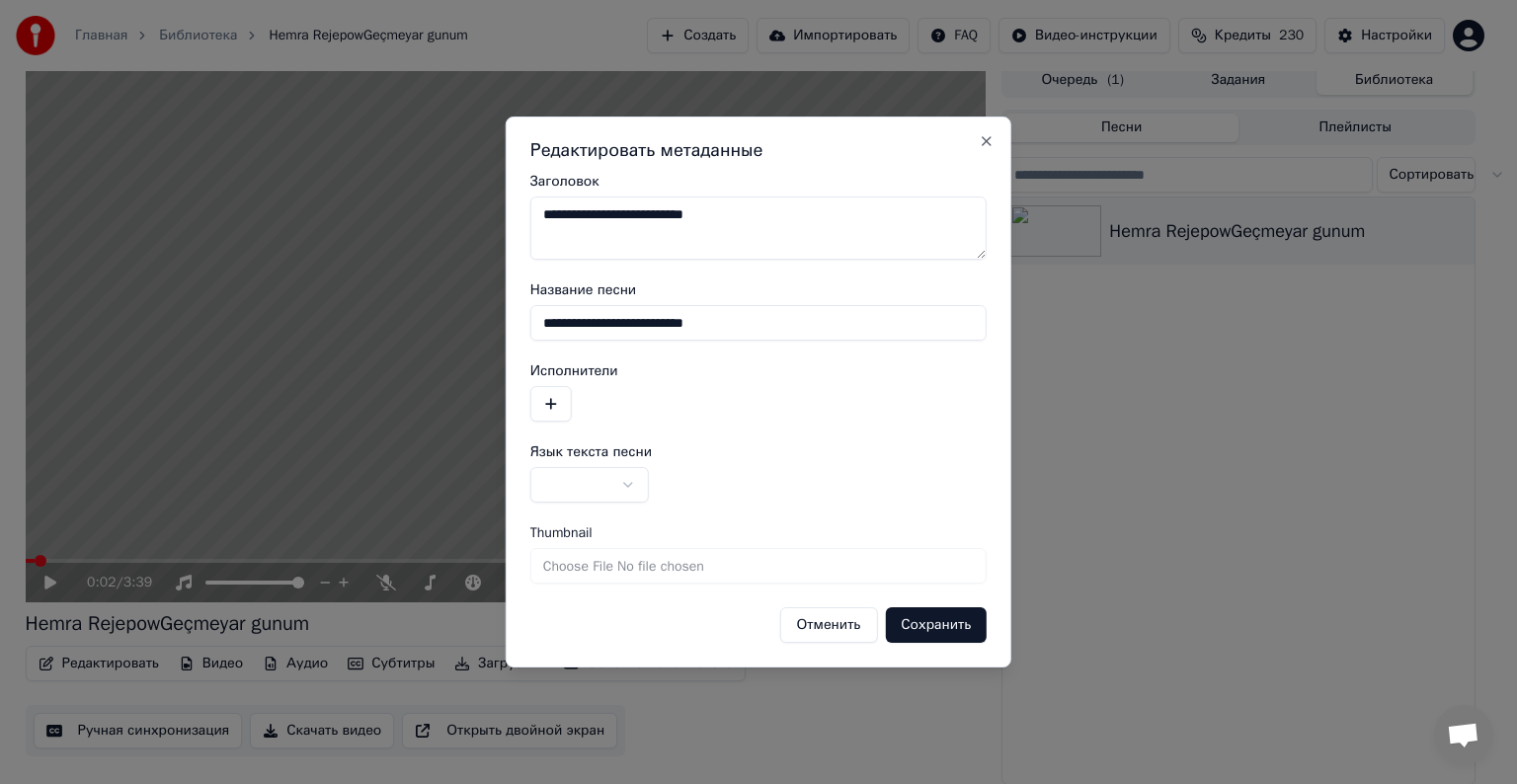 type on "**********" 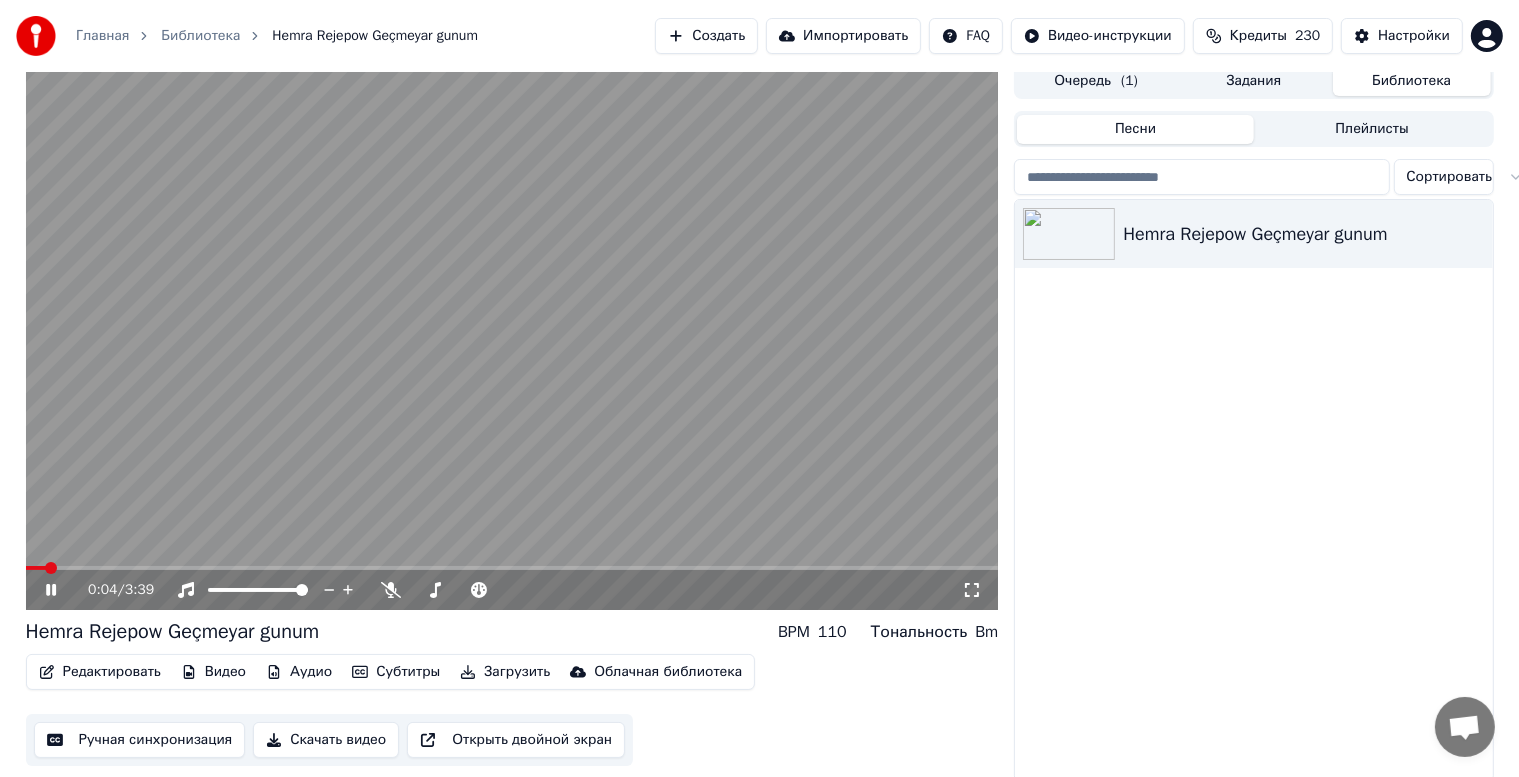 click 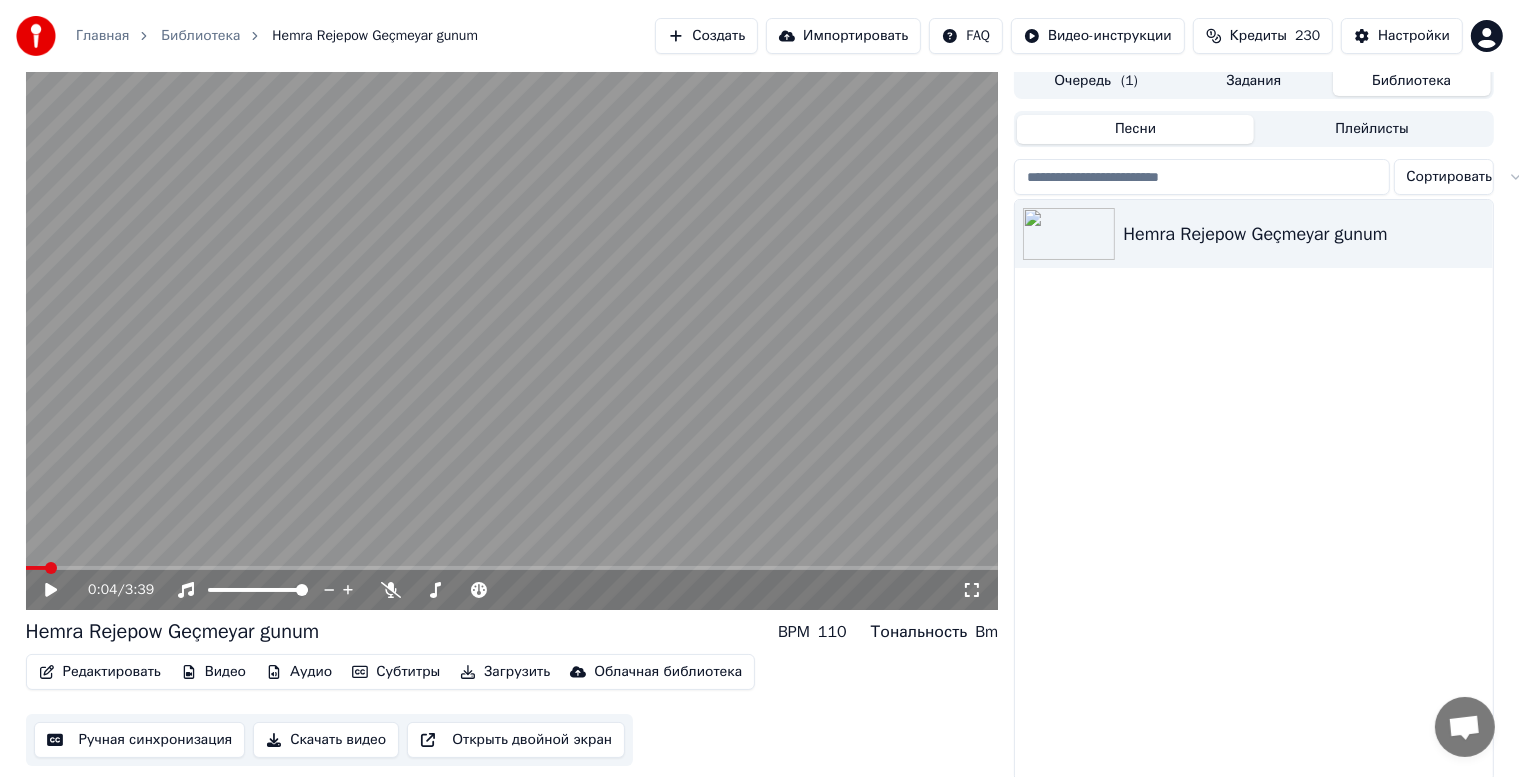 click on "Скачать видео" at bounding box center (326, 740) 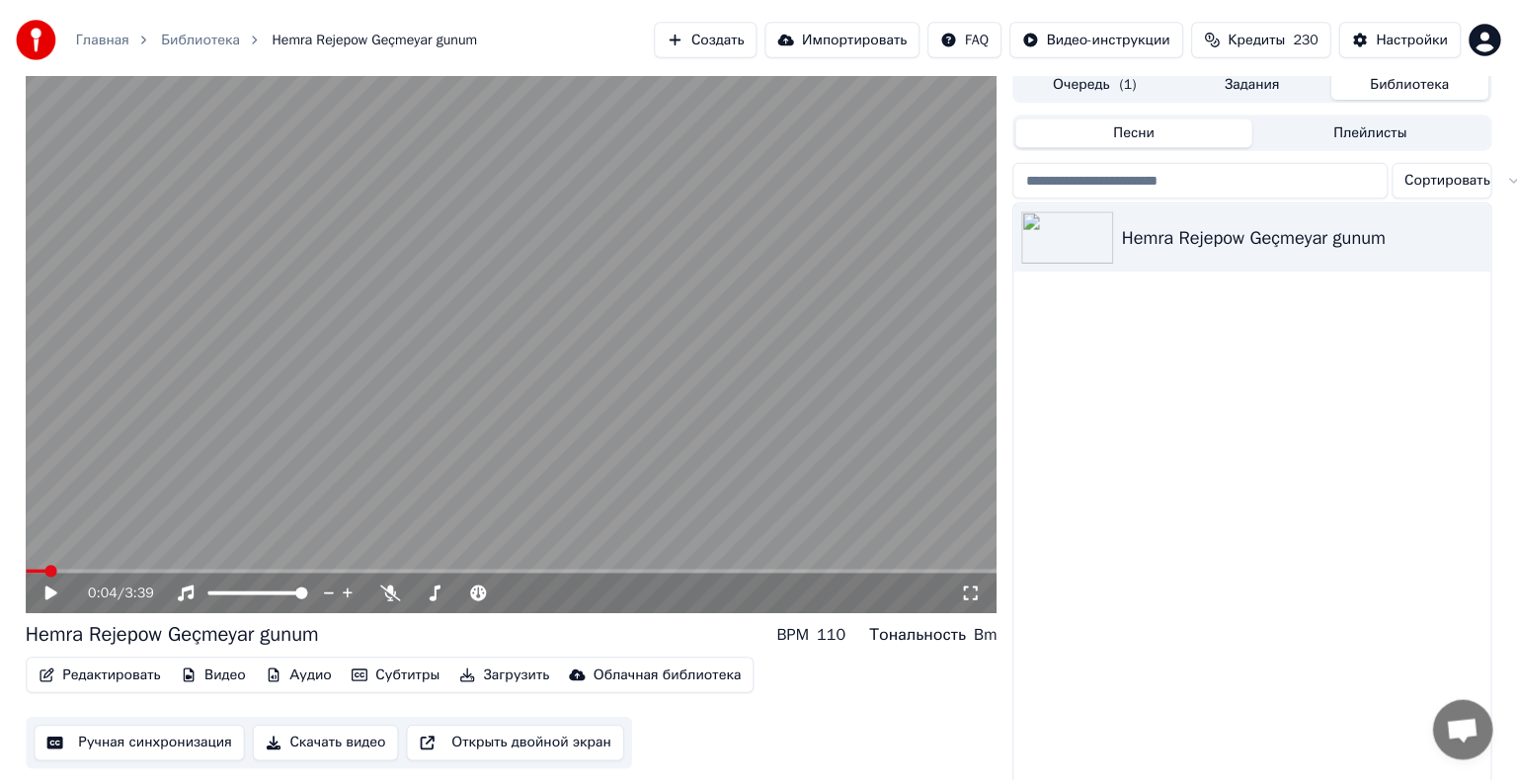 scroll, scrollTop: 0, scrollLeft: 0, axis: both 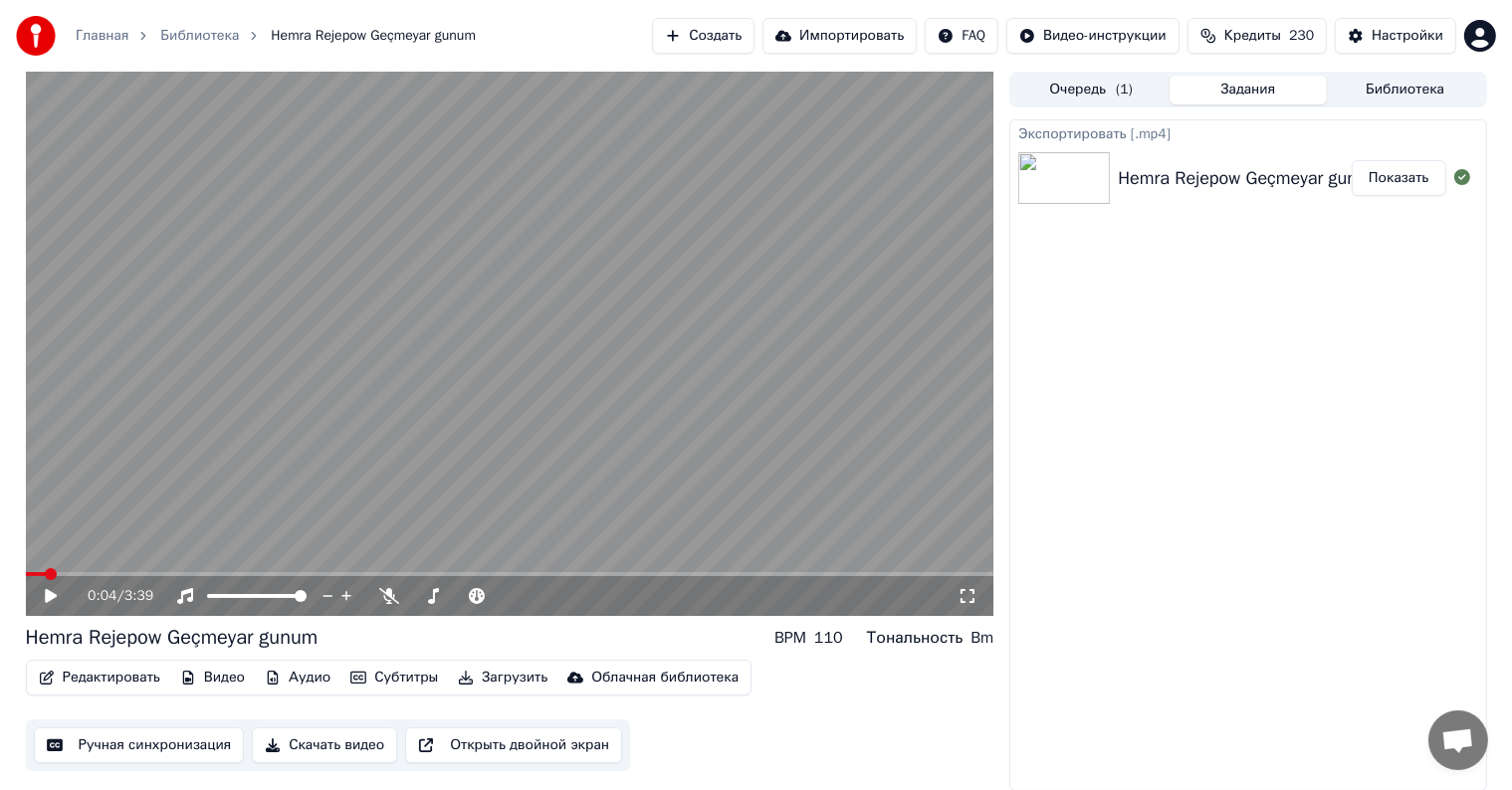 click on "Показать" at bounding box center (1399, 178) 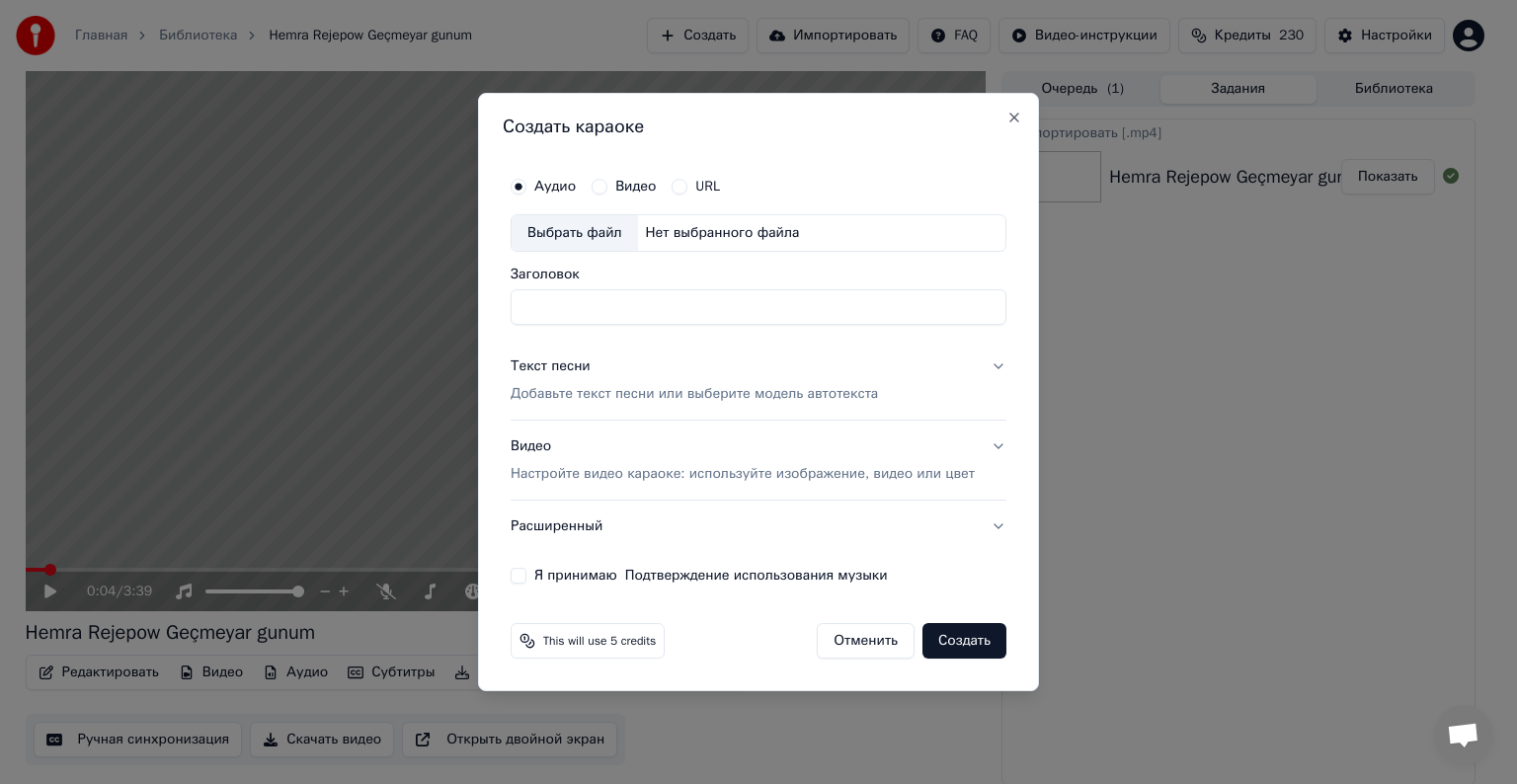 click on "Выбрать файл" at bounding box center (575, 233) 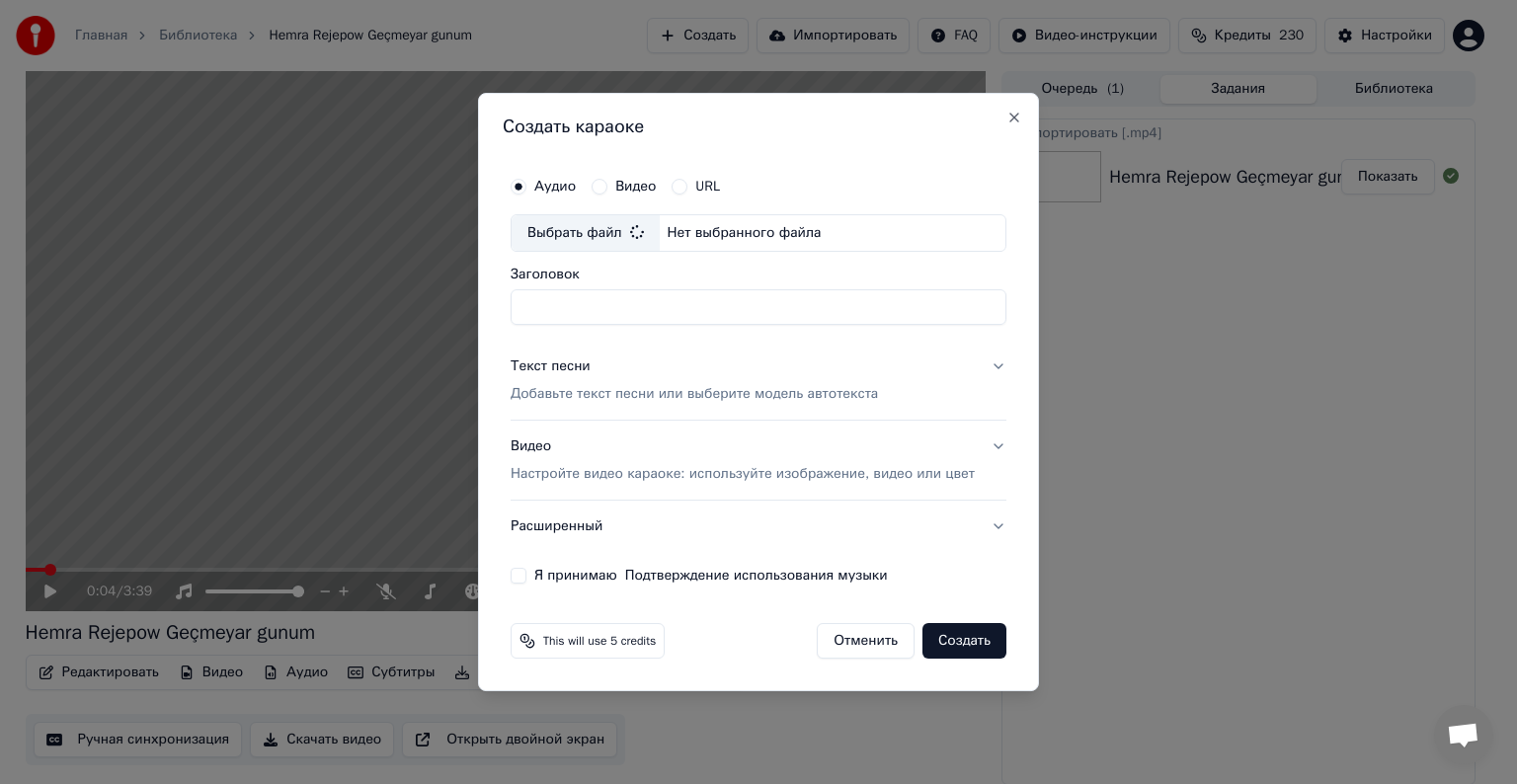 type on "**********" 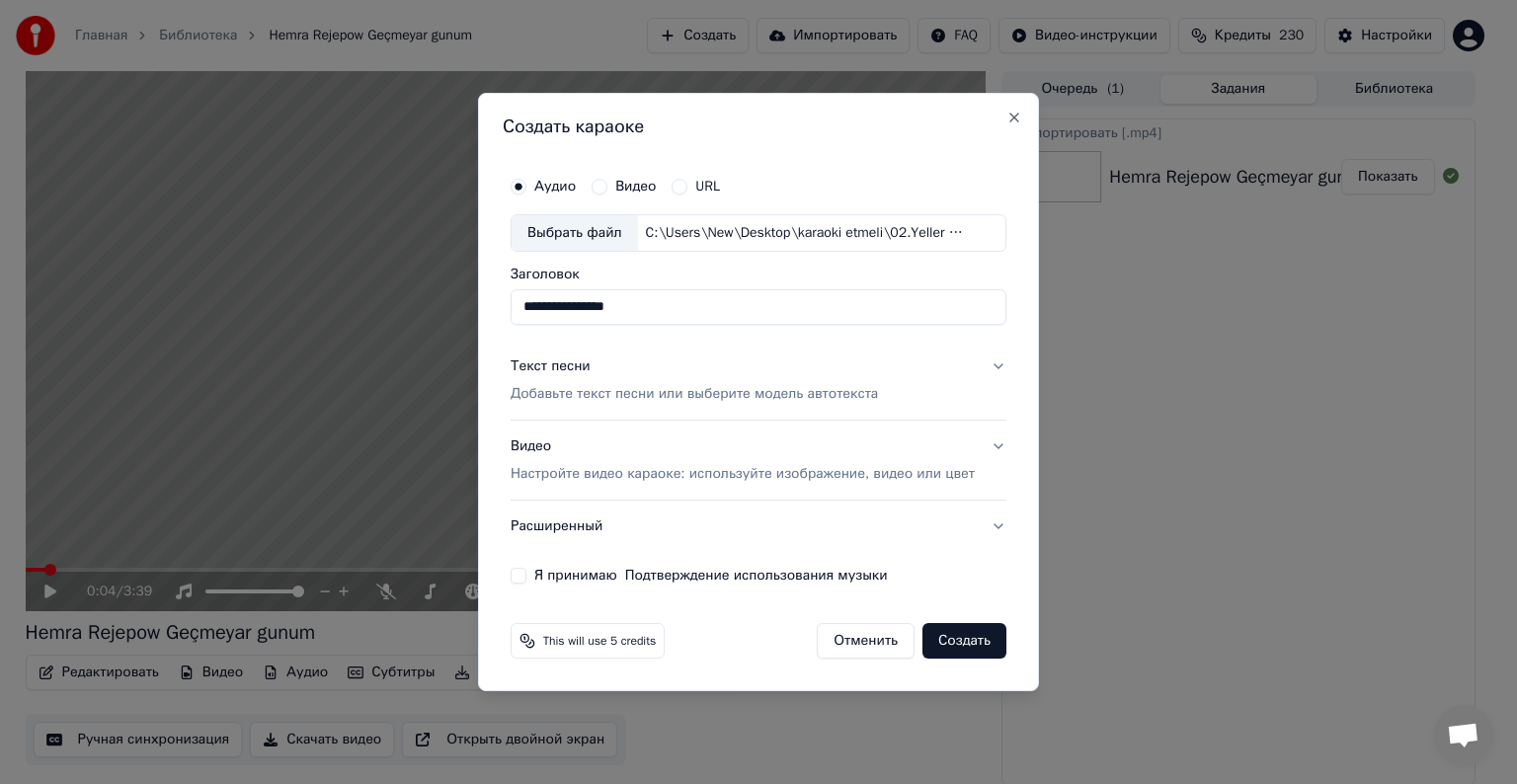click on "Текст песни" at bounding box center (550, 366) 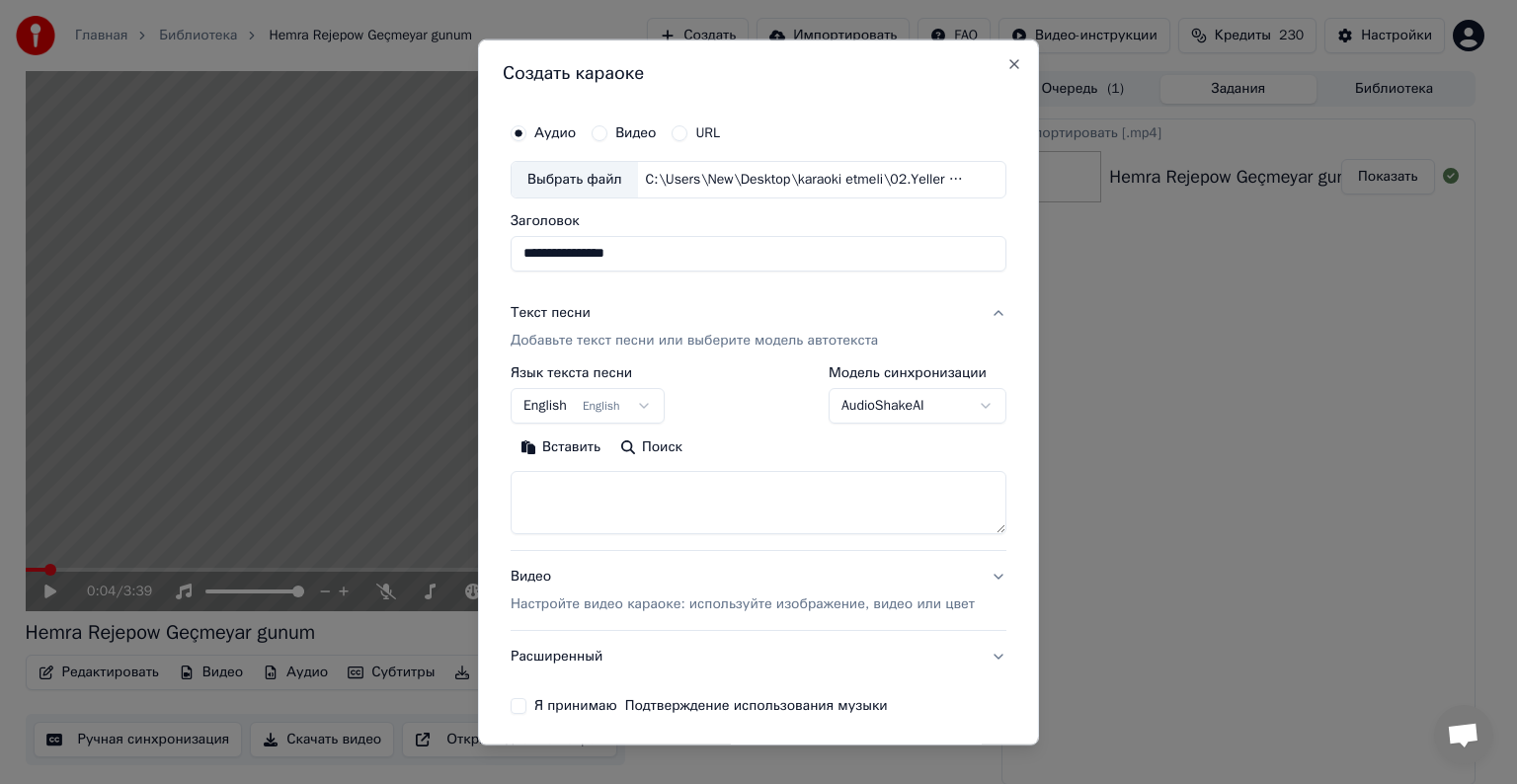 click at bounding box center (758, 503) 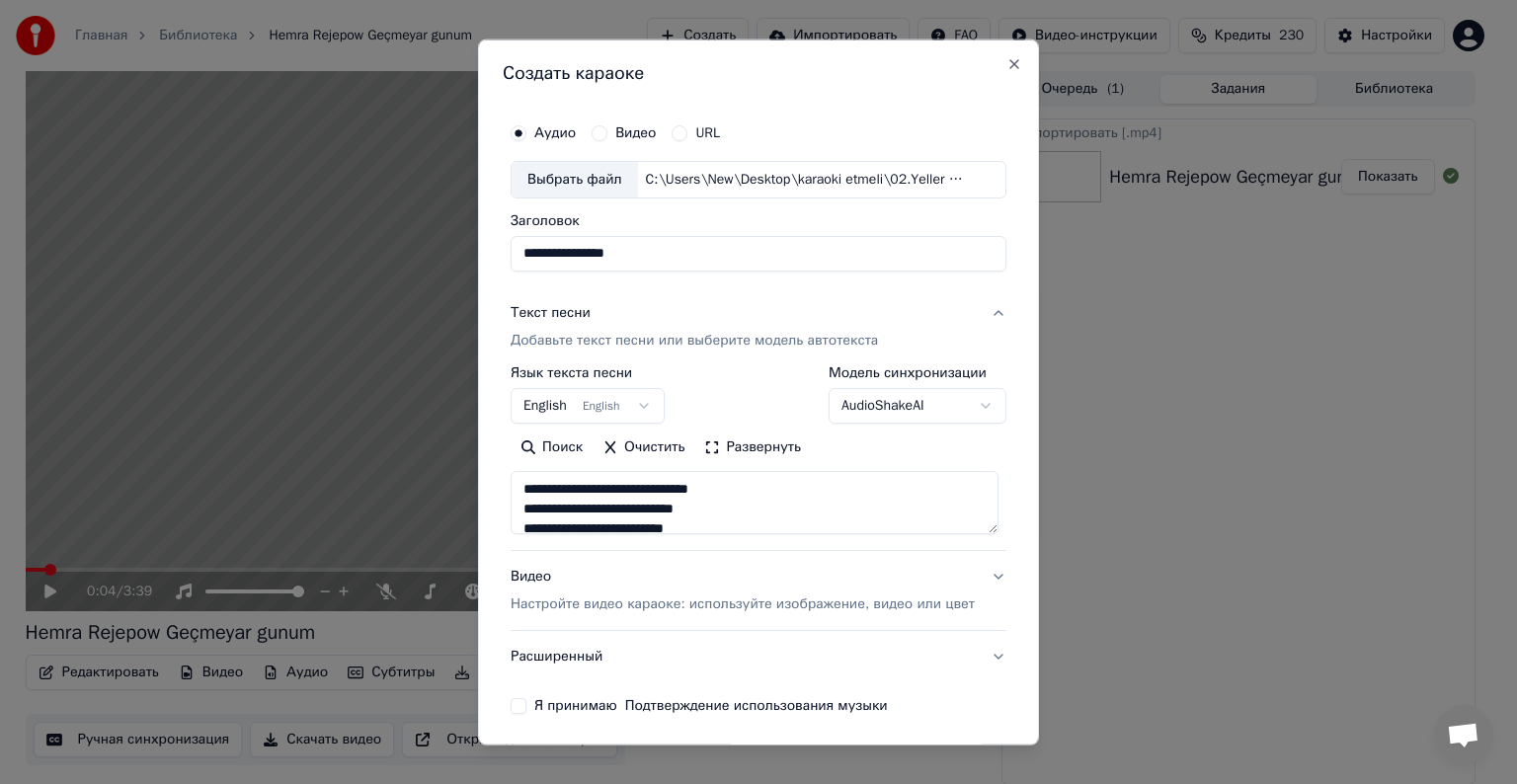 click on "Настройте видео караоке: используйте изображение, видео или цвет" at bounding box center (743, 604) 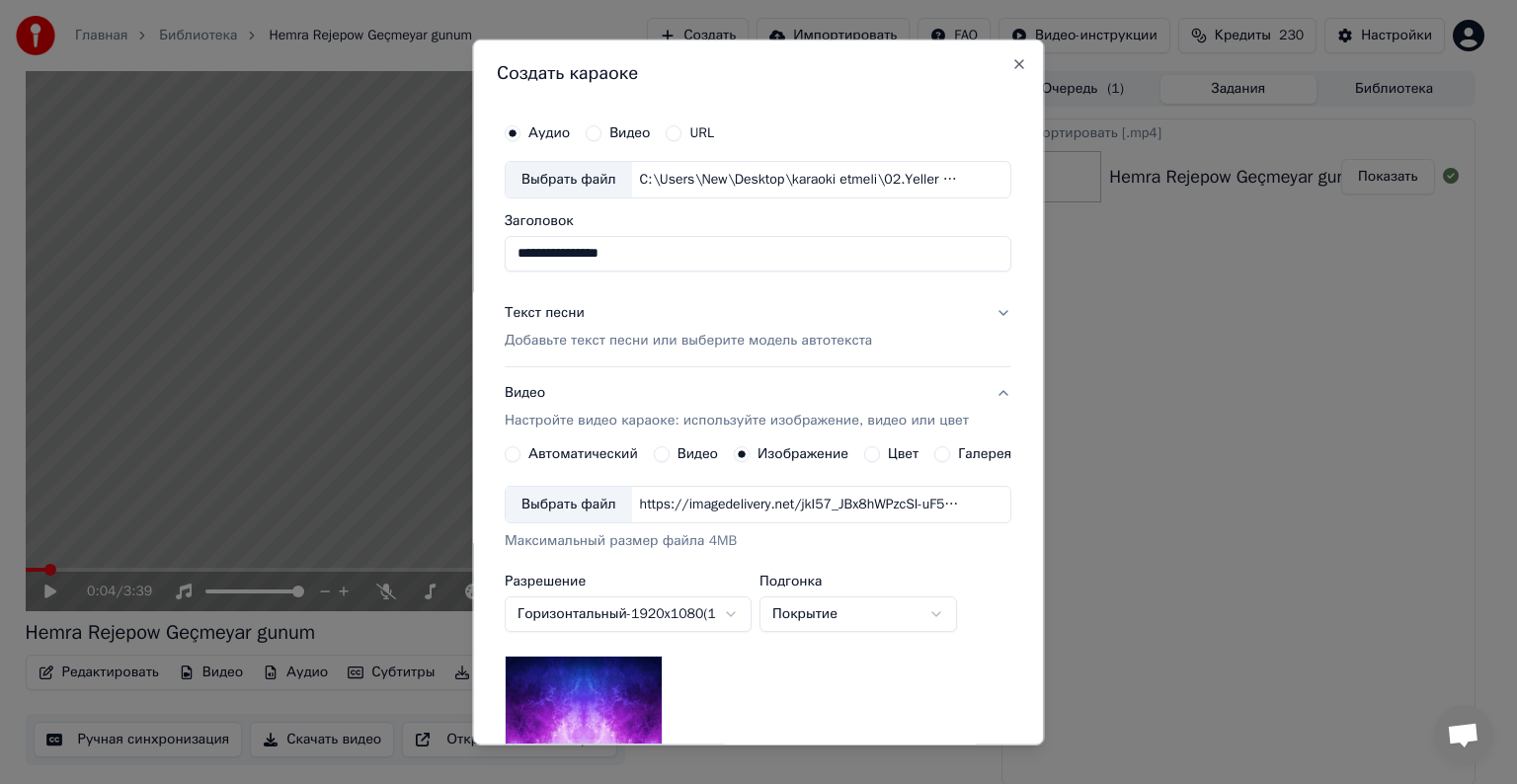 click on "Выбрать файл" at bounding box center [569, 505] 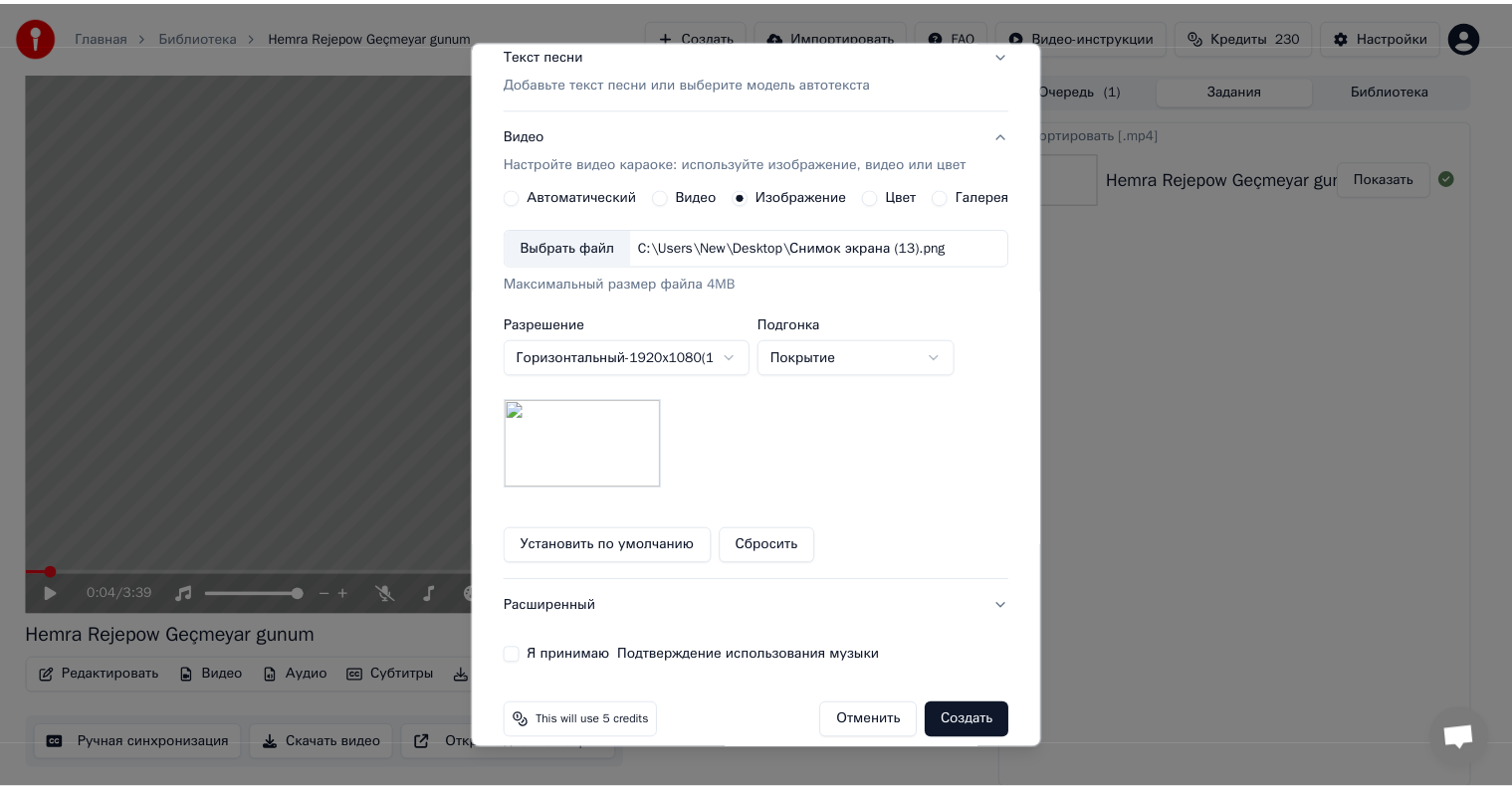 scroll, scrollTop: 283, scrollLeft: 0, axis: vertical 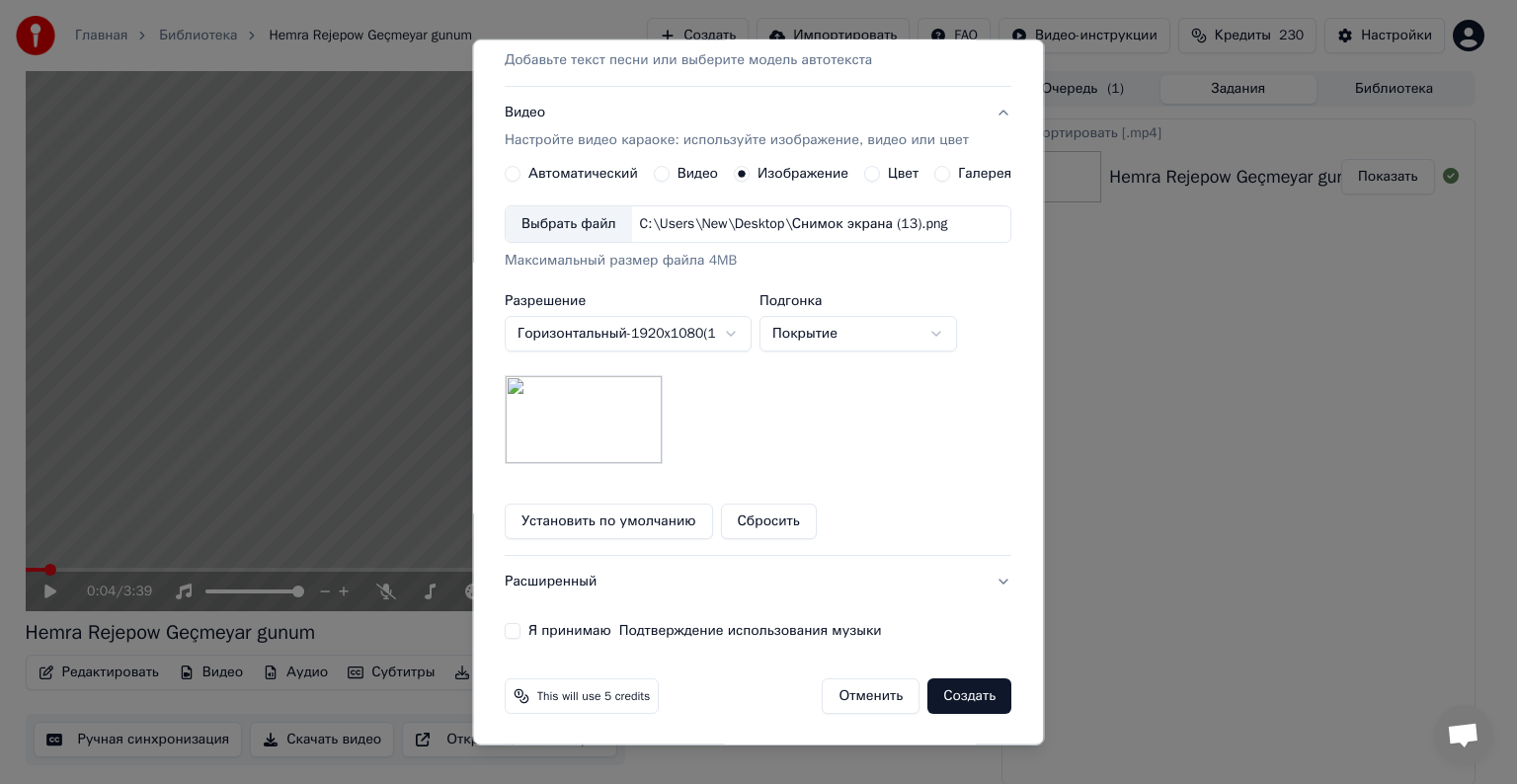 click on "Я принимаю   Подтверждение использования музыки" at bounding box center [513, 631] 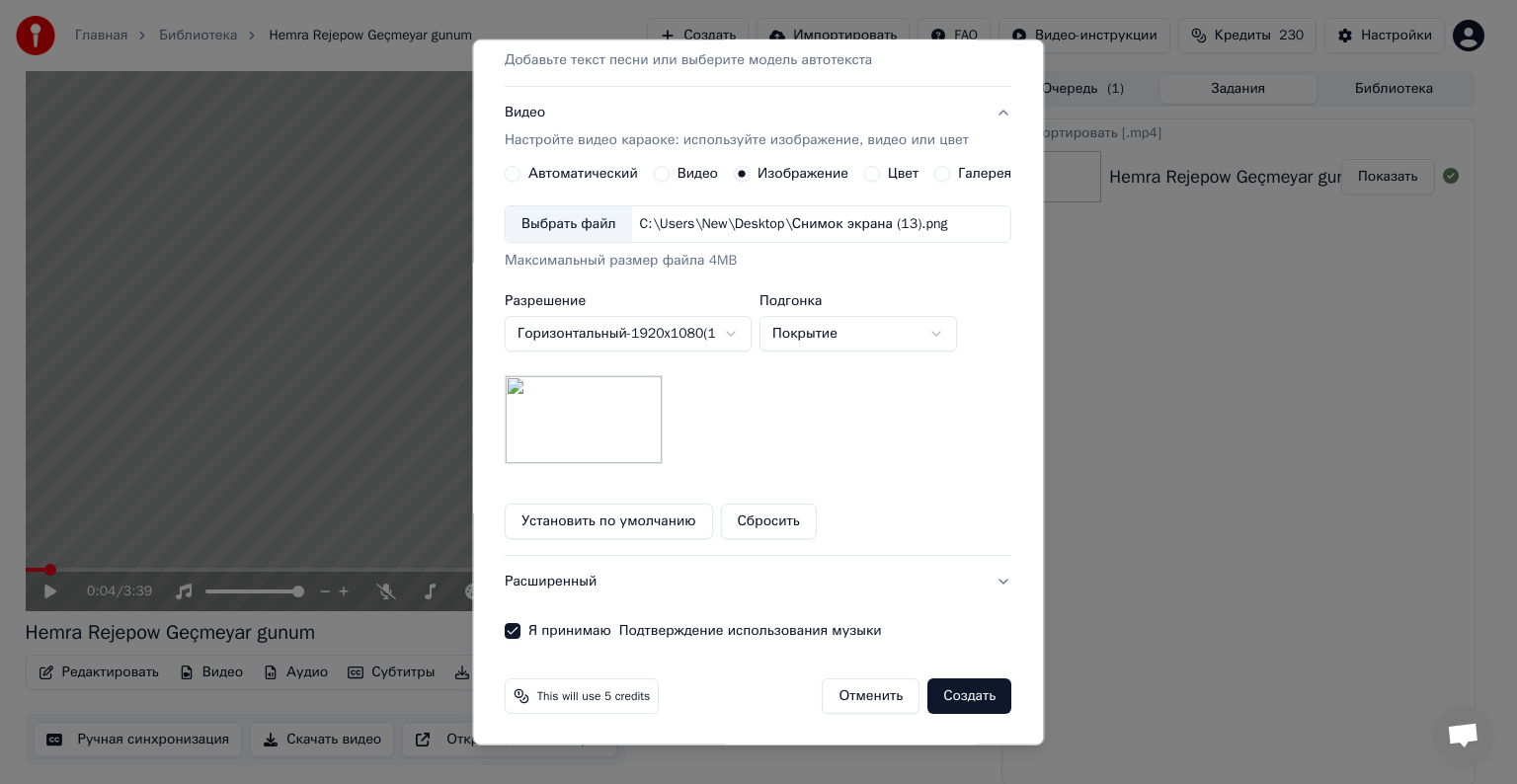 click on "Создать" at bounding box center [970, 696] 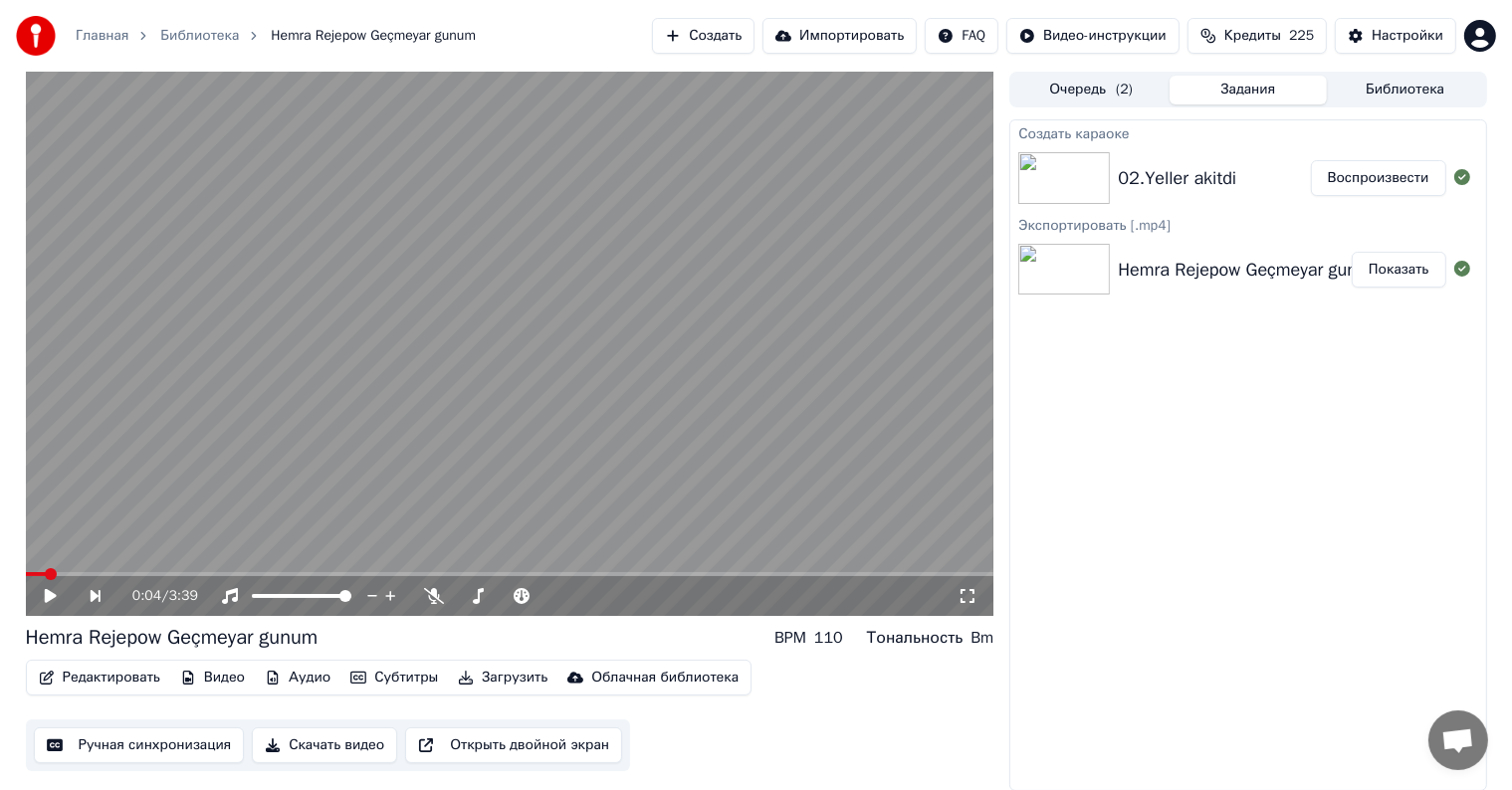 click on "Воспроизвести" at bounding box center [1379, 178] 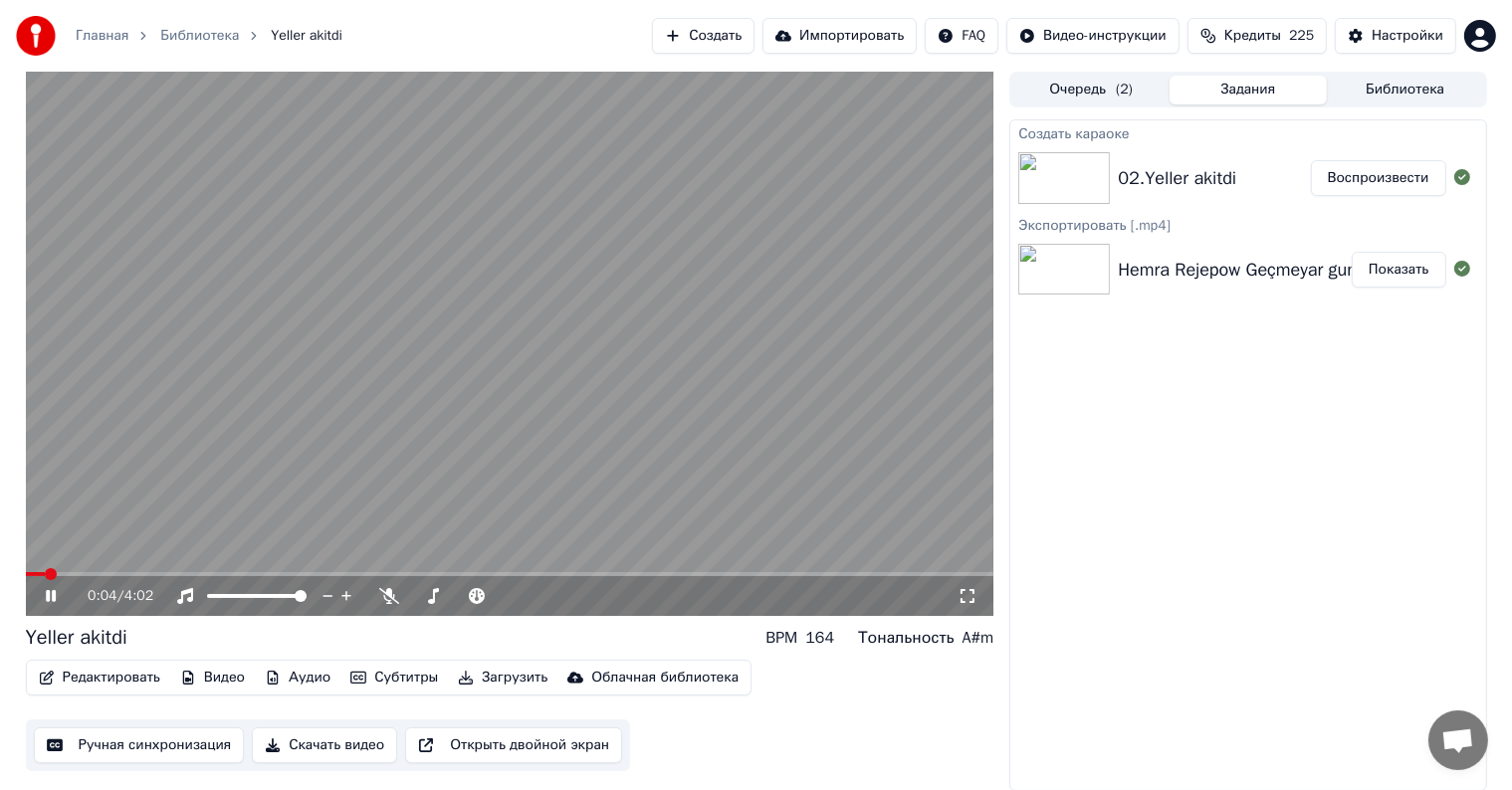 click 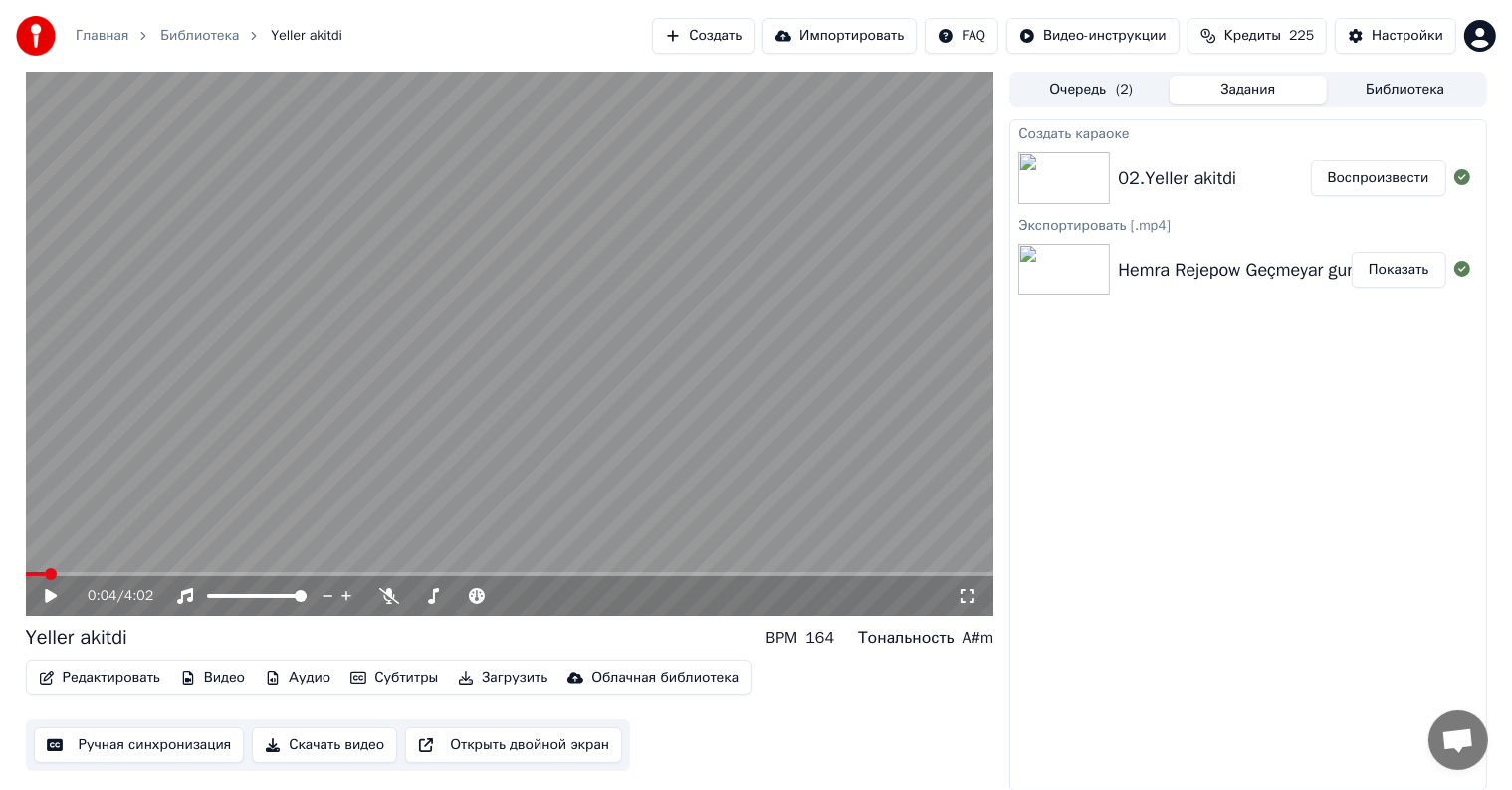 click on "Ручная синхронизация" at bounding box center [139, 745] 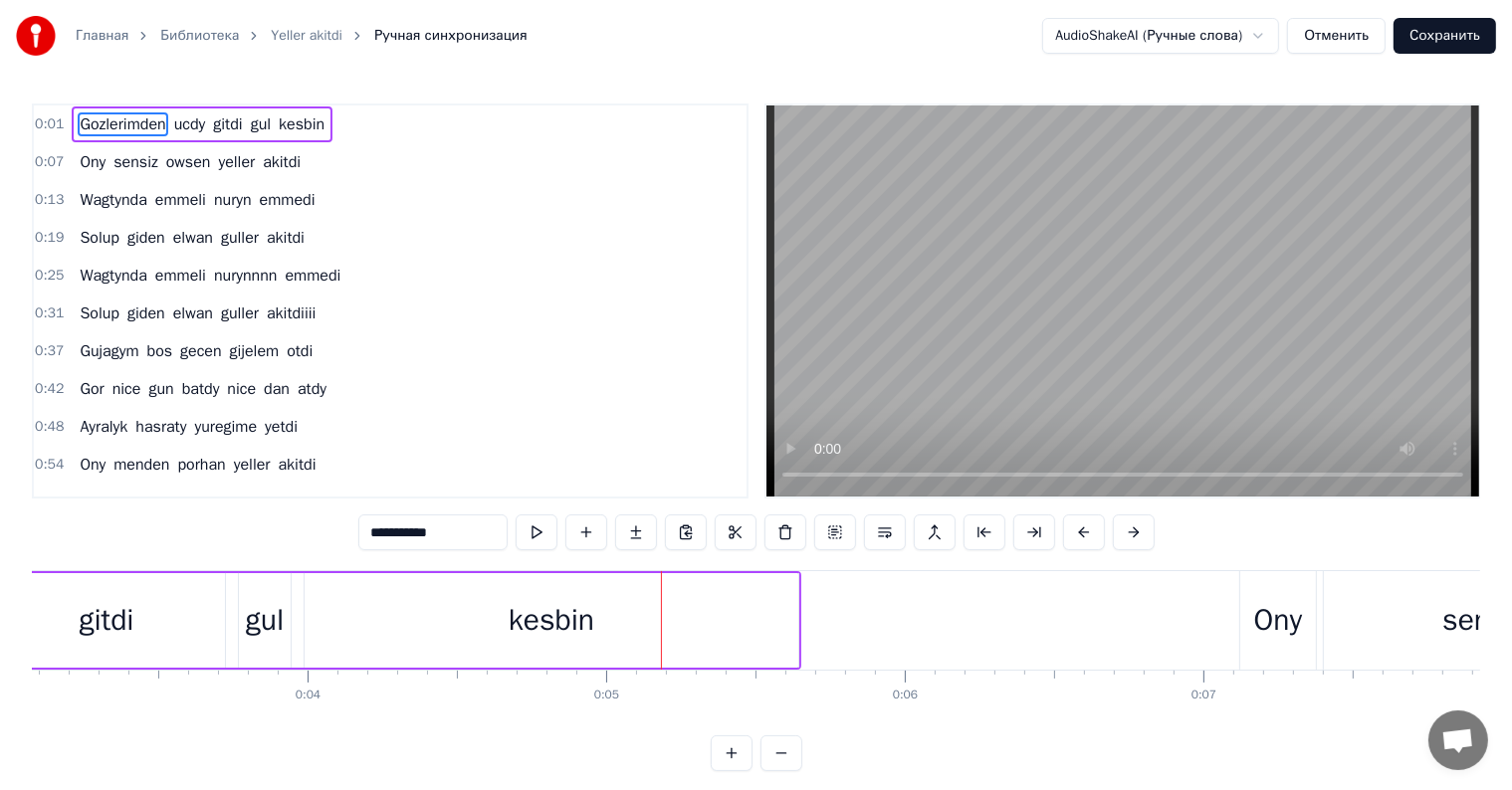 scroll, scrollTop: 0, scrollLeft: 1286, axis: horizontal 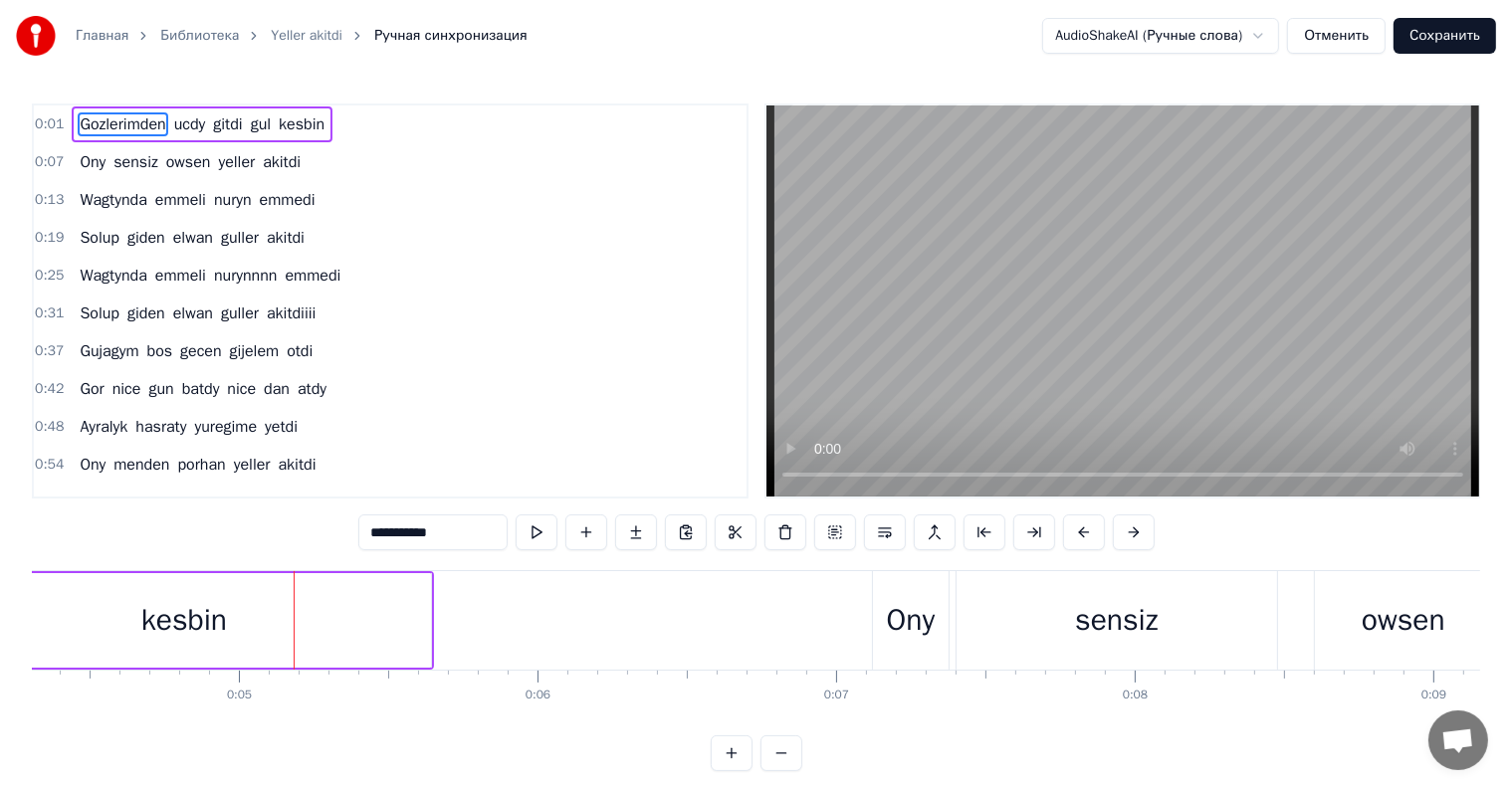 click on "kesbin" at bounding box center (184, 620) 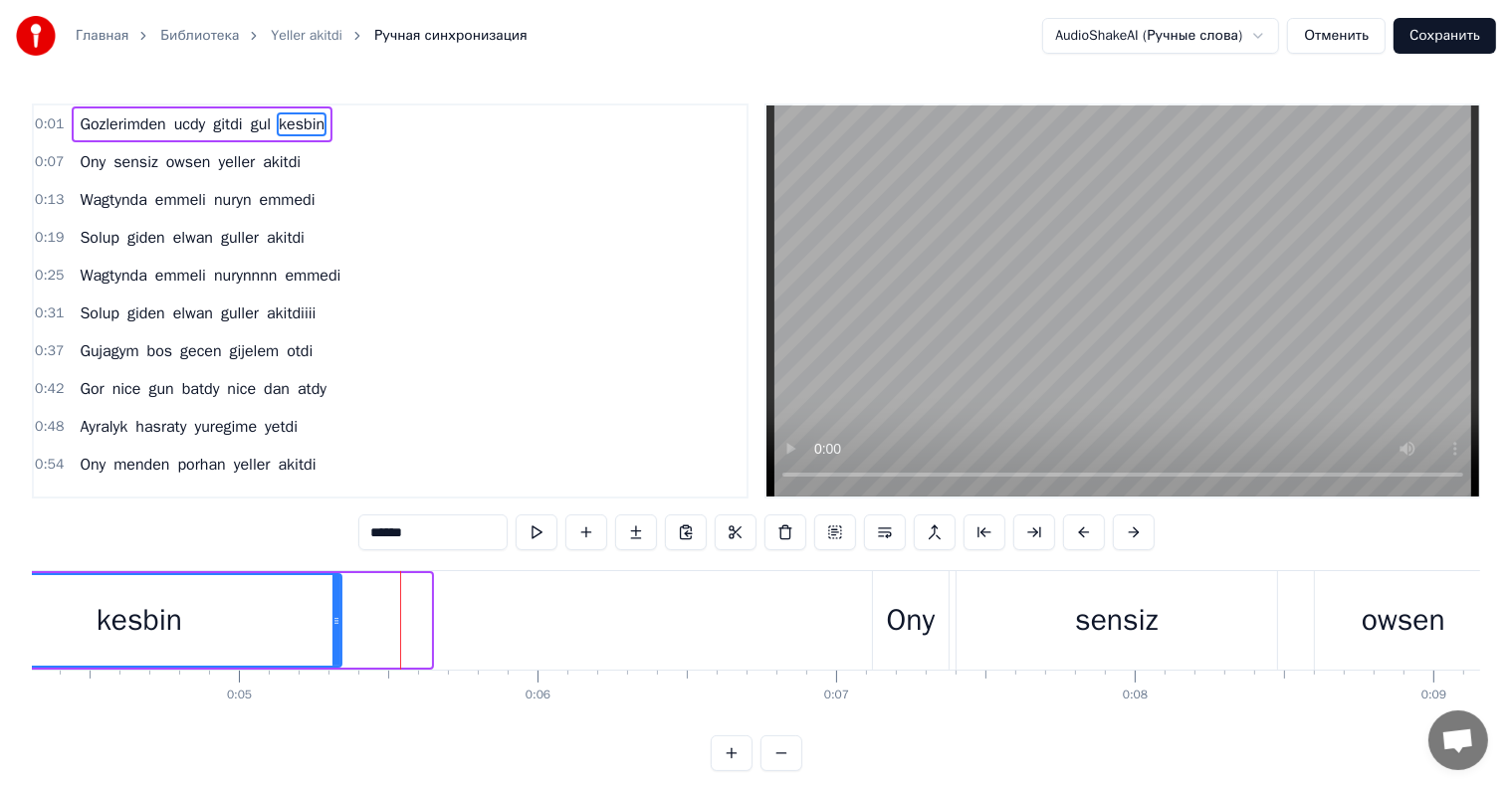 drag, startPoint x: 428, startPoint y: 635, endPoint x: 338, endPoint y: 634, distance: 90.005555 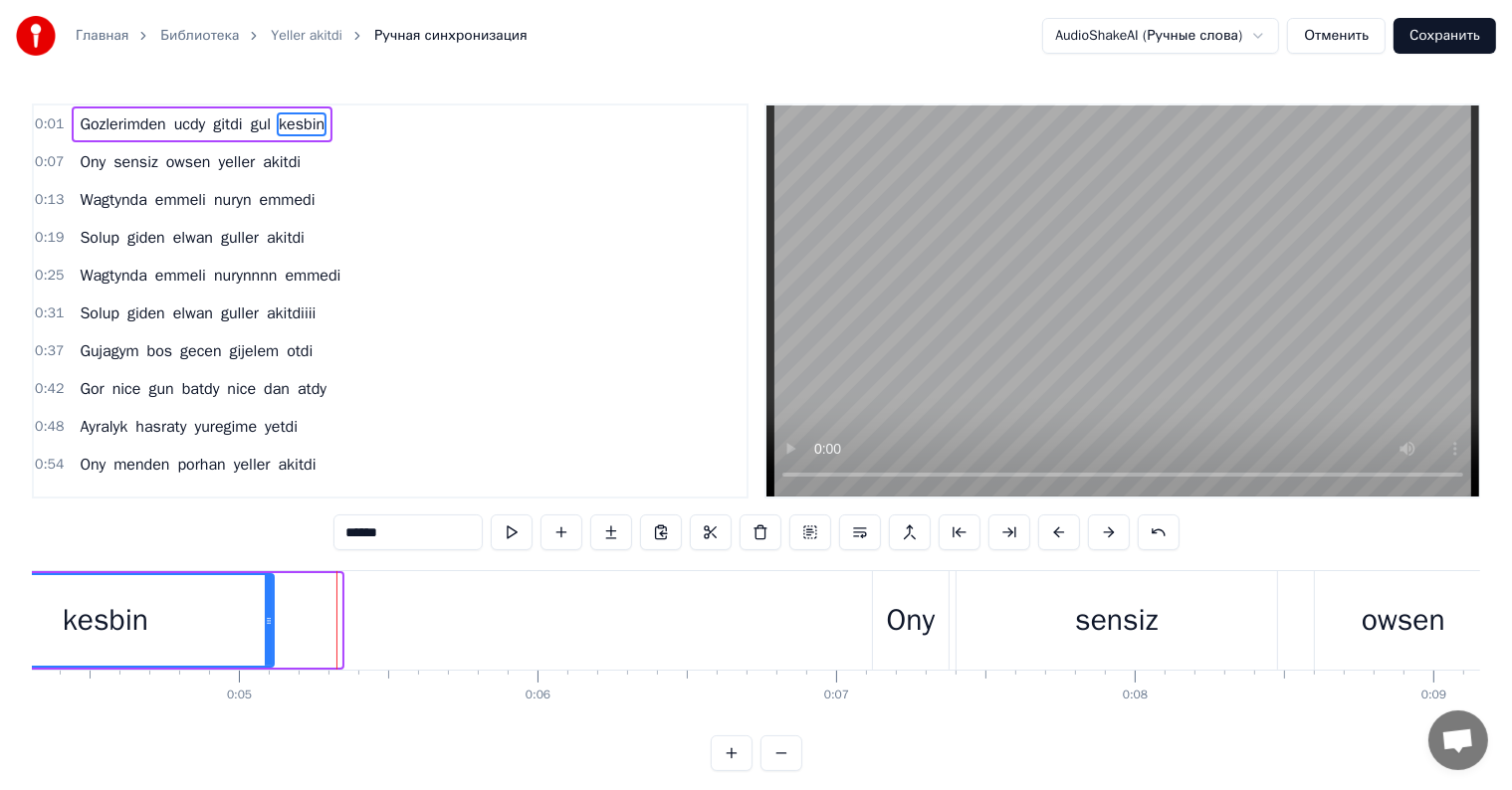 drag, startPoint x: 338, startPoint y: 633, endPoint x: 271, endPoint y: 657, distance: 71.16881 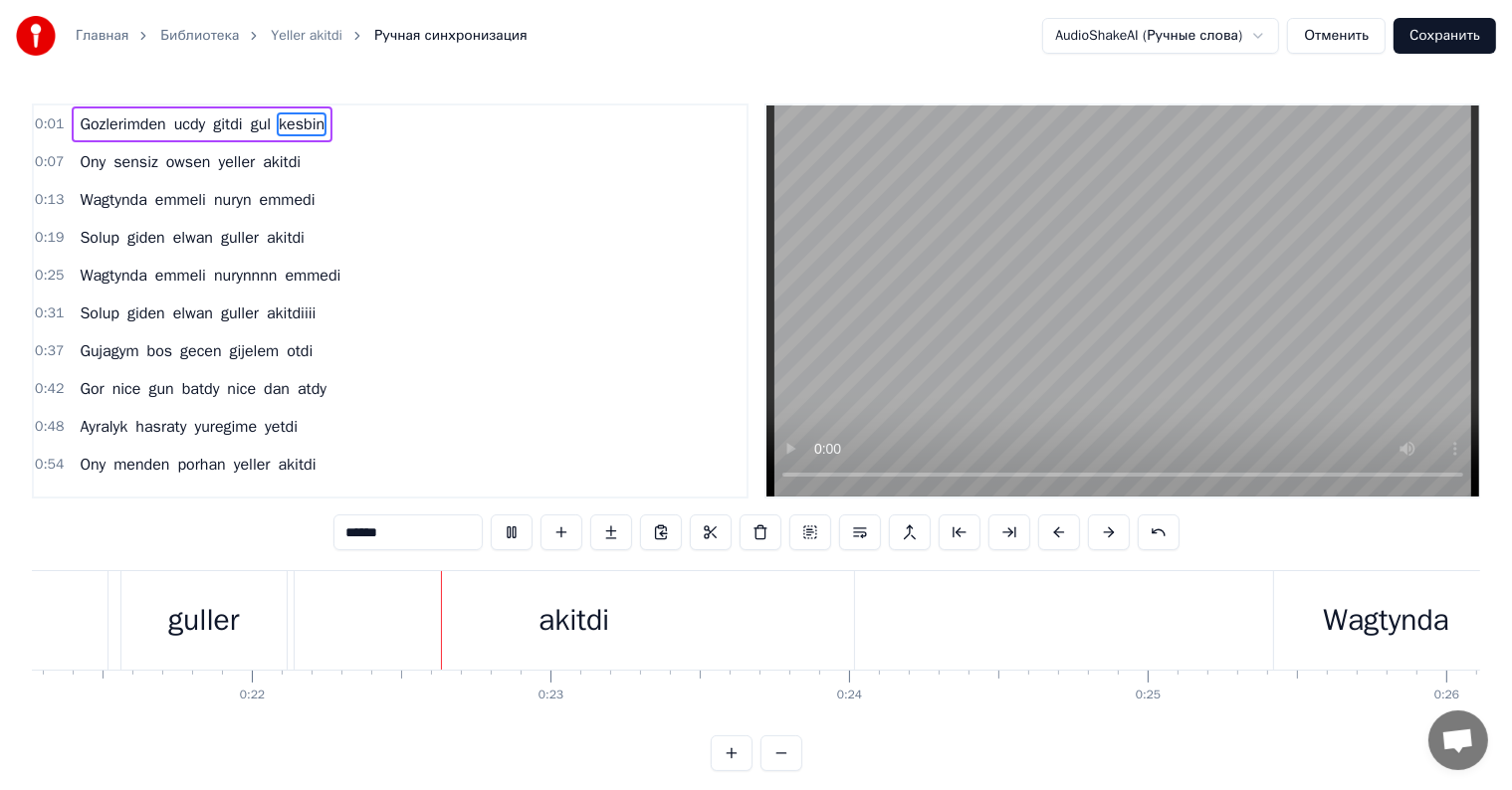 scroll, scrollTop: 0, scrollLeft: 6454, axis: horizontal 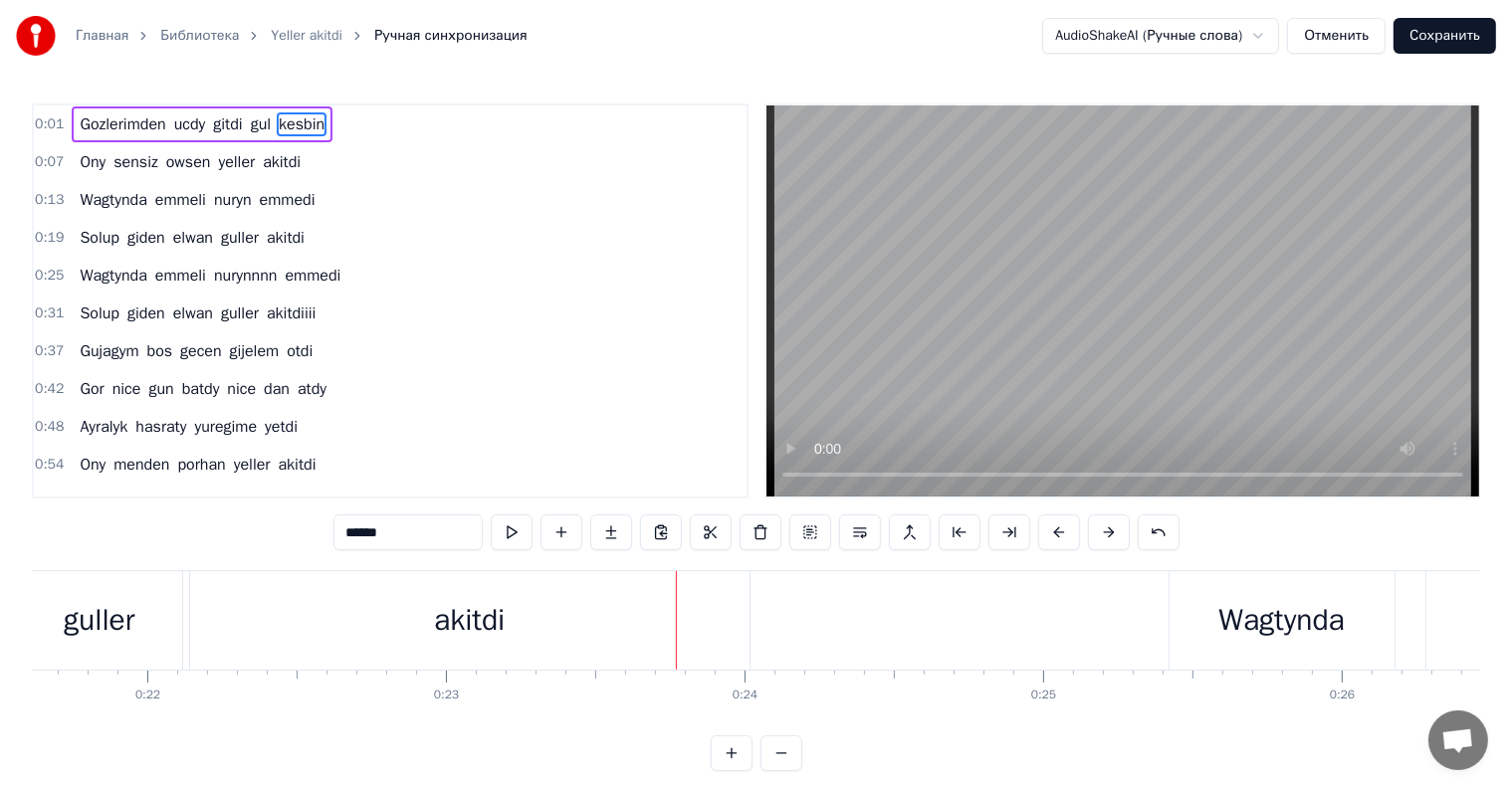 click on "akitdi" at bounding box center [470, 620] 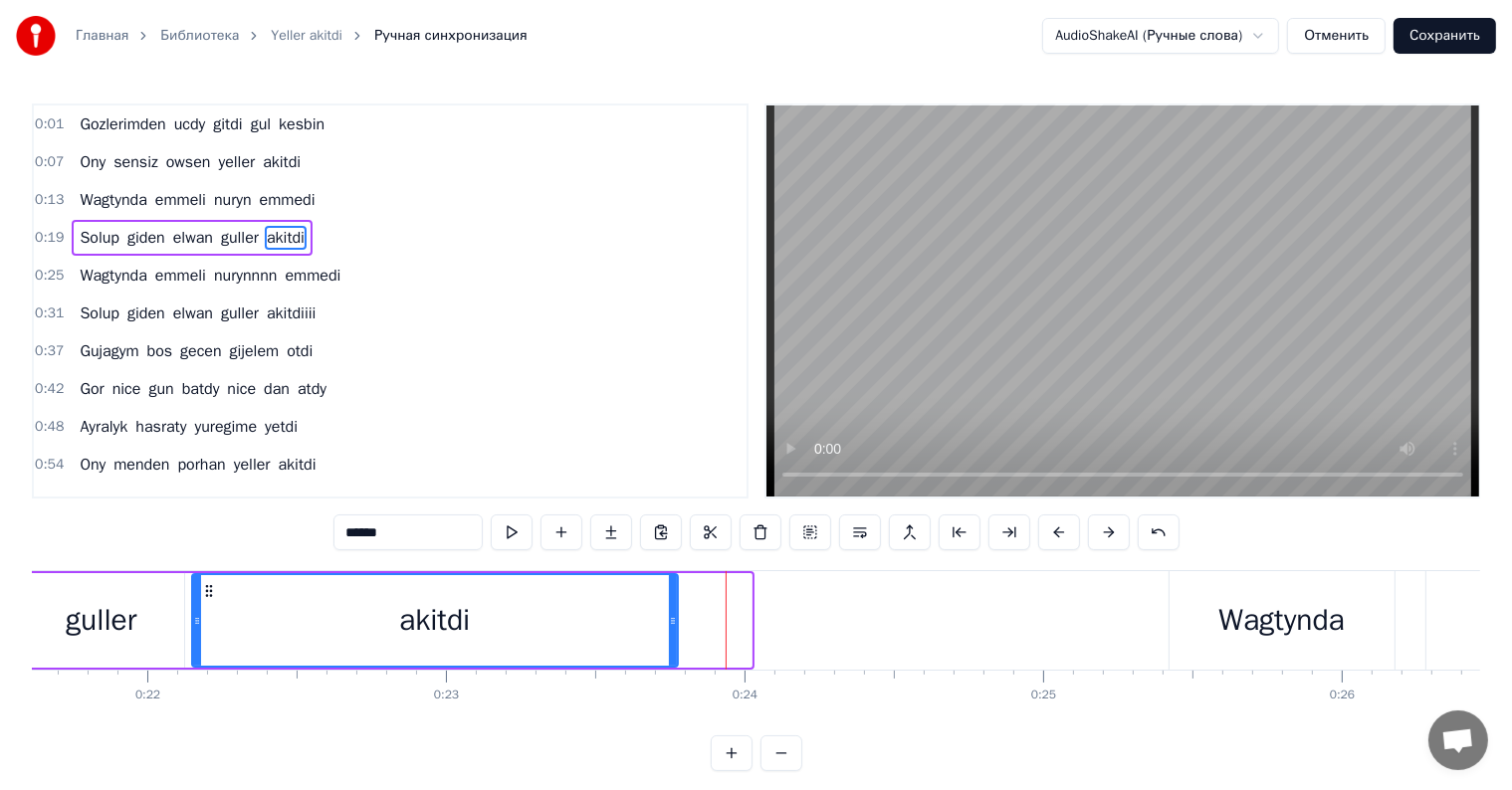 drag, startPoint x: 745, startPoint y: 625, endPoint x: 671, endPoint y: 617, distance: 74.431176 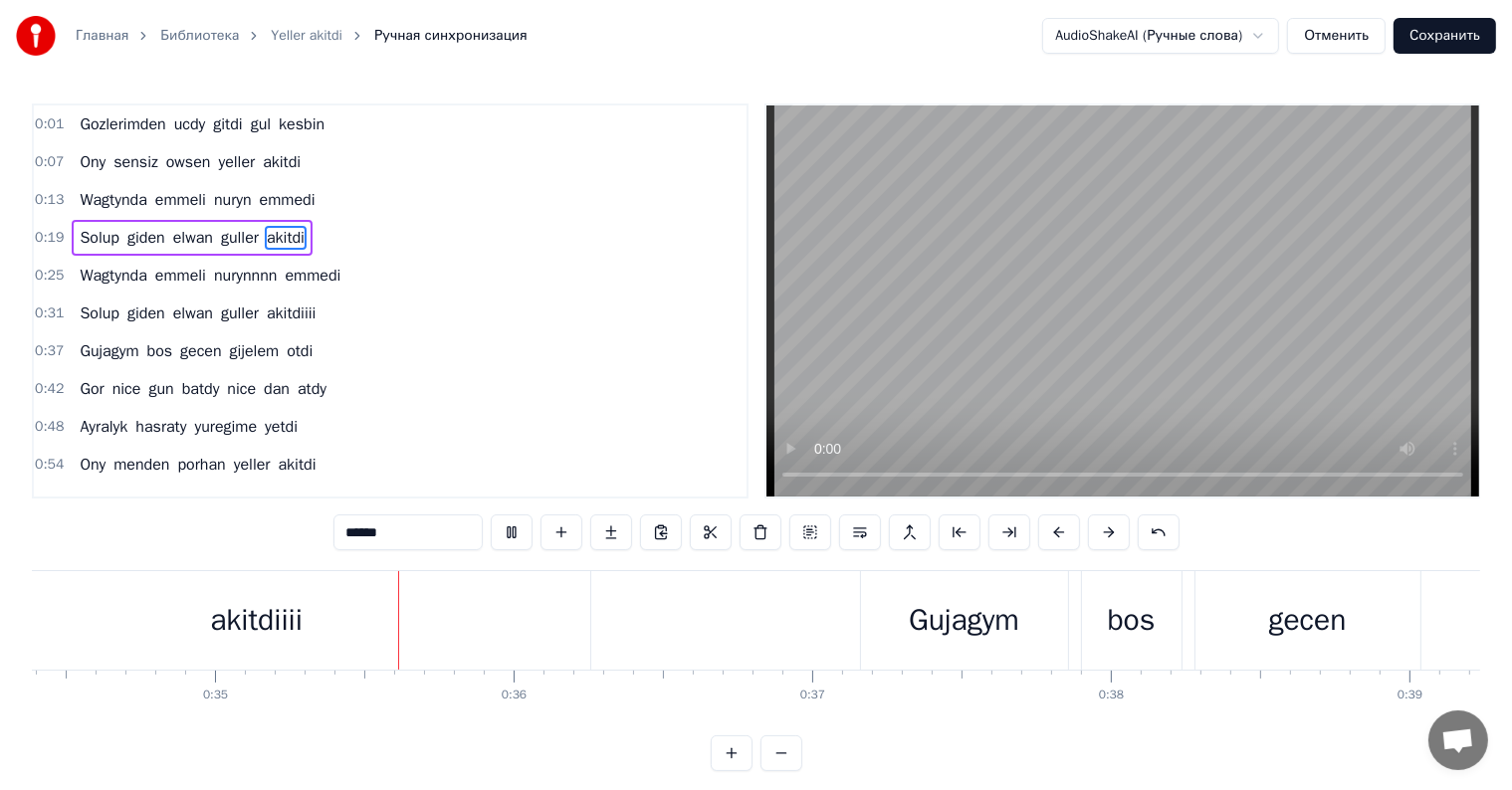 scroll, scrollTop: 0, scrollLeft: 10271, axis: horizontal 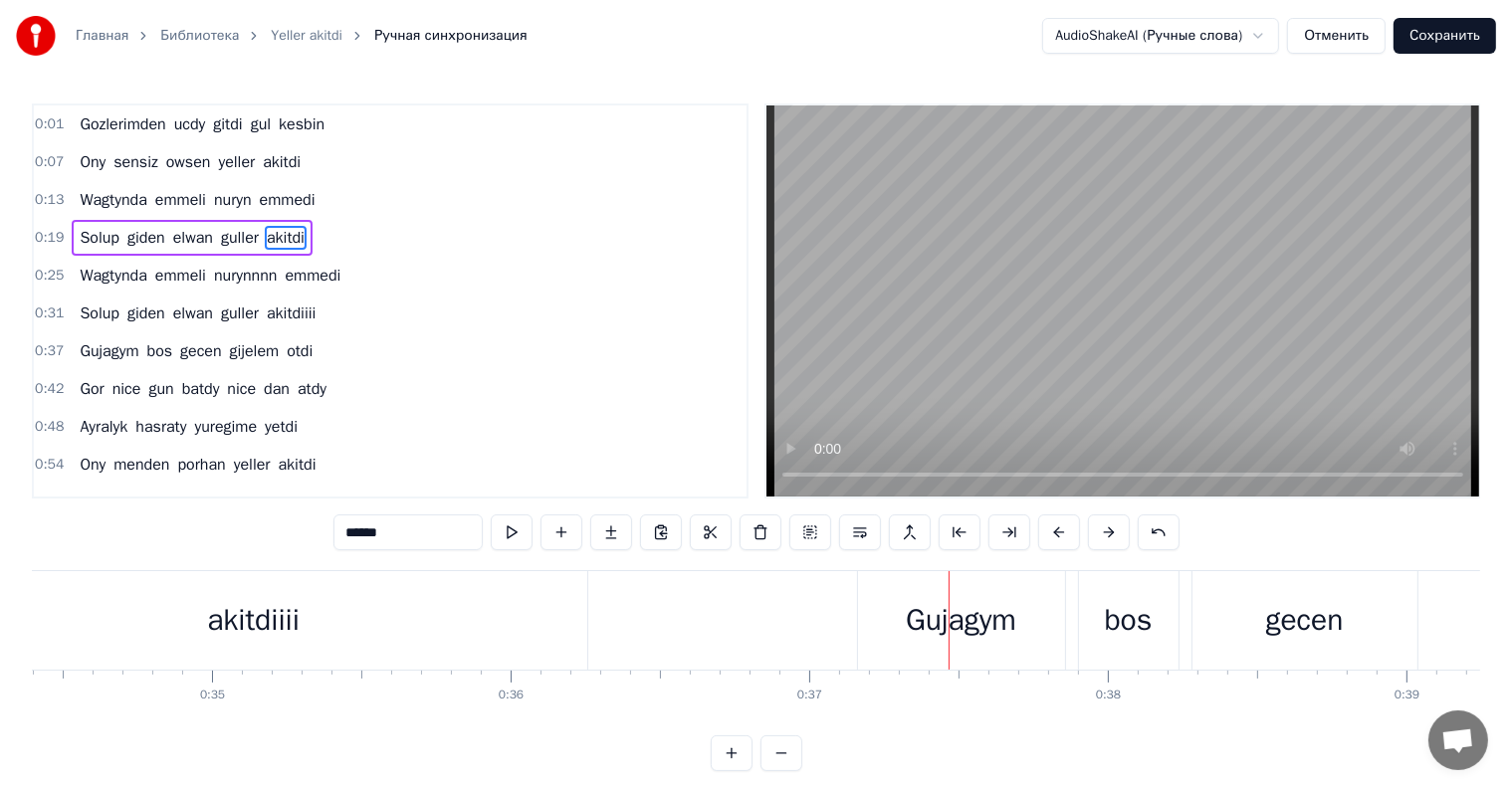 type 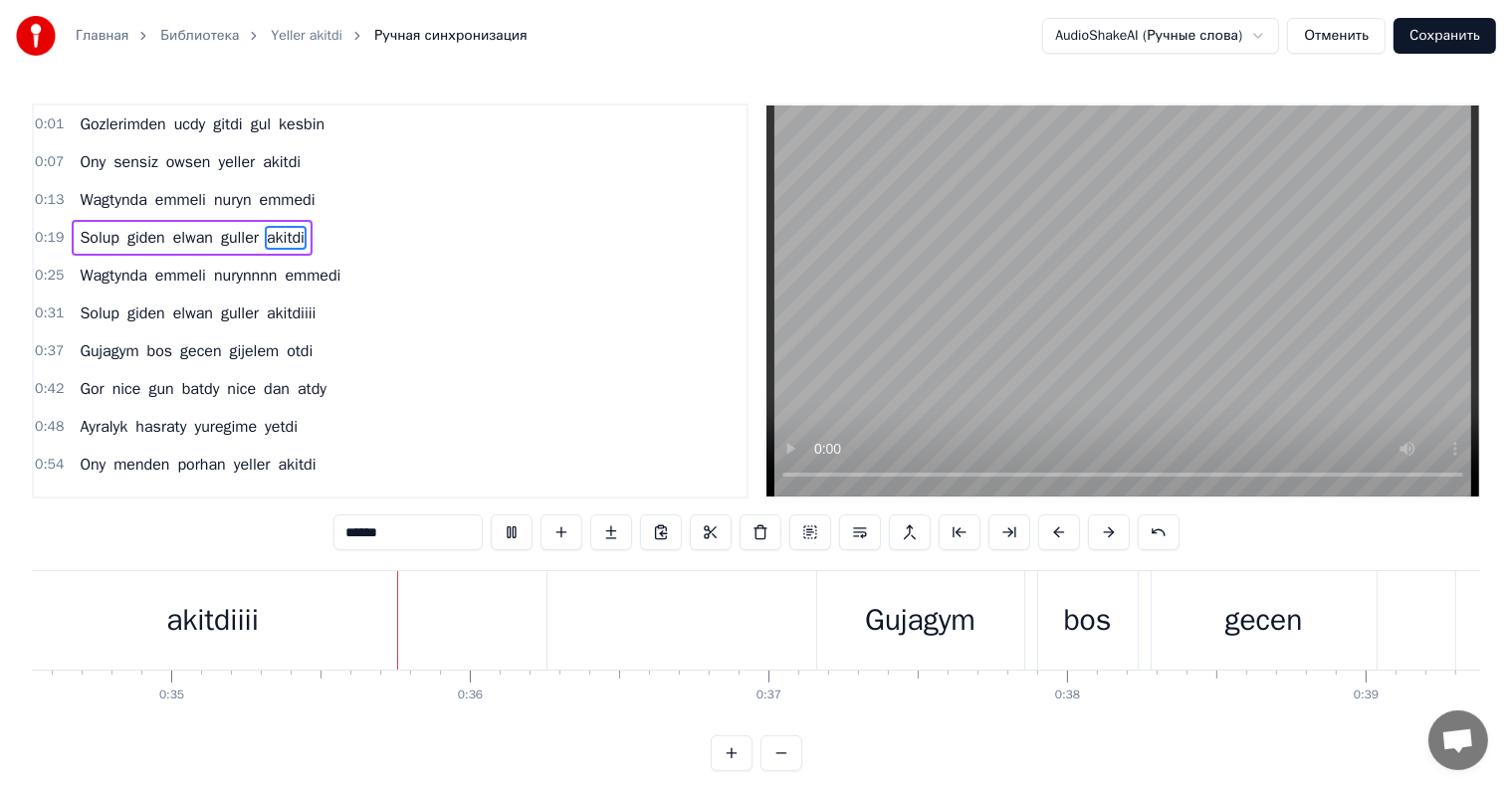 scroll, scrollTop: 0, scrollLeft: 10319, axis: horizontal 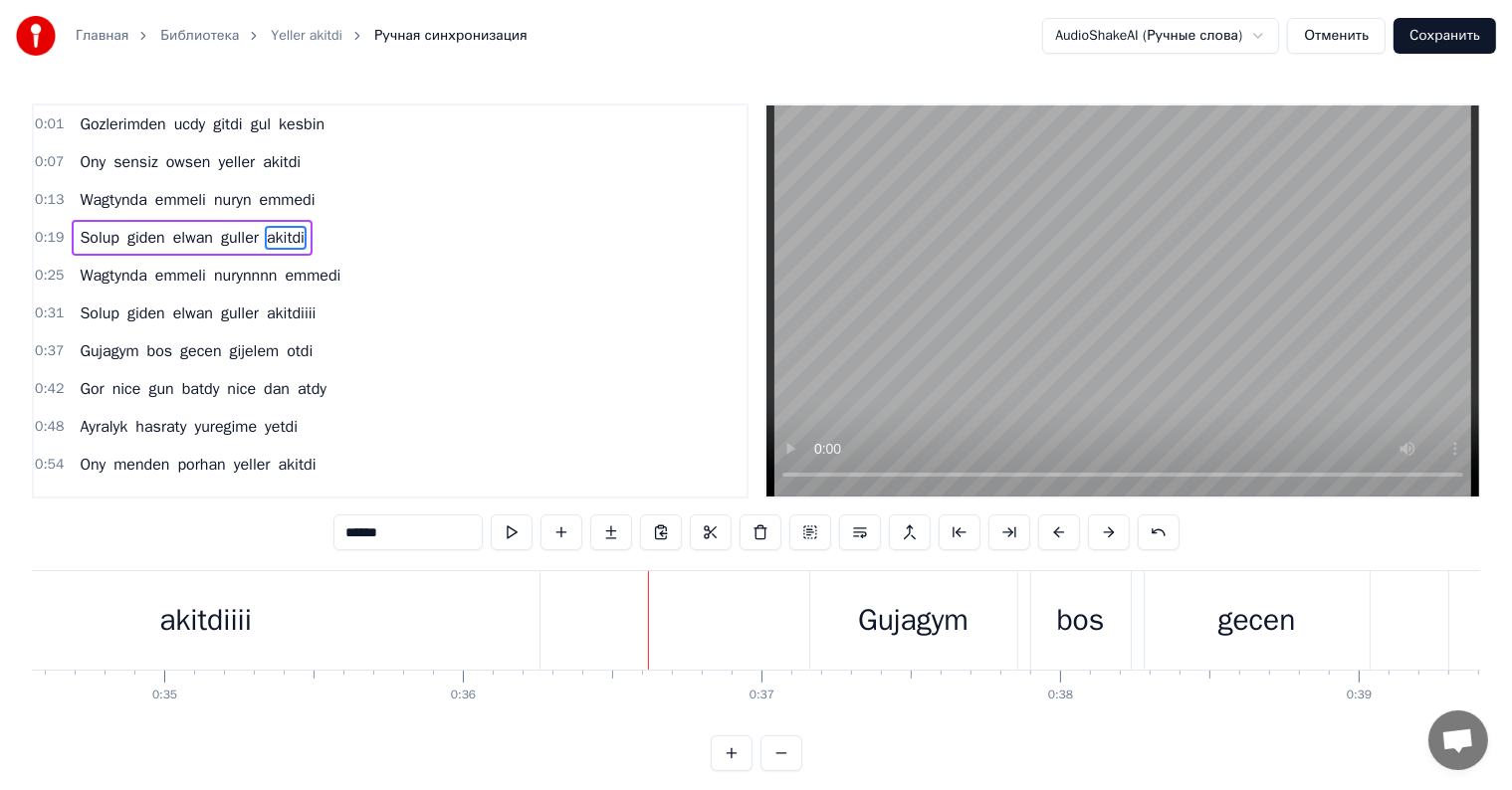 click on "akitdiiii" at bounding box center [206, 620] 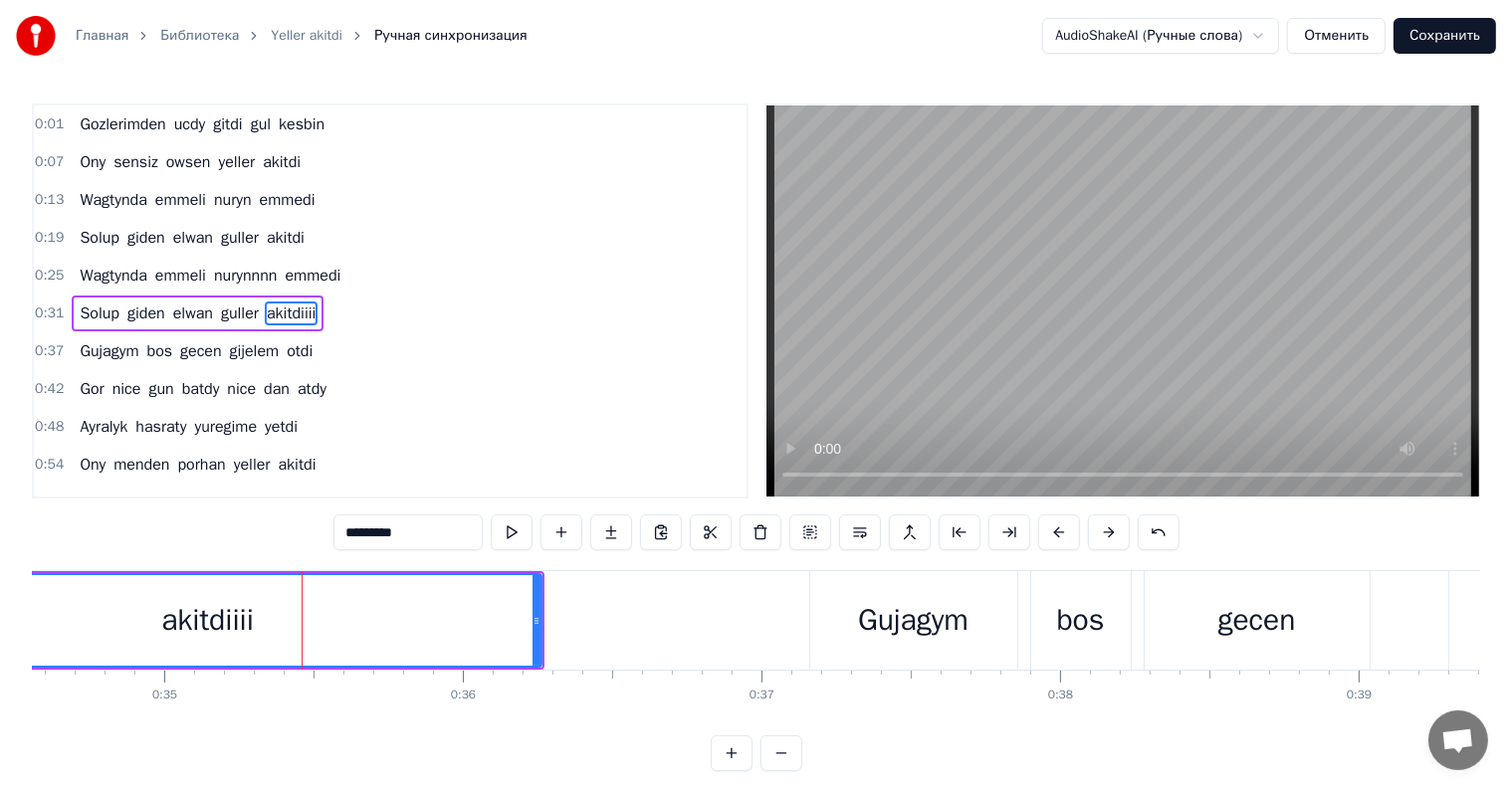 scroll, scrollTop: 5, scrollLeft: 0, axis: vertical 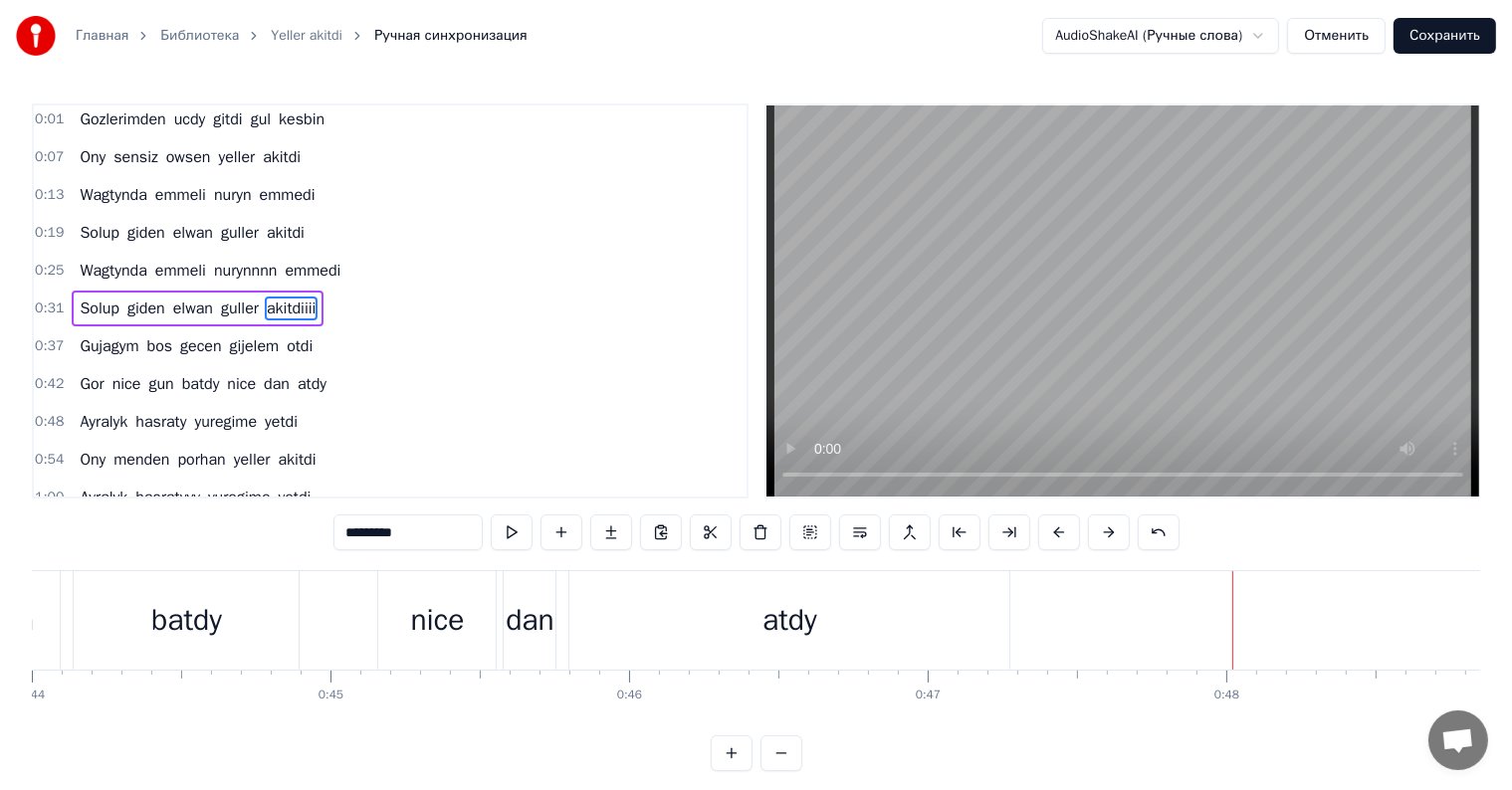 click on "atdy" at bounding box center [789, 620] 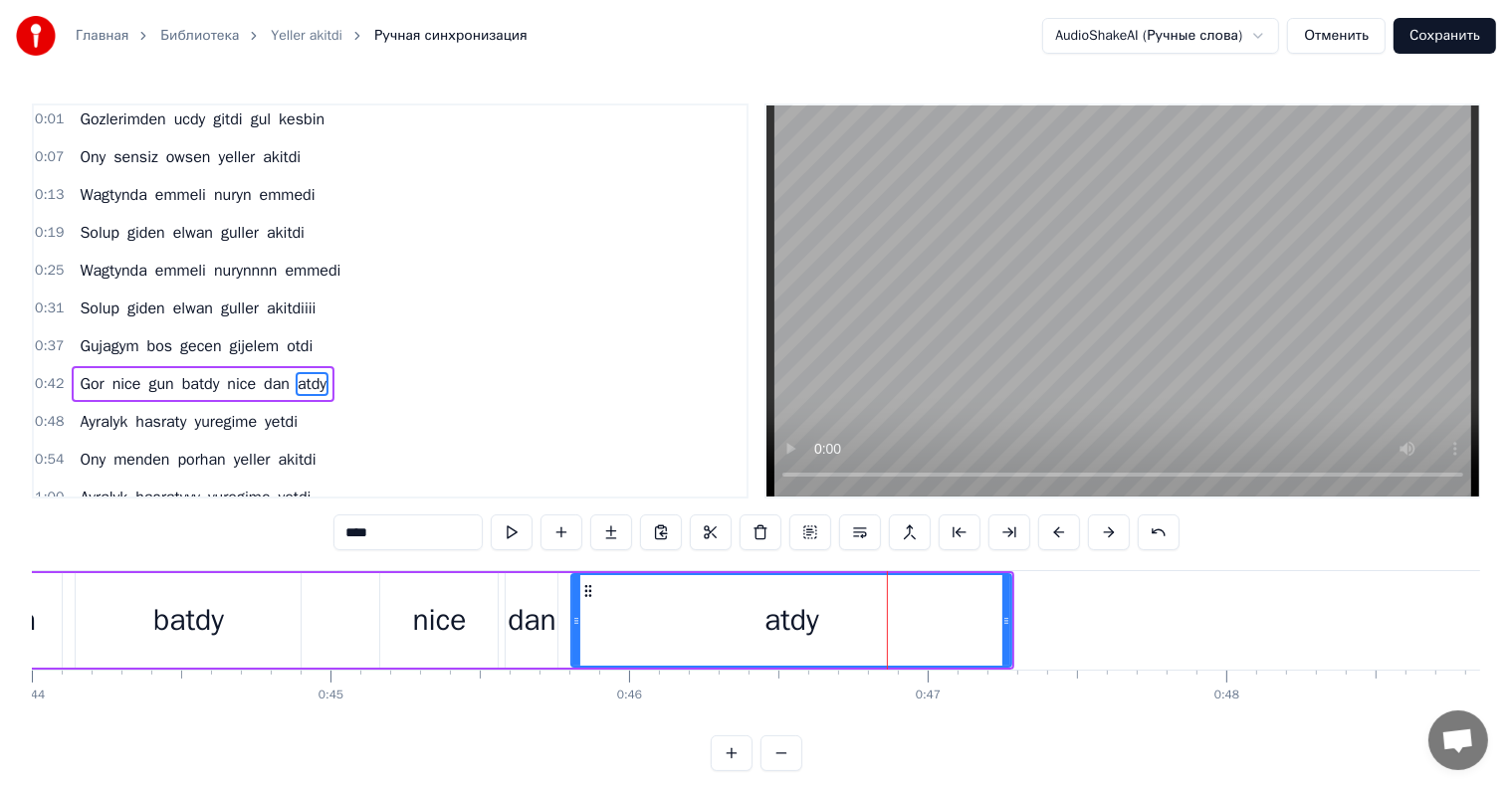 scroll, scrollTop: 79, scrollLeft: 0, axis: vertical 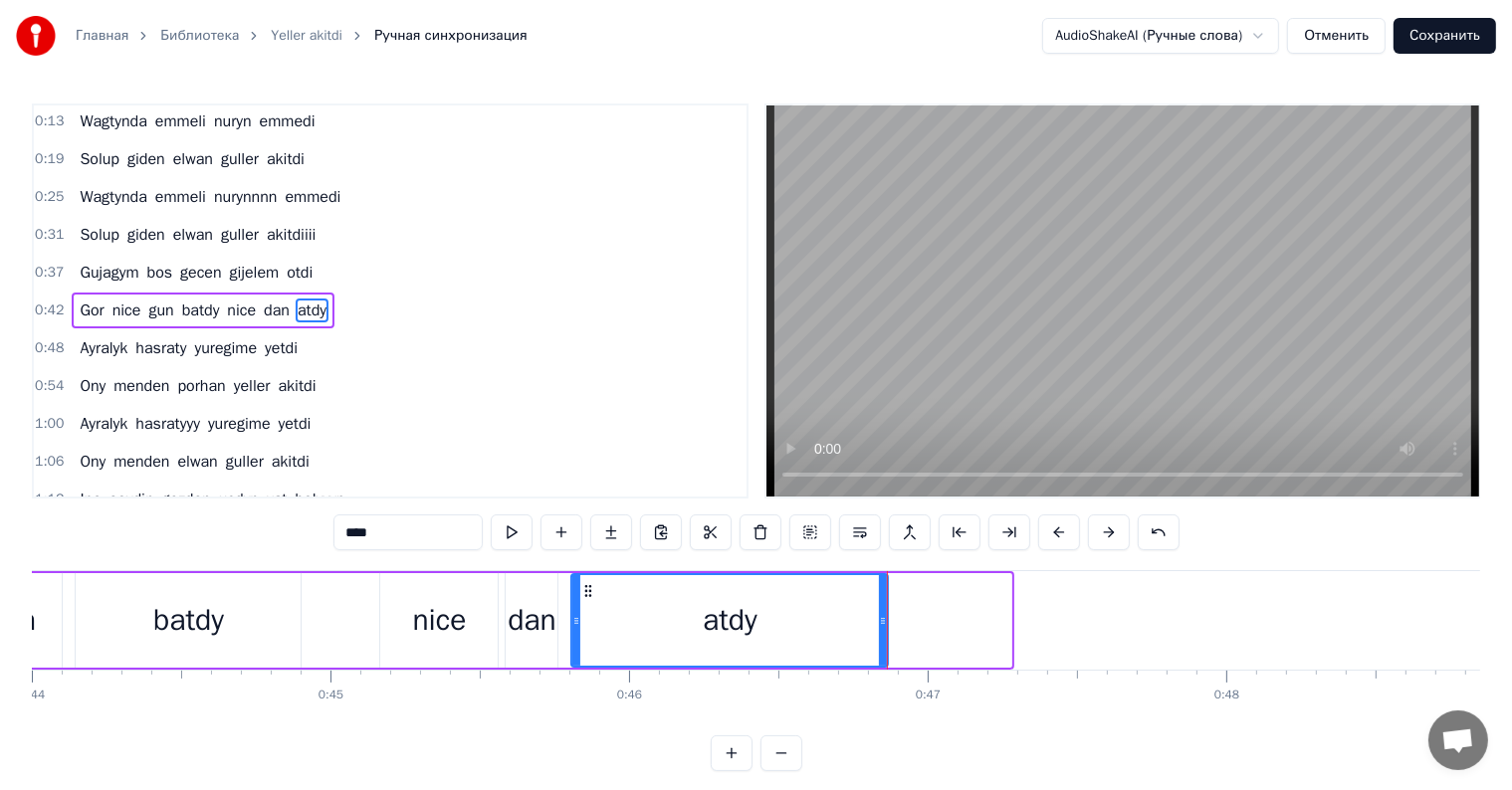 drag, startPoint x: 1007, startPoint y: 629, endPoint x: 884, endPoint y: 649, distance: 124.61541 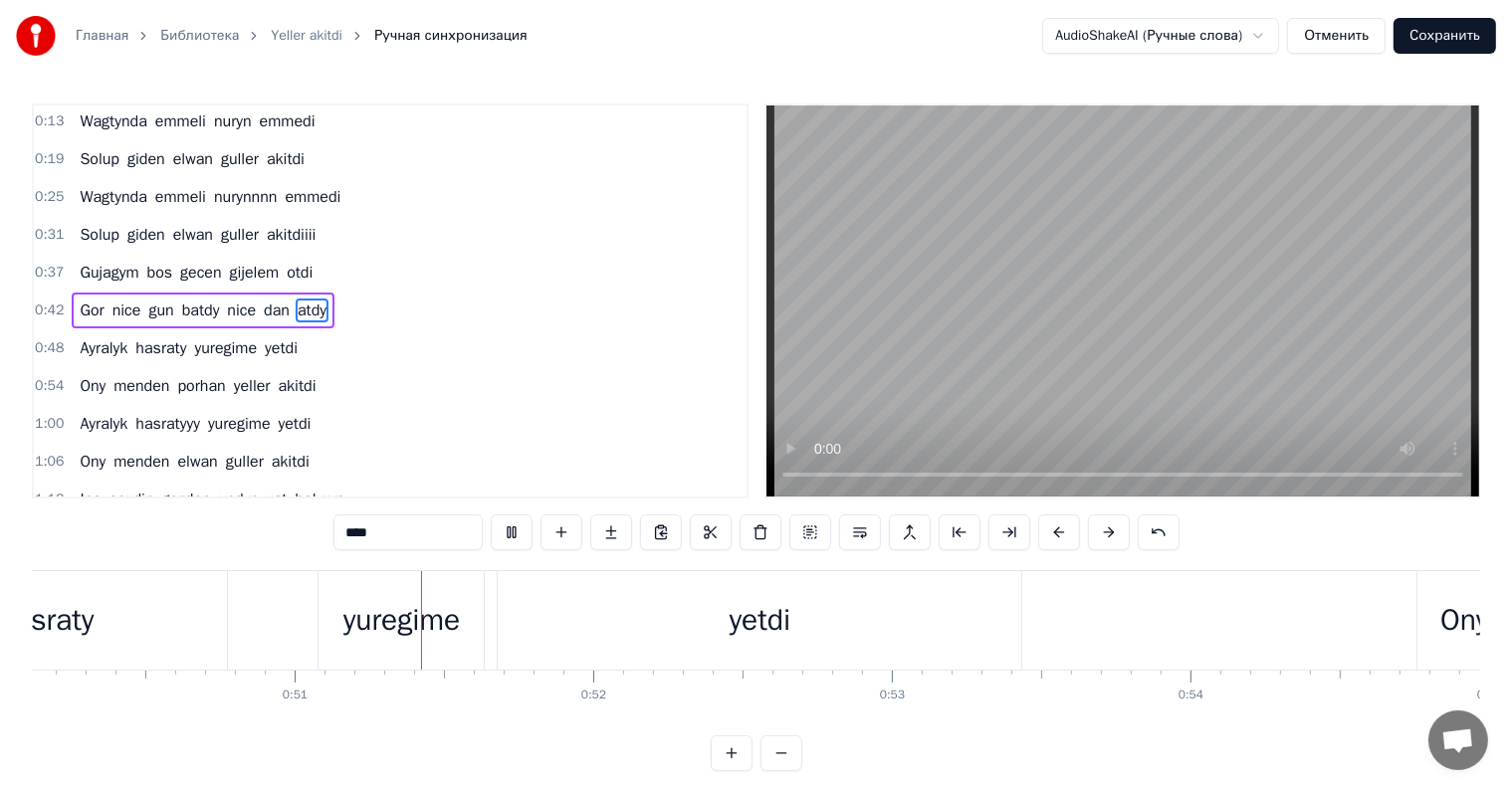 scroll, scrollTop: 0, scrollLeft: 14984, axis: horizontal 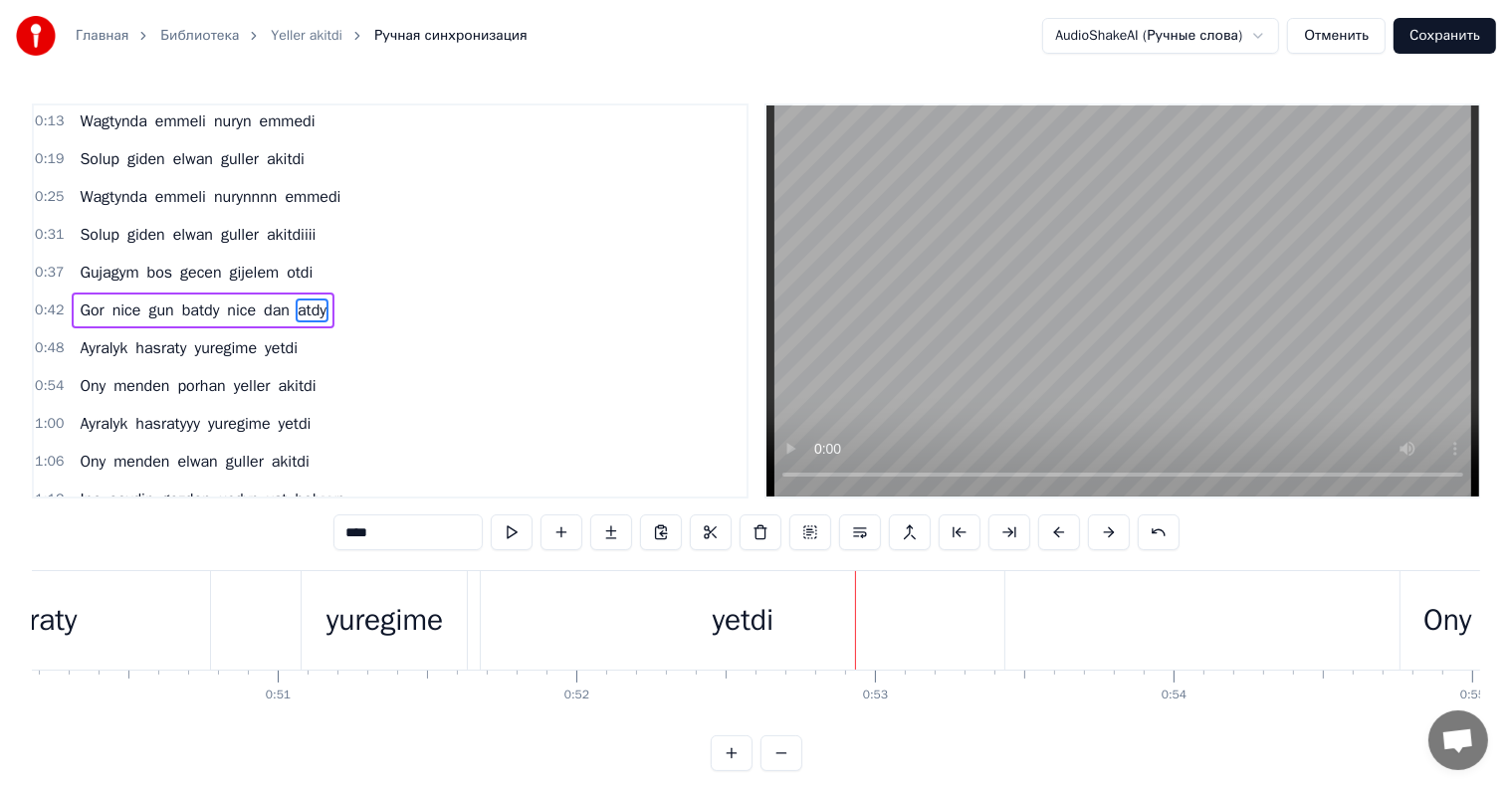 click on "yetdi" at bounding box center (743, 620) 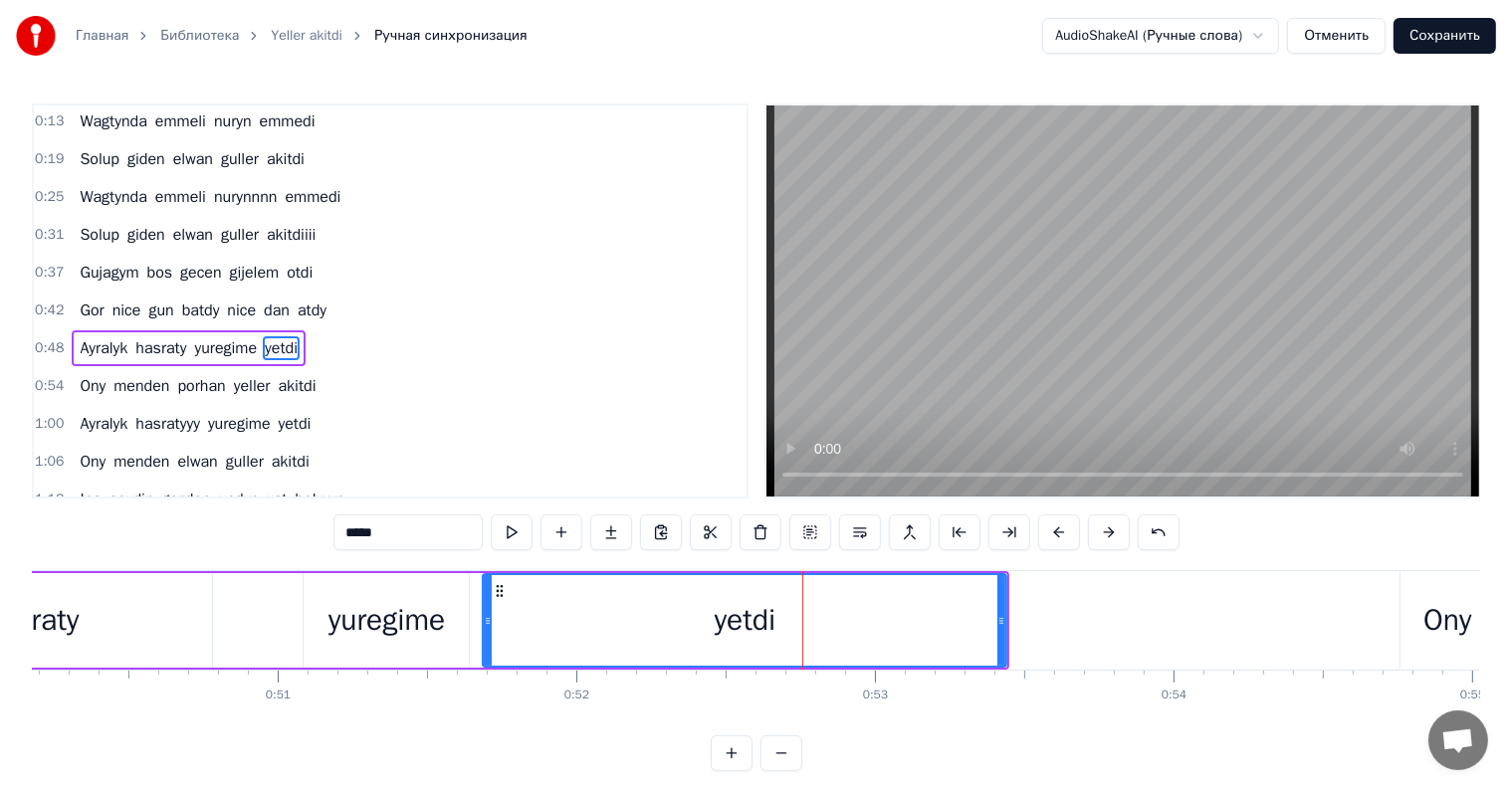 scroll, scrollTop: 115, scrollLeft: 0, axis: vertical 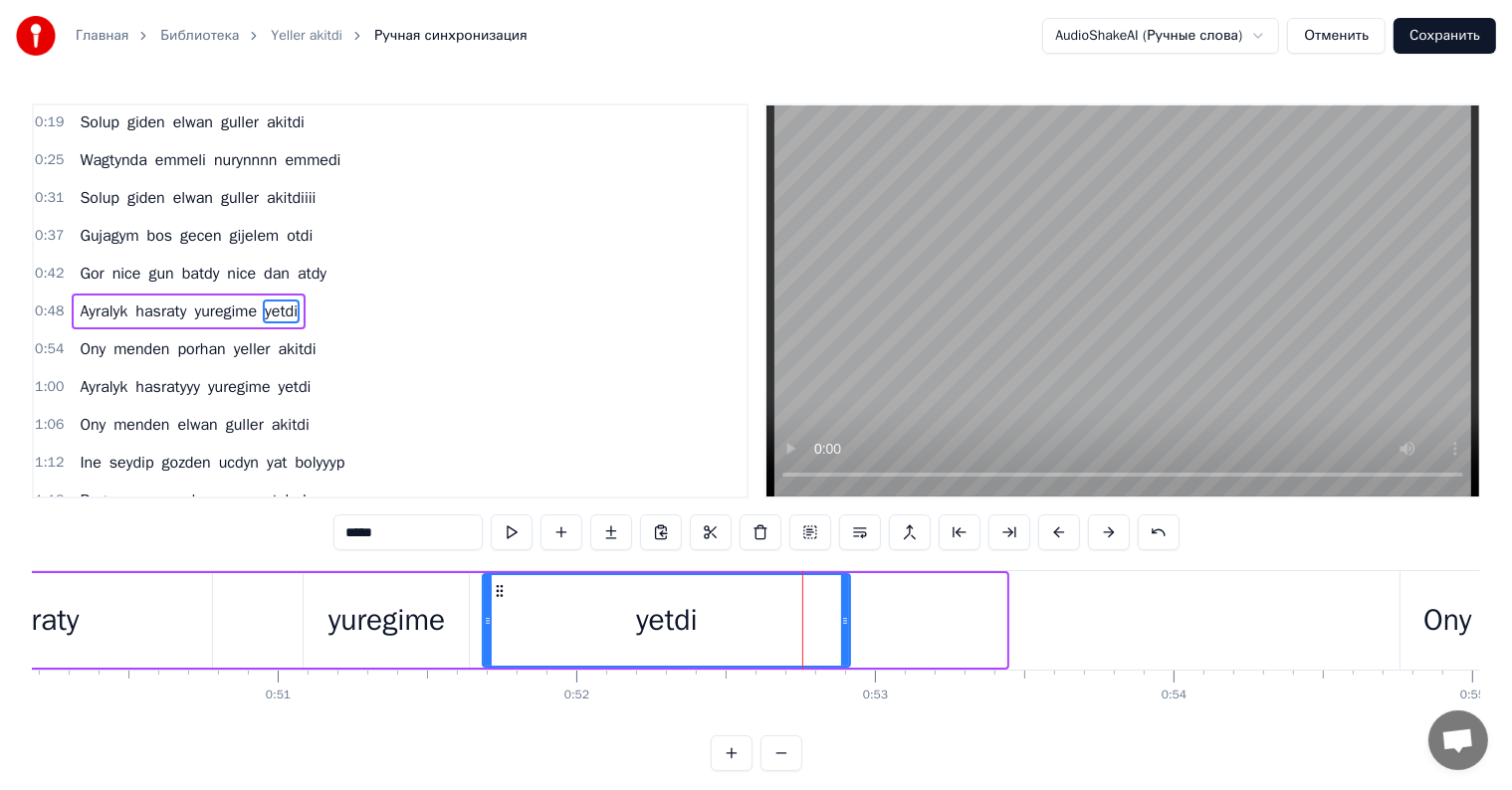drag, startPoint x: 999, startPoint y: 634, endPoint x: 843, endPoint y: 629, distance: 156.0801 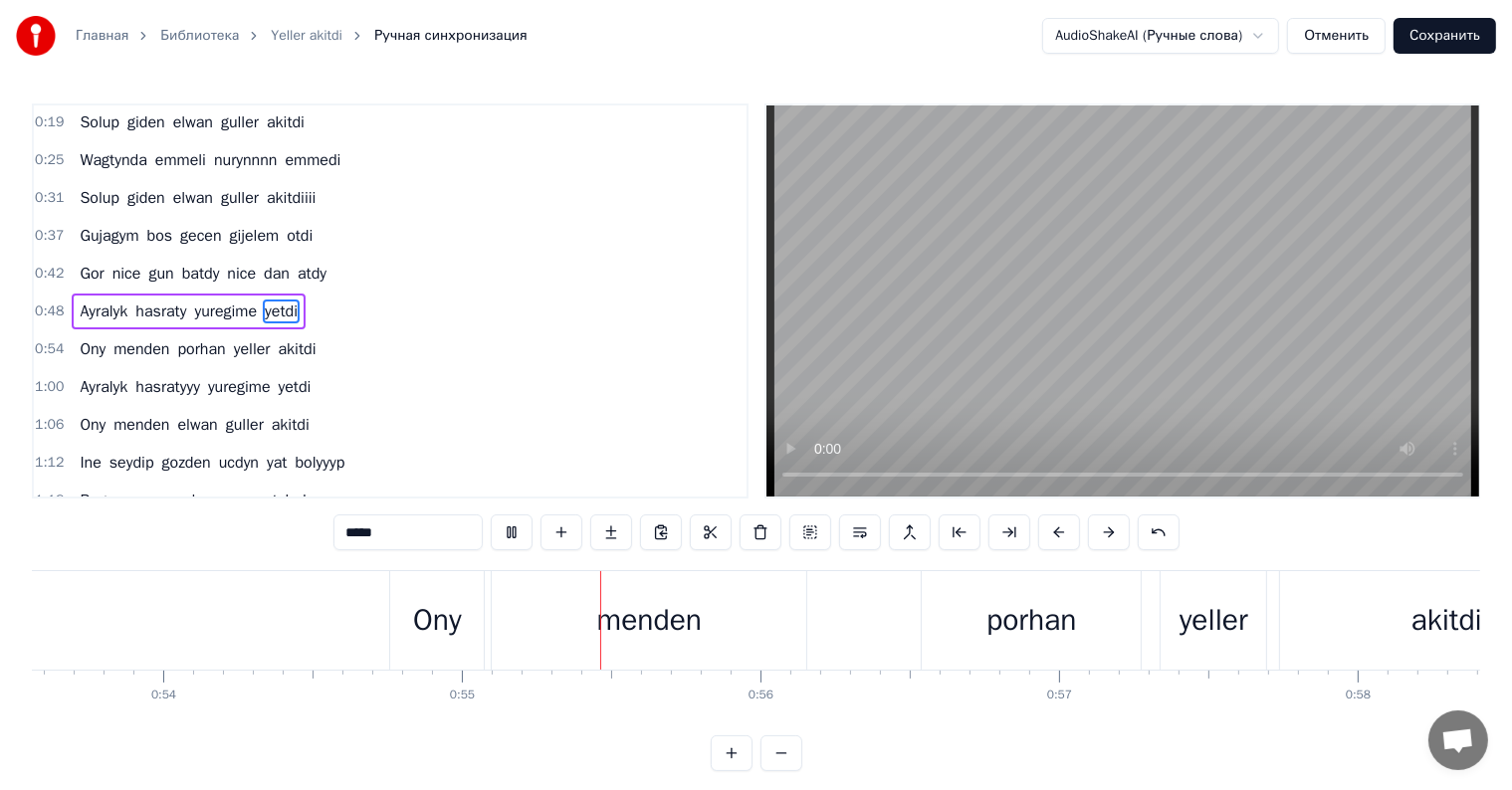 scroll, scrollTop: 0, scrollLeft: 16284, axis: horizontal 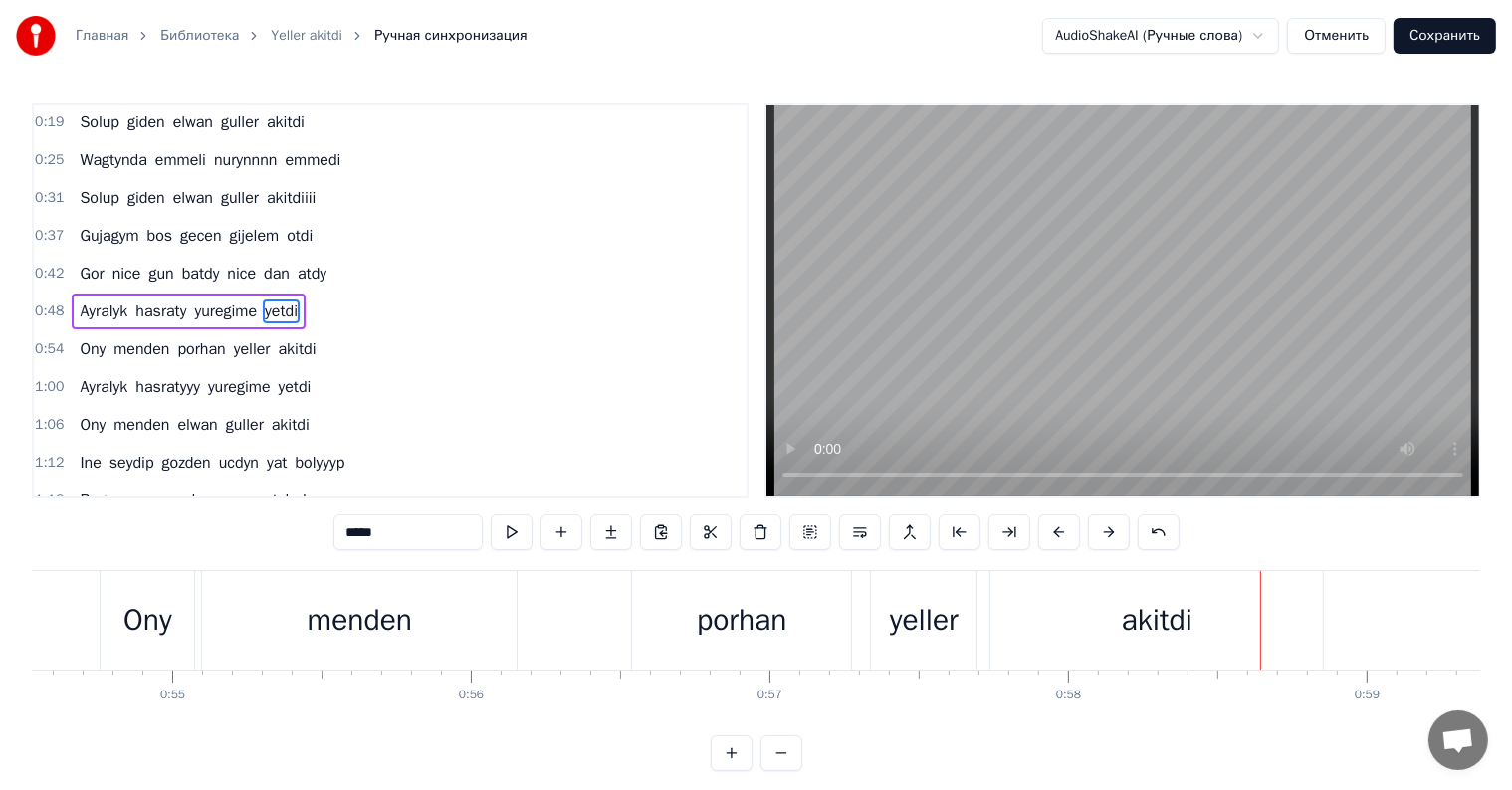 click on "akitdi" at bounding box center [1157, 620] 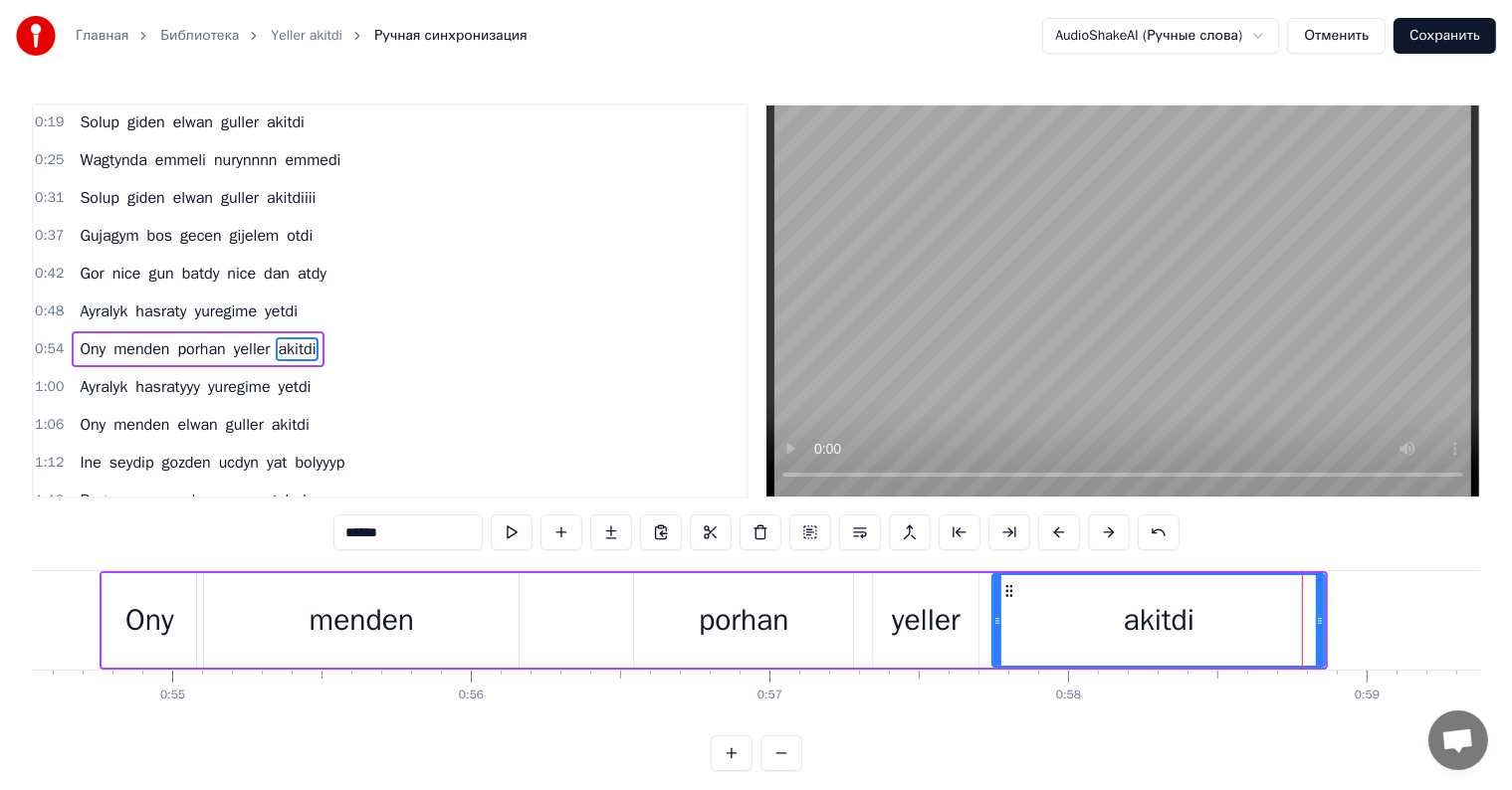 scroll, scrollTop: 151, scrollLeft: 0, axis: vertical 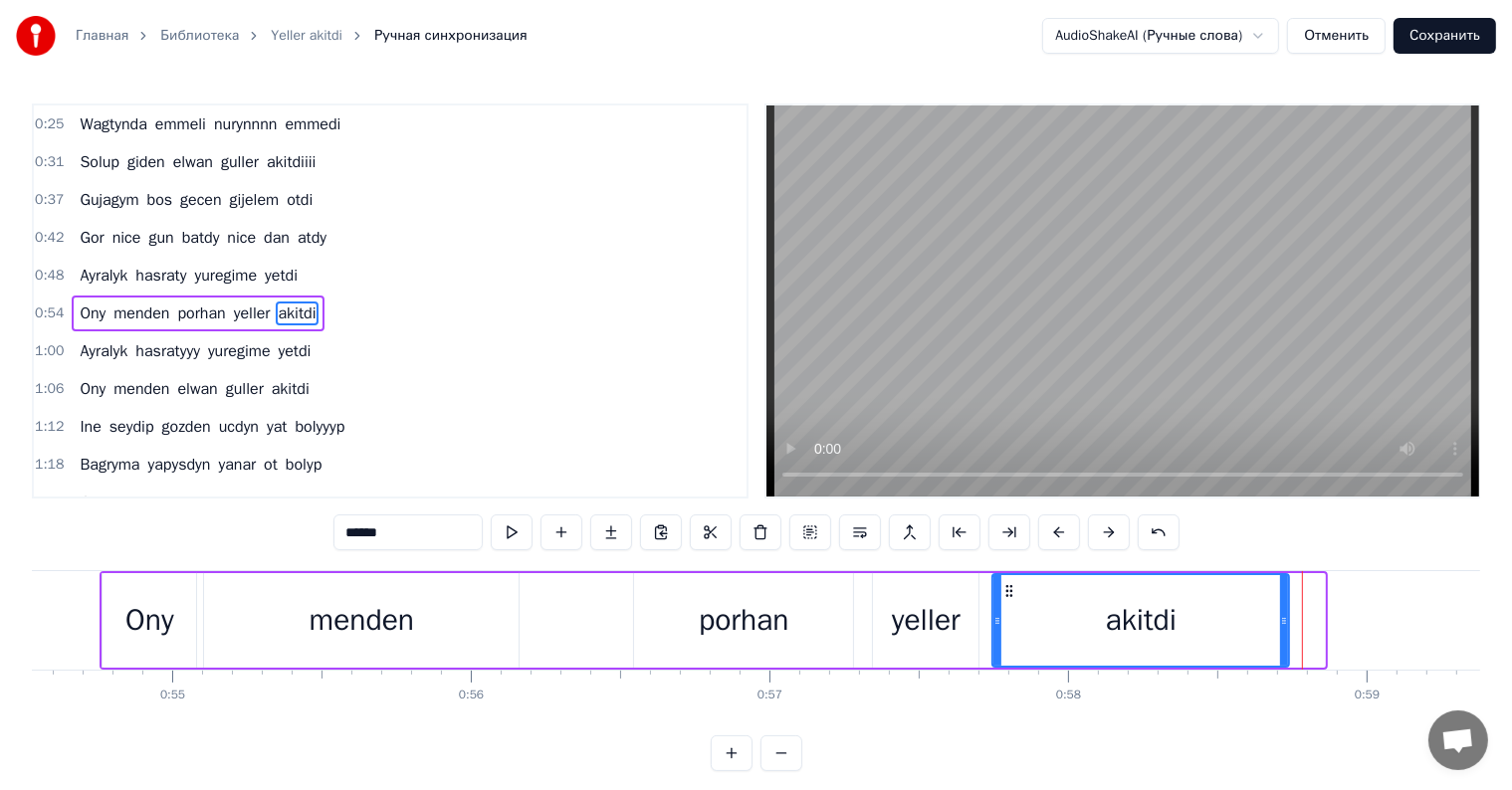 drag, startPoint x: 1322, startPoint y: 629, endPoint x: 1286, endPoint y: 645, distance: 39.39543 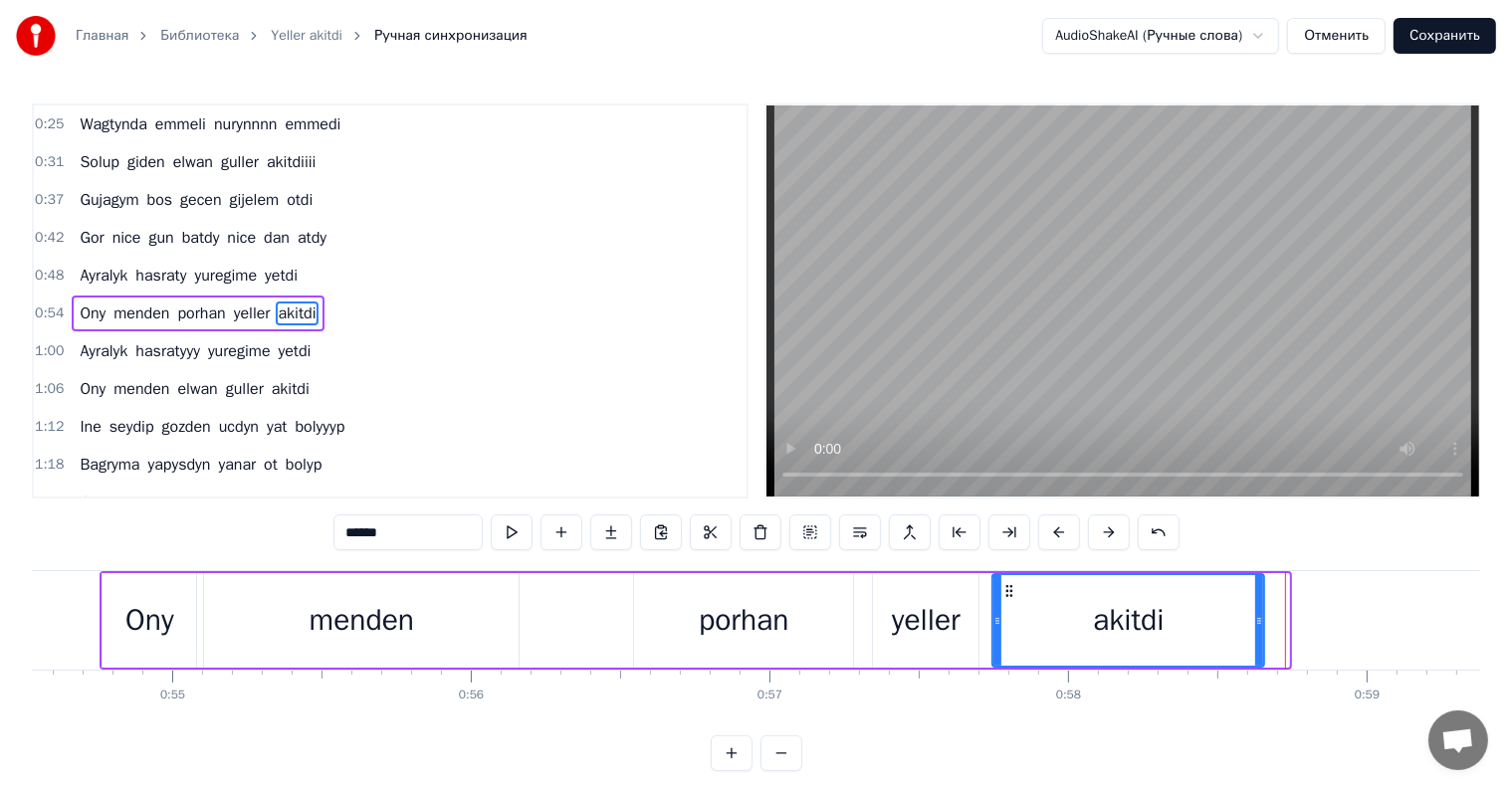 drag, startPoint x: 1287, startPoint y: 640, endPoint x: 1262, endPoint y: 643, distance: 25.179357 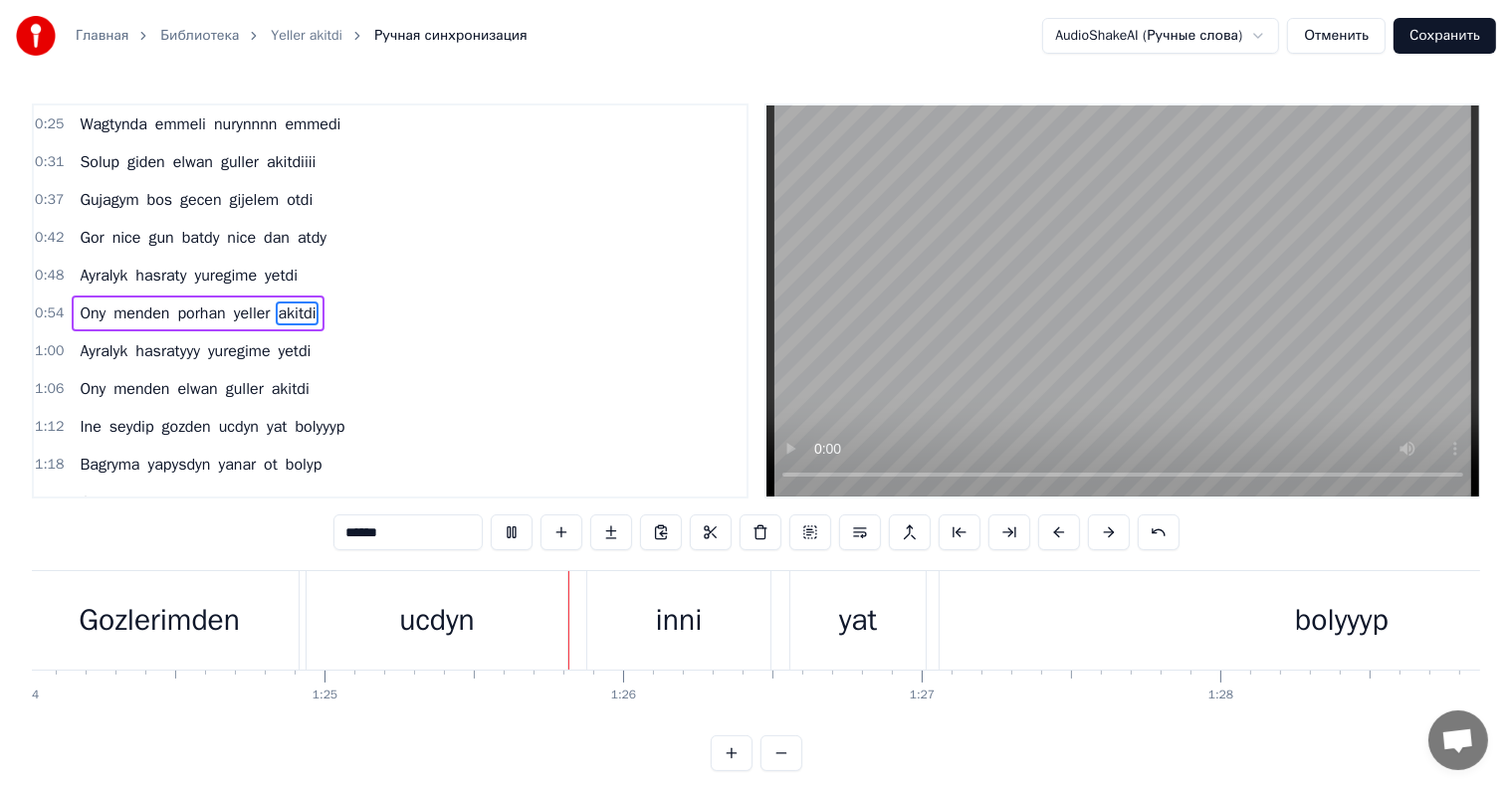 scroll, scrollTop: 0, scrollLeft: 25324, axis: horizontal 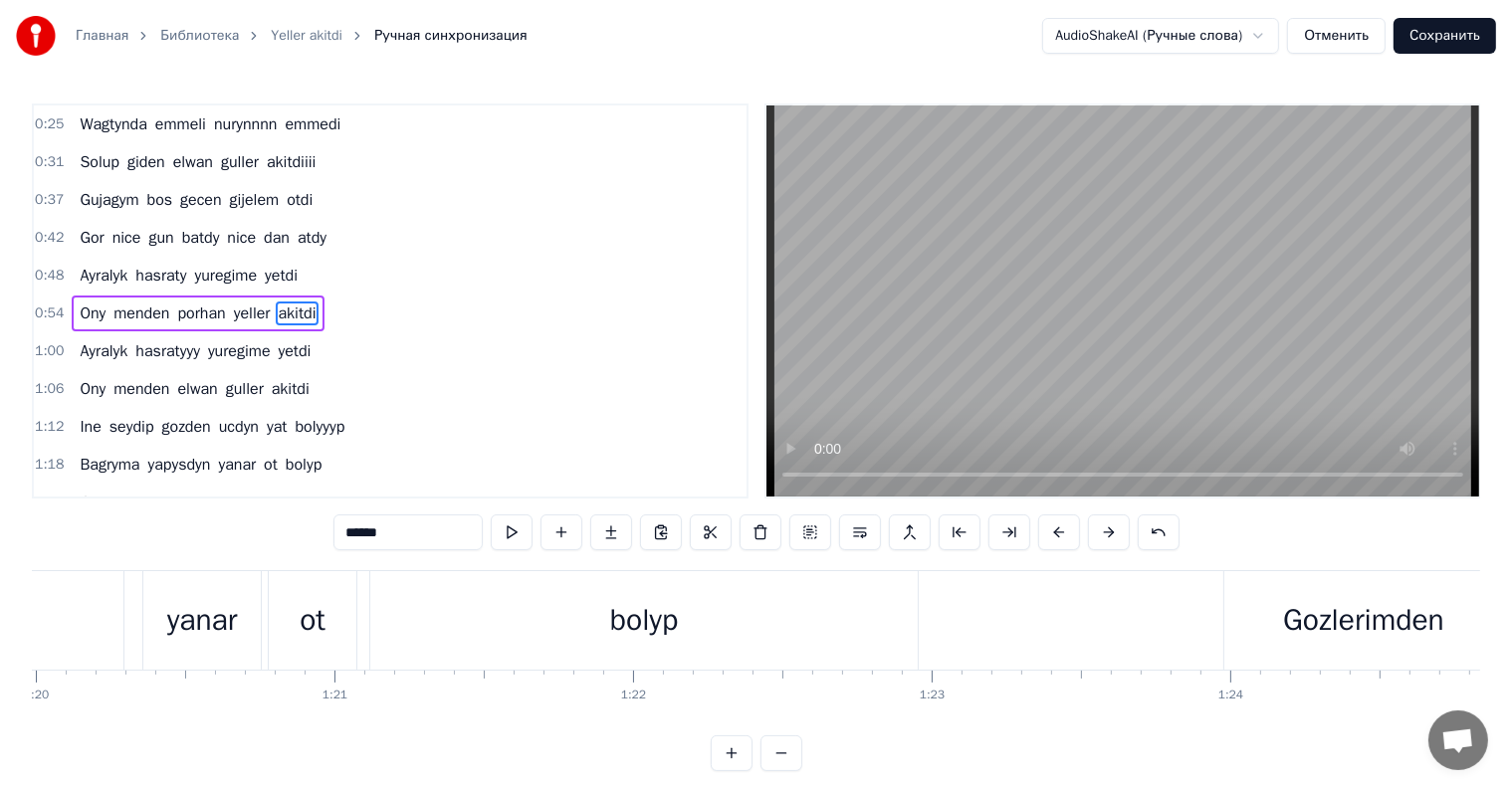 click on "bolyp" at bounding box center (644, 620) 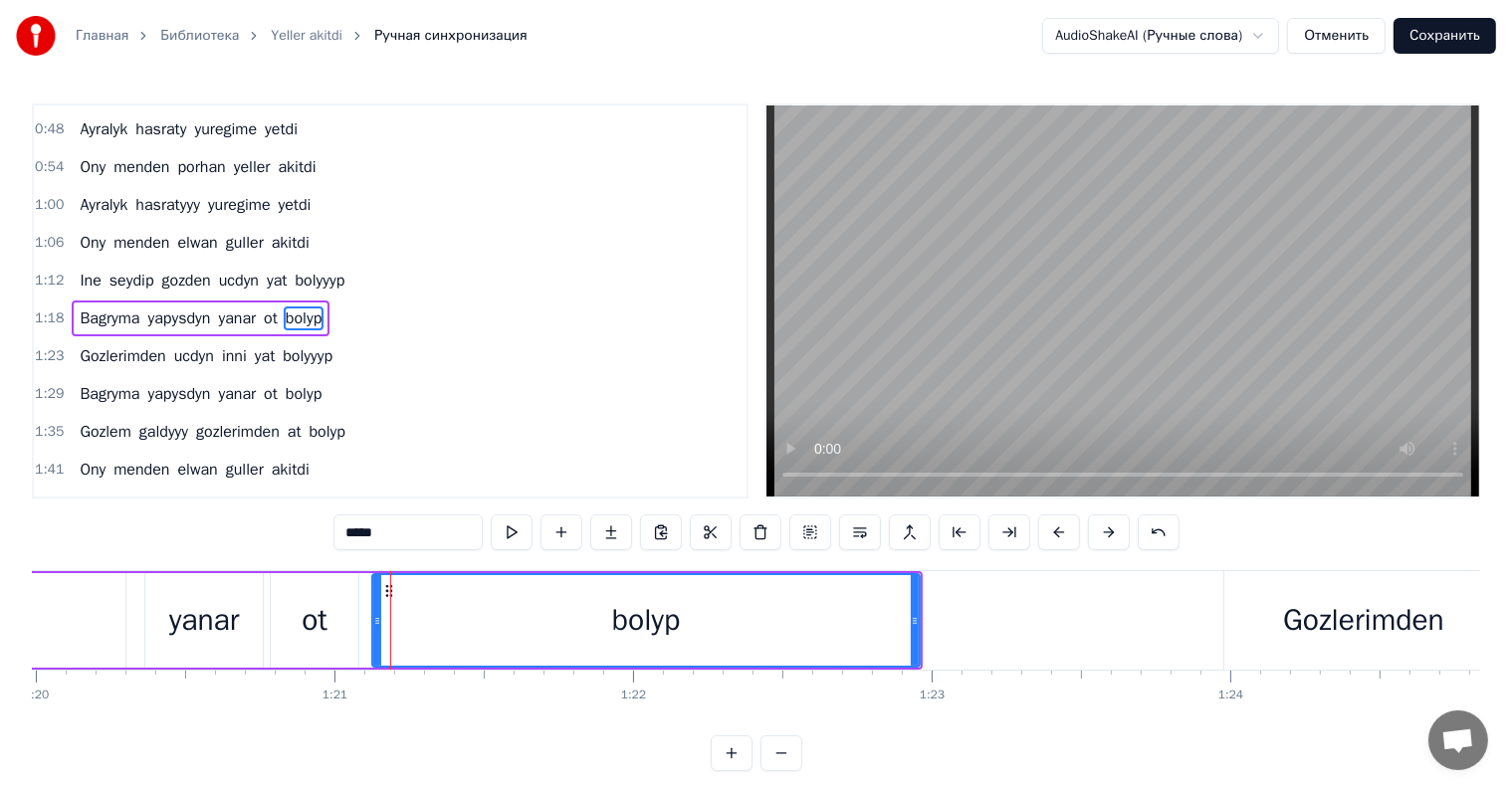 scroll, scrollTop: 298, scrollLeft: 0, axis: vertical 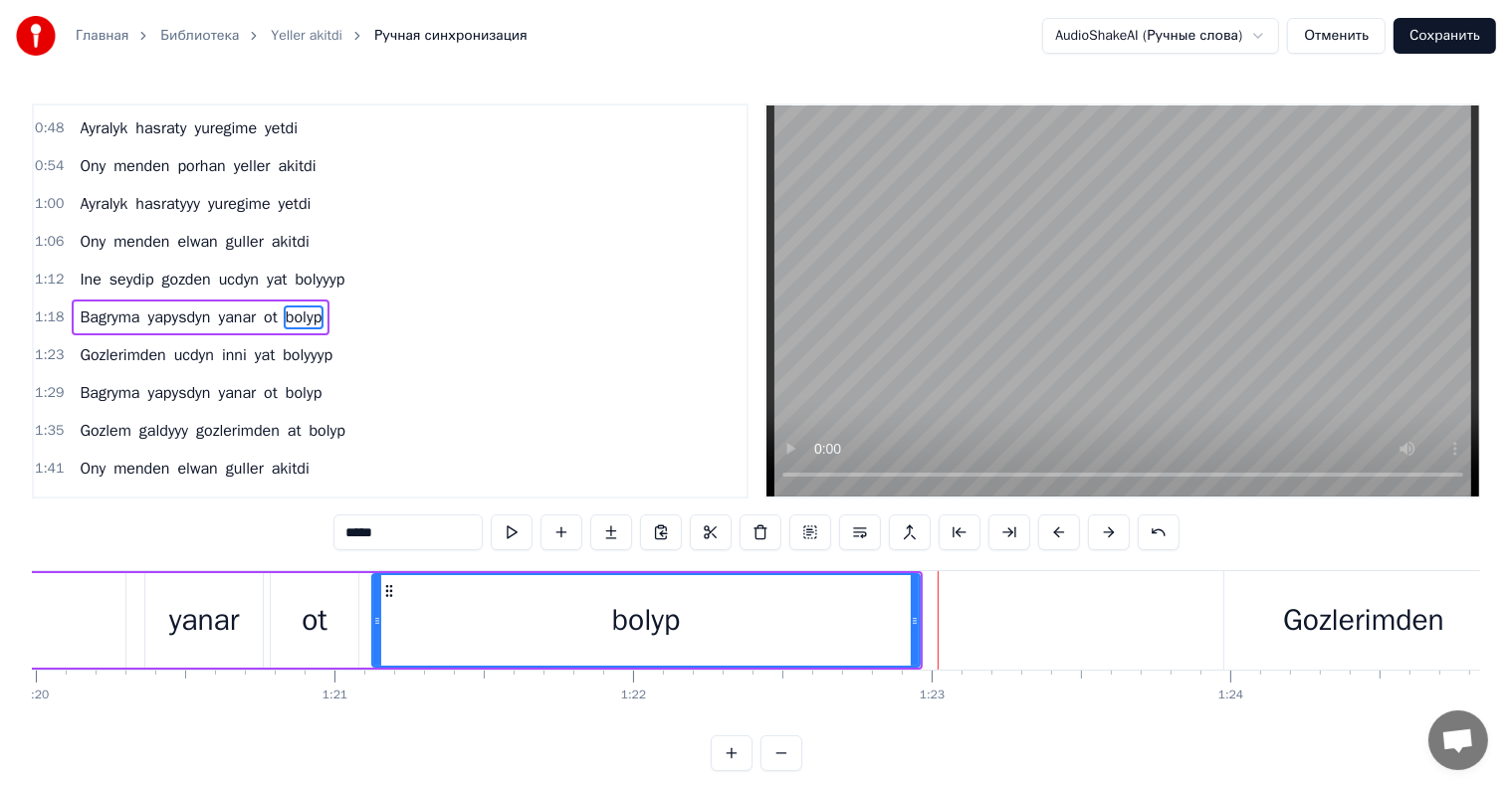 click on "*****" at bounding box center [408, 532] 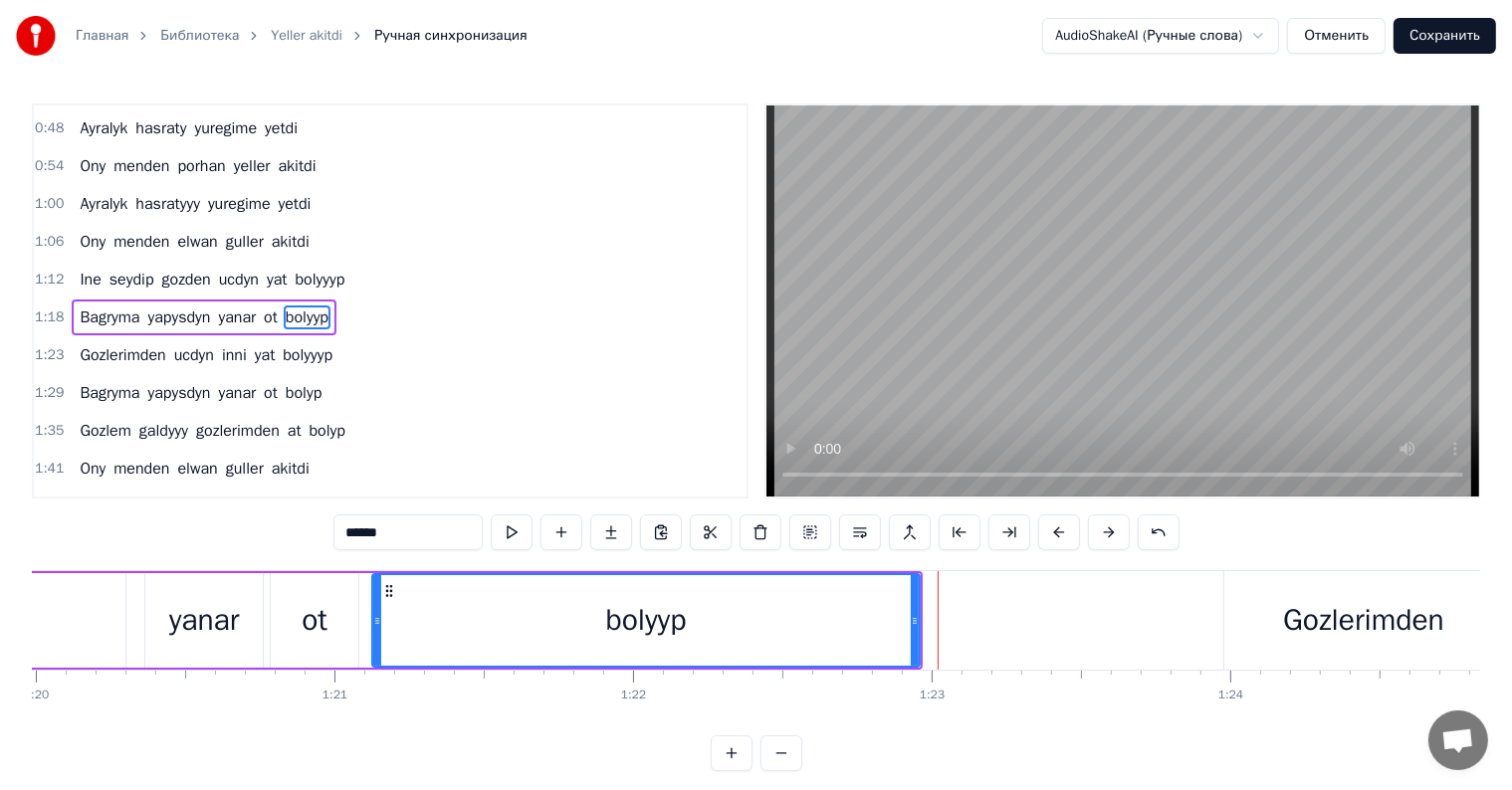 click on "bolyyp" at bounding box center [646, 620] 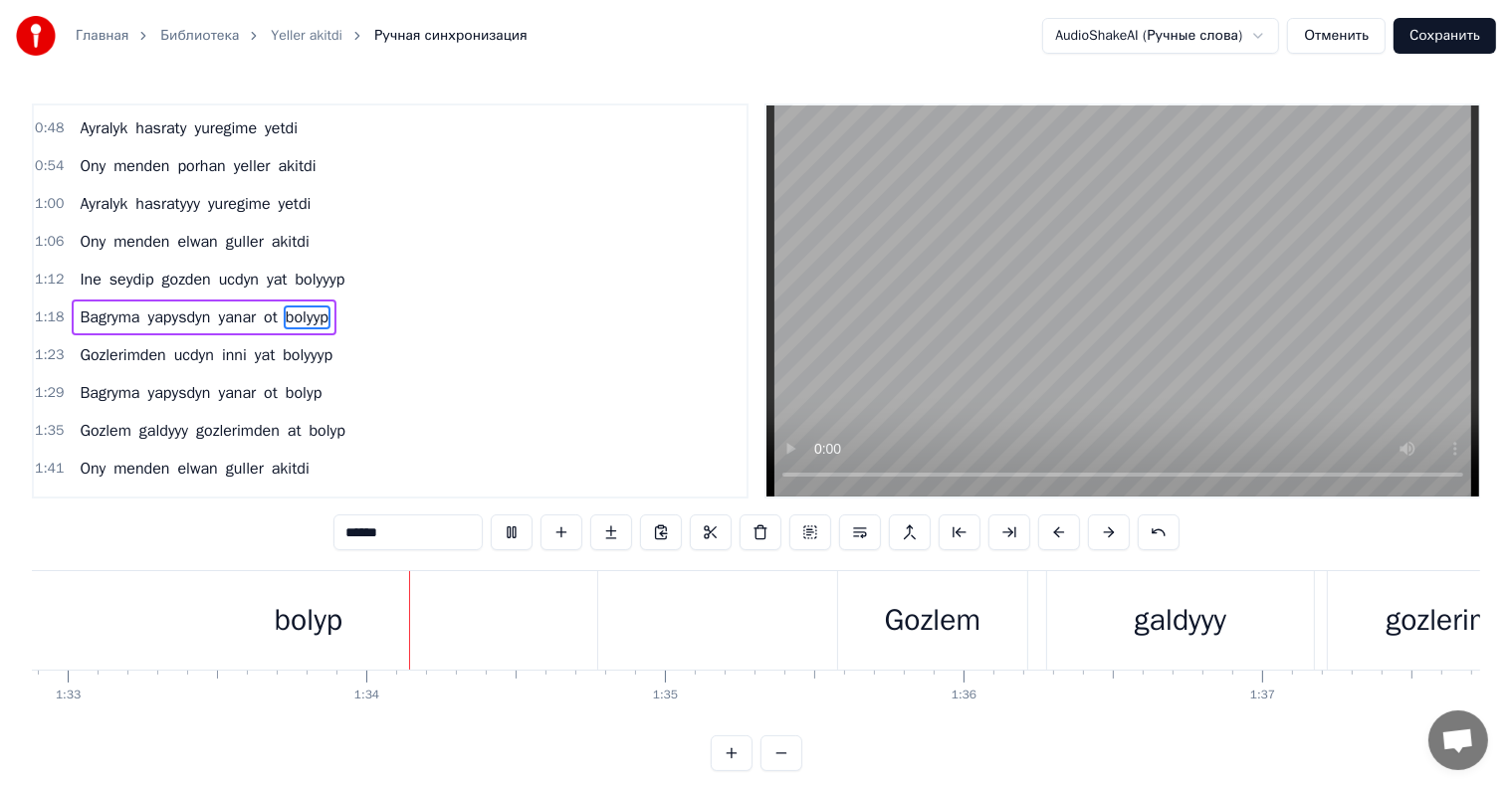 scroll, scrollTop: 0, scrollLeft: 27799, axis: horizontal 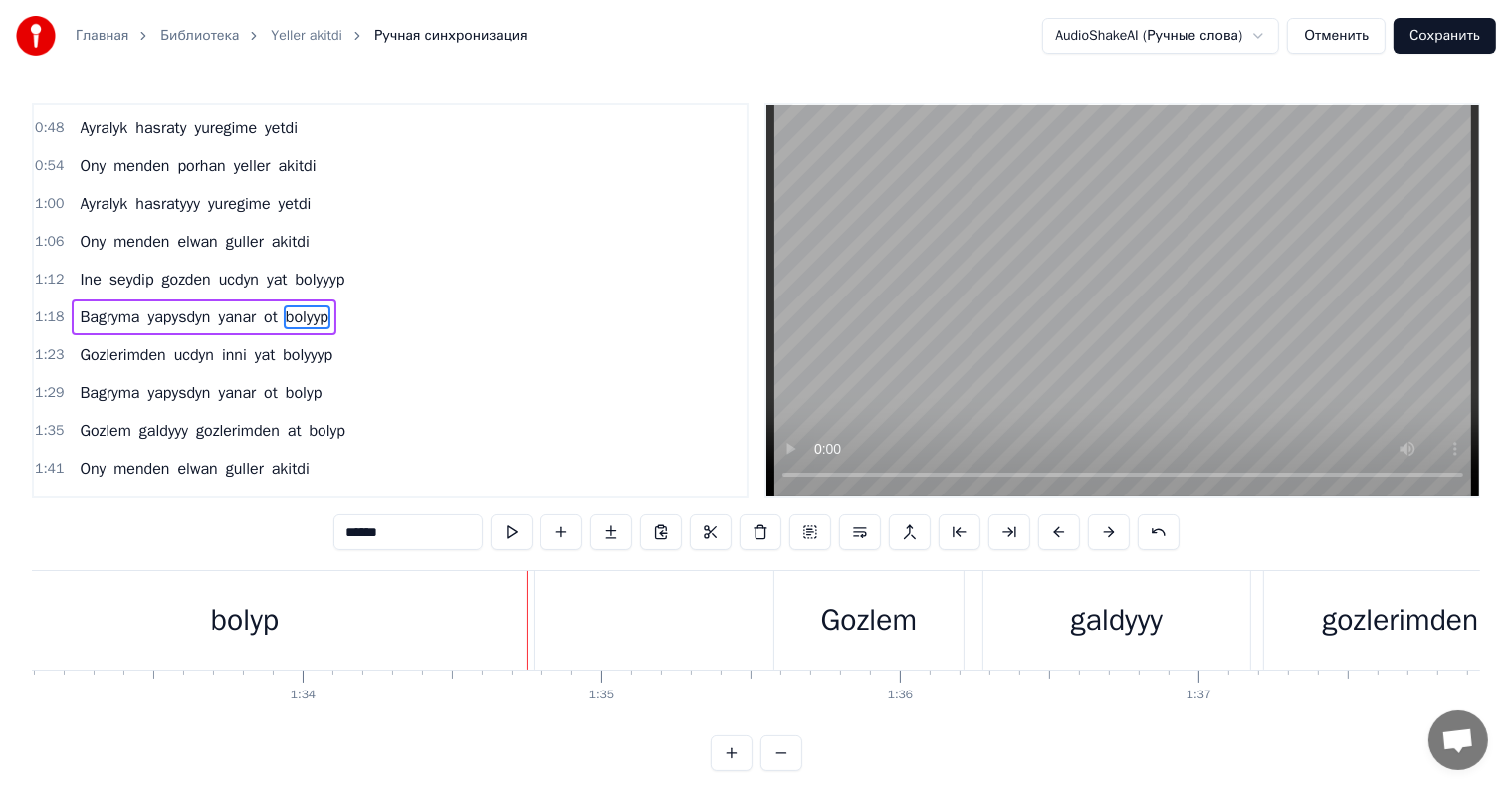 click on "bolyp" at bounding box center (245, 620) 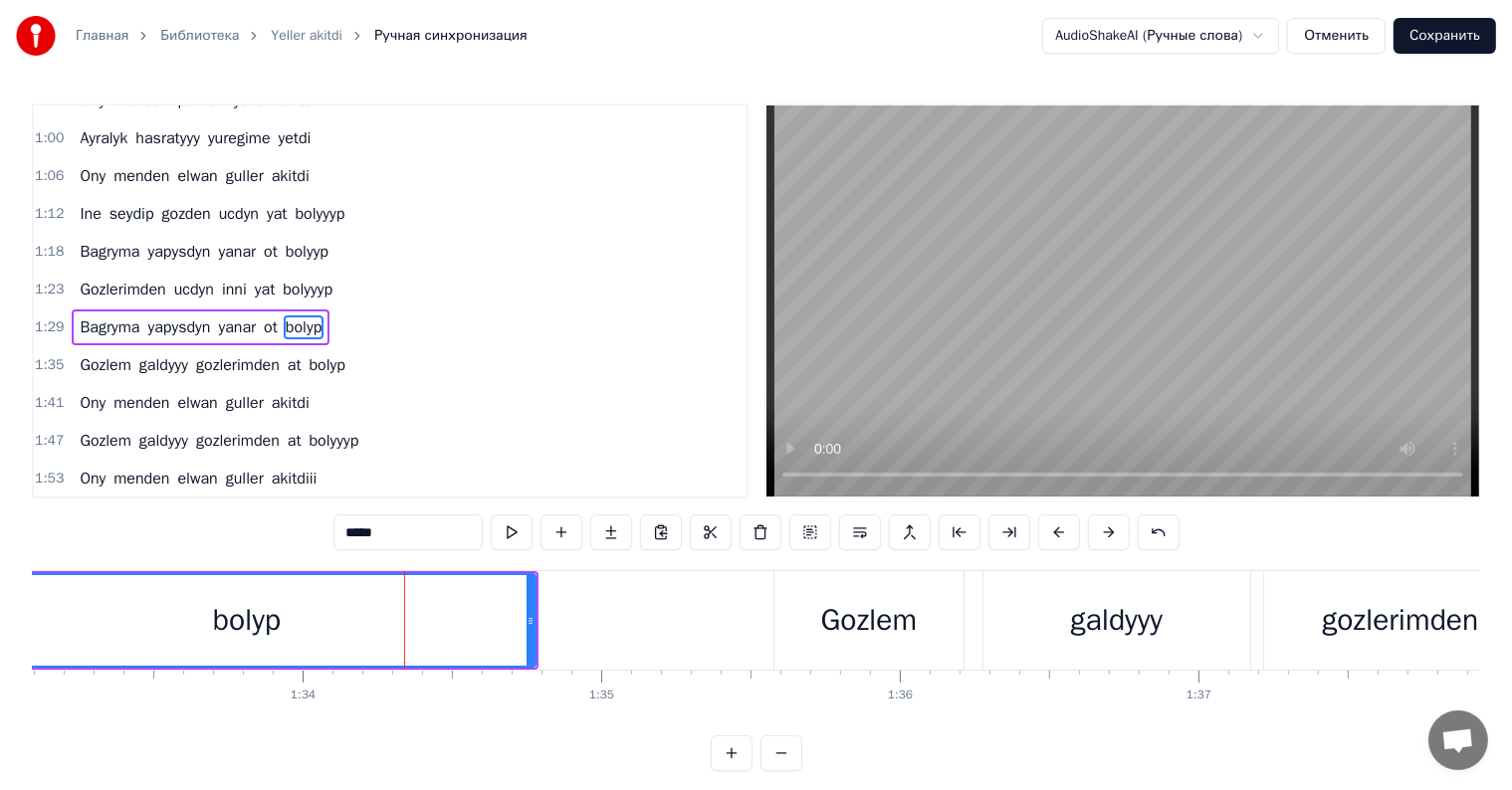 scroll, scrollTop: 371, scrollLeft: 0, axis: vertical 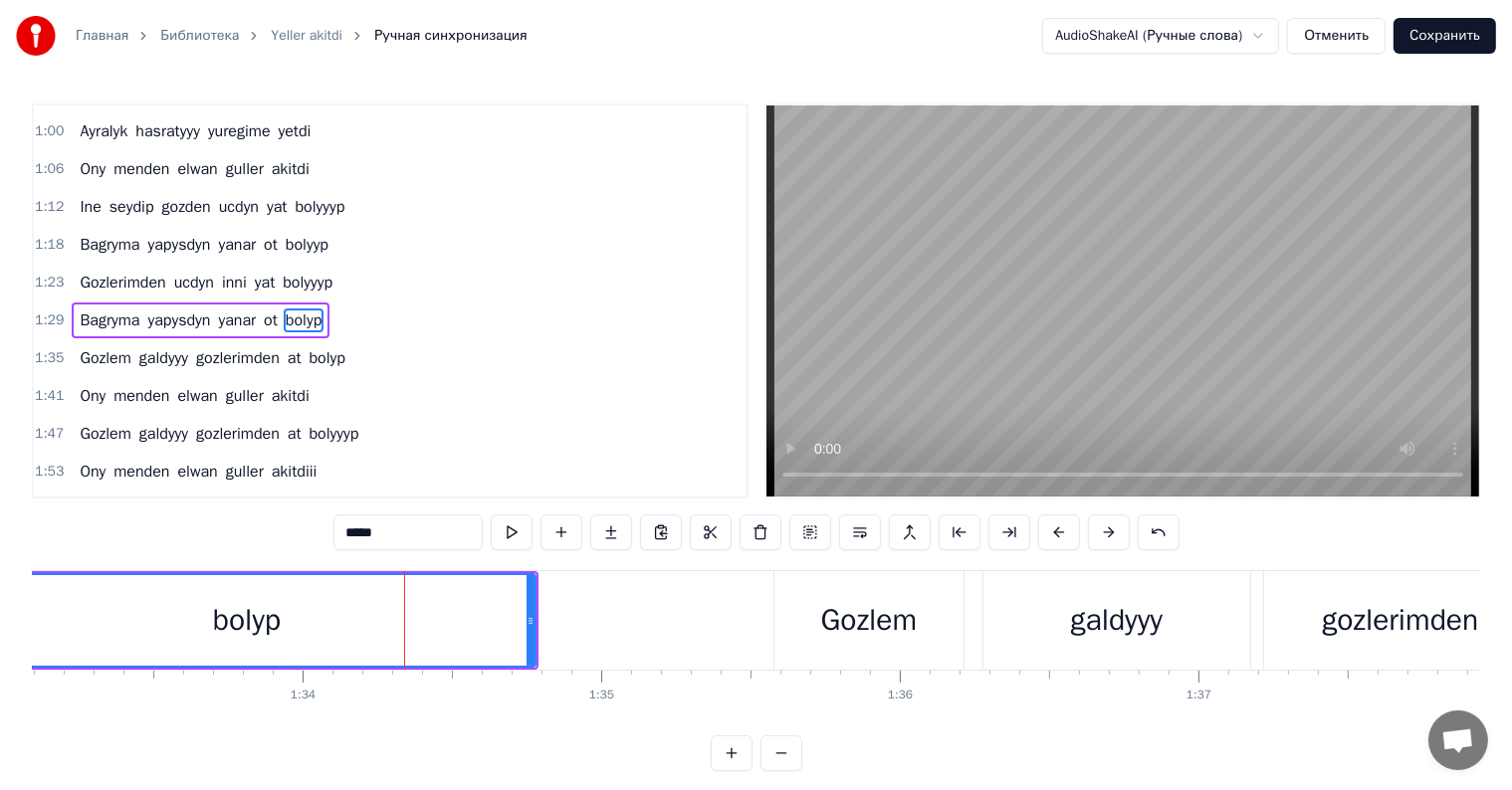 click on "*****" at bounding box center (408, 532) 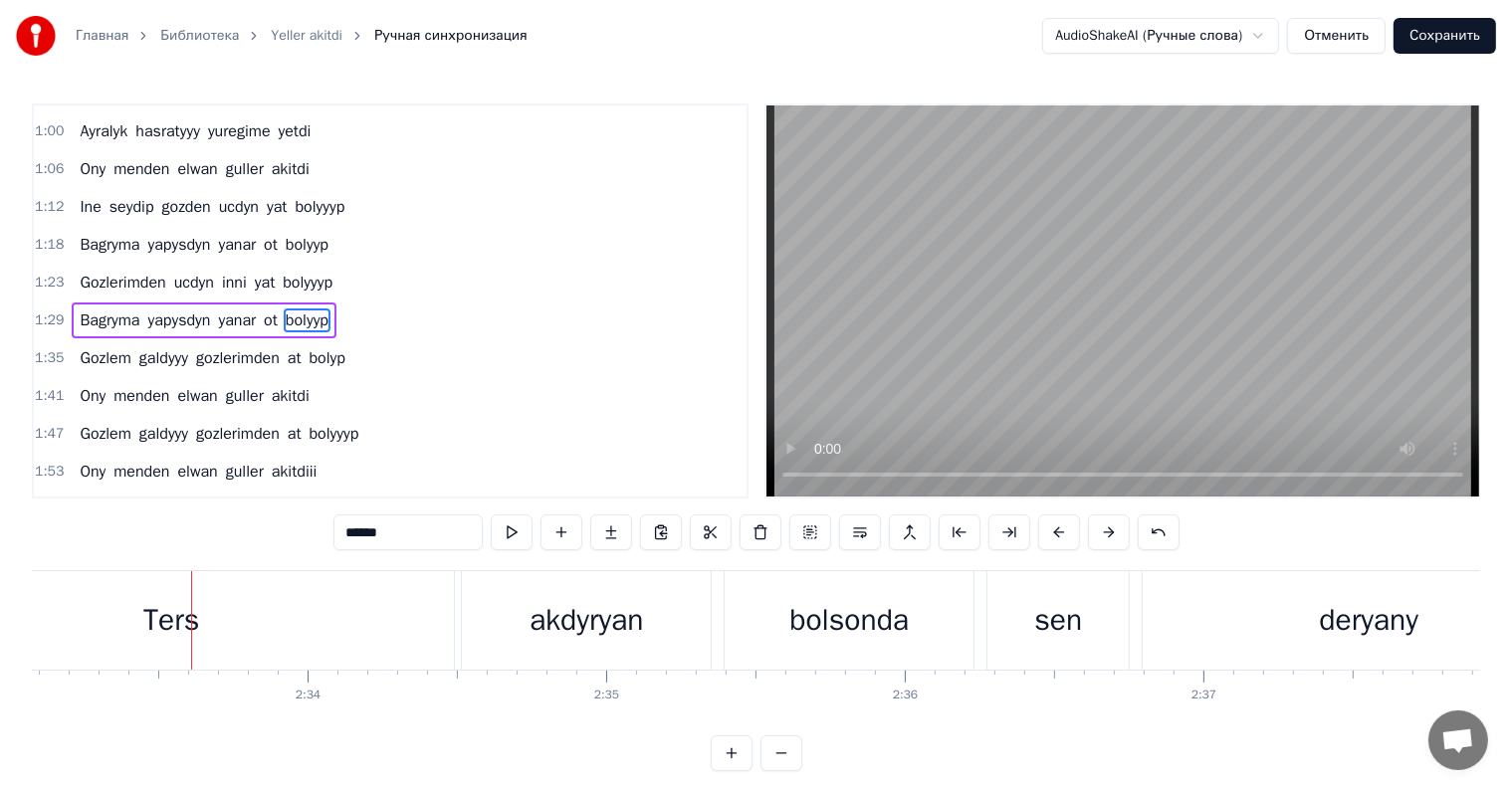 scroll, scrollTop: 0, scrollLeft: 45770, axis: horizontal 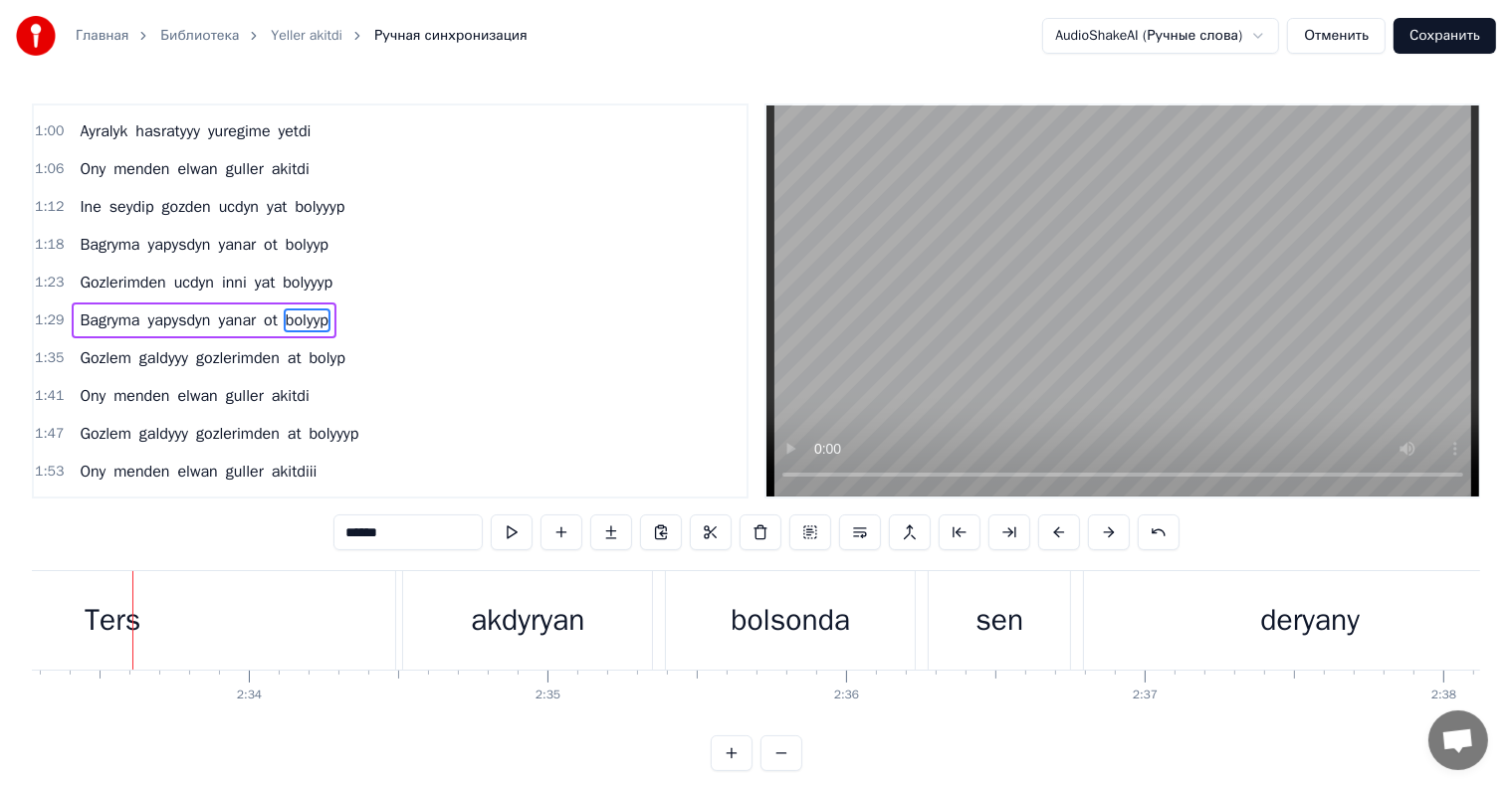 click on "0:01 Gozlerimden ucdy gitdi gul kesbin 0:07 Ony sensiz owsen yeller akitdi 0:13 Wagtynda emmeli nuryn emmedi 0:19 Solup giden elwan guller akitdi 0:25 Wagtynda emmeli nurynnnn emmedi 0:31 Solup giden elwan guller akitdiiii 0:37 Gujagym bos gecen gijelem otdi 0:42 Gor nice gun batdy nice dan atdy 0:48 Ayralyk hasraty yuregime yetdi 0:54 Ony menden porhan yeller akitdi 1:00 Ayralyk hasratyyy yuregime yetdi 1:06 Ony menden elwan guller akitdi 1:12 Ine seydip gozden ucdyn yat bolyyyp 1:18 Bagryma yapysdyn yanar ot bolyyp 1:23 Gozlerimden ucdyn inni yat bolyyyp 1:29 Bagryma yapysdyn yanar ot bolyyp 1:35 Gozlem galdyyy gozlerimden at bolyp 1:41 Ony menden elwan guller akitdi 1:47 Gozlem galdyyy gozlerimden at bolyyyp 1:53 Ony menden elwan guller akitdiii 2:22 Sen bolson bolmoson gownum bir yaly 2:28 Bary ucdy dargan garasar yaly 2:32 Ters akdyryan bolsonda sen deryany 2:40 Inni derkarym yok bar zadym gitdi 2:45 Ters akdyryan bolsonda sen deryaaany 2:51 Inni derkarym yok bar zadym gitdi 2:57 Gozlerimden ucdyn inni 0" at bounding box center [756, 437] 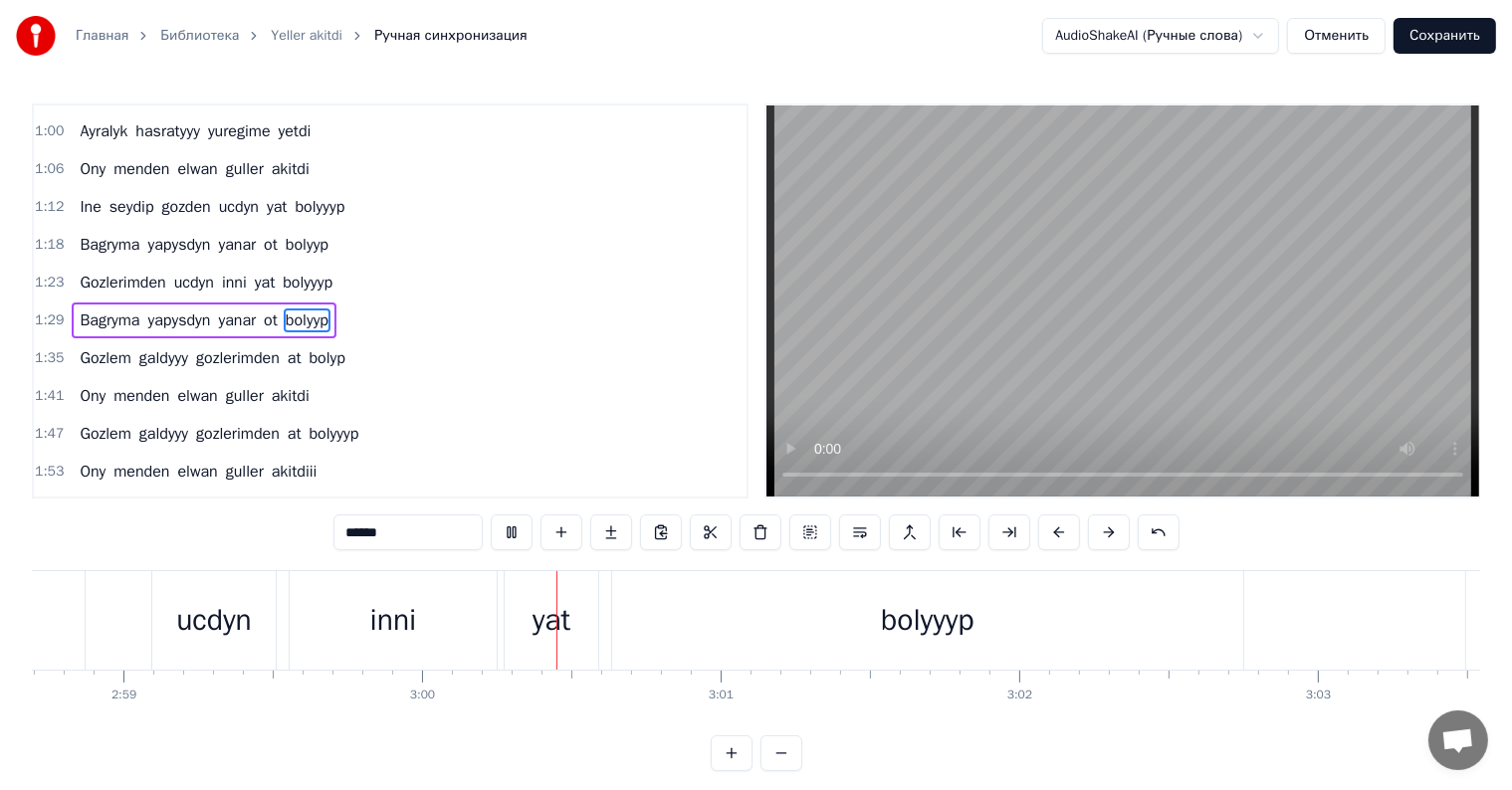 scroll, scrollTop: 0, scrollLeft: 53588, axis: horizontal 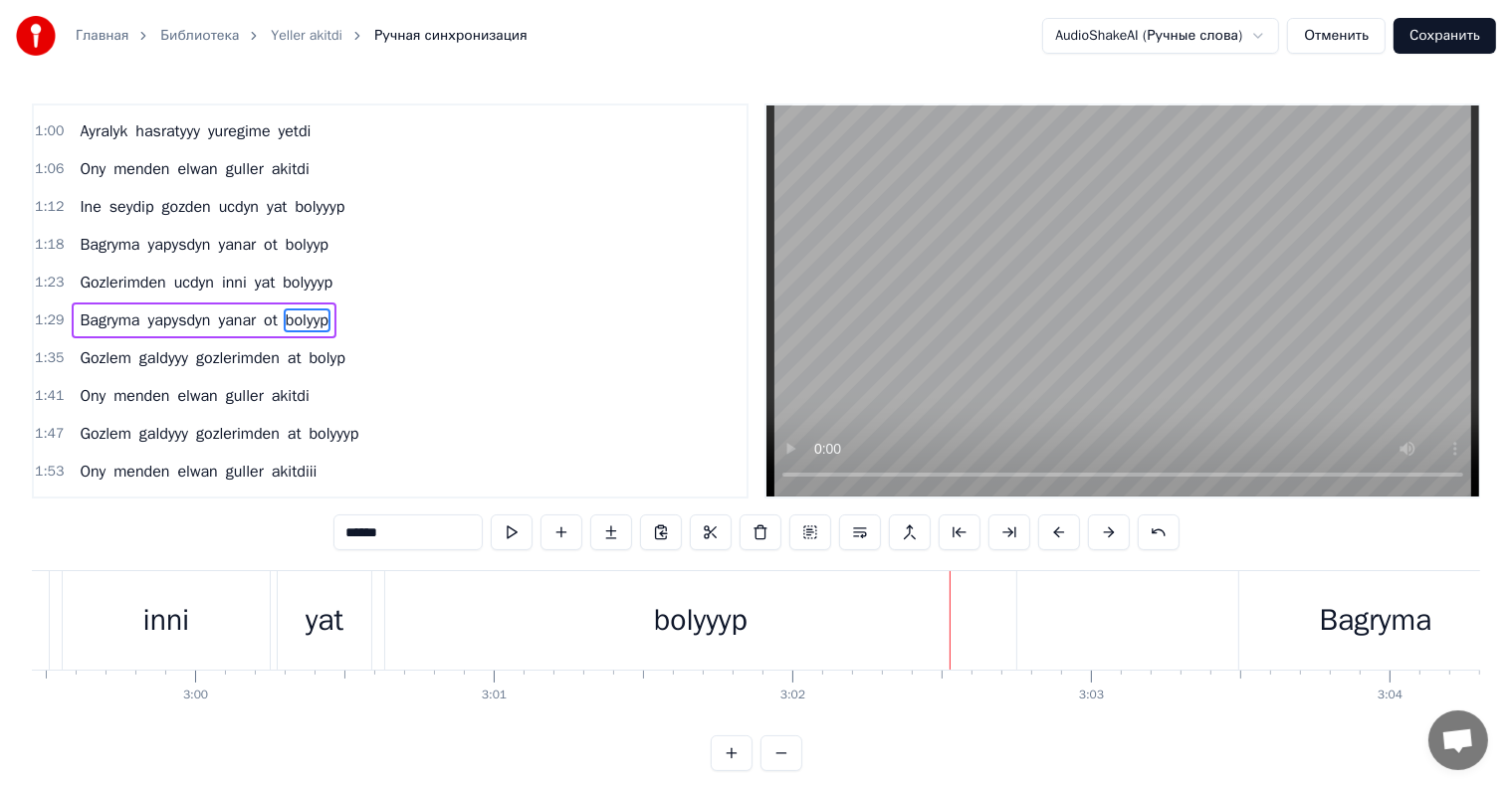 click on "bolyyyp" at bounding box center (701, 620) 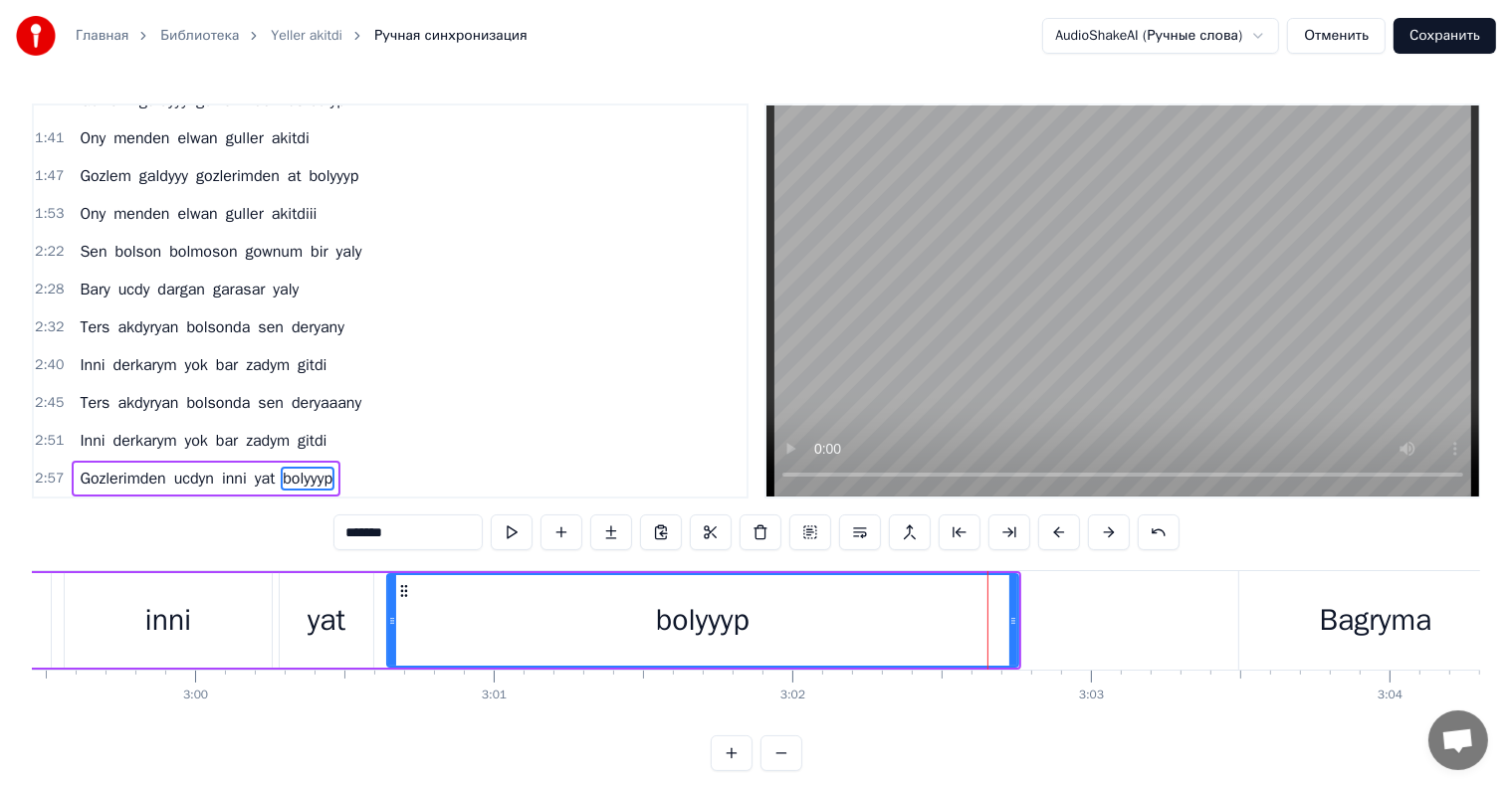 scroll, scrollTop: 774, scrollLeft: 0, axis: vertical 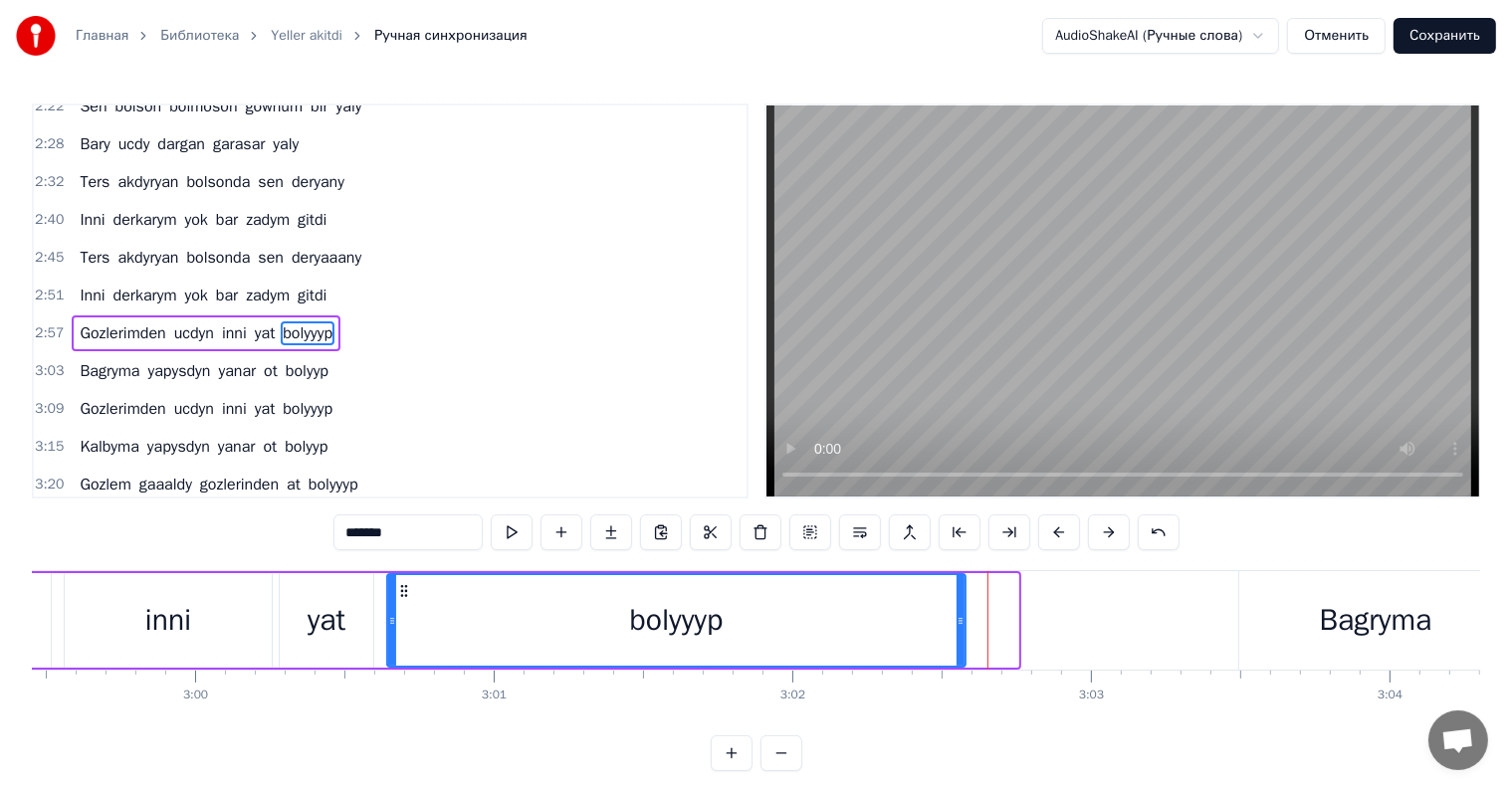 drag, startPoint x: 1009, startPoint y: 625, endPoint x: 957, endPoint y: 625, distance: 52 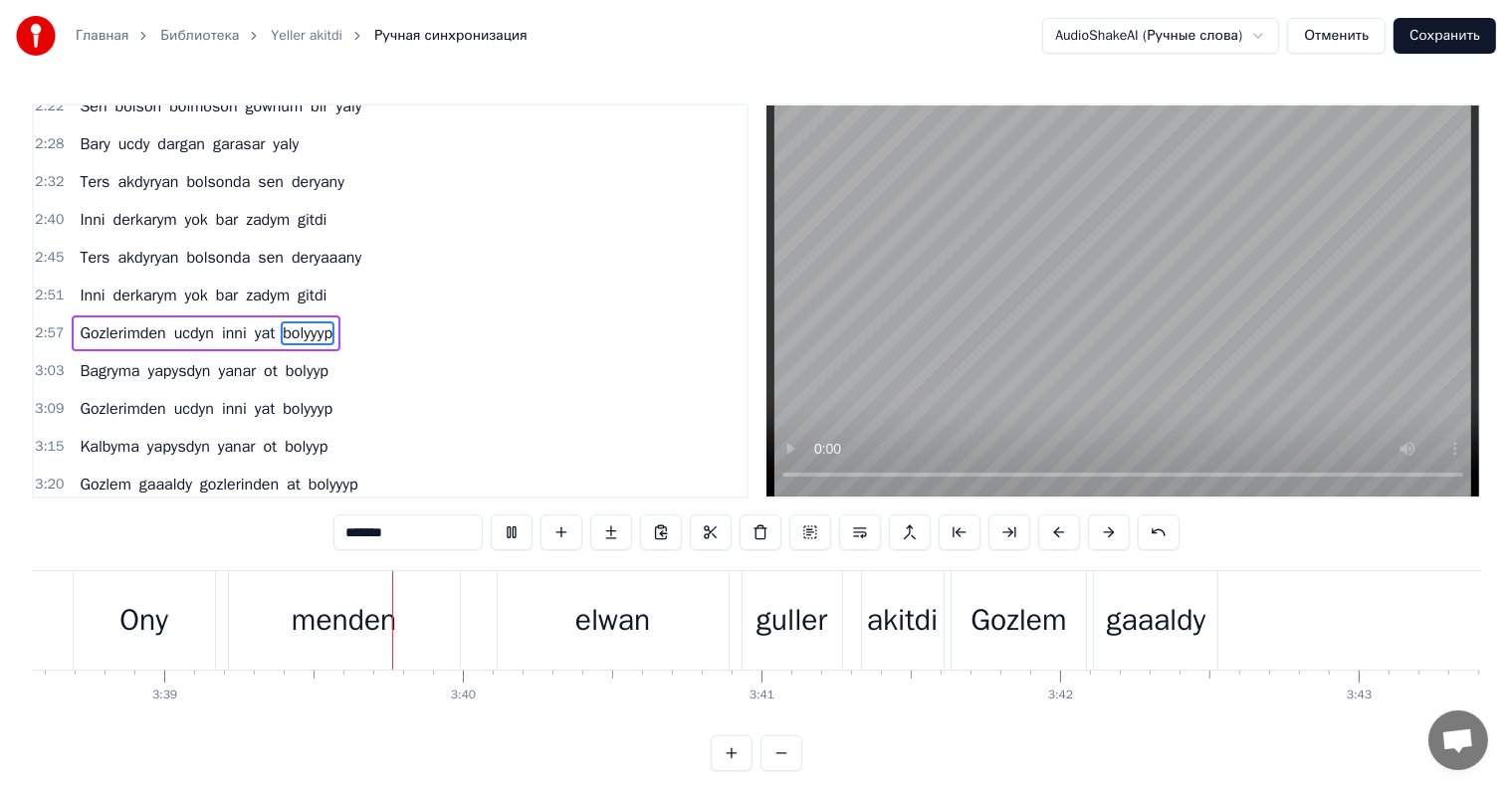 scroll, scrollTop: 0, scrollLeft: 65267, axis: horizontal 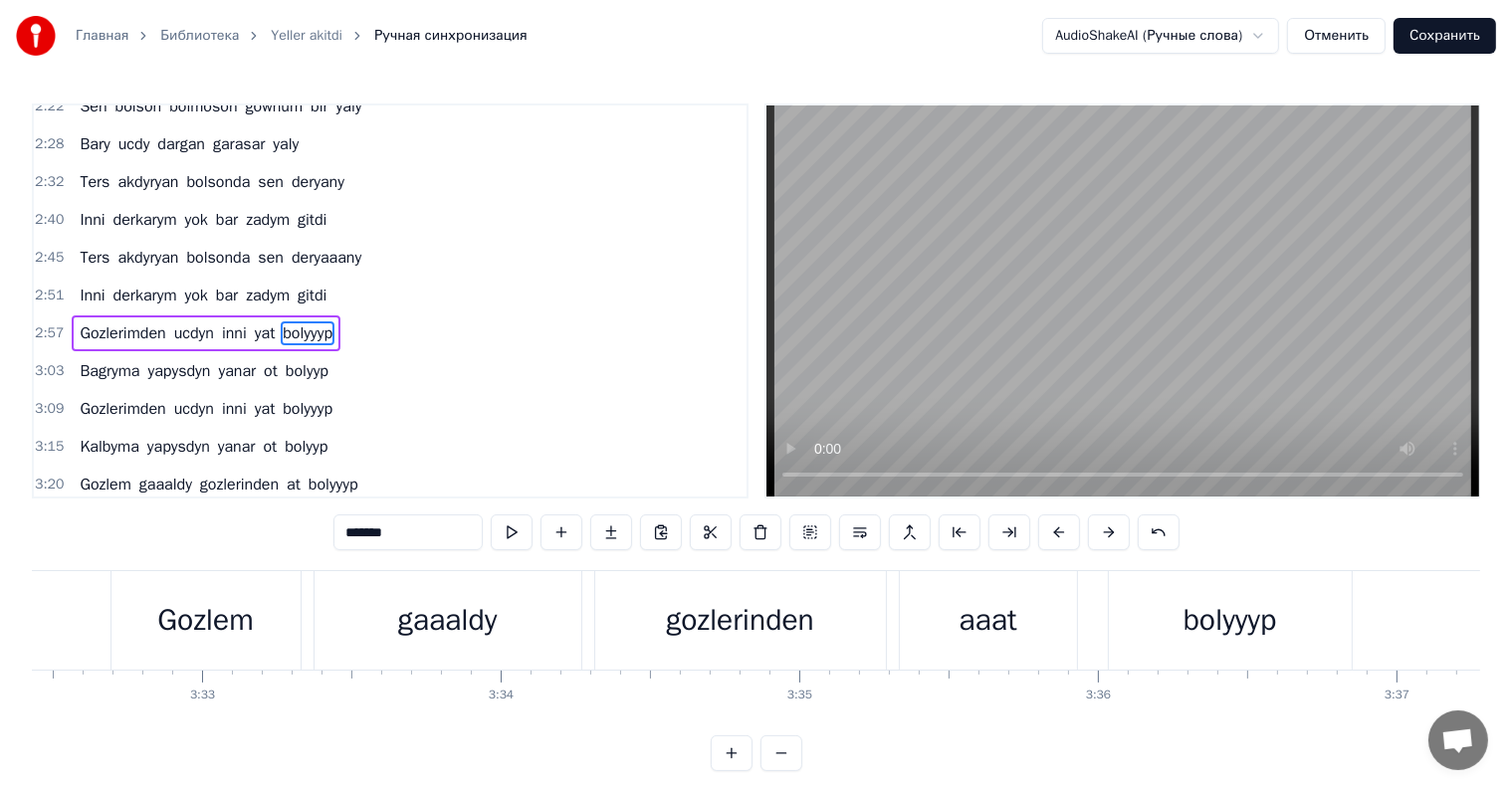 click on "gozlerinden" at bounding box center (741, 620) 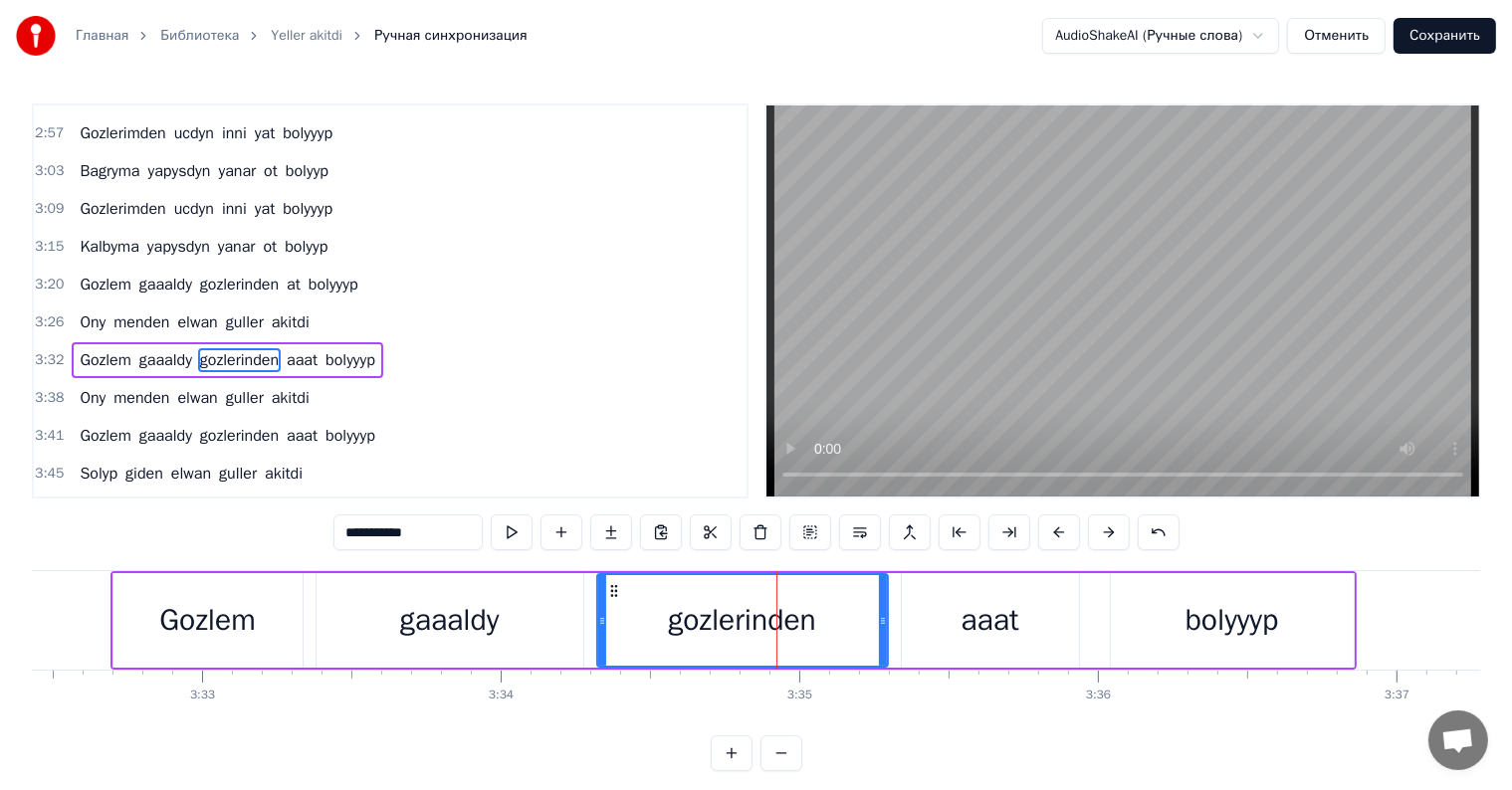 scroll, scrollTop: 994, scrollLeft: 0, axis: vertical 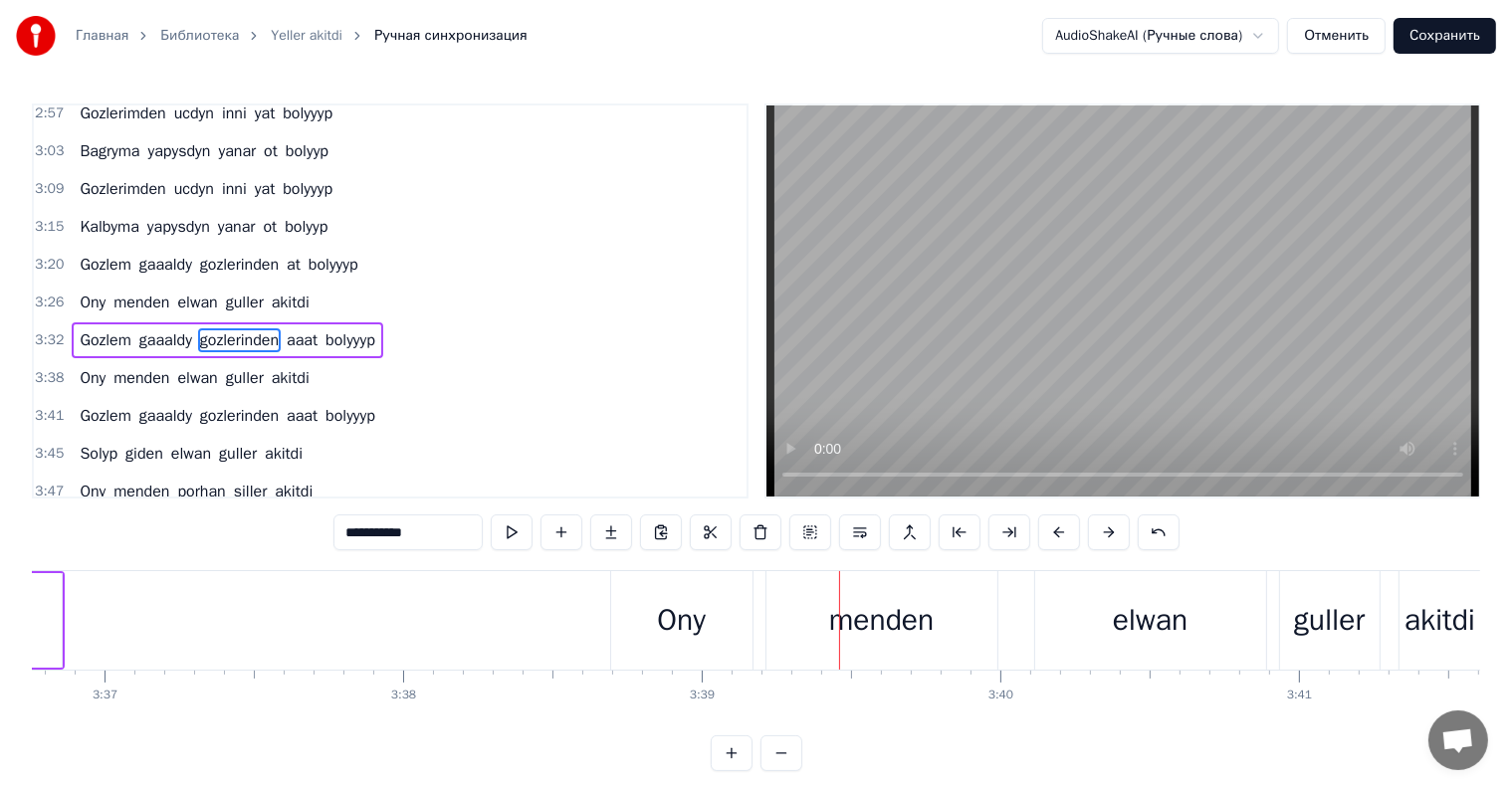 click on "Ony" at bounding box center [681, 620] 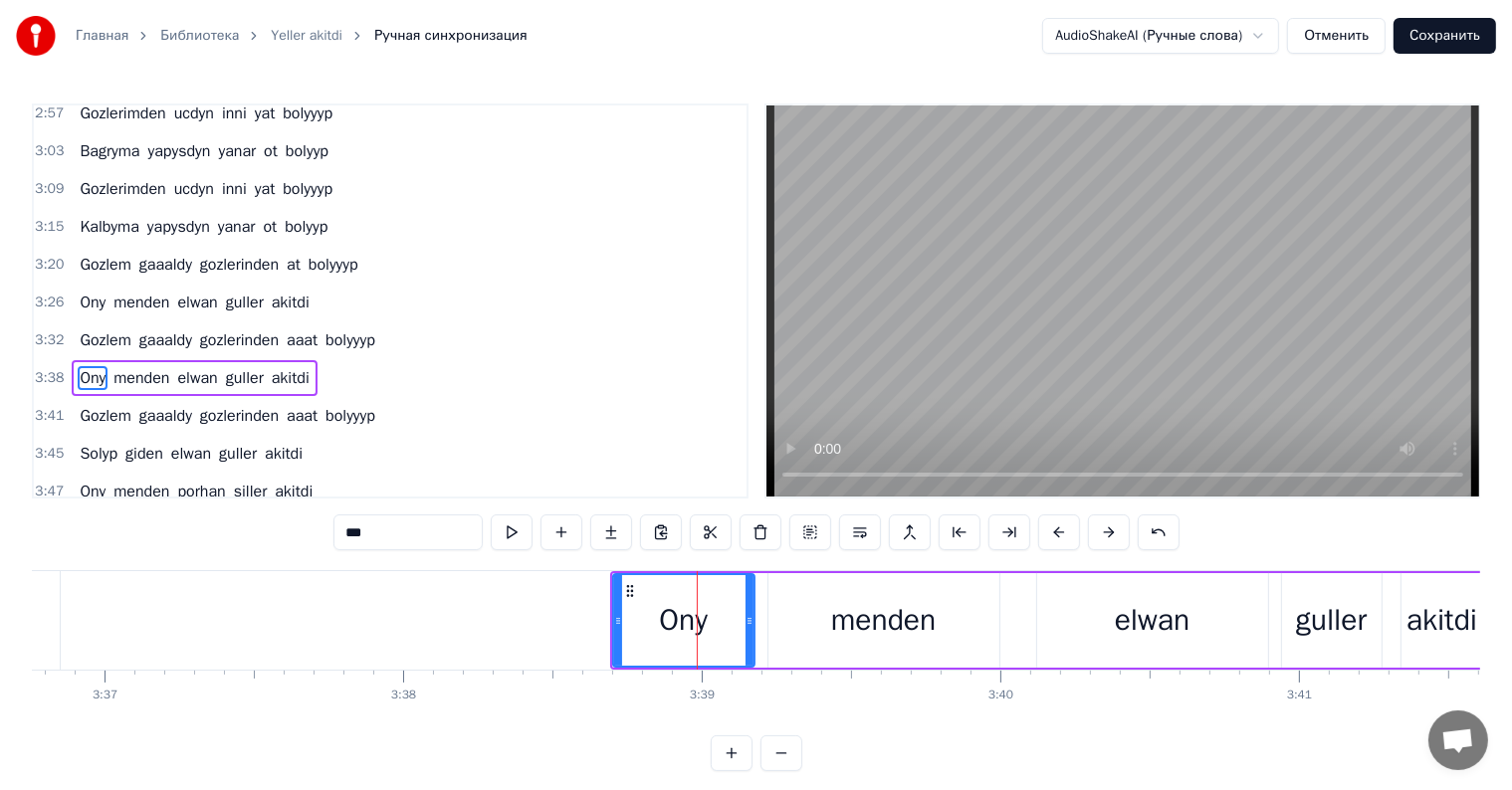 scroll, scrollTop: 999, scrollLeft: 0, axis: vertical 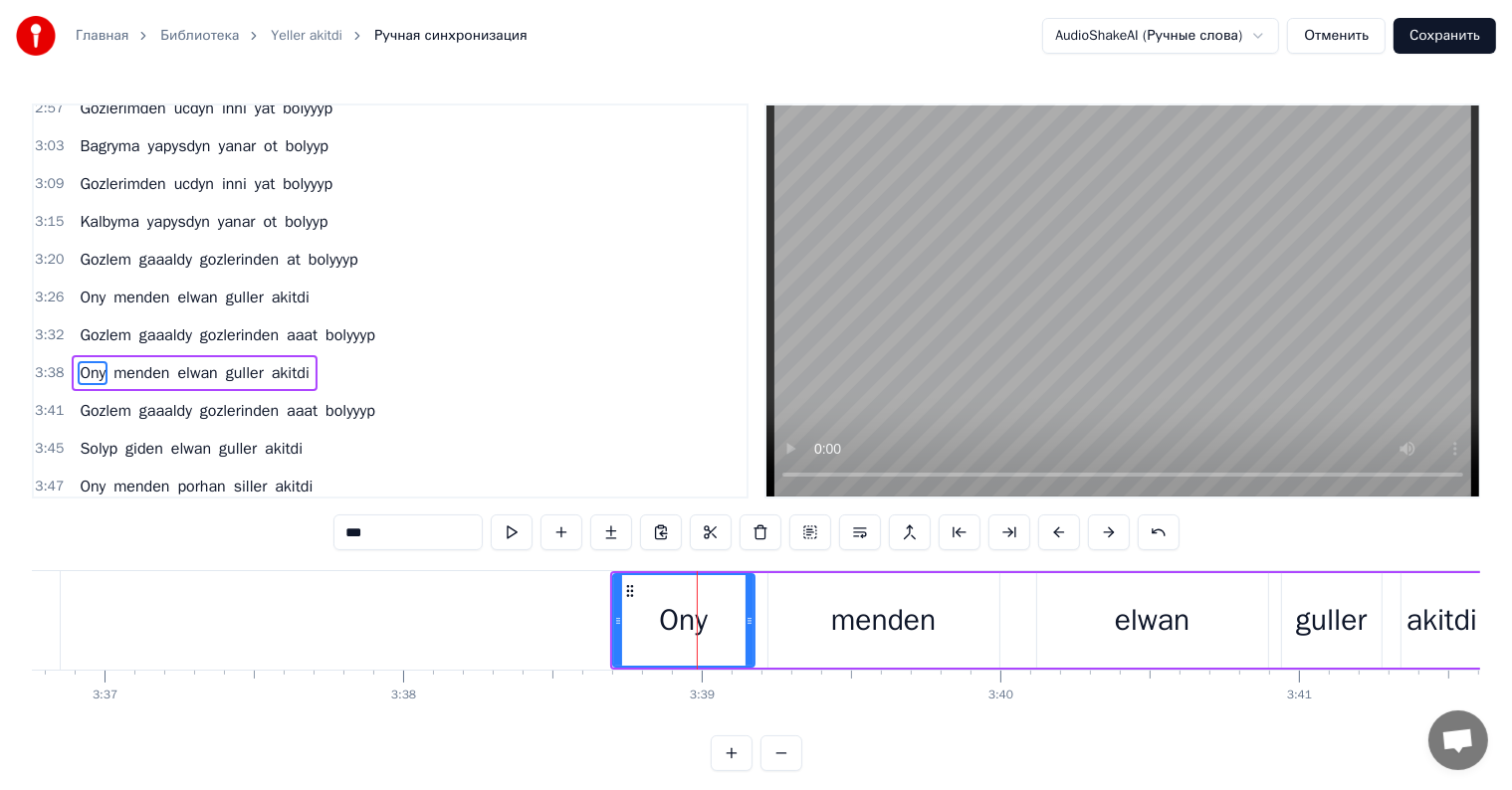 click on "***" at bounding box center [408, 532] 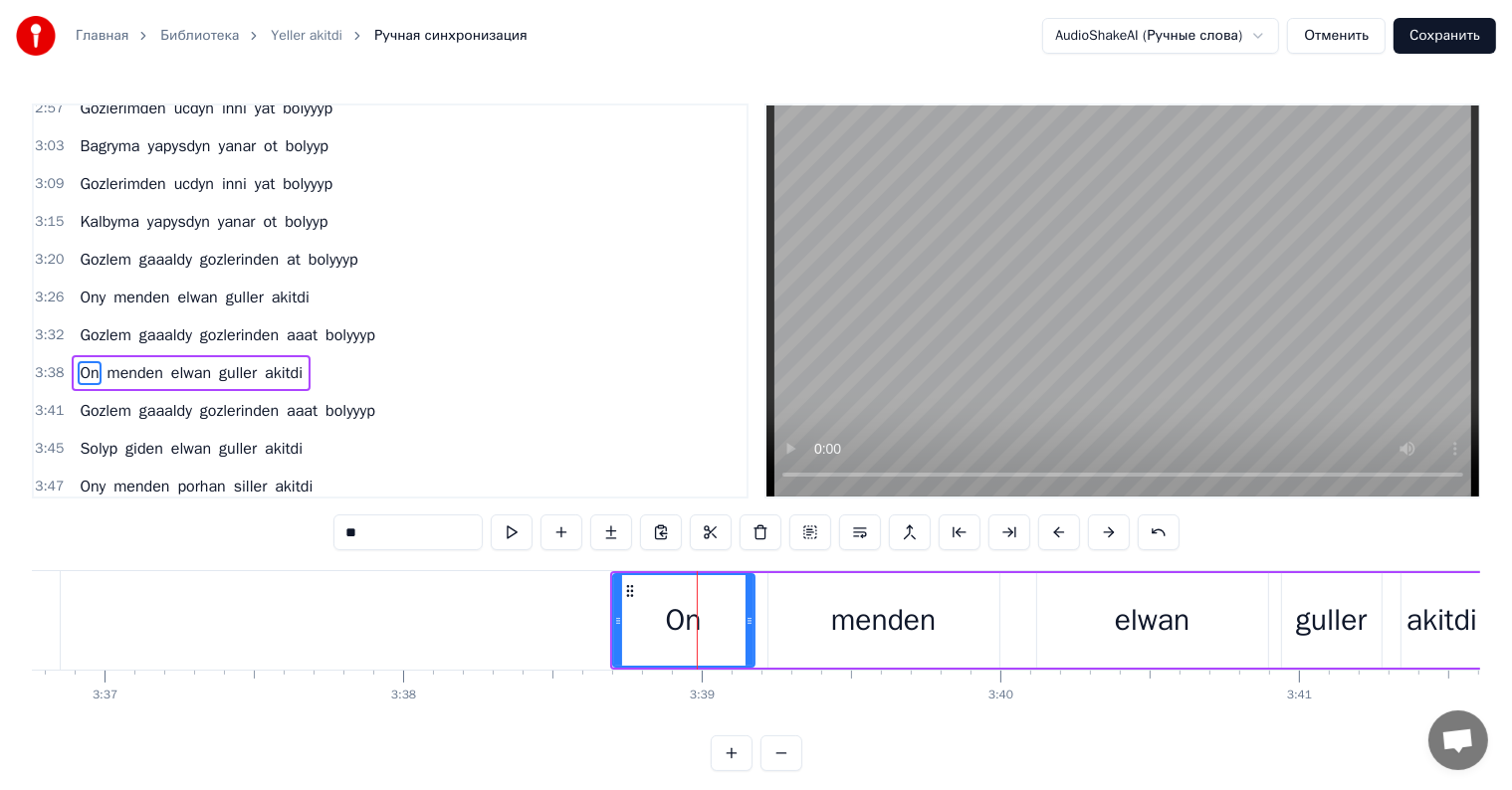type on "*" 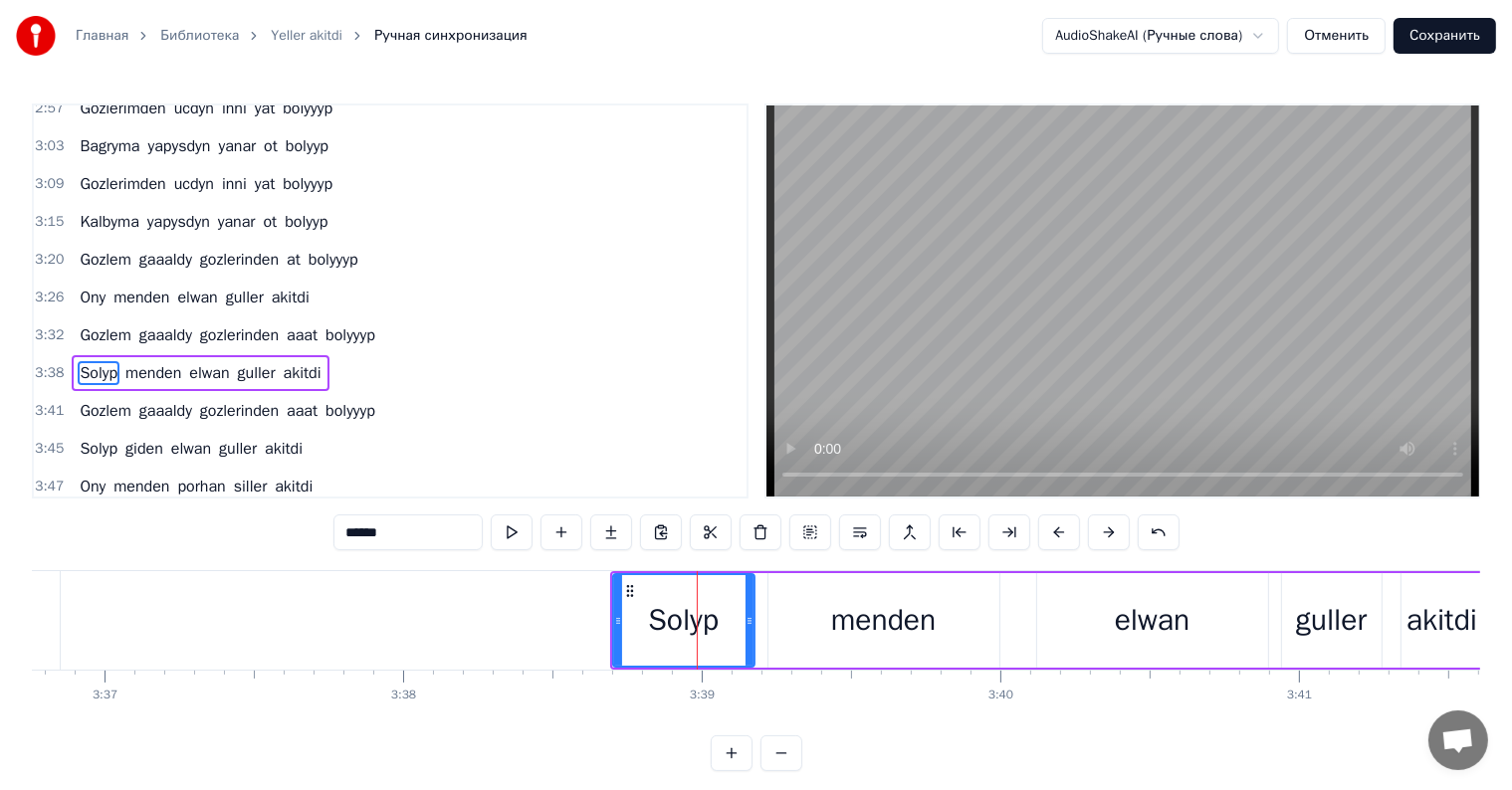 click on "menden" at bounding box center [884, 620] 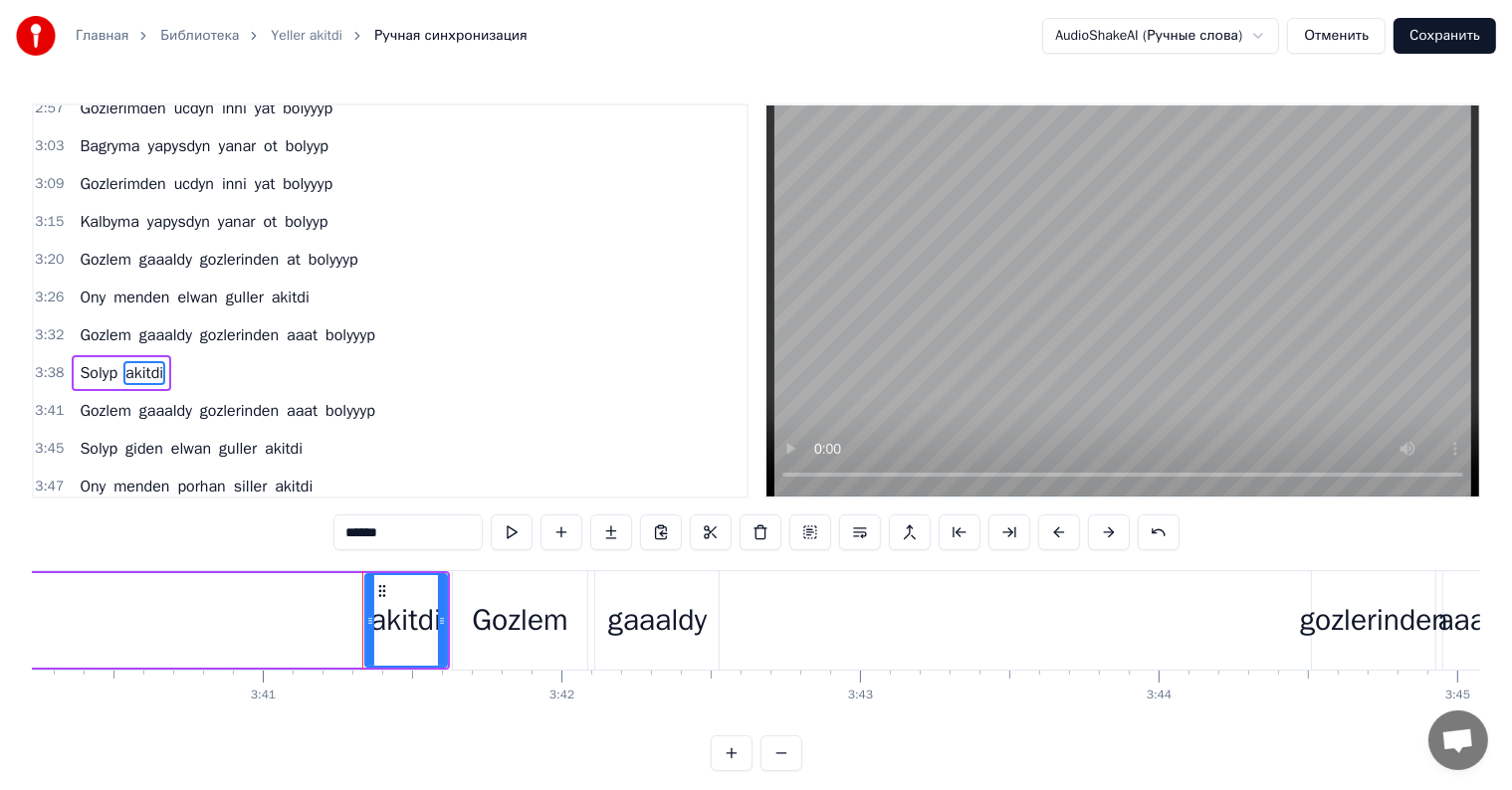 scroll, scrollTop: 0, scrollLeft: 65993, axis: horizontal 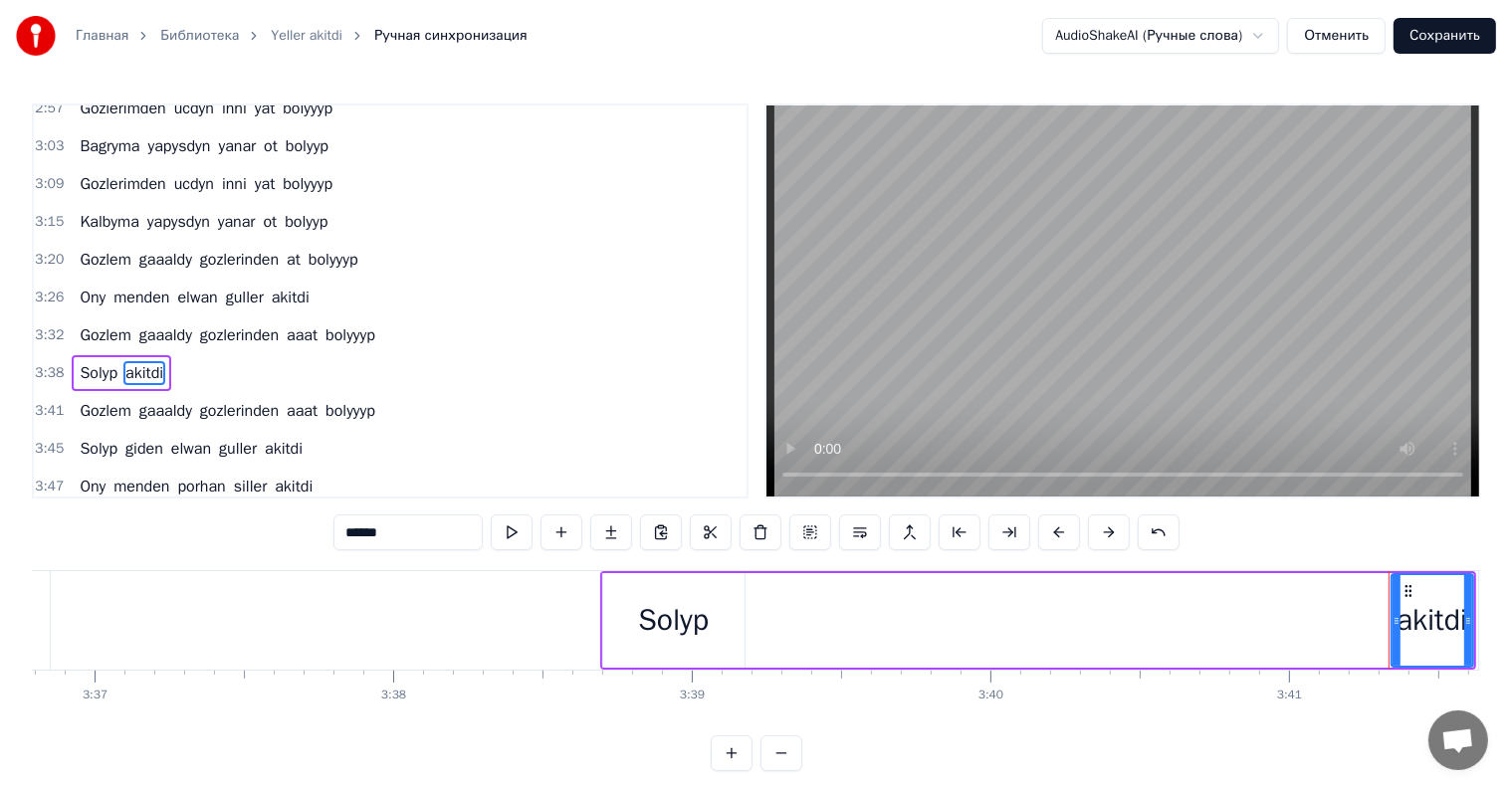 click on "Solyp" at bounding box center (674, 620) 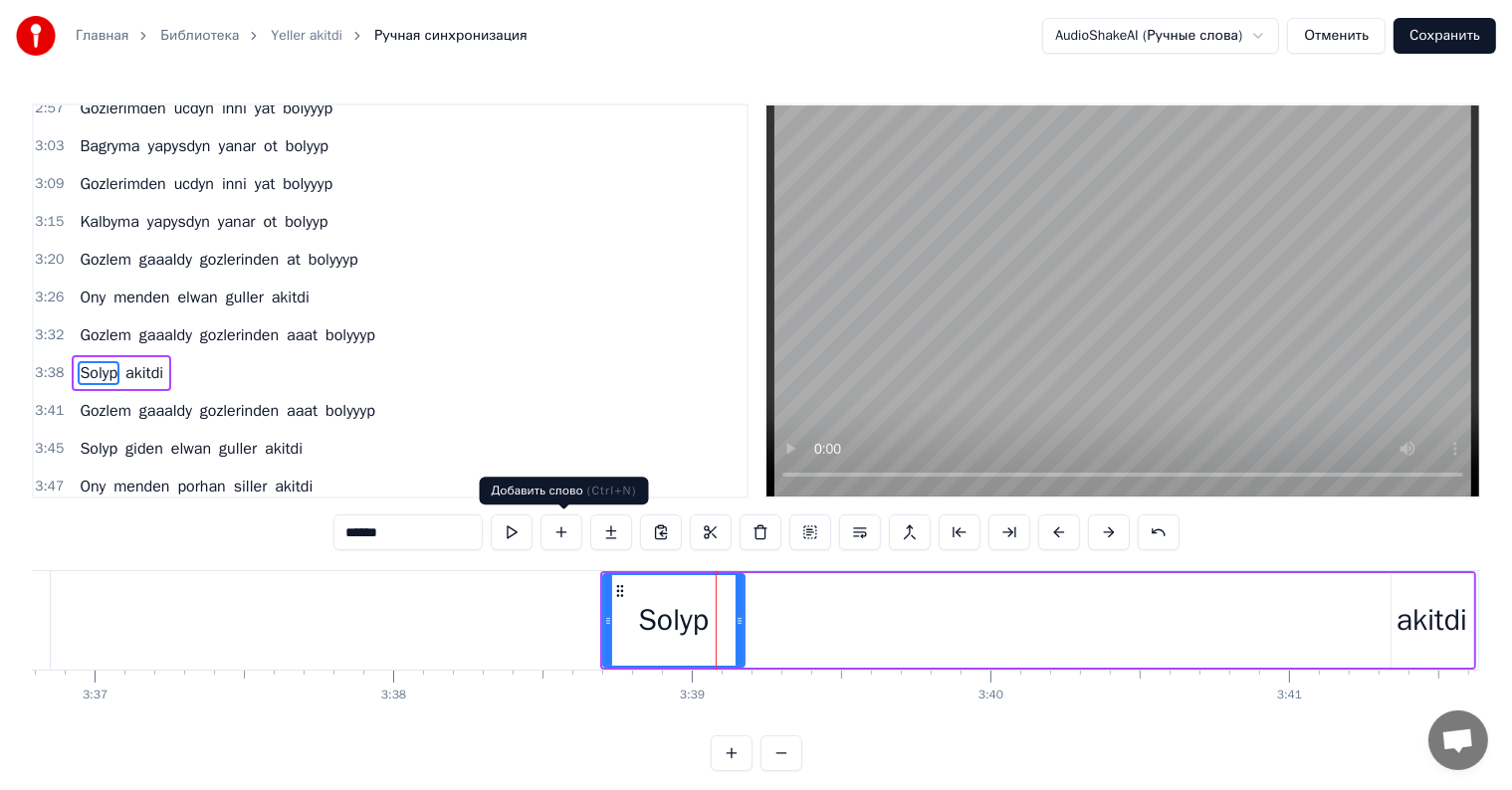 click at bounding box center [561, 532] 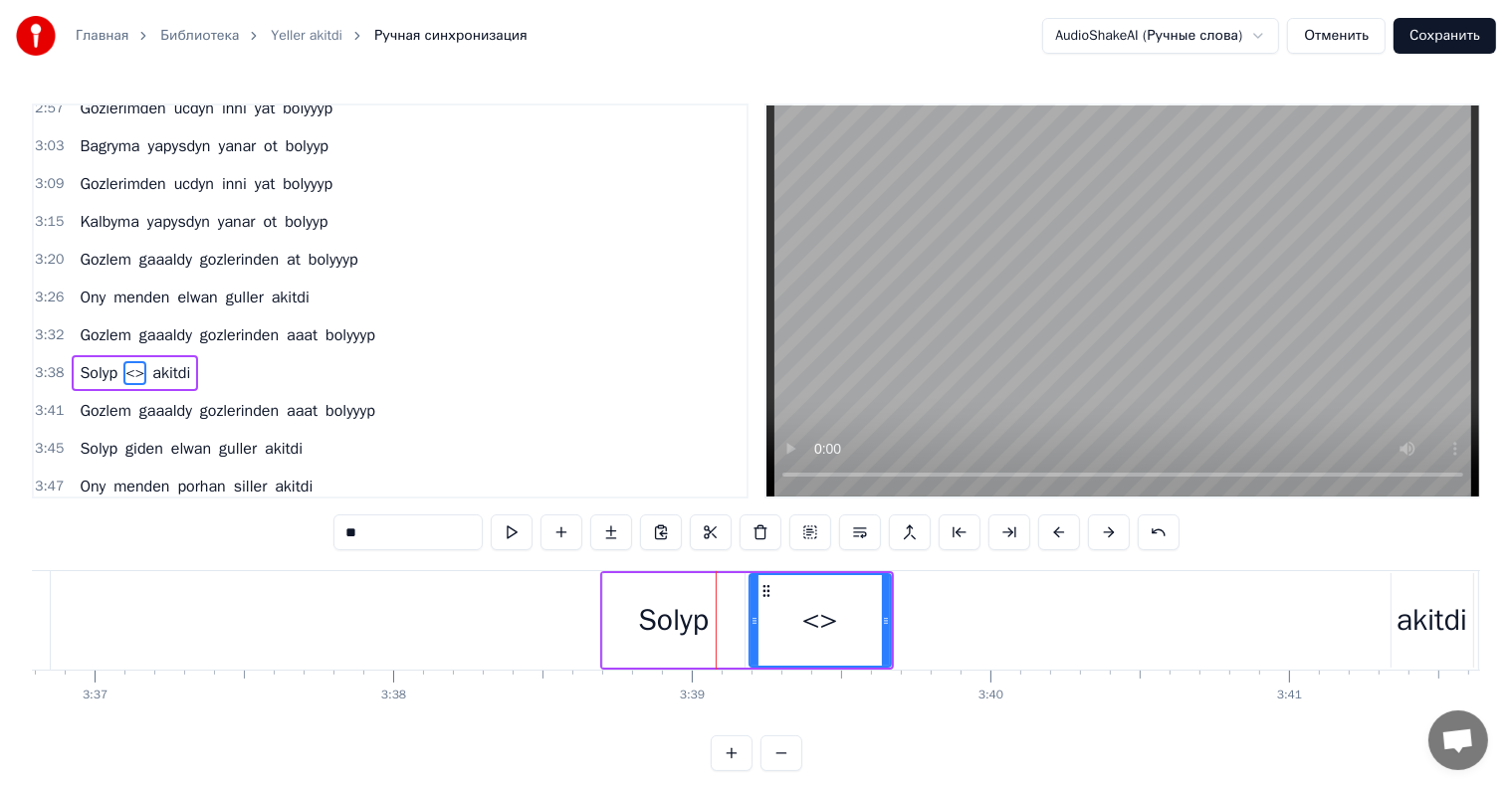 click on "<>" at bounding box center [820, 620] 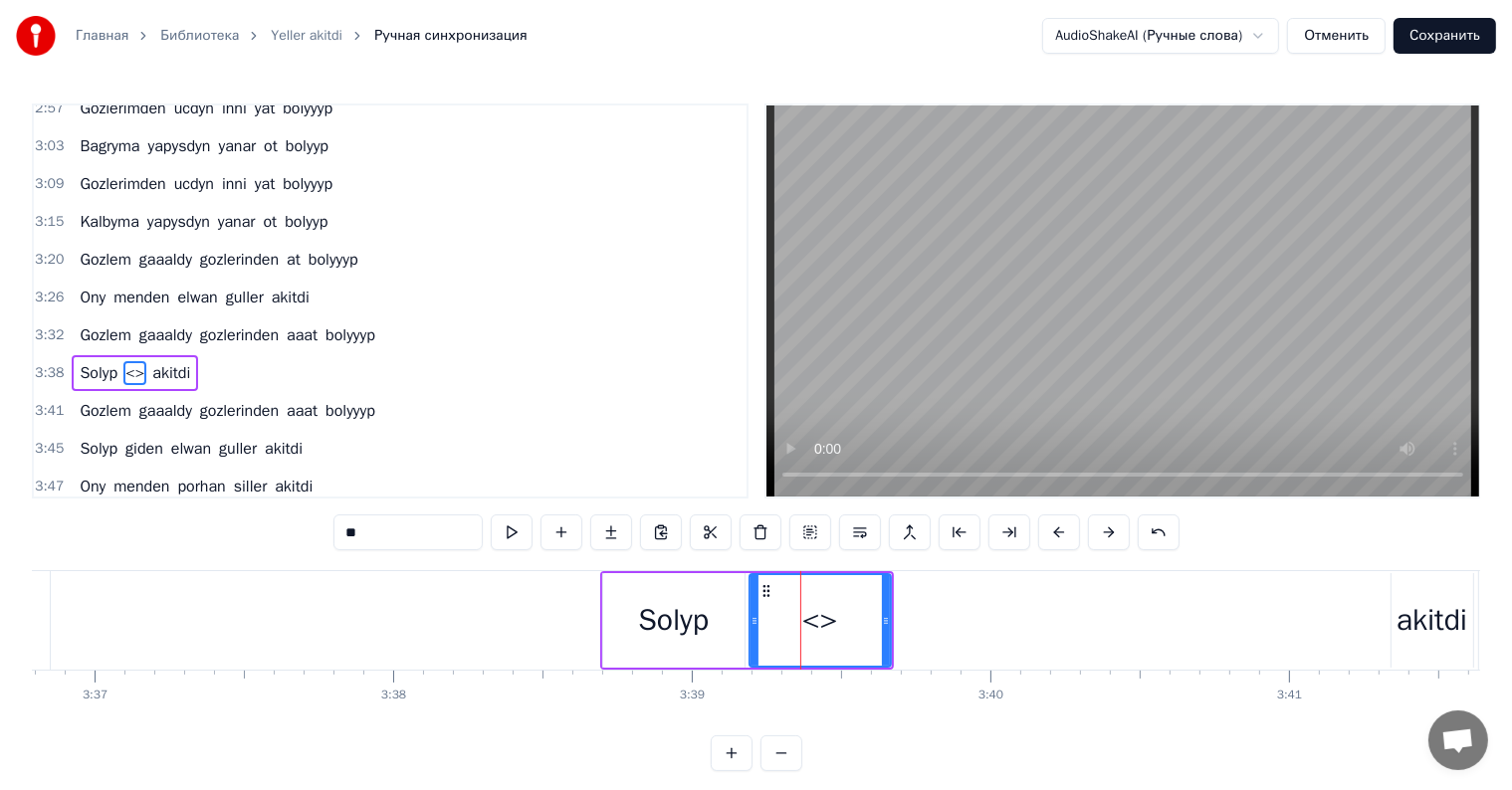 click on "**" at bounding box center [408, 532] 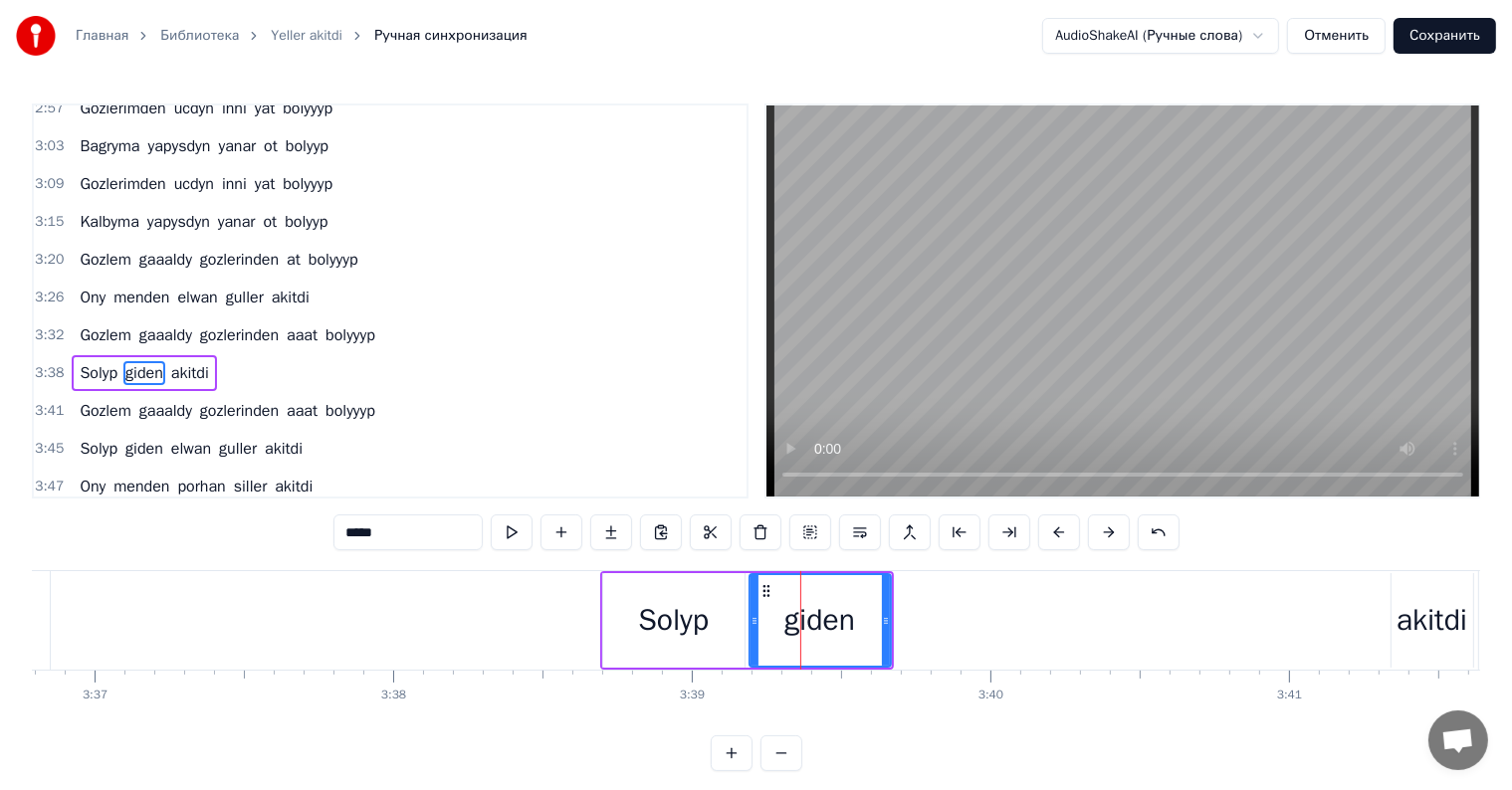 type on "*****" 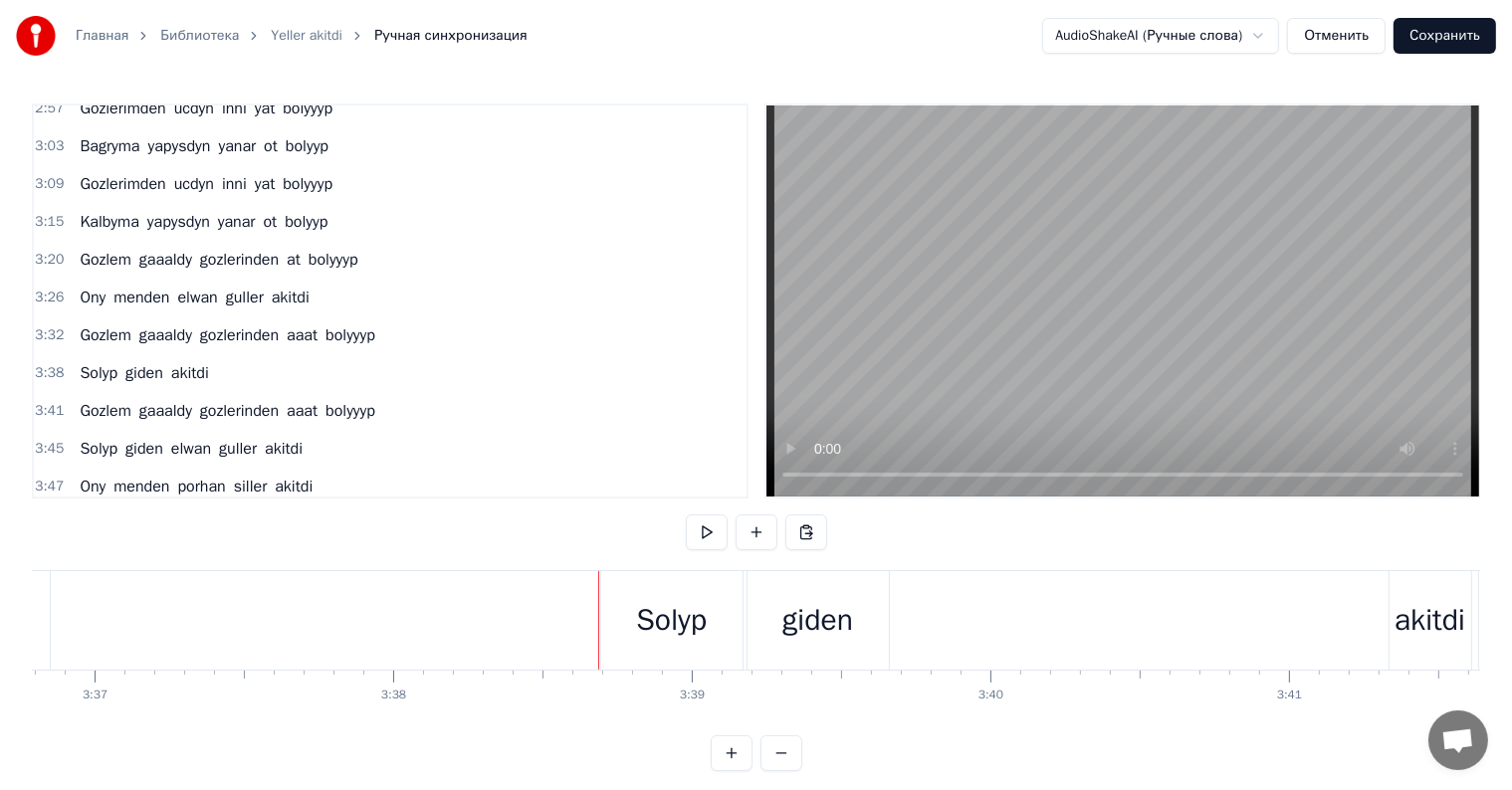 click on "Solyp" at bounding box center (672, 620) 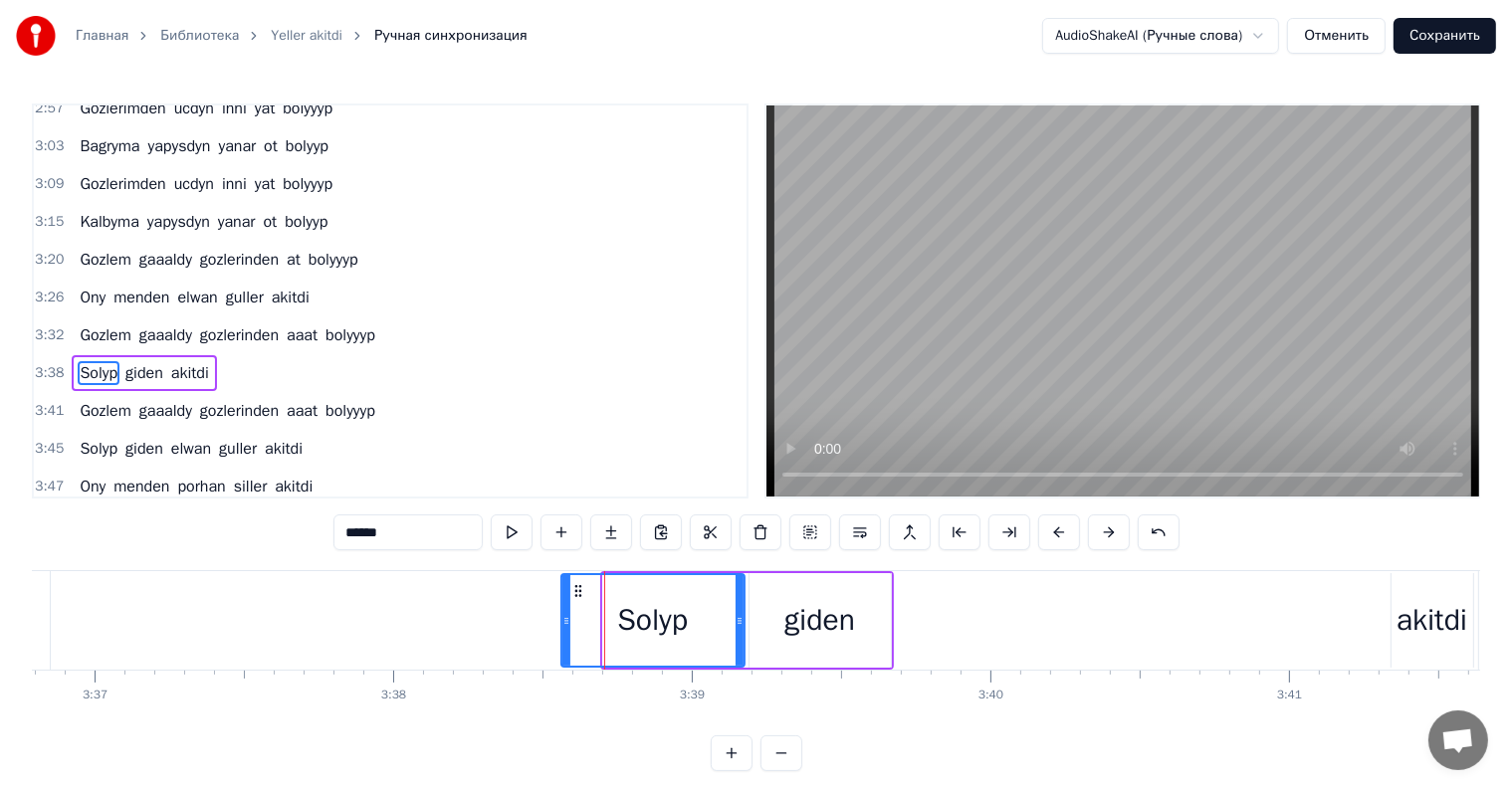 drag, startPoint x: 605, startPoint y: 615, endPoint x: 574, endPoint y: 621, distance: 31.575307 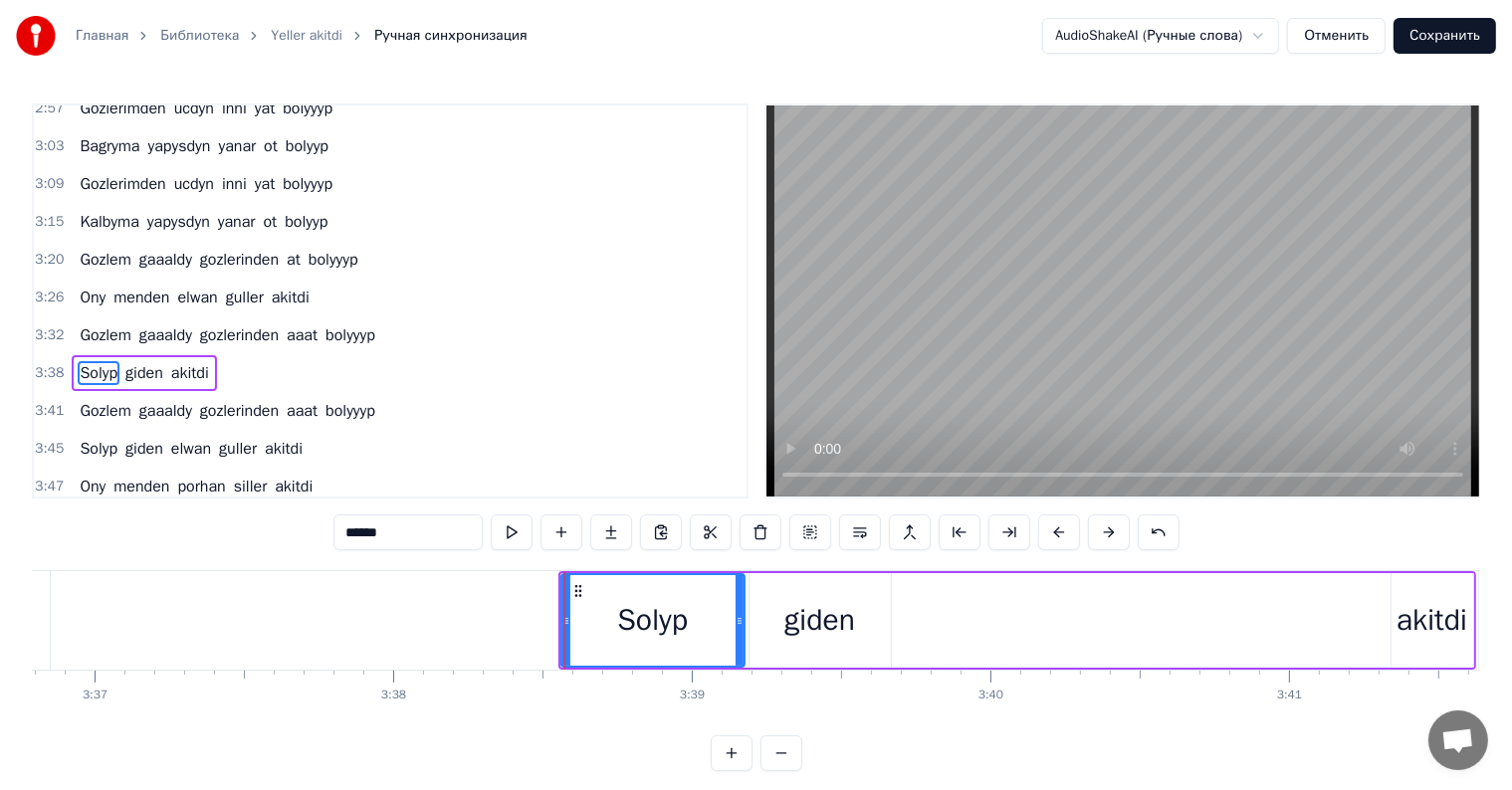 click on "Solyp" at bounding box center (653, 620) 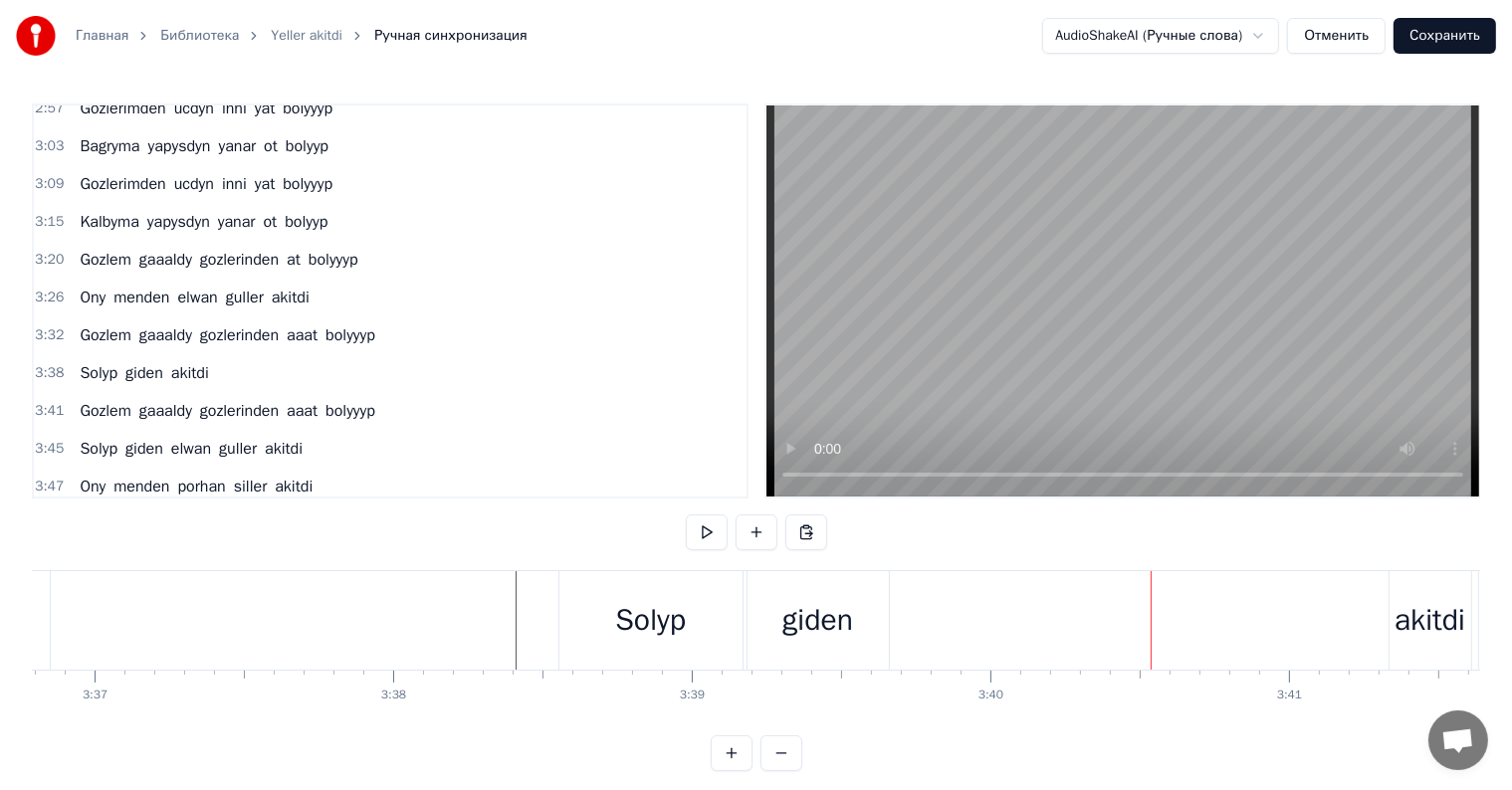click on "giden" at bounding box center [817, 620] 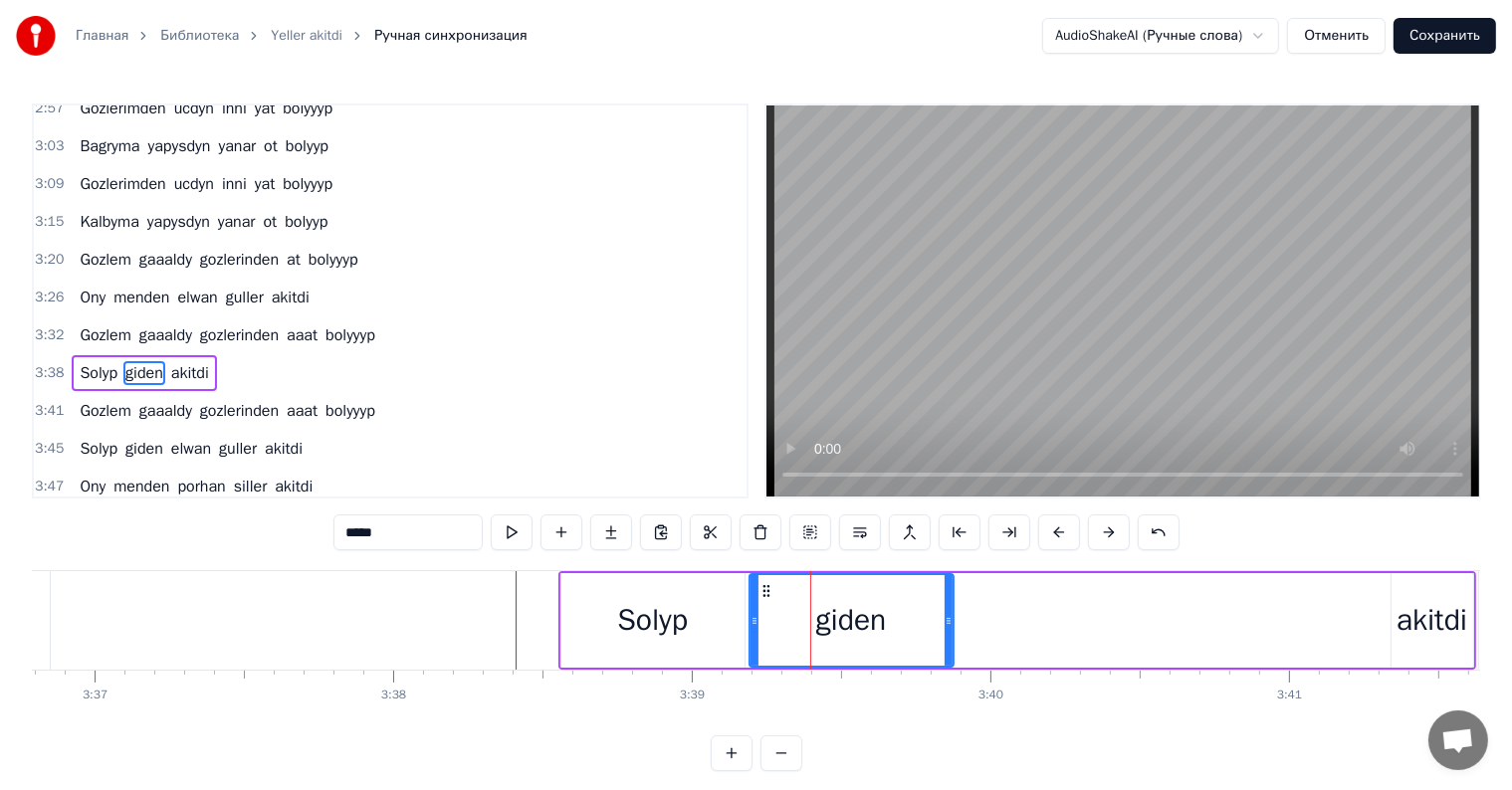 drag, startPoint x: 886, startPoint y: 601, endPoint x: 949, endPoint y: 600, distance: 63.007936 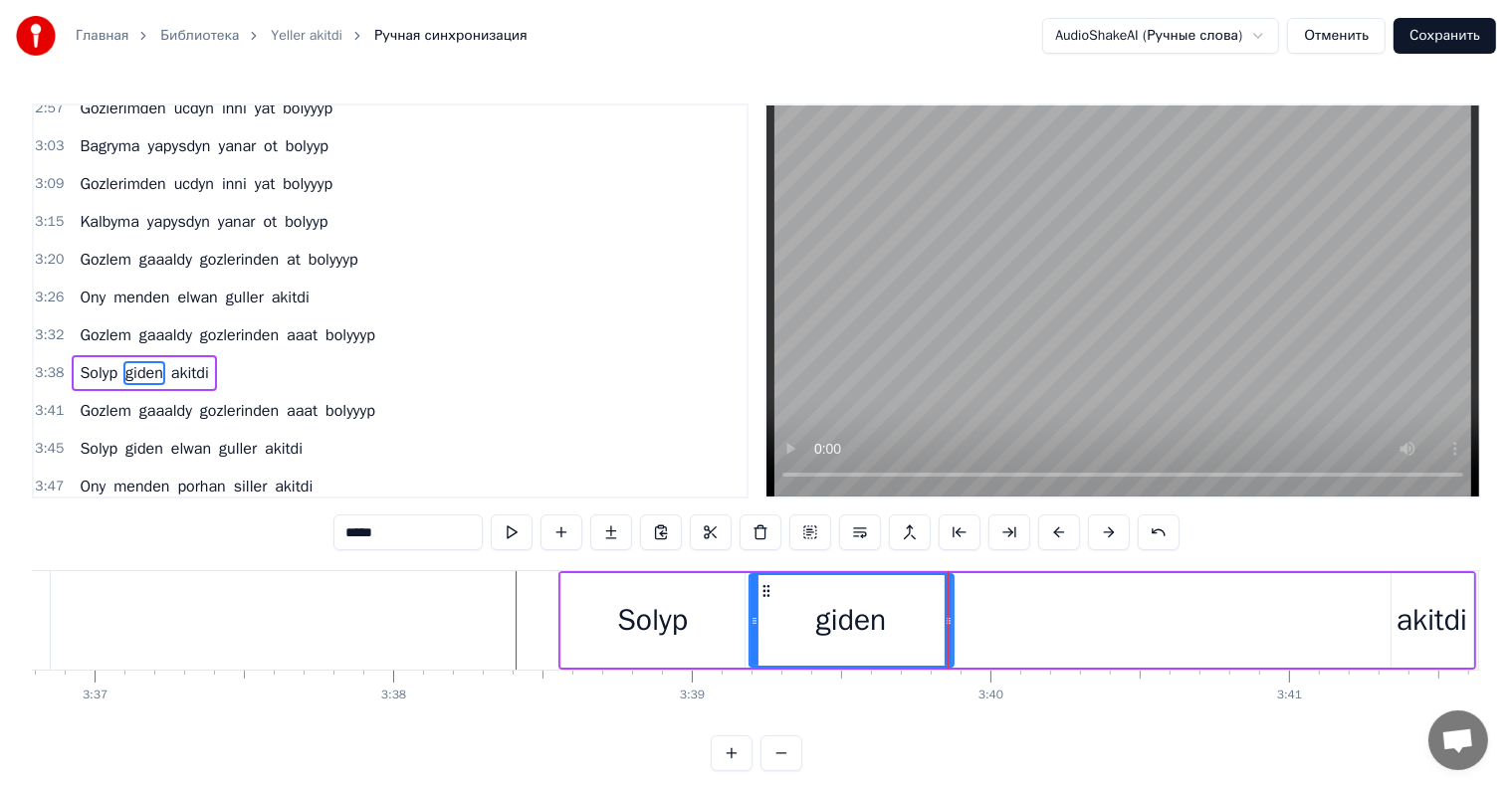 click at bounding box center [-28561, 620] 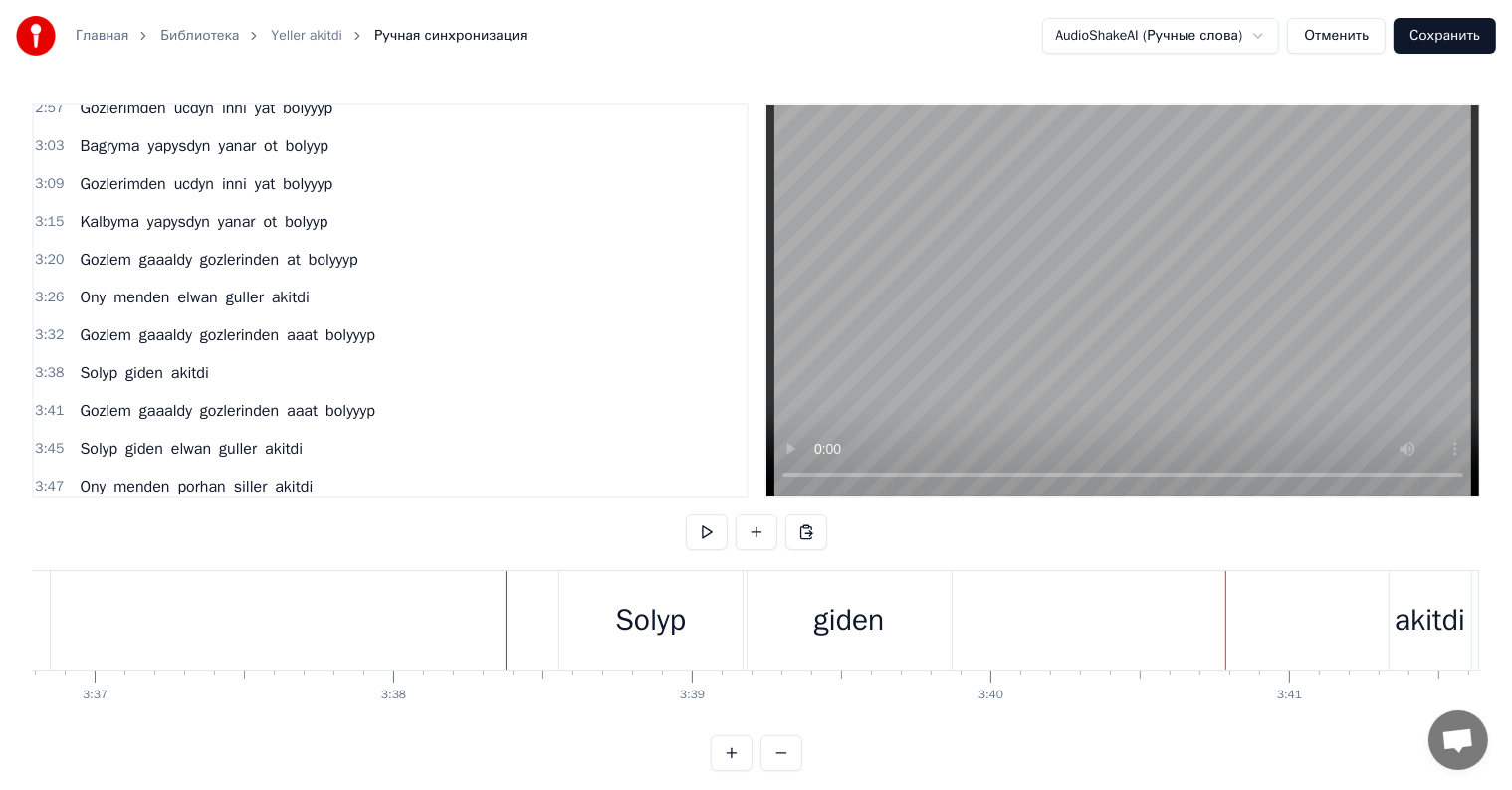 click on "Solyp  giden akitdi" at bounding box center (1017, 620) 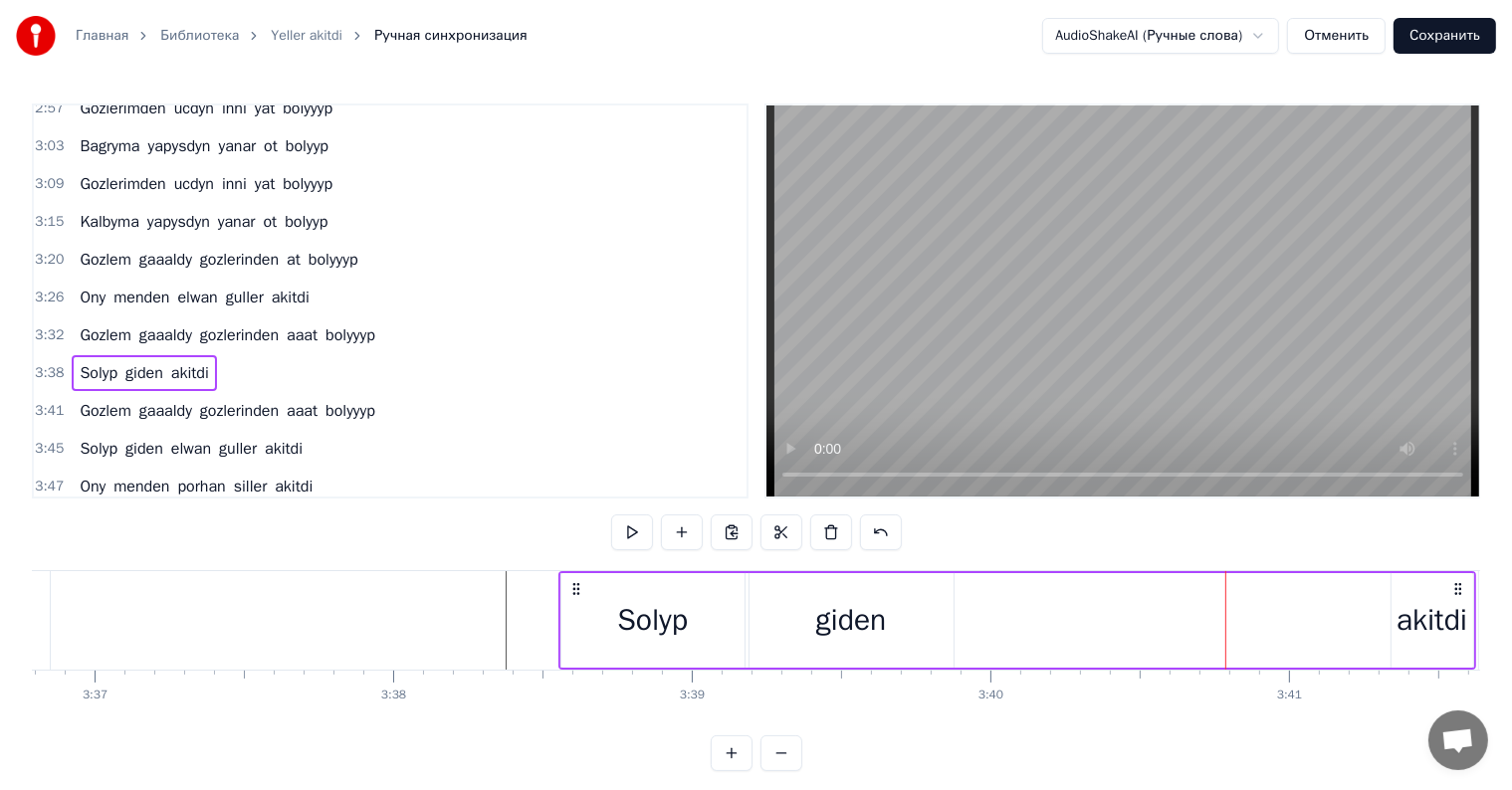 click on "giden" at bounding box center (851, 620) 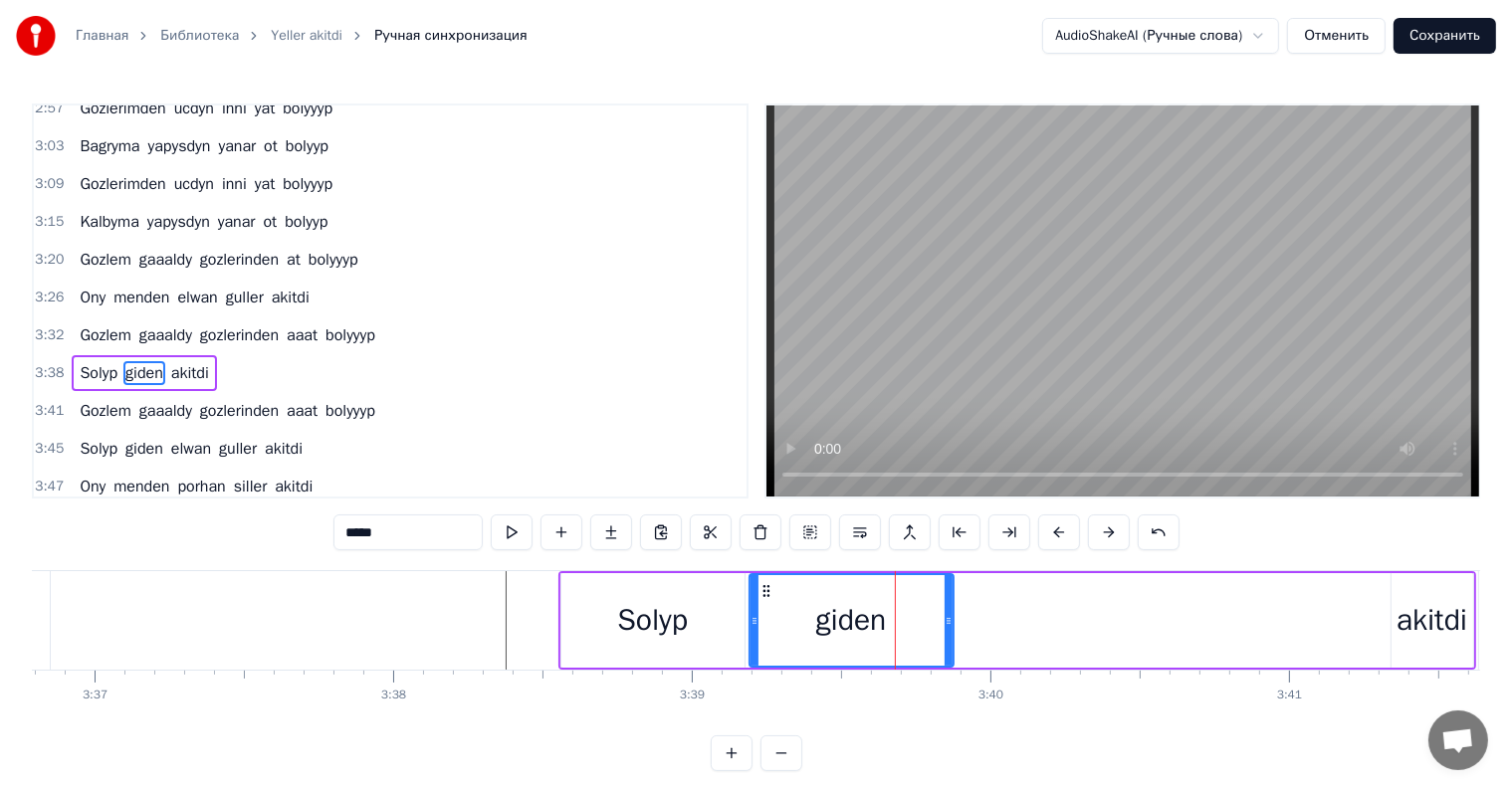 drag, startPoint x: 716, startPoint y: 637, endPoint x: 730, endPoint y: 639, distance: 14.142136 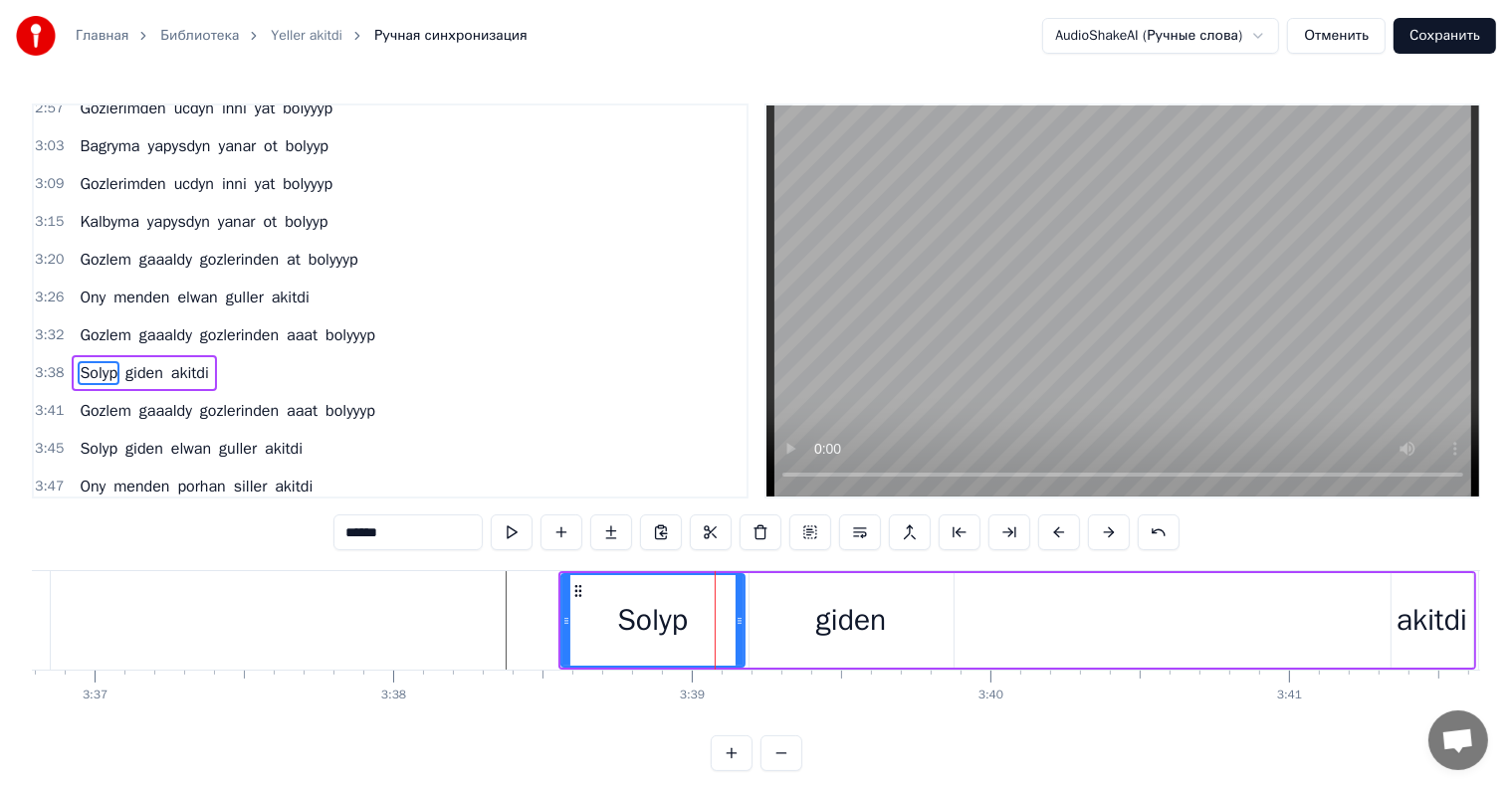 click on "giden" at bounding box center (851, 620) 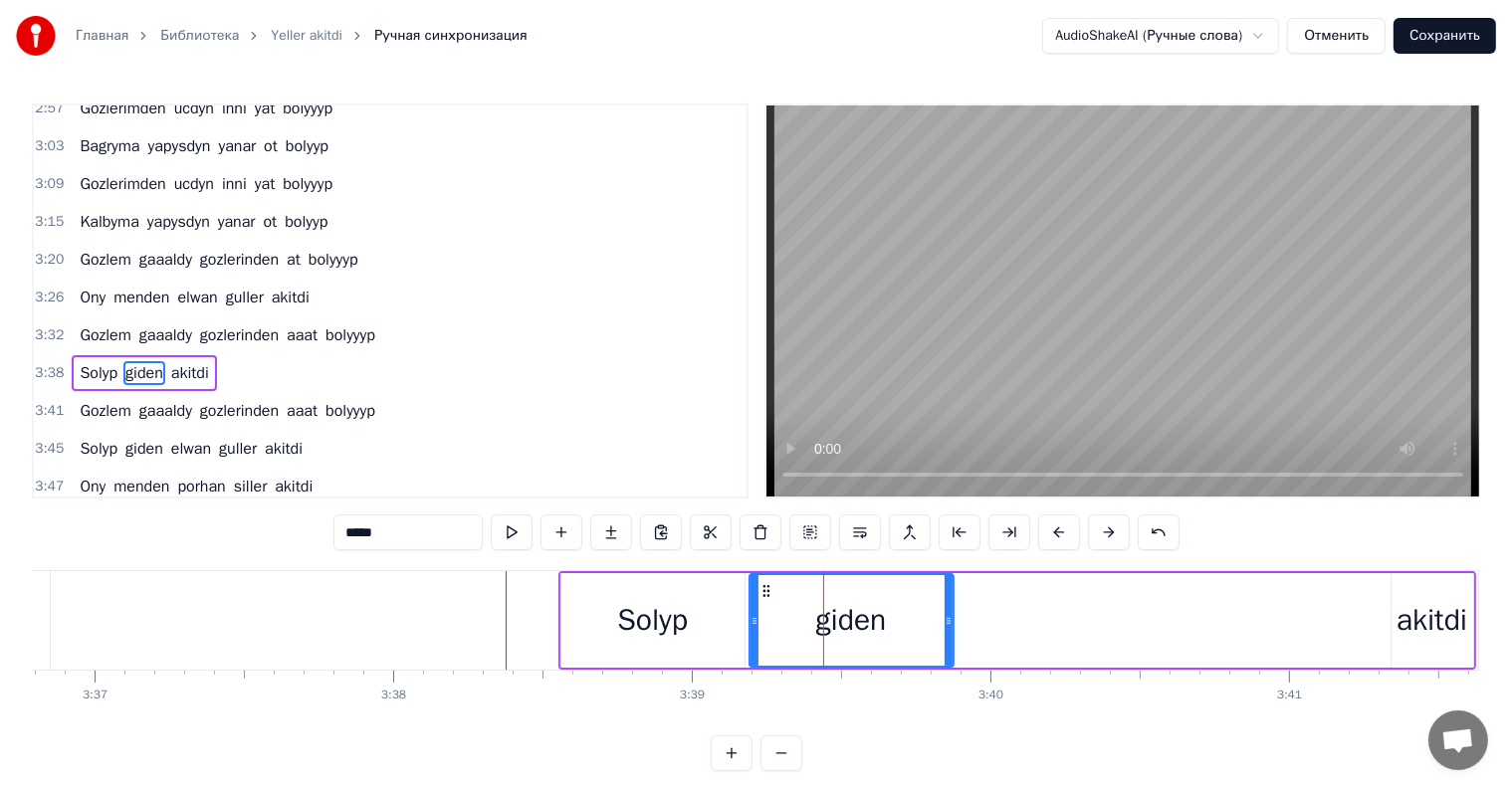 click at bounding box center (561, 532) 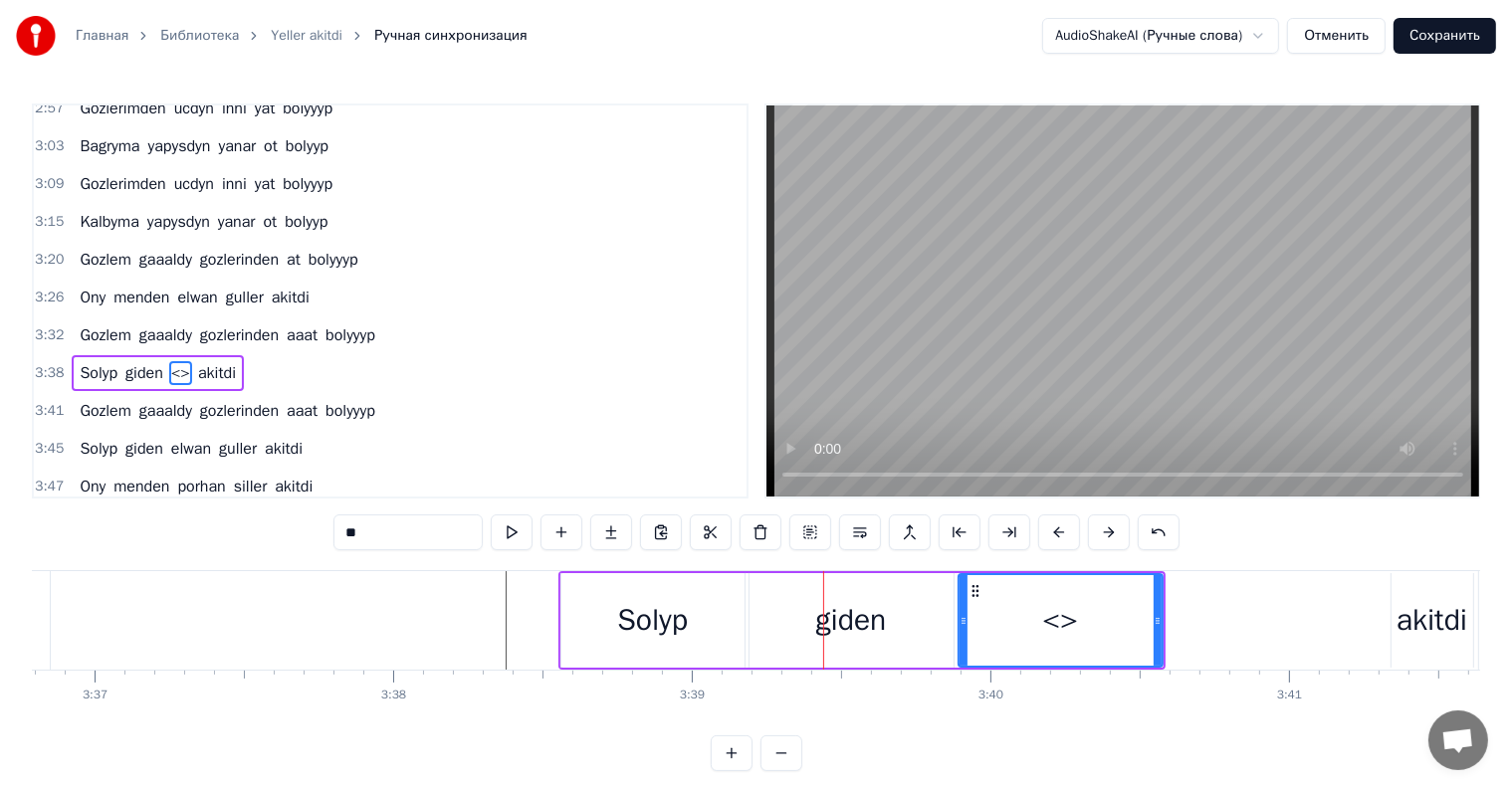 click on "<>" at bounding box center (1060, 620) 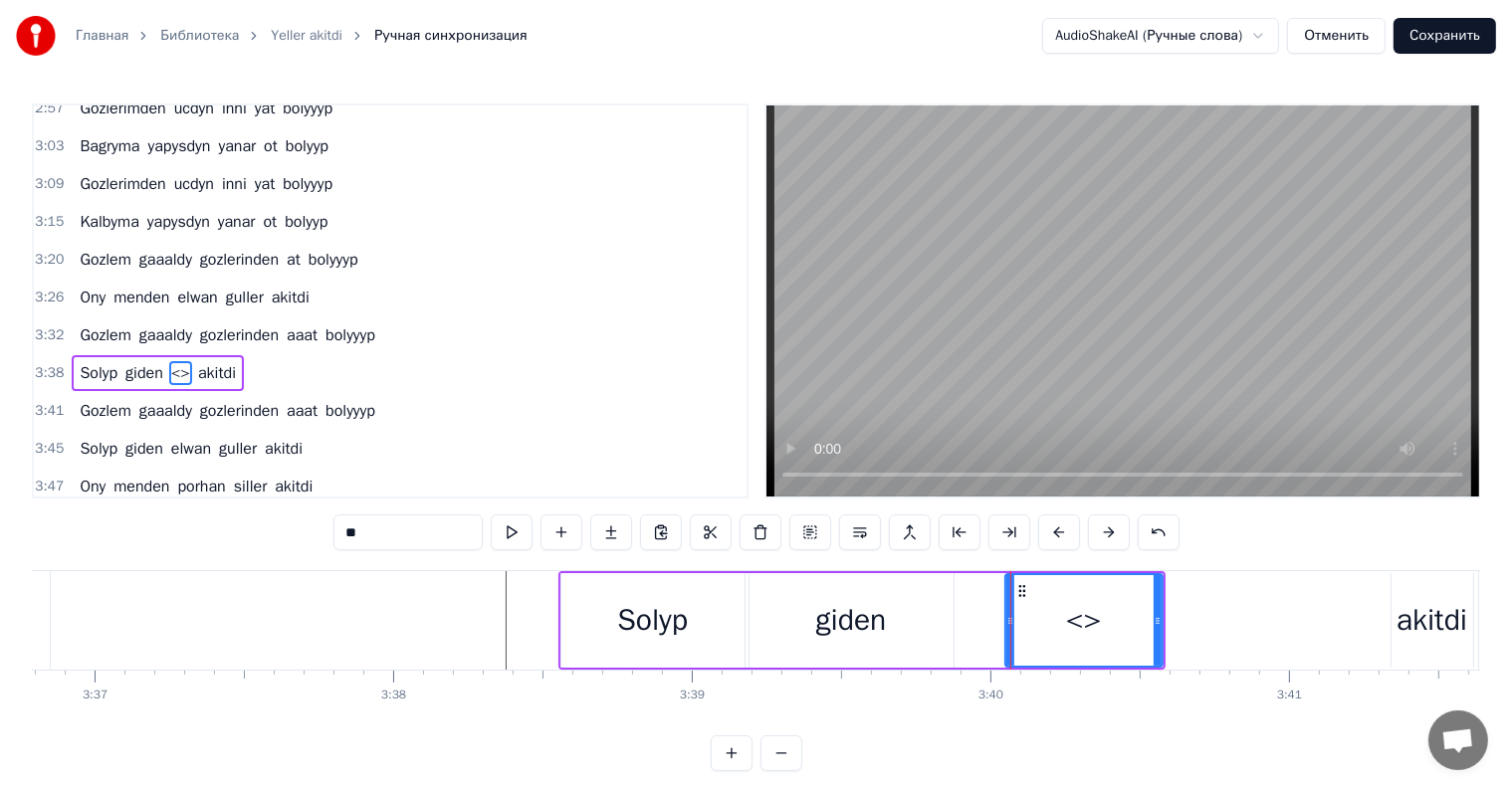 drag, startPoint x: 961, startPoint y: 612, endPoint x: 1007, endPoint y: 610, distance: 46.043458 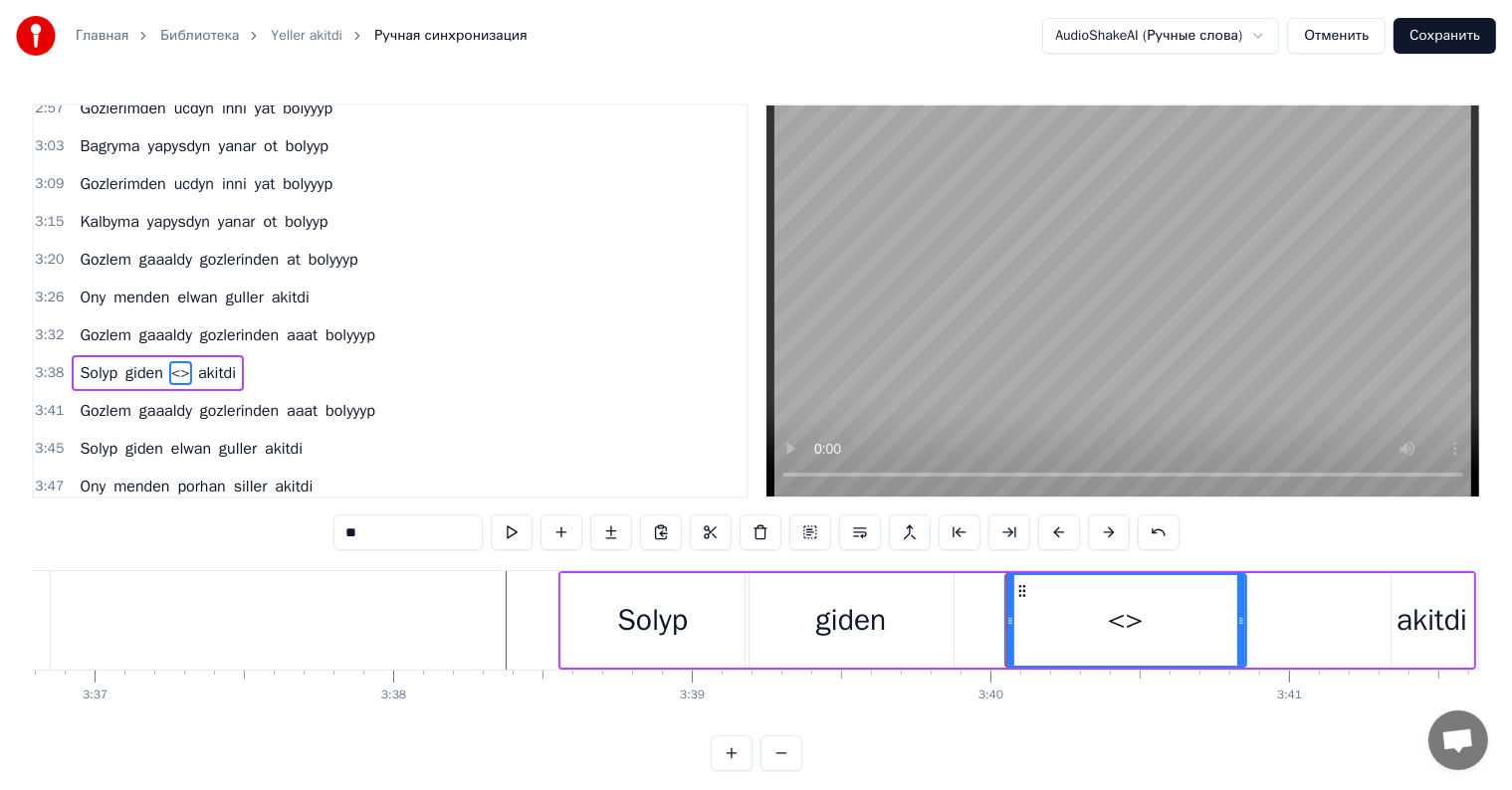 drag, startPoint x: 1158, startPoint y: 606, endPoint x: 1241, endPoint y: 618, distance: 83.86298 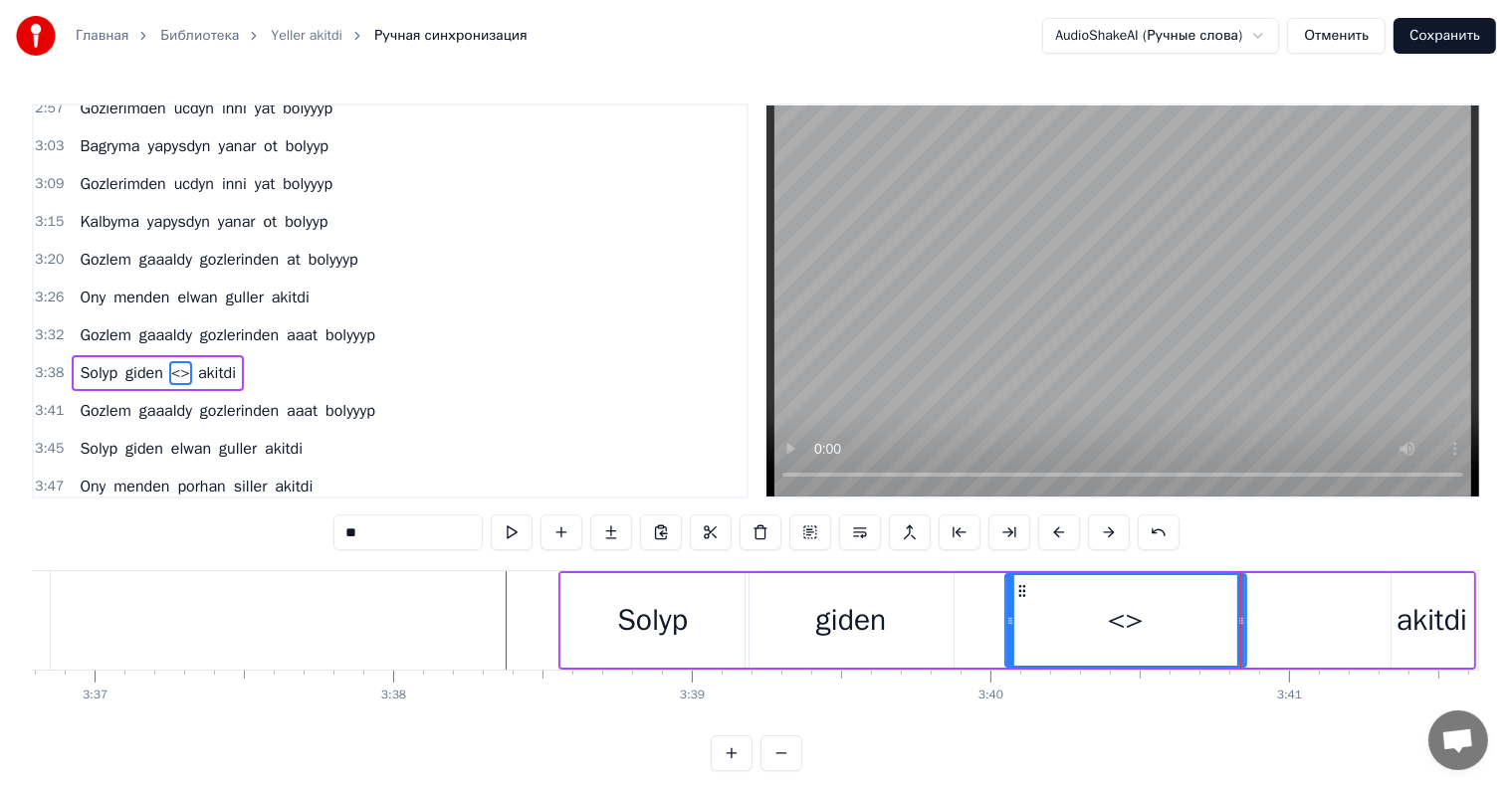 click on "<>" at bounding box center (1126, 620) 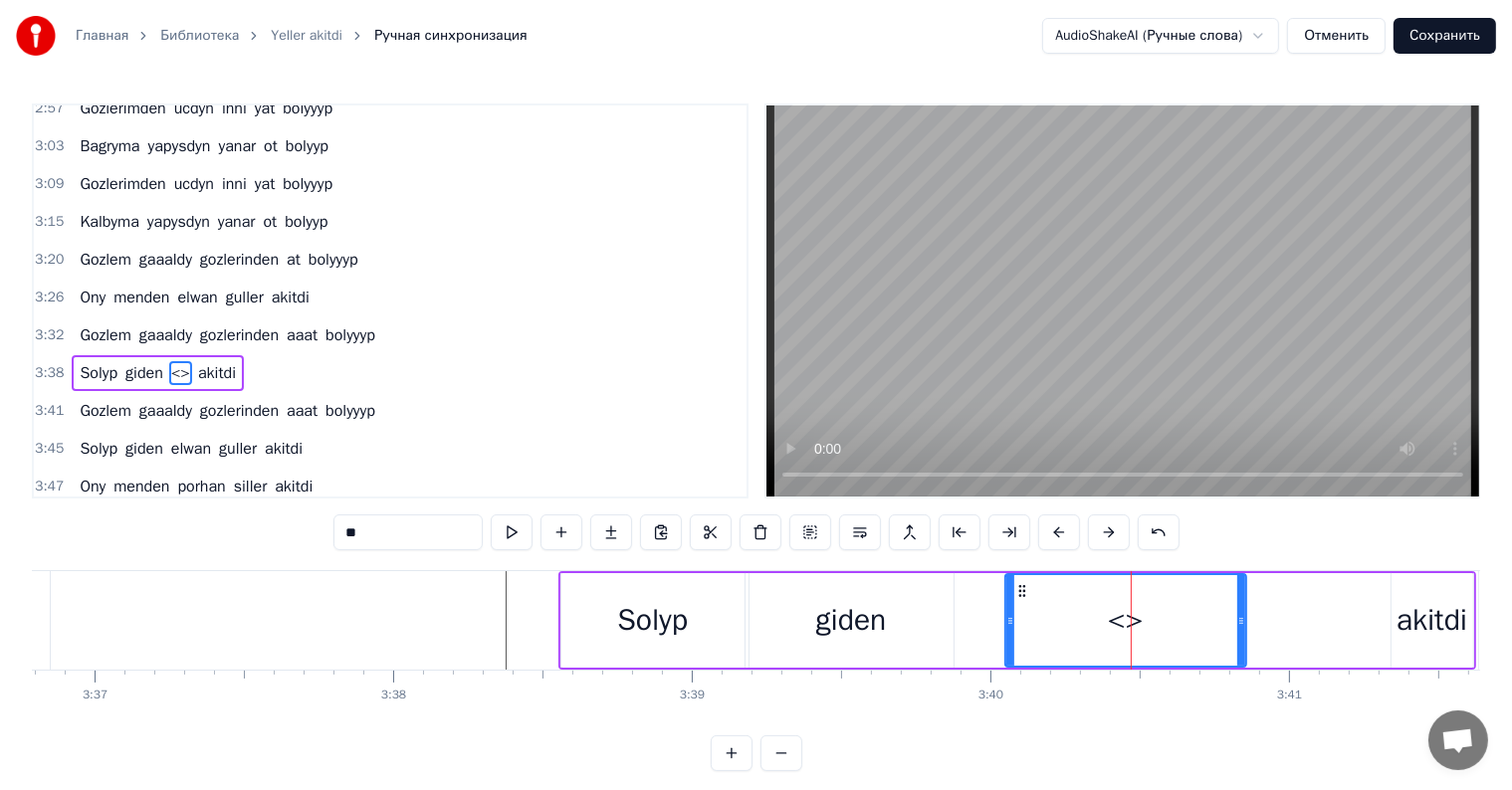 click on "**" at bounding box center (408, 532) 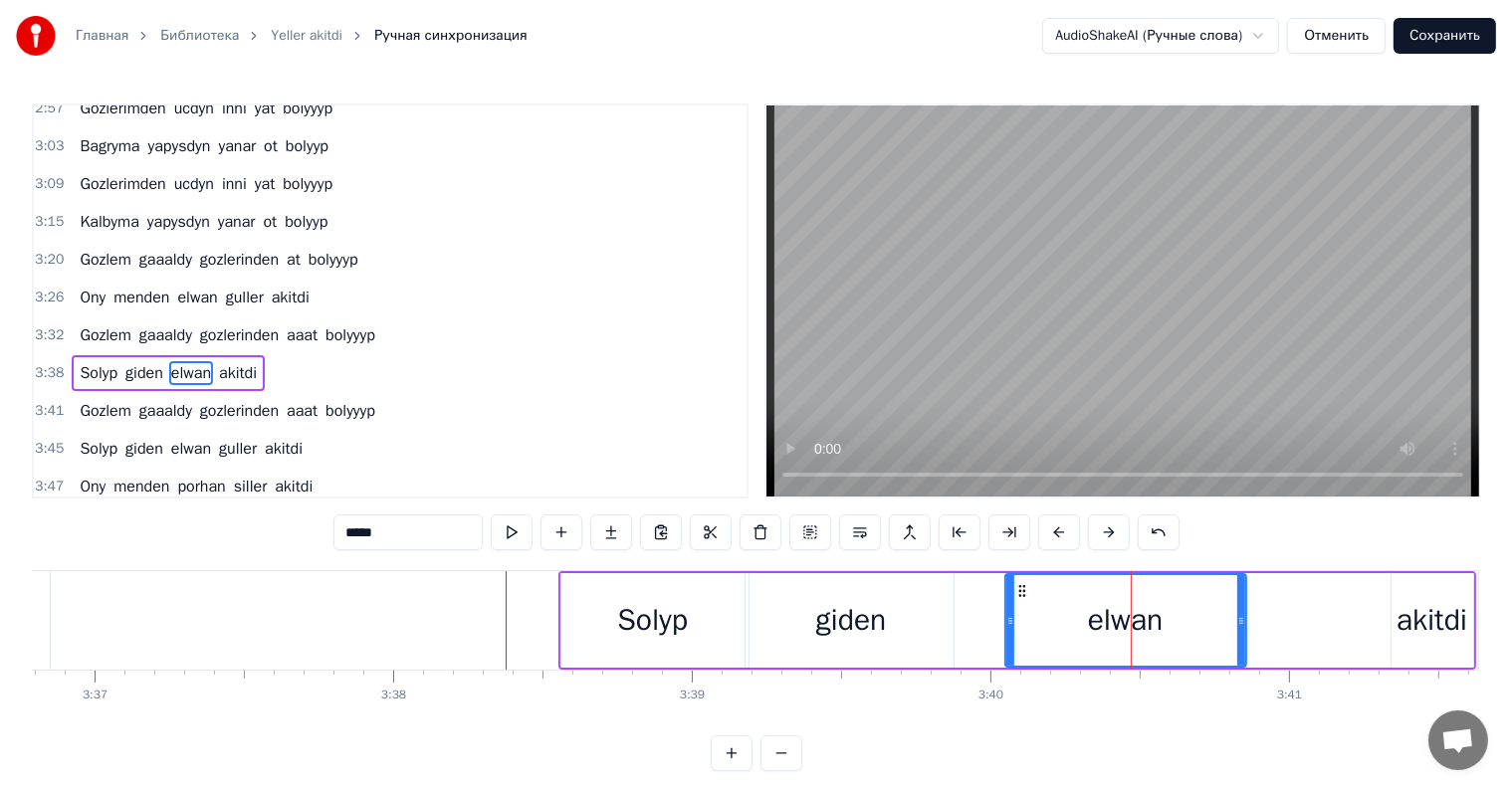 type on "*****" 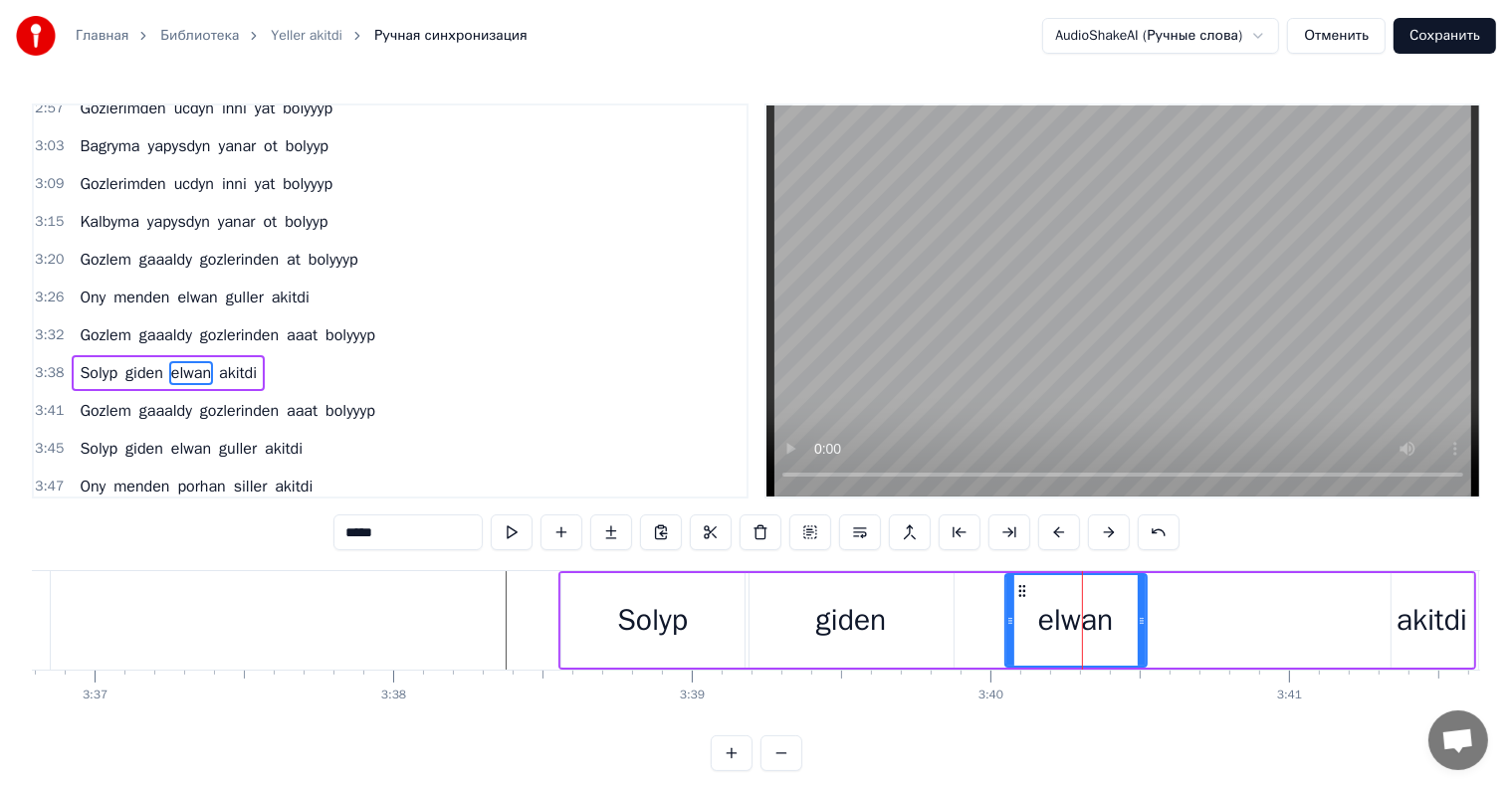 drag, startPoint x: 1238, startPoint y: 624, endPoint x: 1139, endPoint y: 614, distance: 99.50377 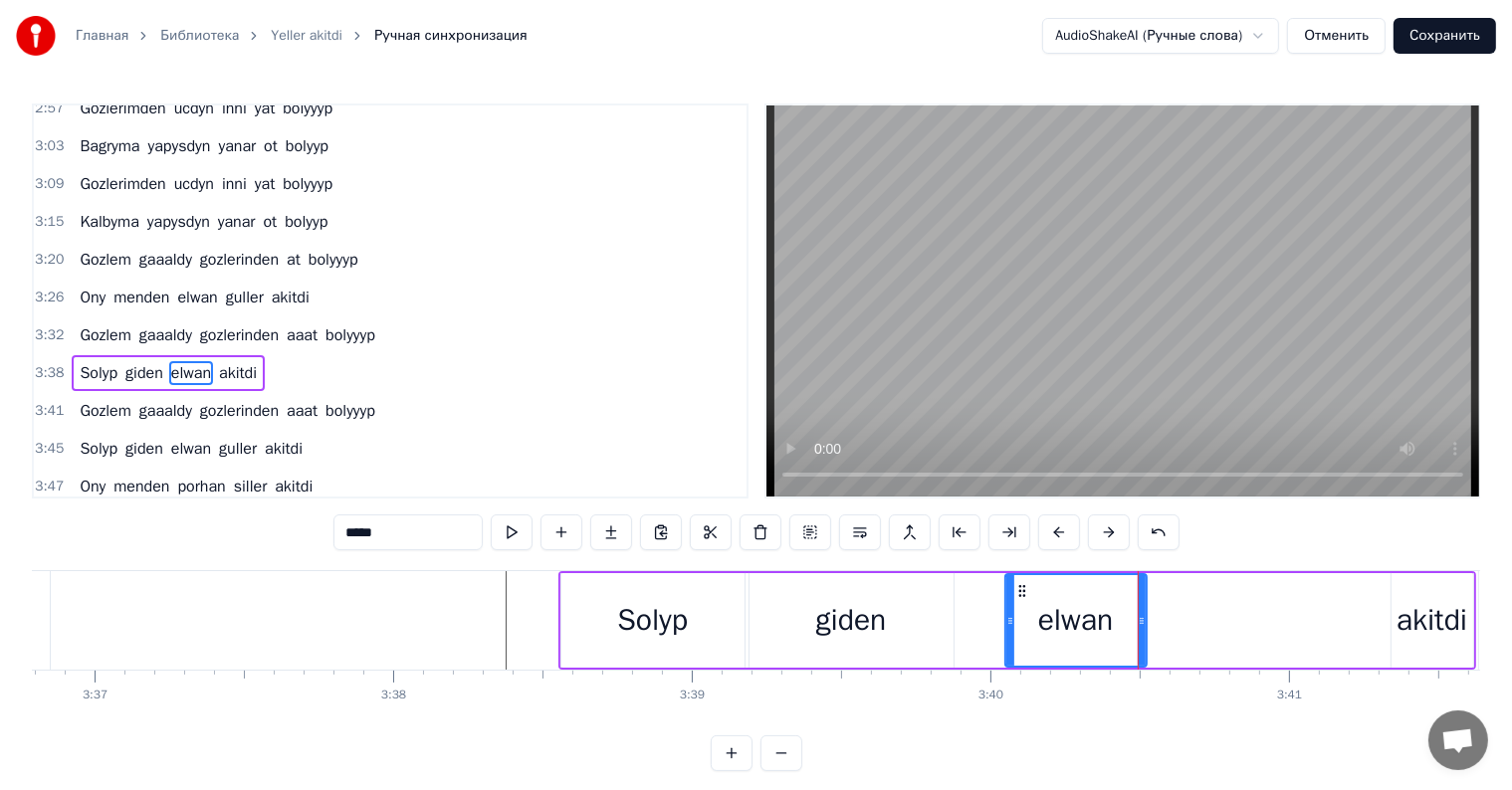 click at bounding box center [-28561, 620] 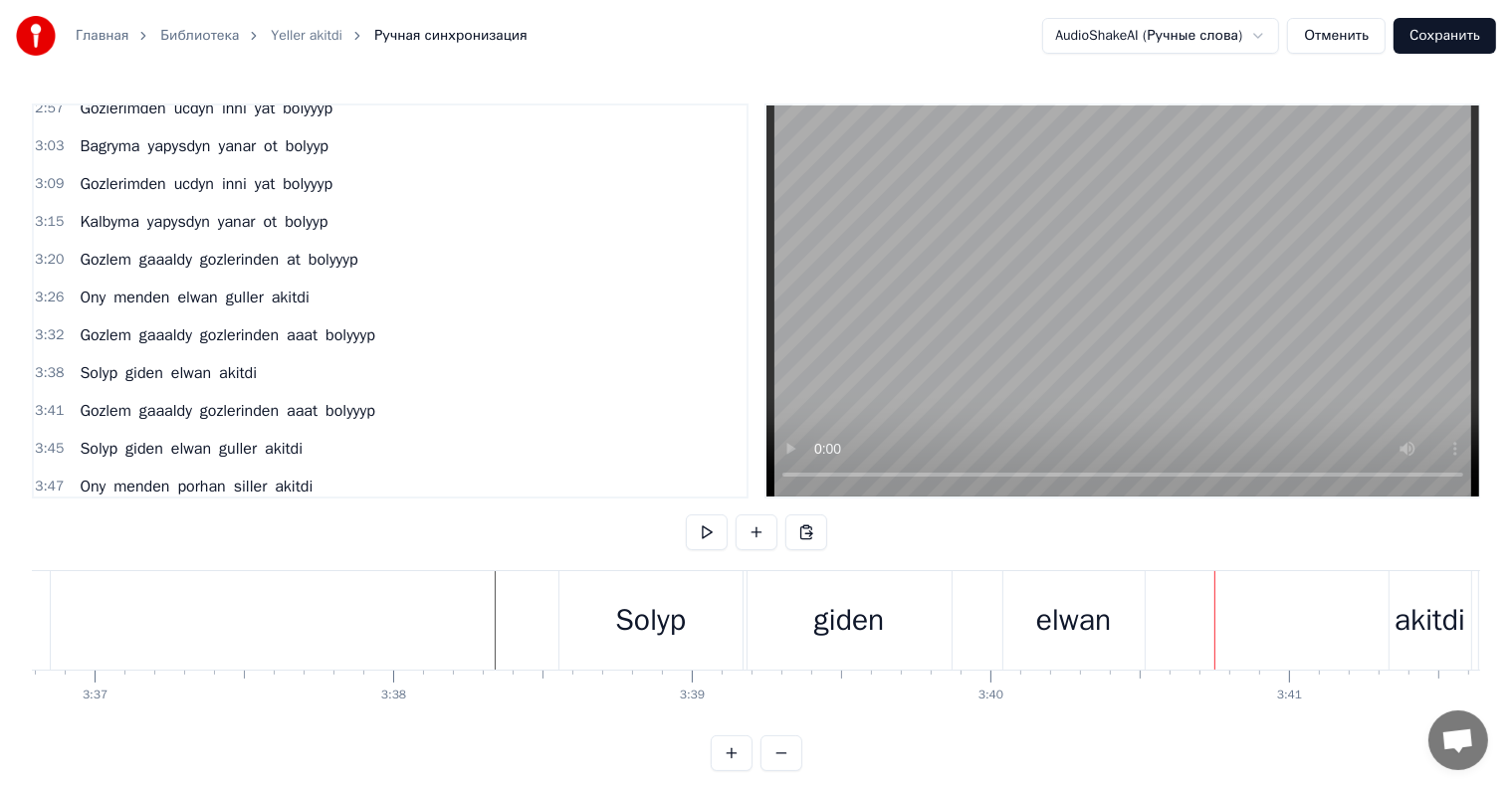 click on "elwan" at bounding box center [1074, 620] 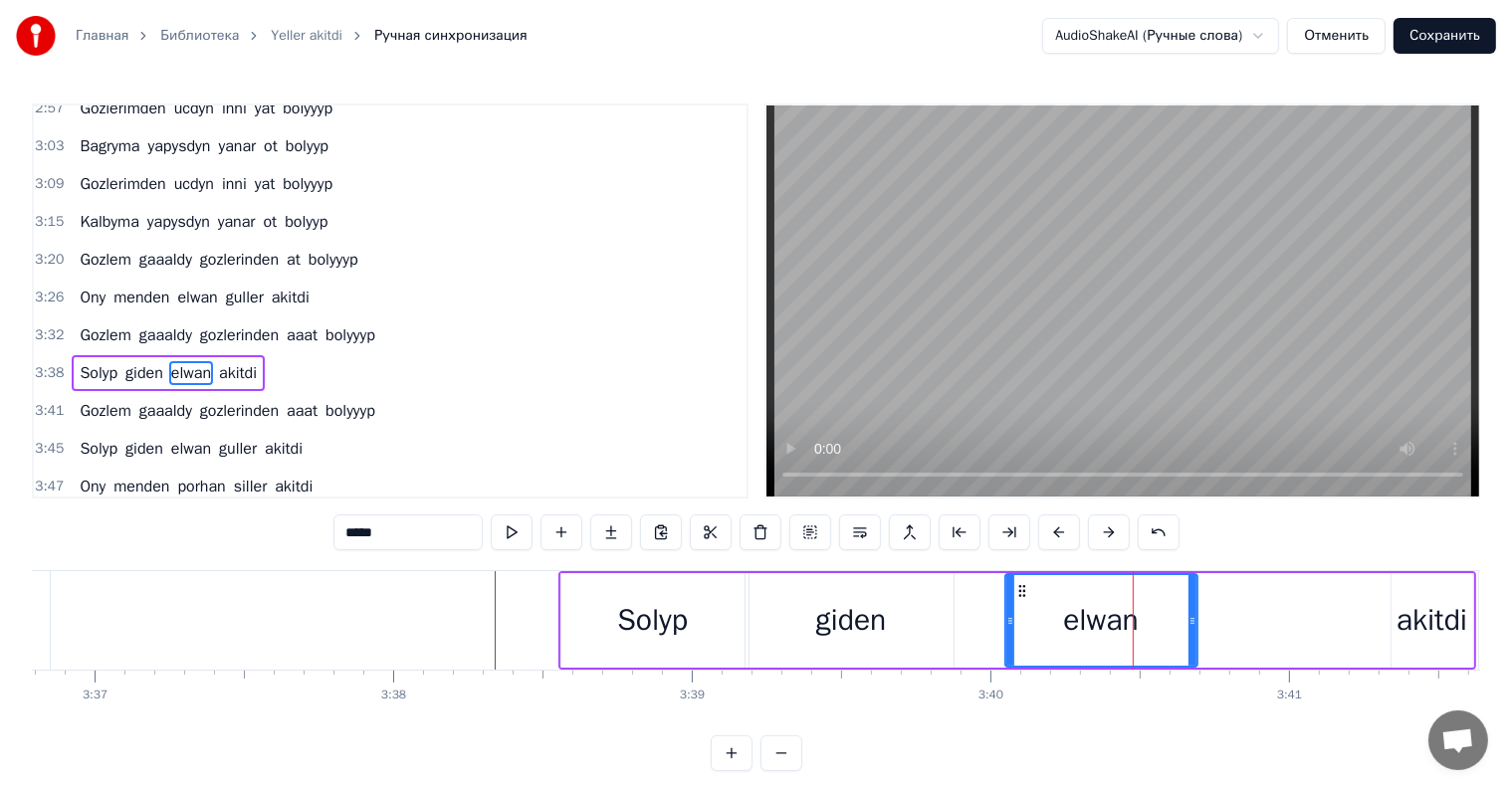 drag, startPoint x: 1142, startPoint y: 600, endPoint x: 1192, endPoint y: 607, distance: 50.48762 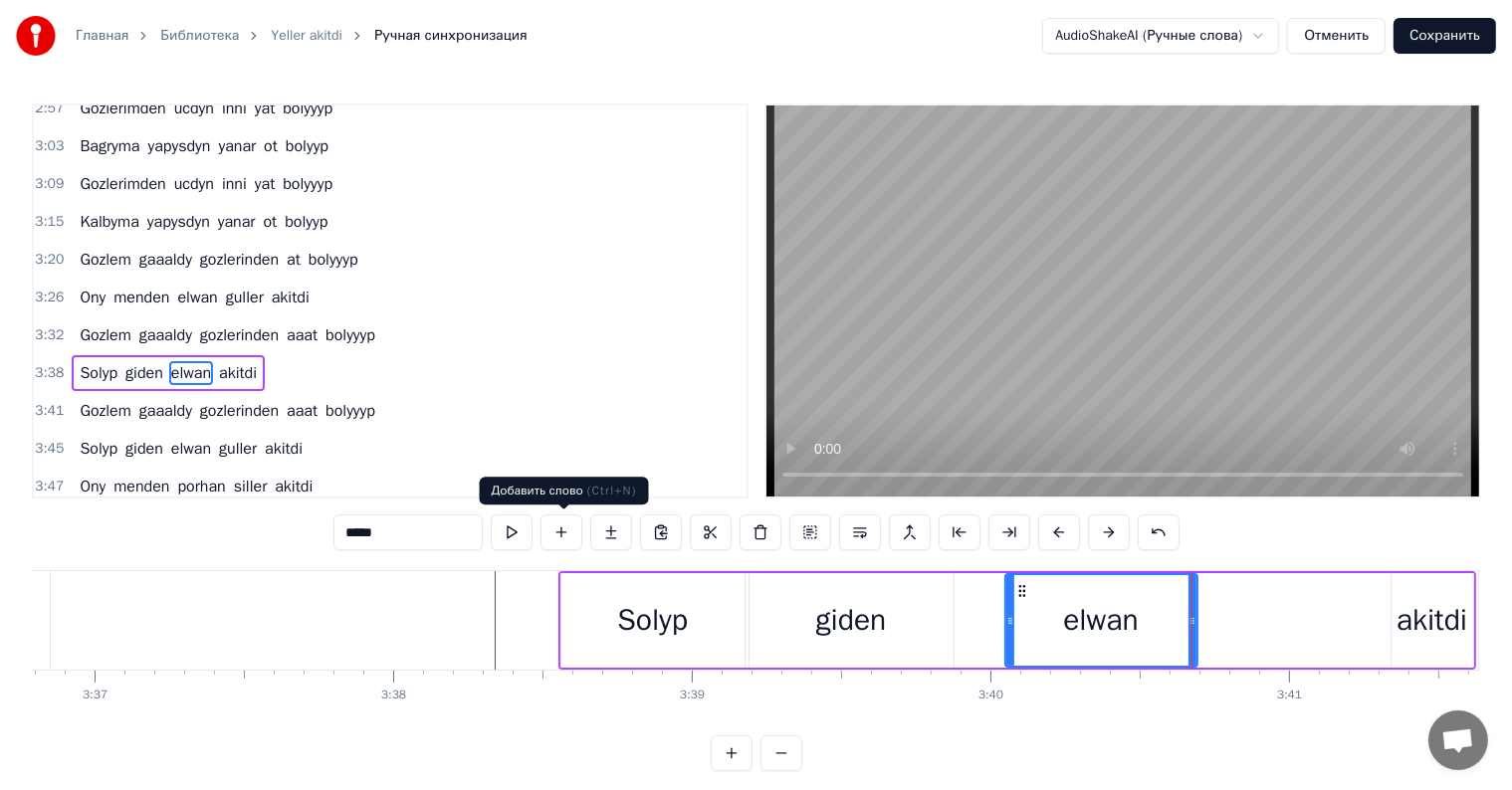 click at bounding box center (561, 532) 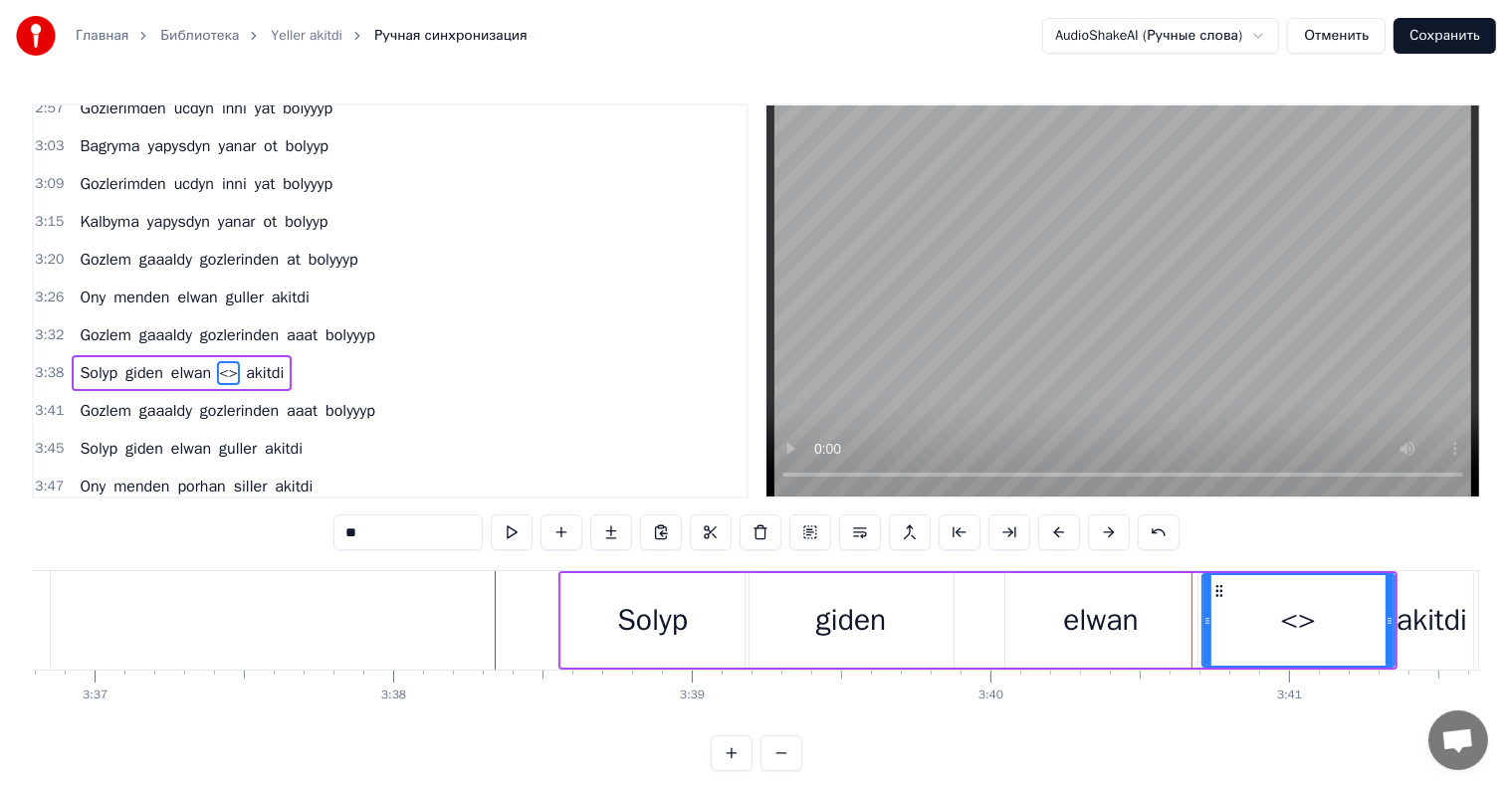 click on "<>" at bounding box center (1298, 620) 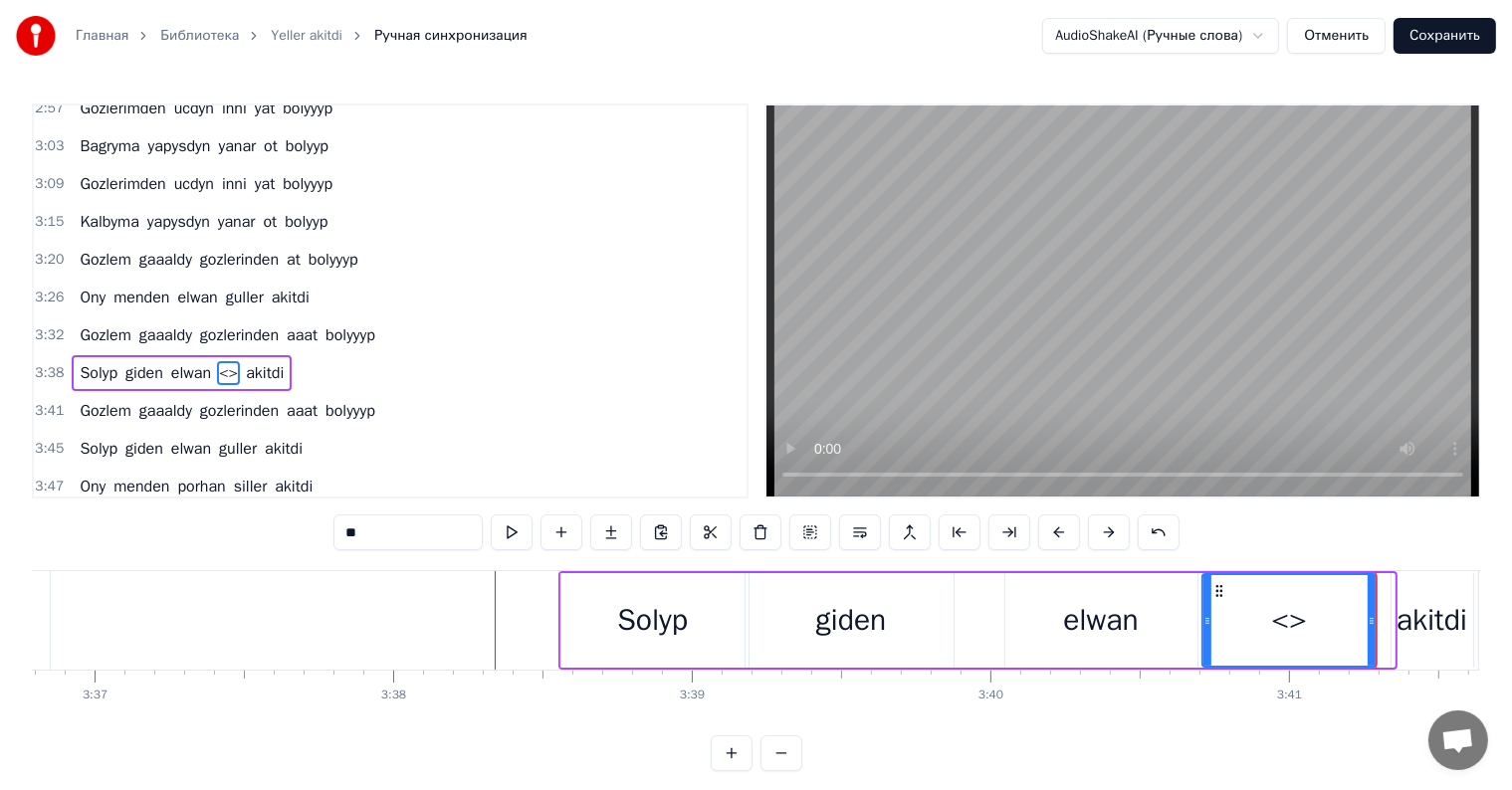 drag, startPoint x: 1392, startPoint y: 609, endPoint x: 1374, endPoint y: 614, distance: 18.681542 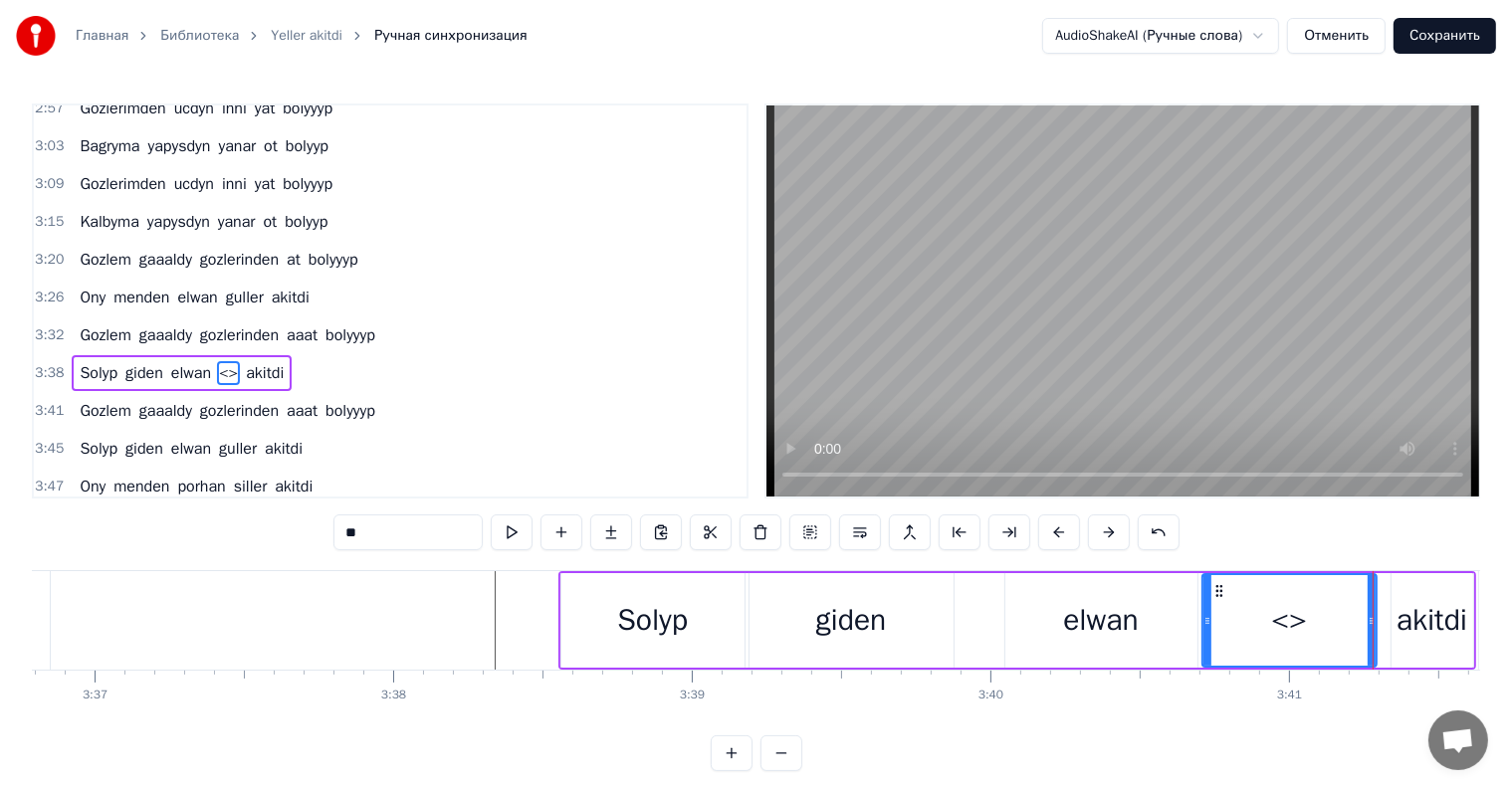 click on "<>" at bounding box center (1289, 620) 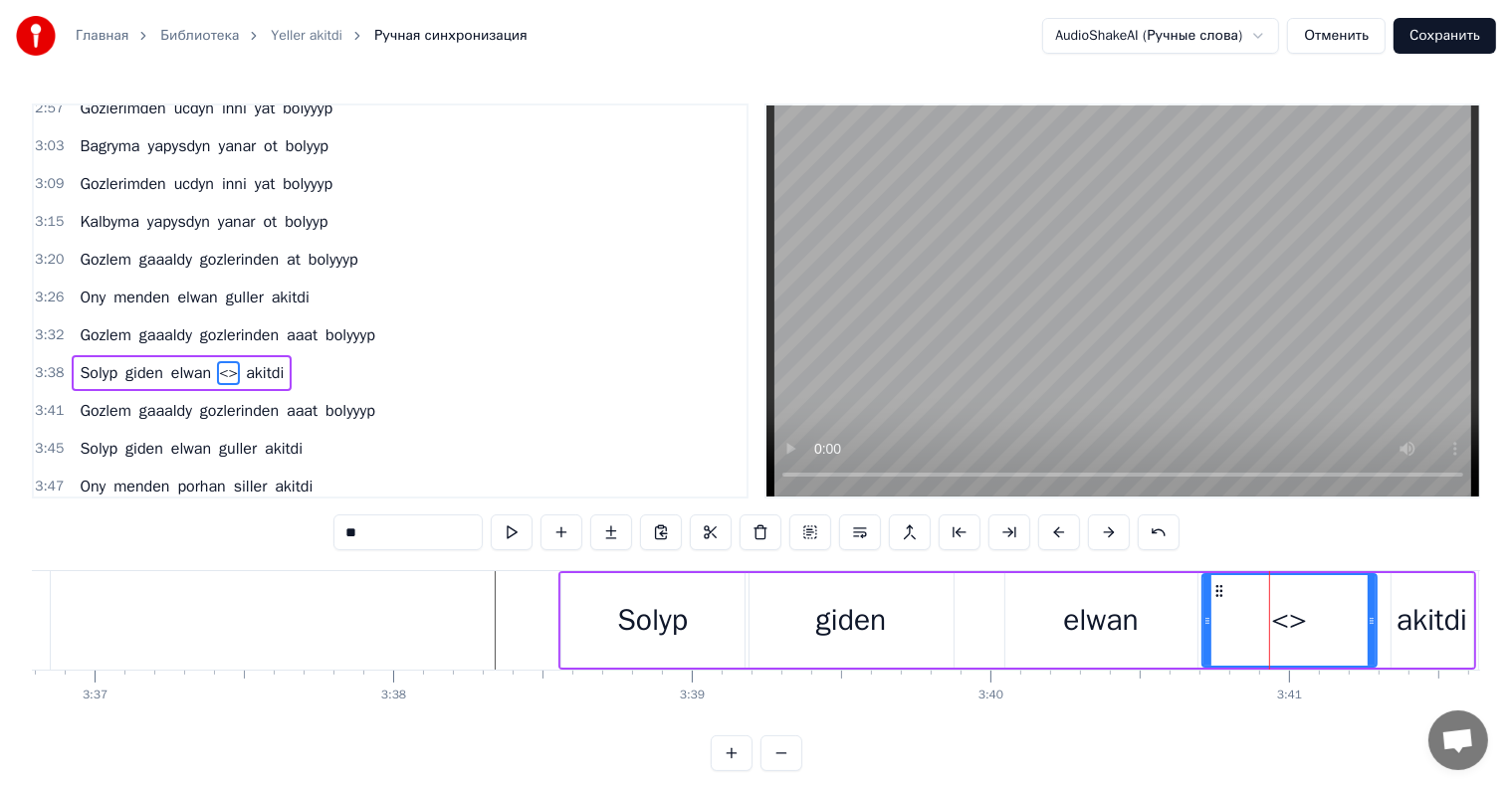 click on "**" at bounding box center (408, 532) 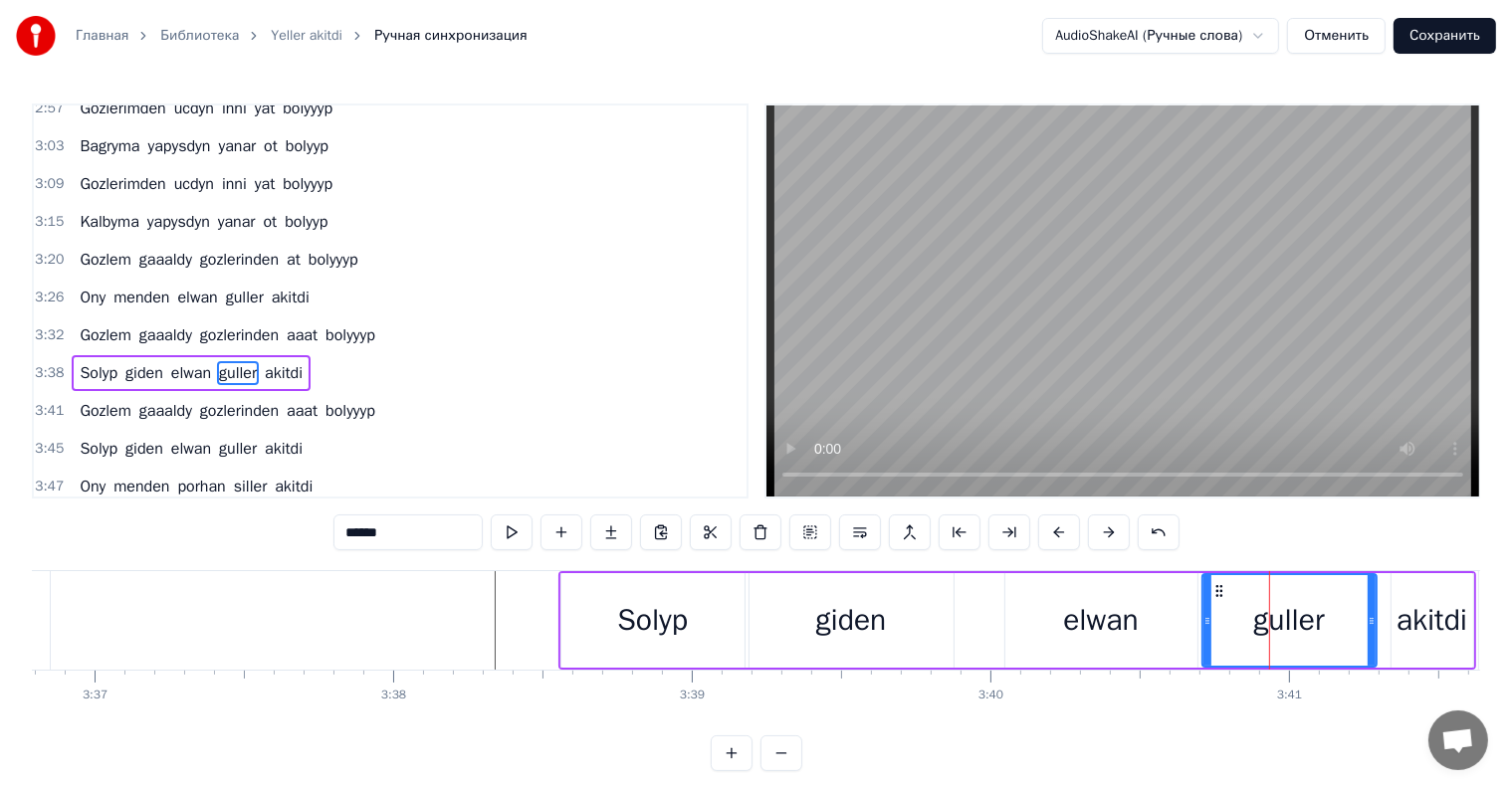 type on "******" 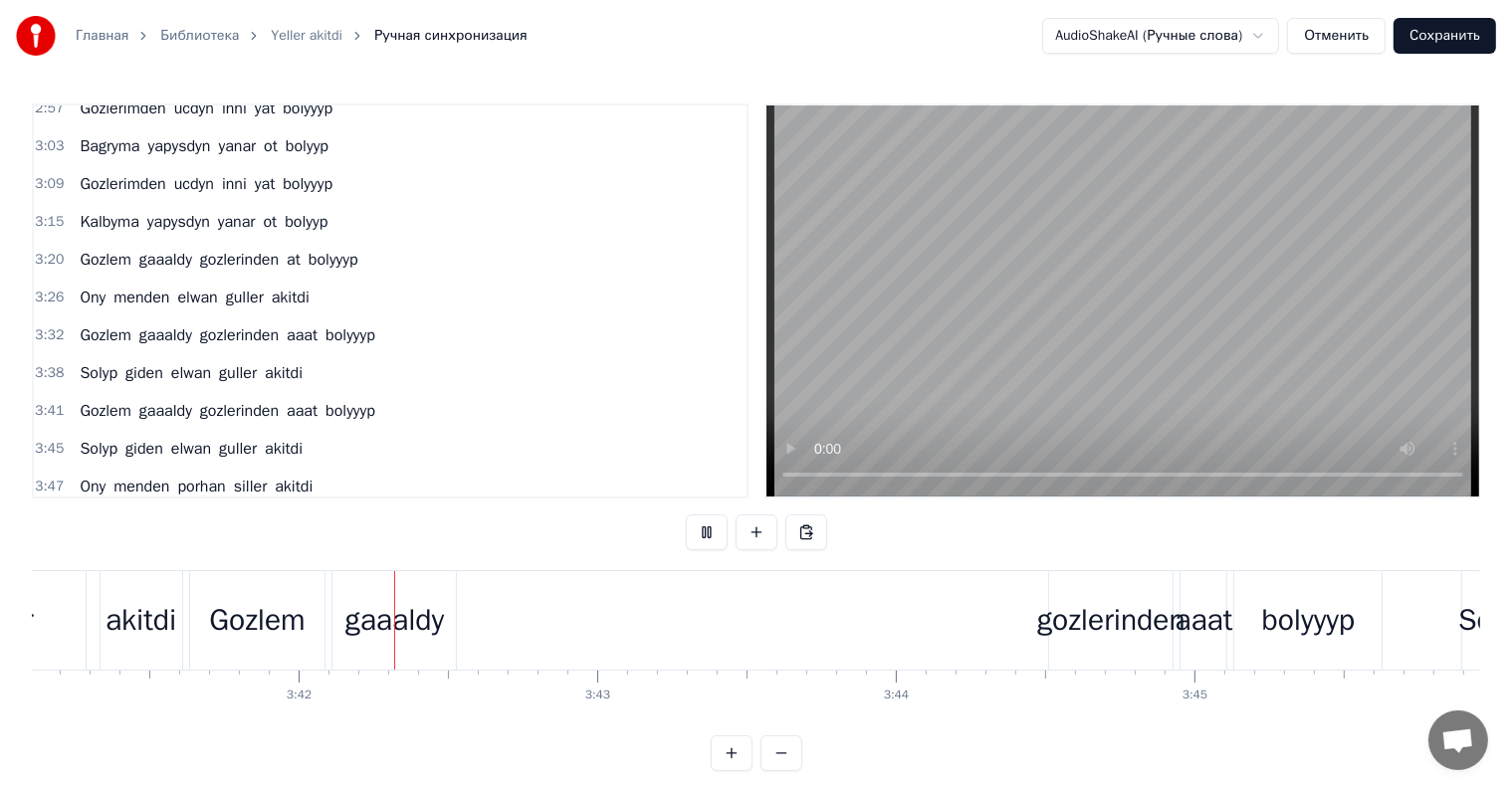scroll, scrollTop: 0, scrollLeft: 66039, axis: horizontal 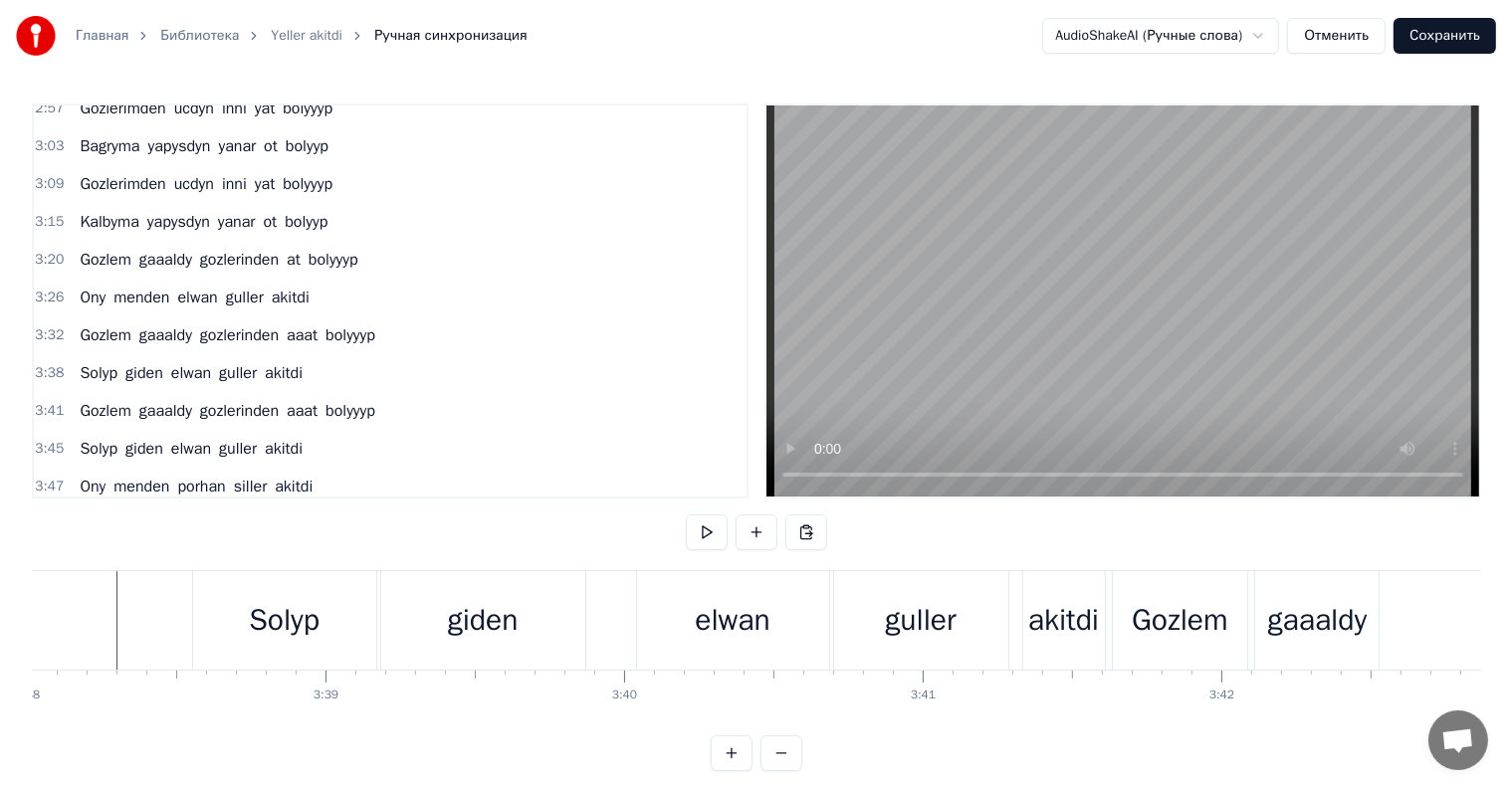 click on "giden" at bounding box center [483, 620] 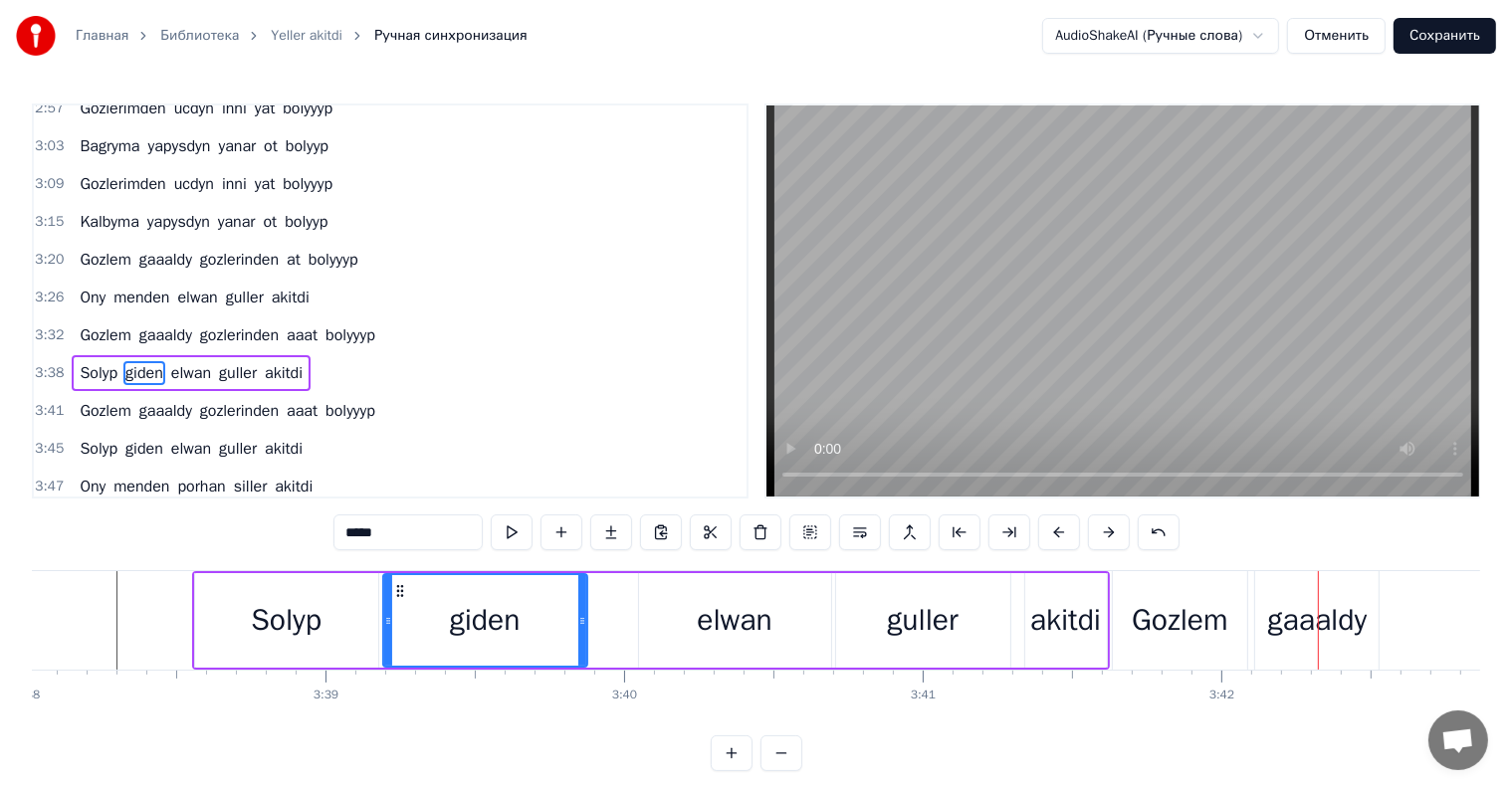 click on "Gozlem" at bounding box center (1180, 620) 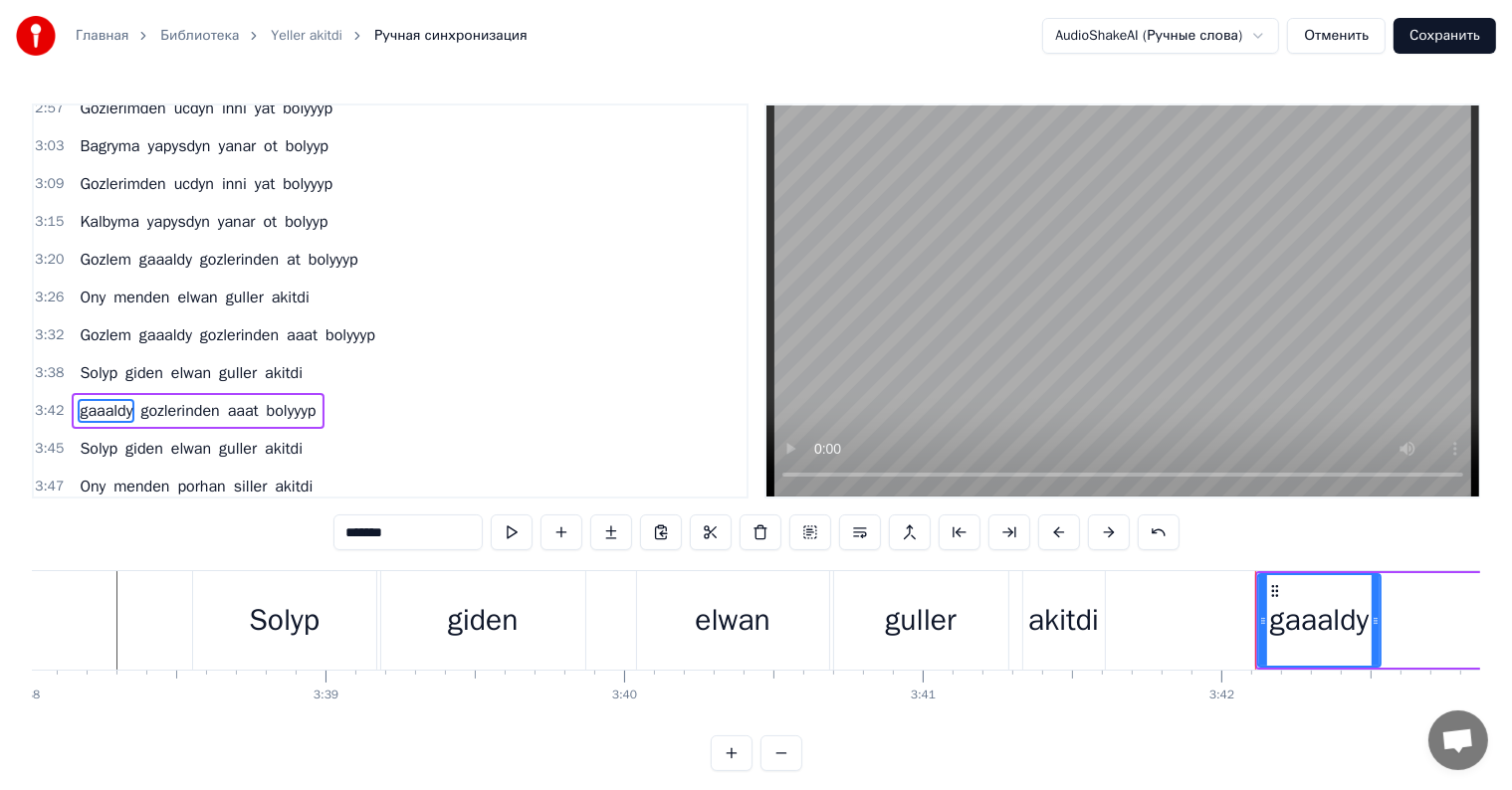 click on "gaaaldy" at bounding box center (1319, 620) 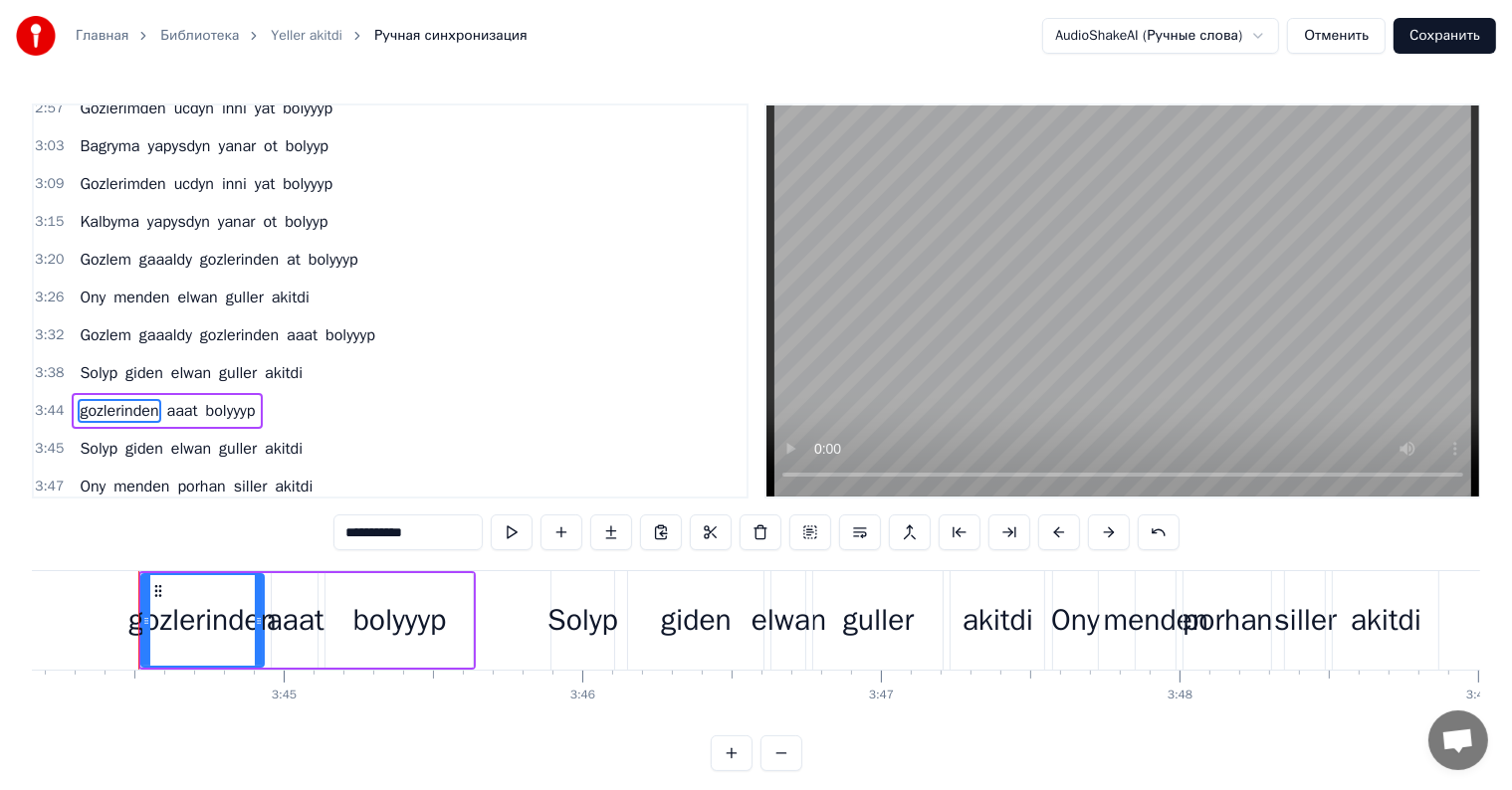 scroll, scrollTop: 0, scrollLeft: 66942, axis: horizontal 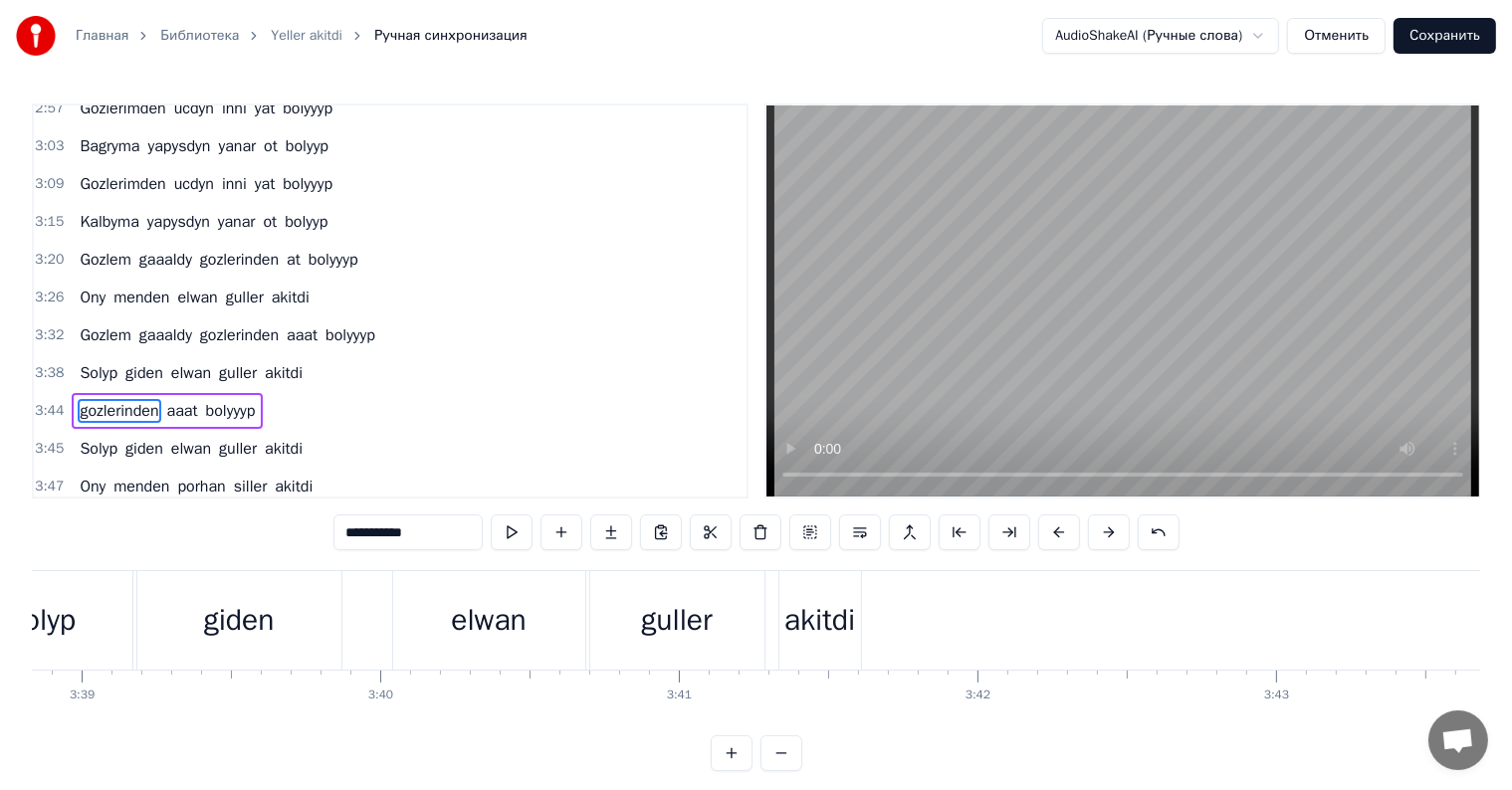 click on "akitdi" at bounding box center (819, 620) 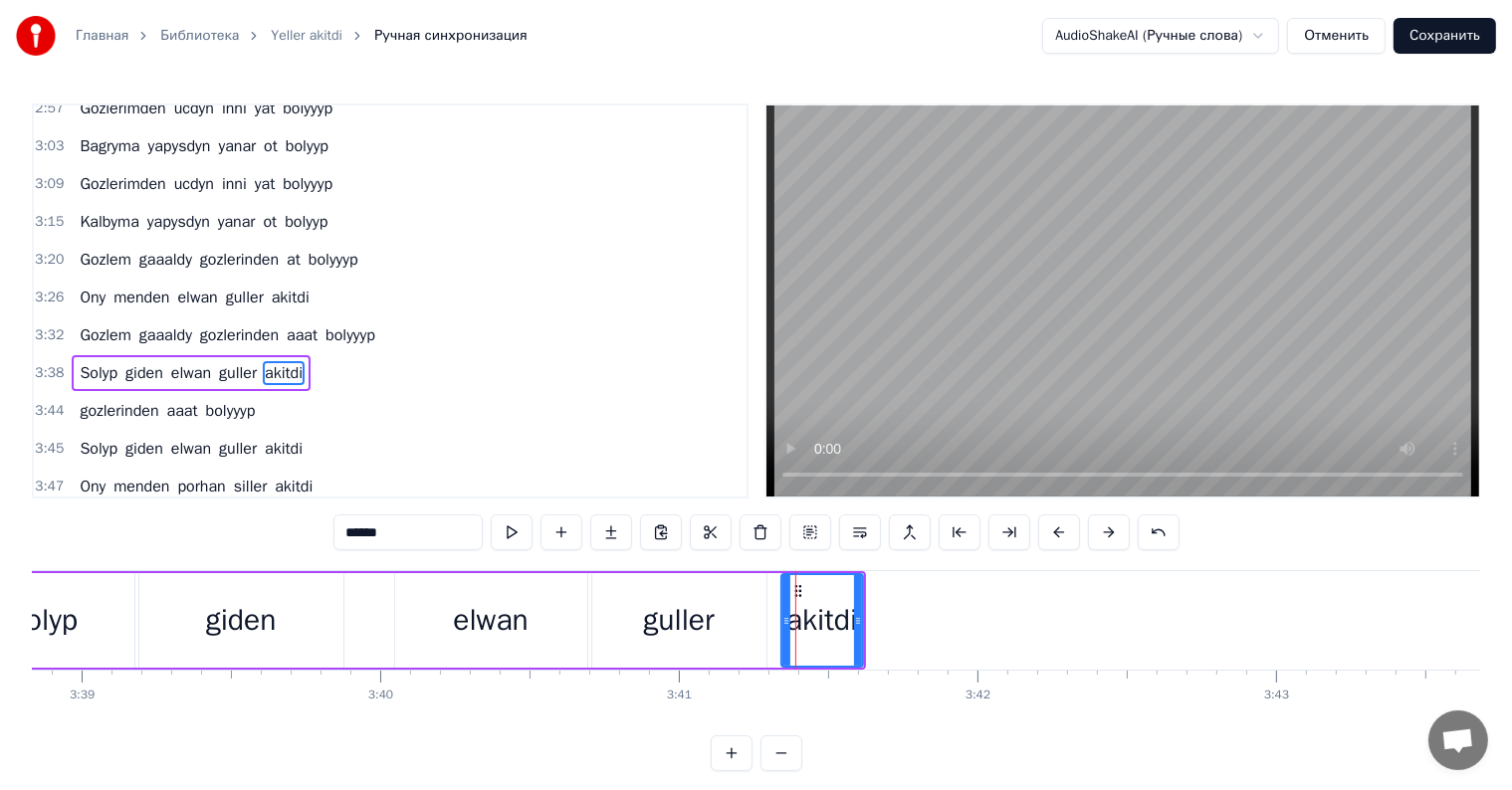 click on "elwan" at bounding box center (491, 620) 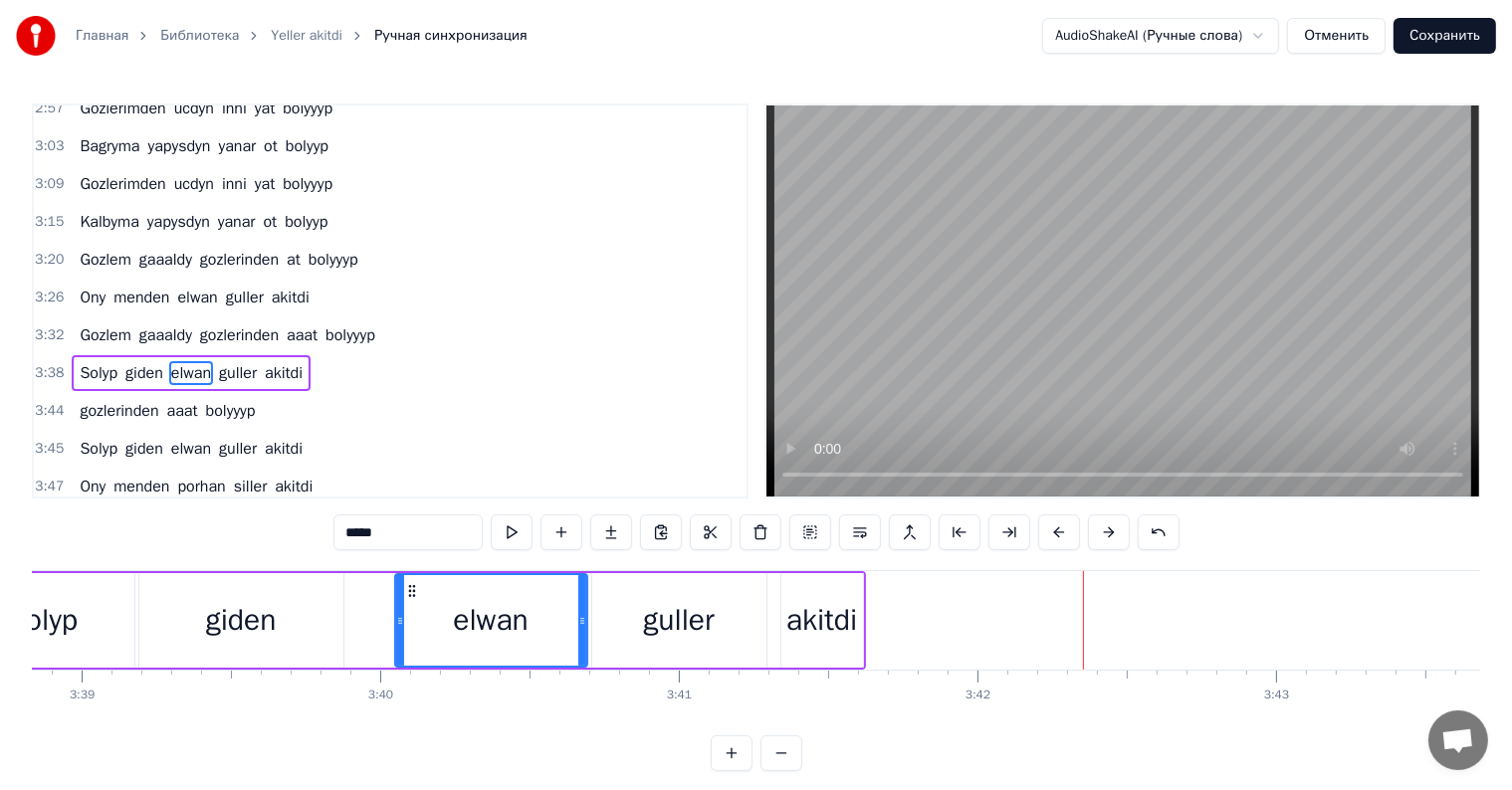 click on "akitdi" at bounding box center [821, 620] 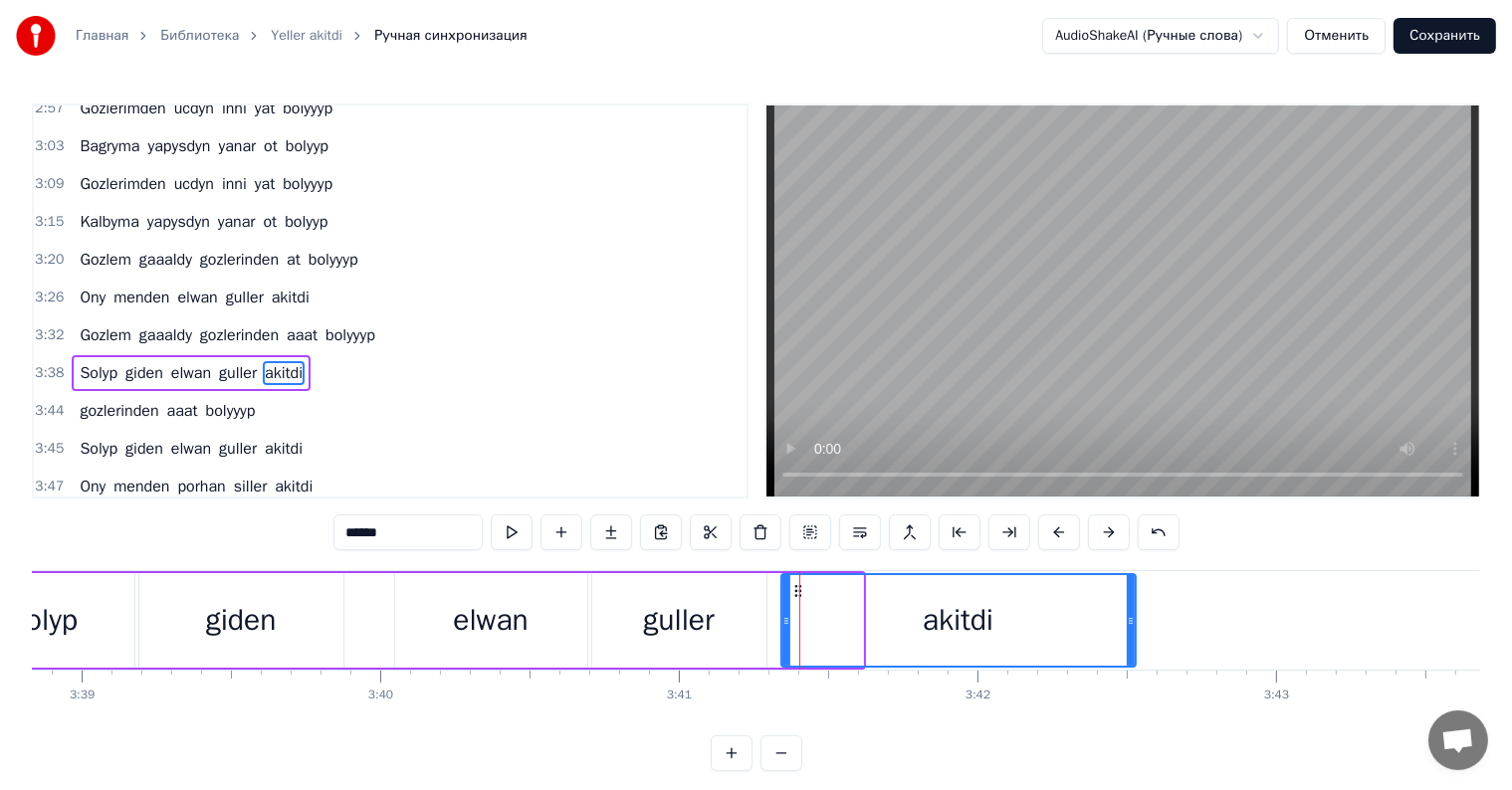 drag, startPoint x: 858, startPoint y: 604, endPoint x: 1120, endPoint y: 597, distance: 262.09349 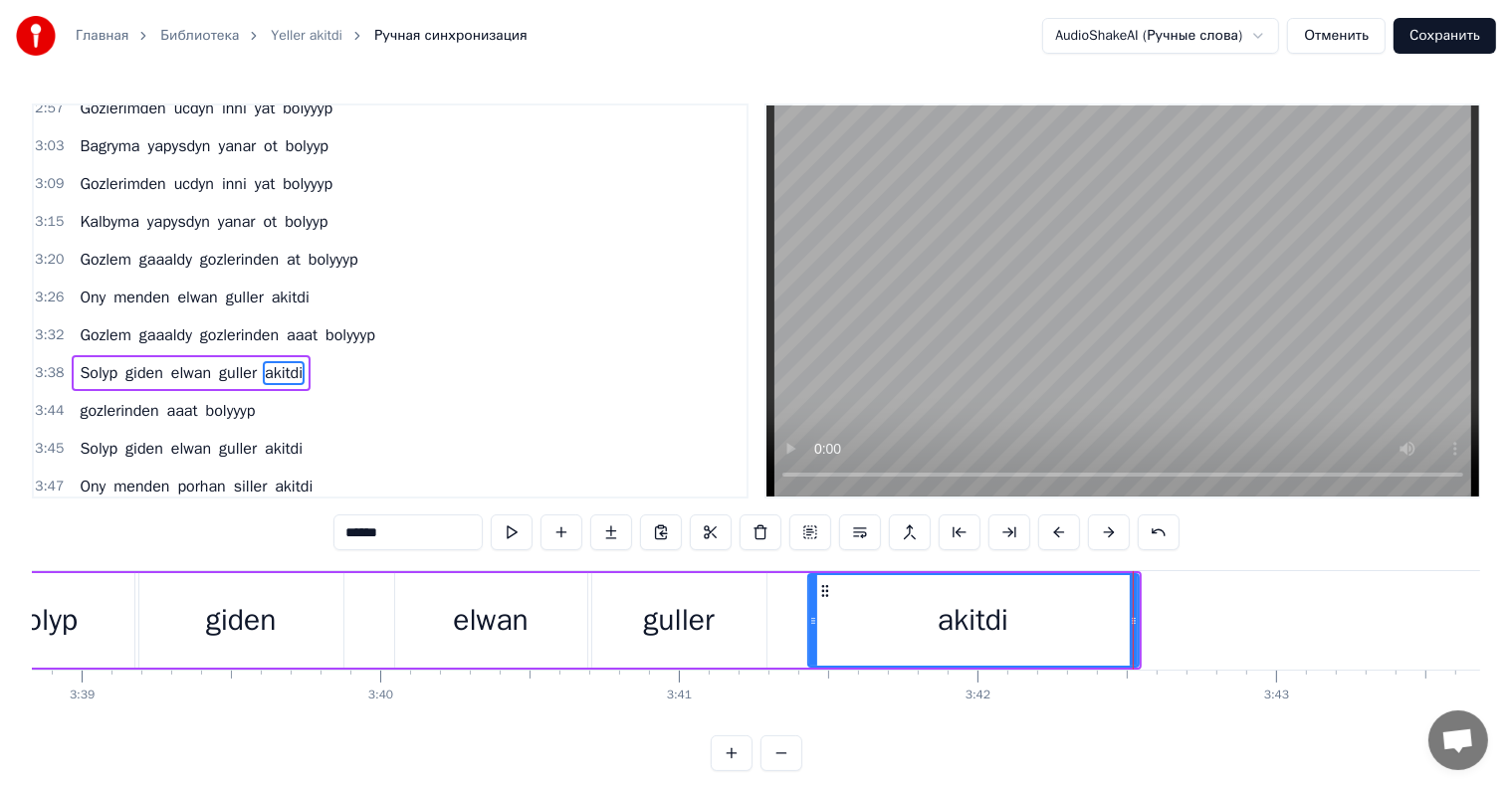 drag, startPoint x: 784, startPoint y: 598, endPoint x: 811, endPoint y: 598, distance: 27 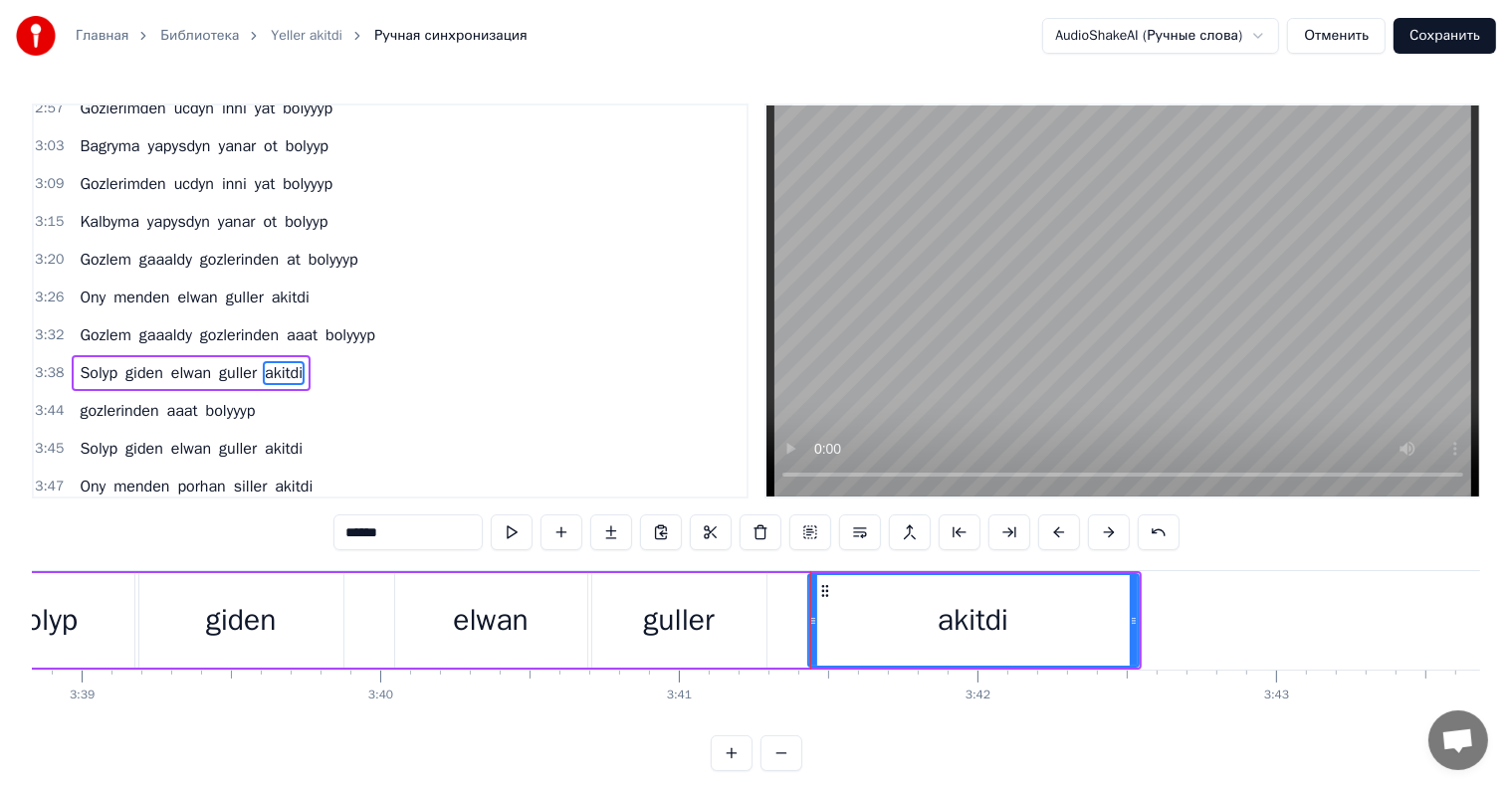 click on "giden" at bounding box center [241, 620] 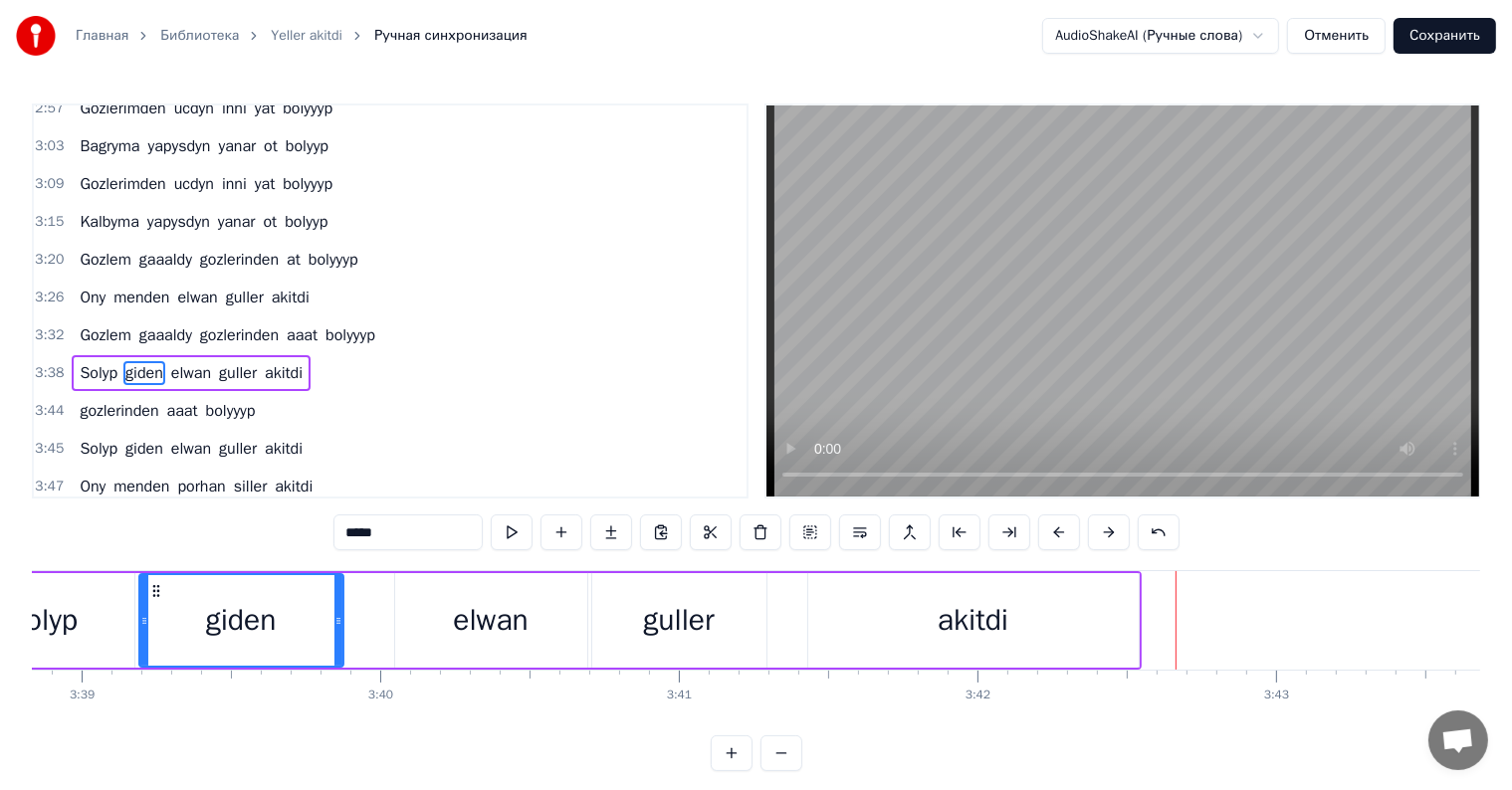 click on "akitdi" at bounding box center [973, 620] 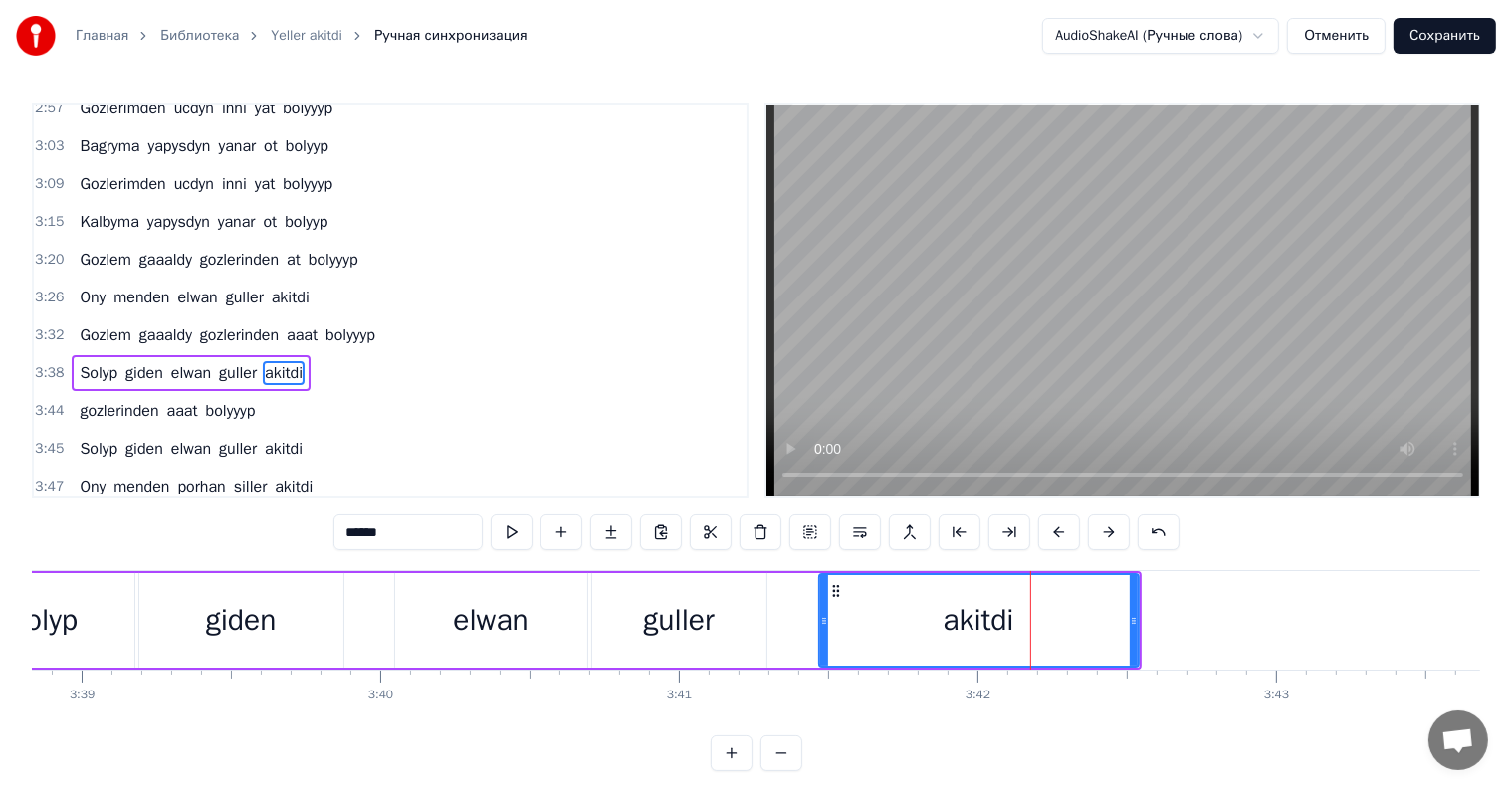 drag, startPoint x: 815, startPoint y: 609, endPoint x: 826, endPoint y: 609, distance: 11 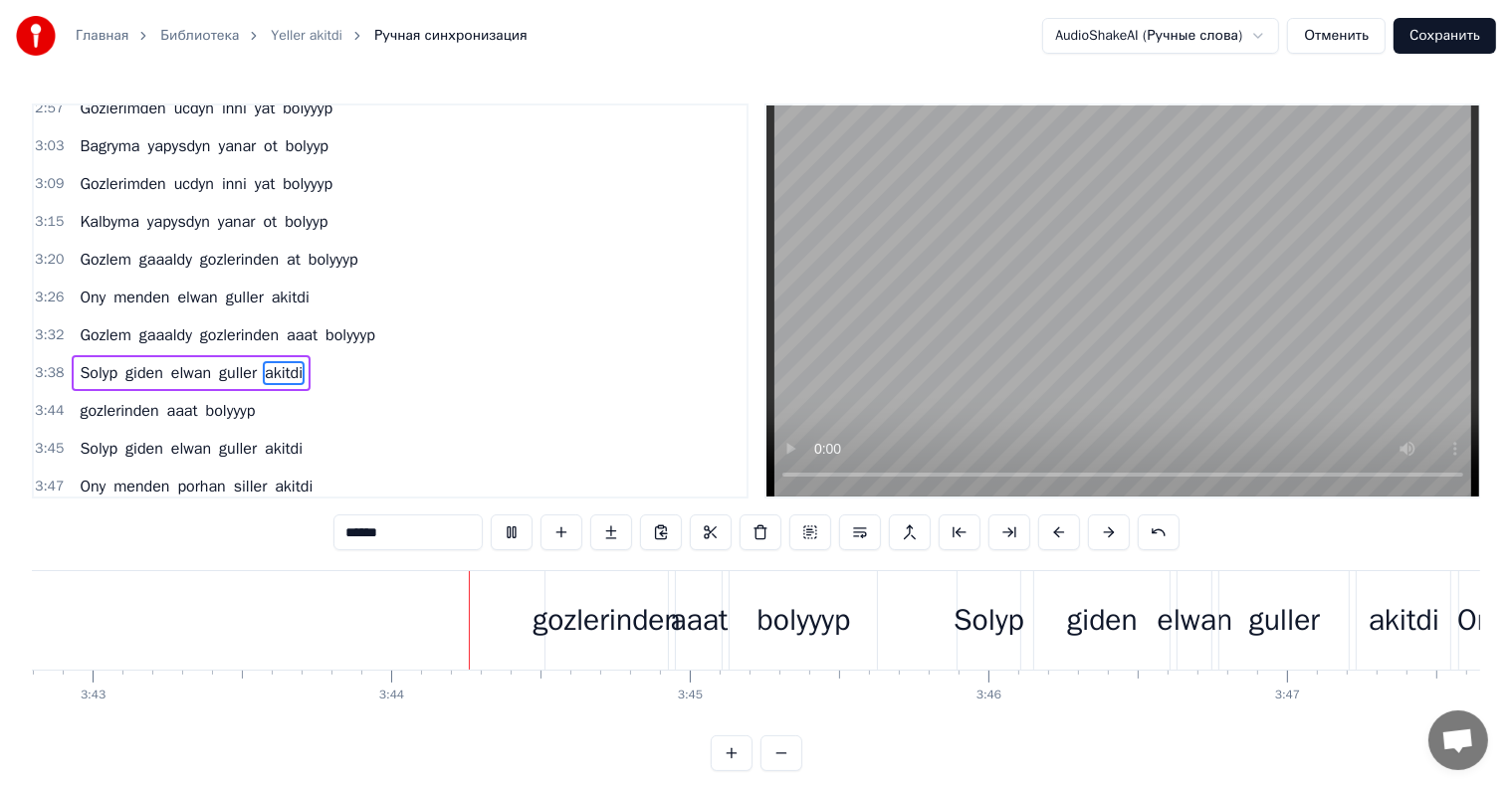 scroll, scrollTop: 0, scrollLeft: 66611, axis: horizontal 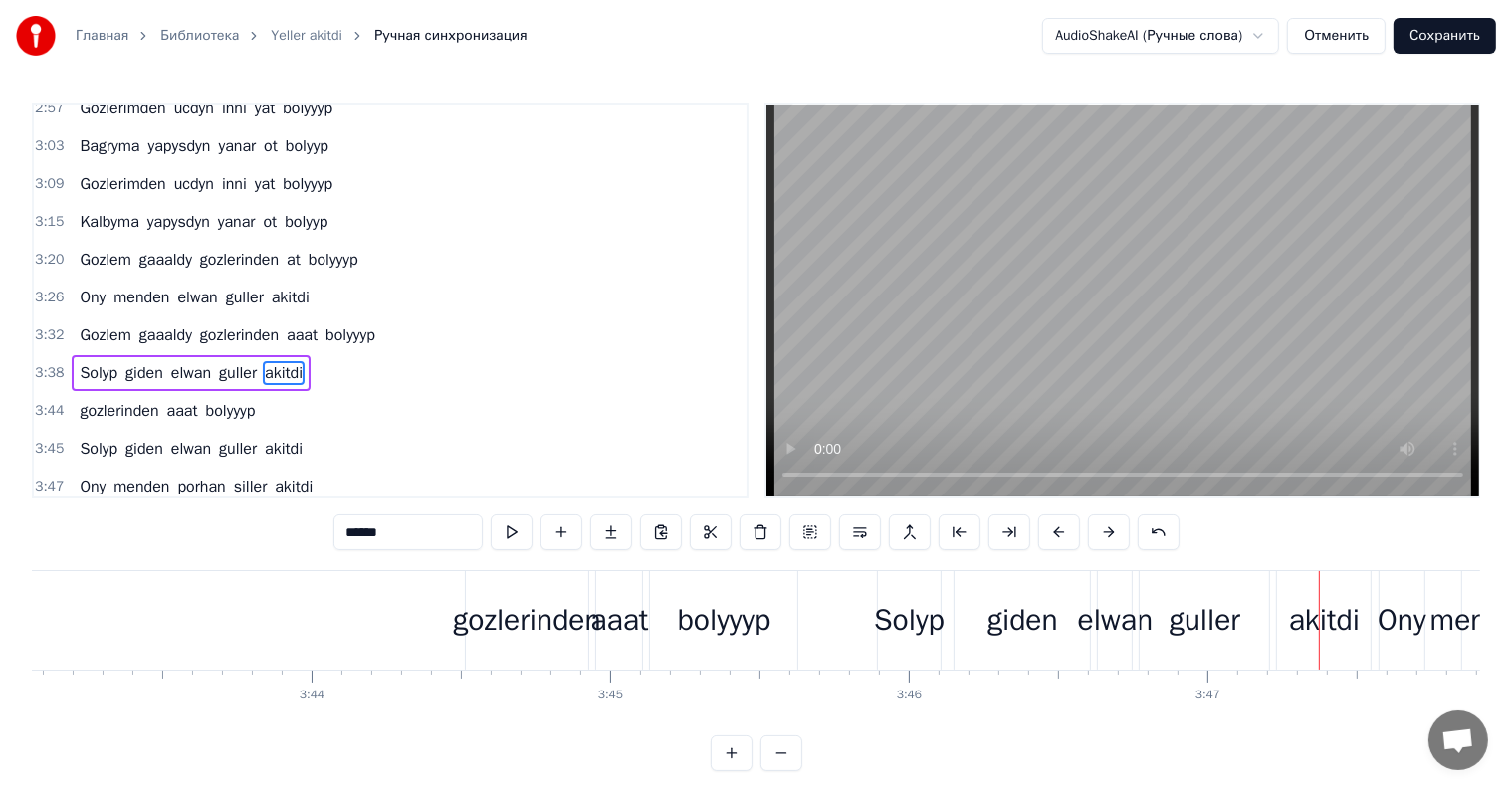 click on "gozlerinden" at bounding box center (527, 620) 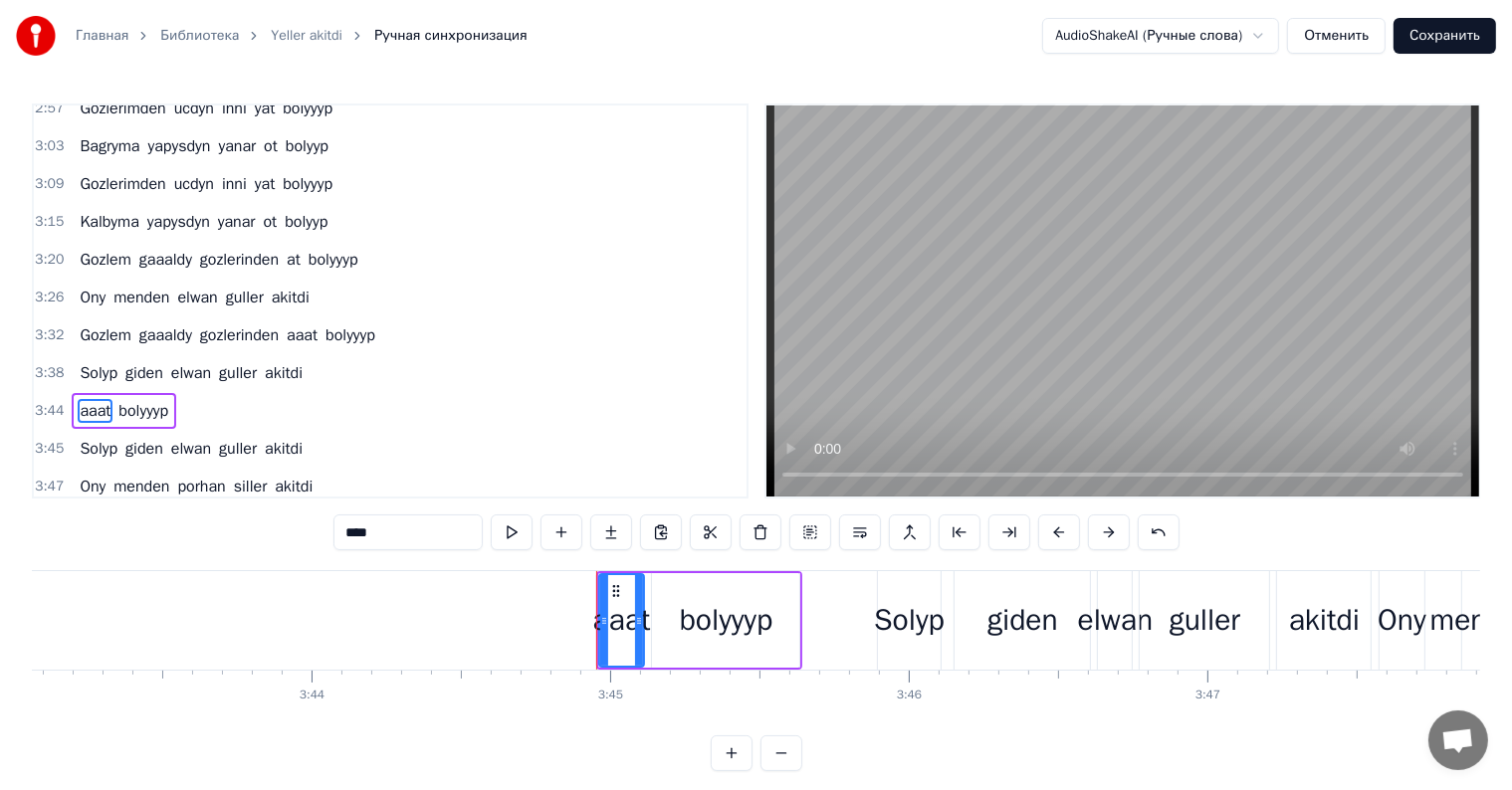 click on "aaat" at bounding box center [621, 620] 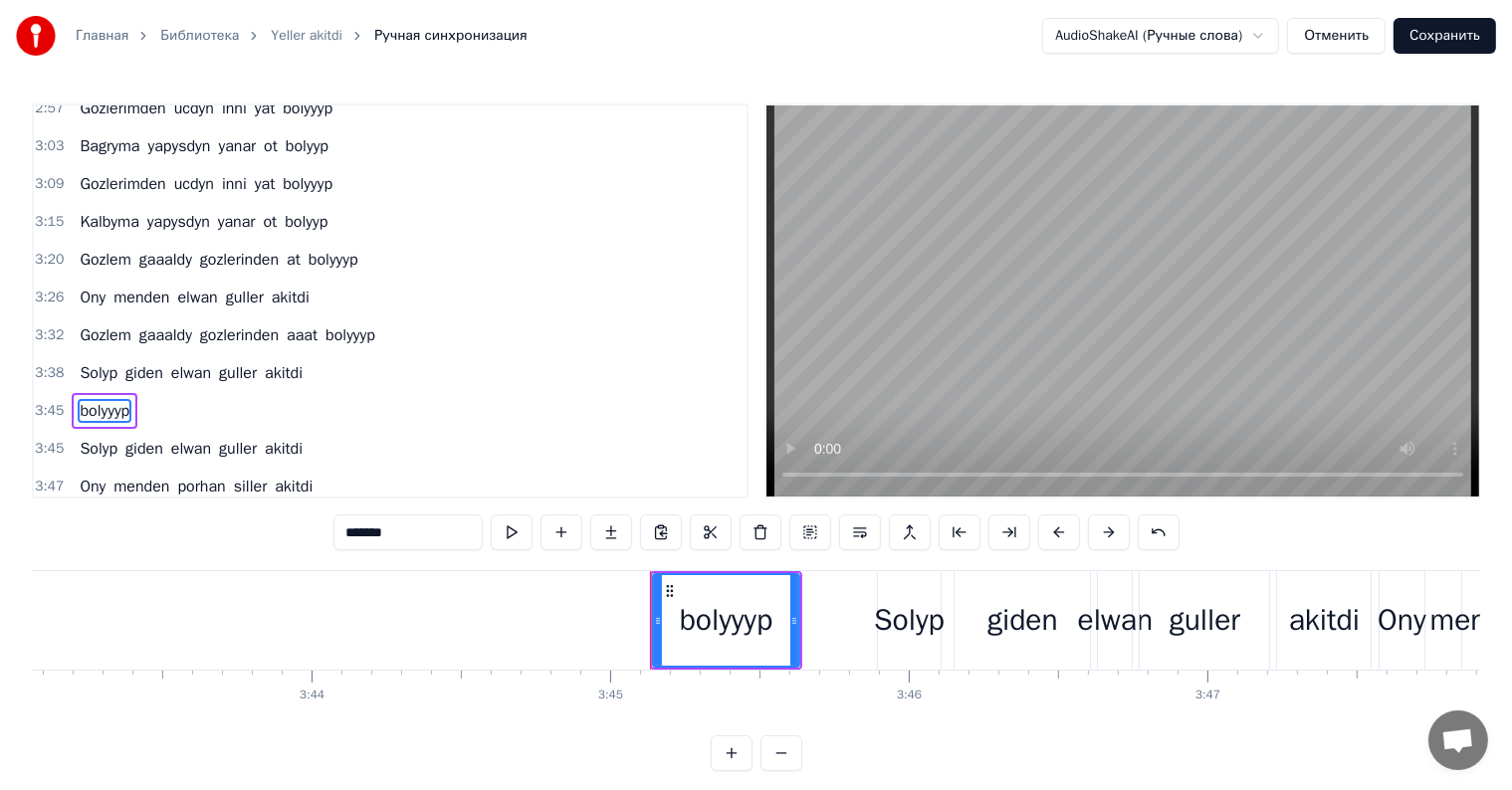 click on "bolyyyp" at bounding box center [727, 620] 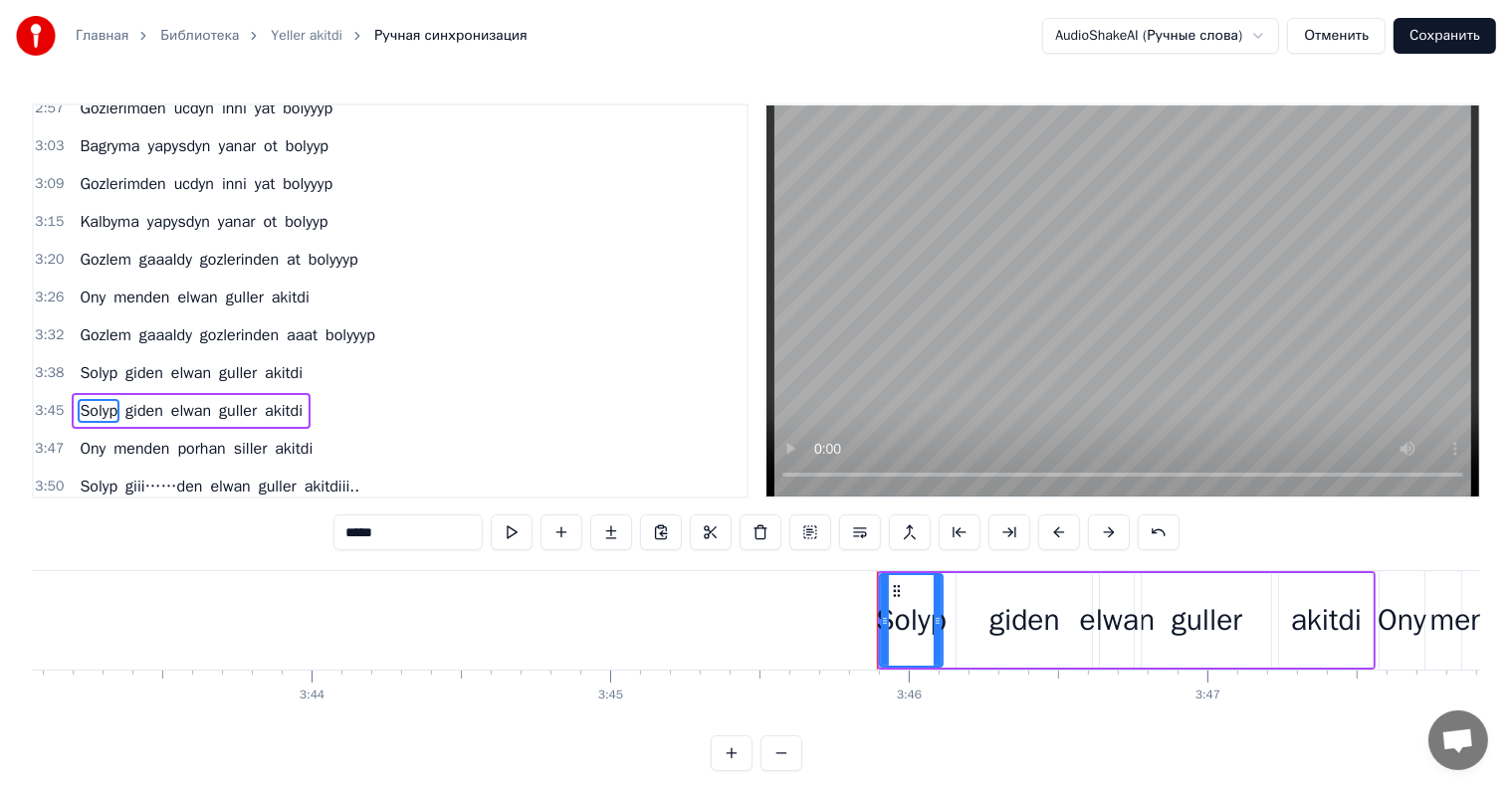 scroll, scrollTop: 963, scrollLeft: 0, axis: vertical 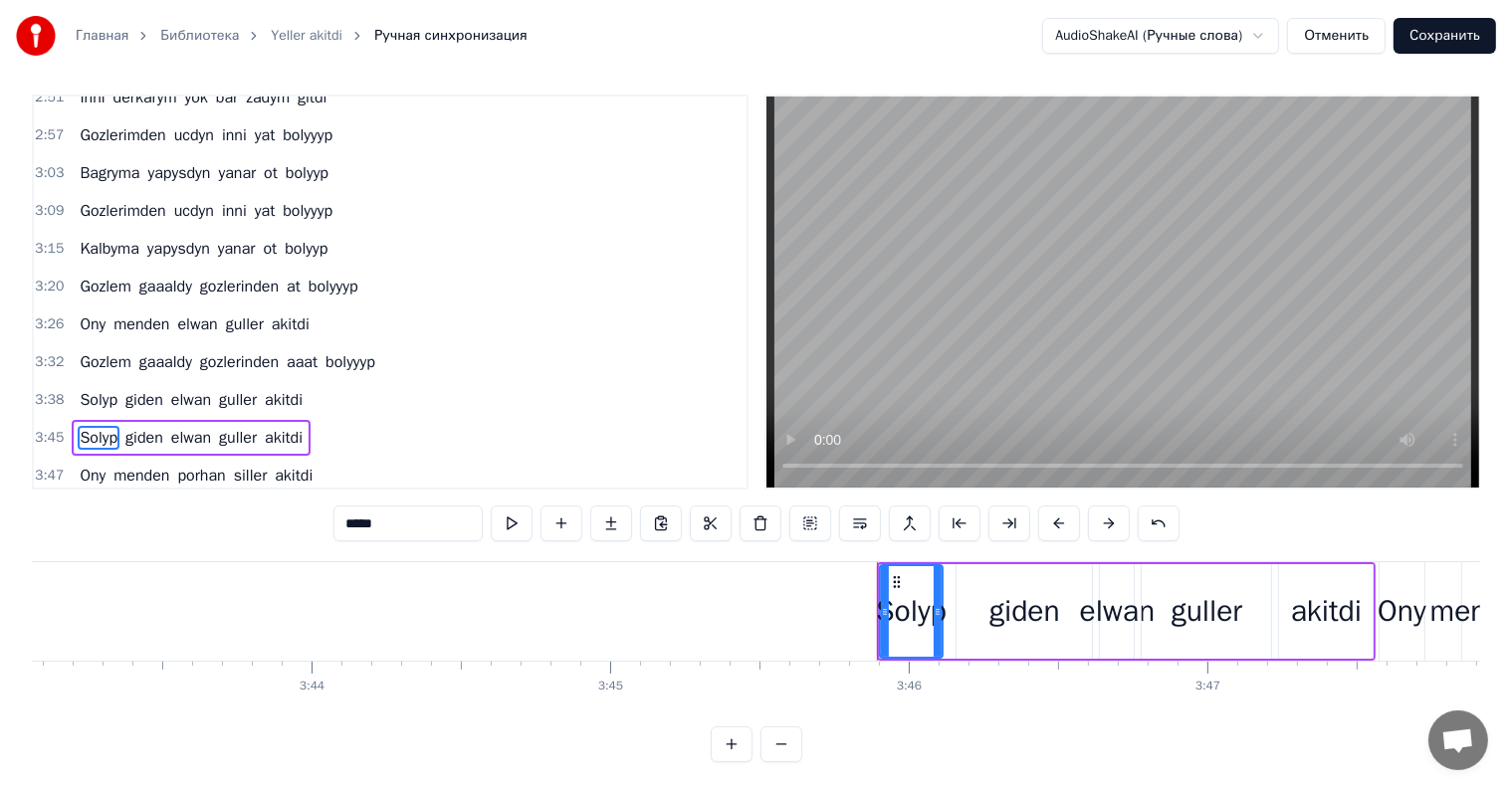 click on "Solyp" at bounding box center (911, 611) 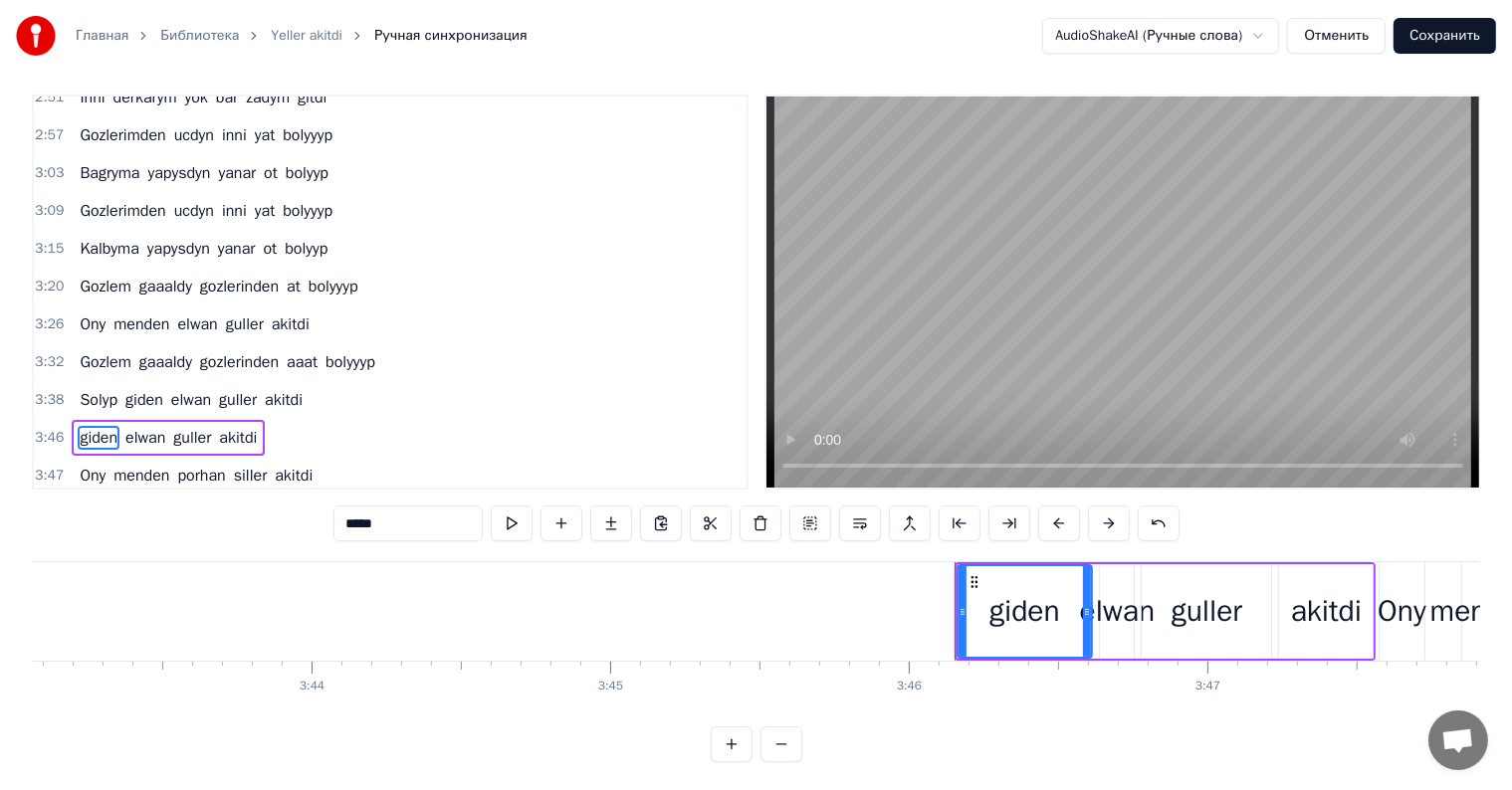click on "giden" at bounding box center [1025, 611] 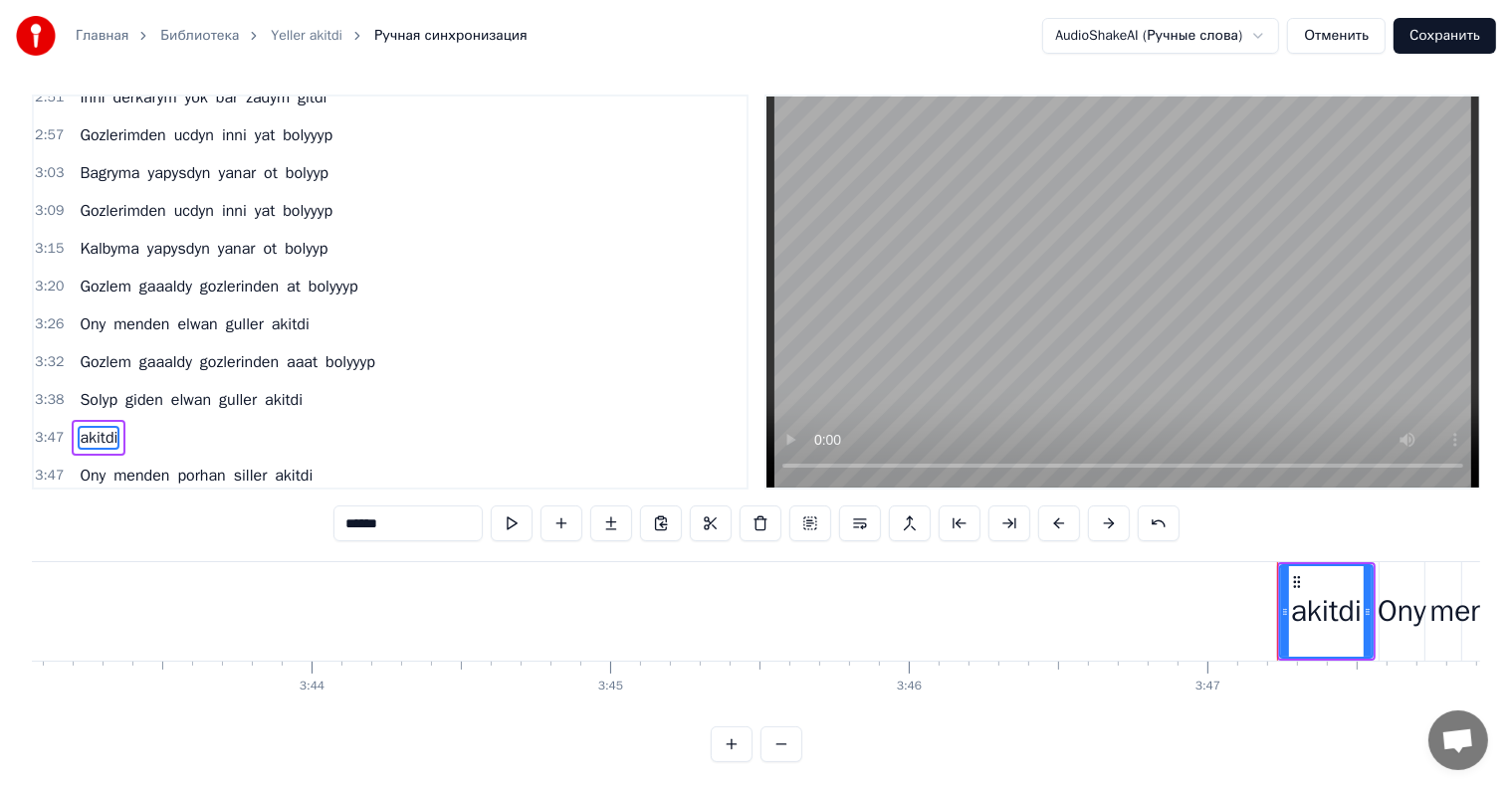 click on "akitdi" at bounding box center (1326, 611) 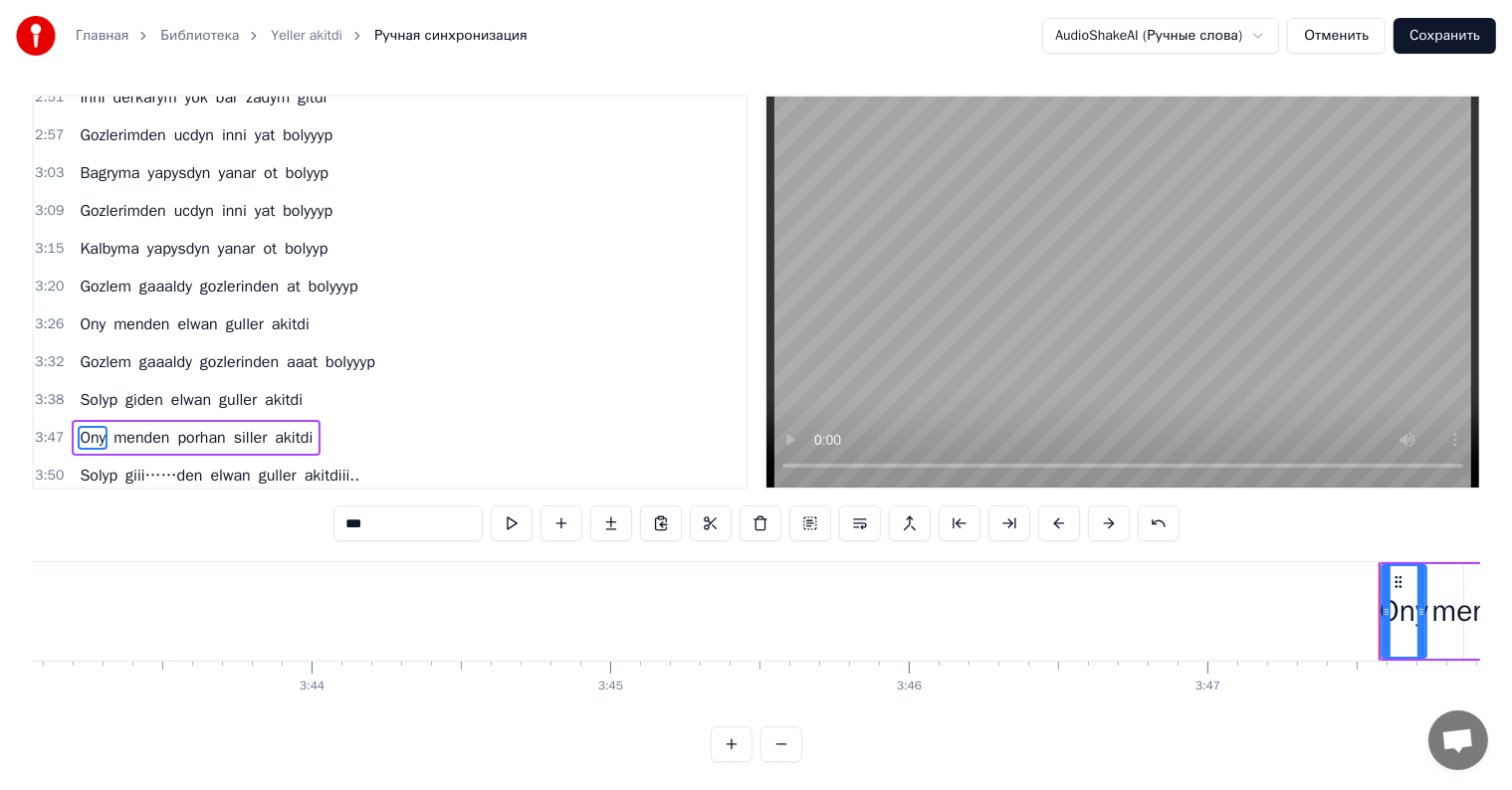 scroll, scrollTop: 30, scrollLeft: 0, axis: vertical 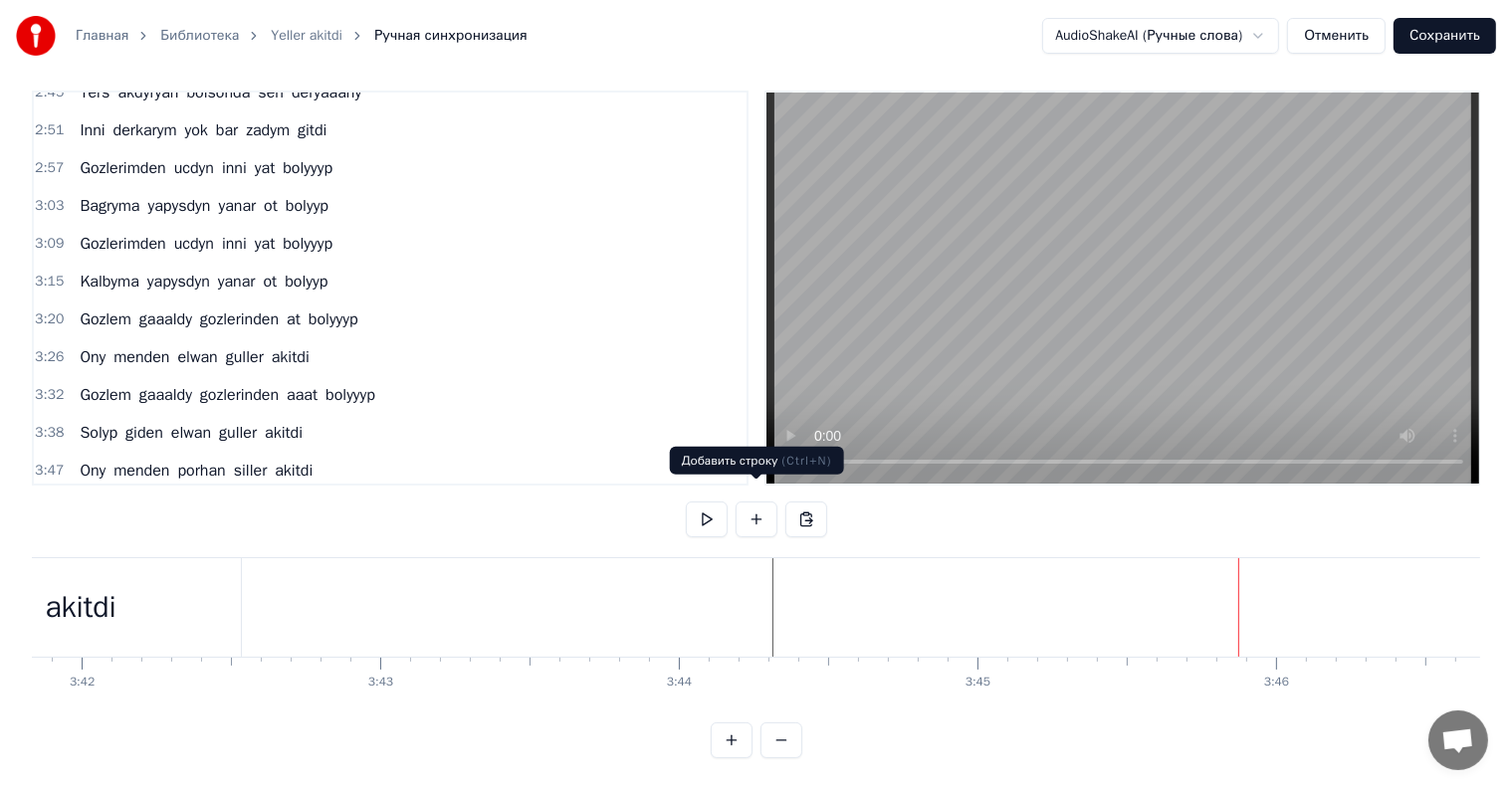 click at bounding box center [756, 519] 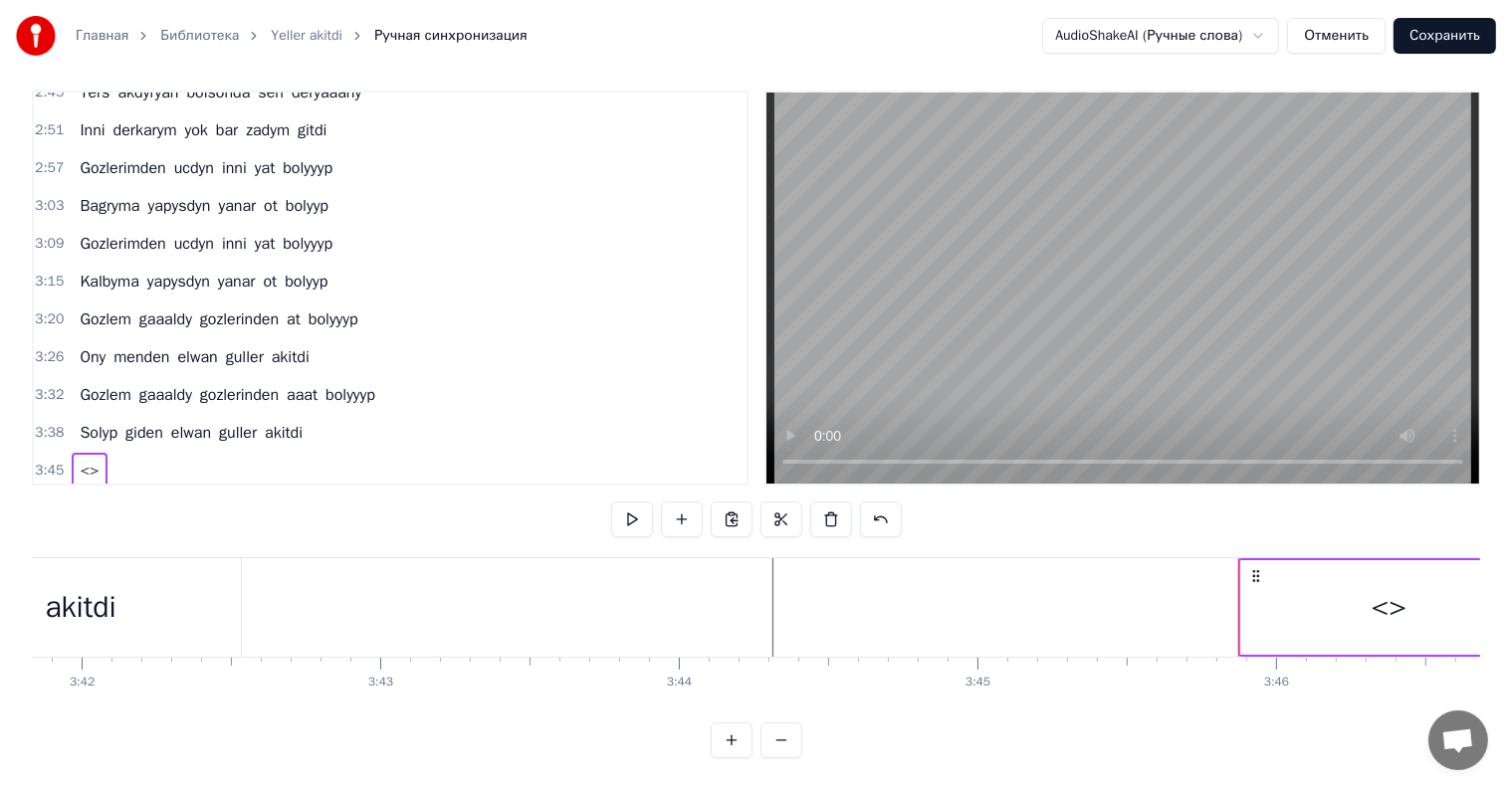 scroll, scrollTop: 963, scrollLeft: 0, axis: vertical 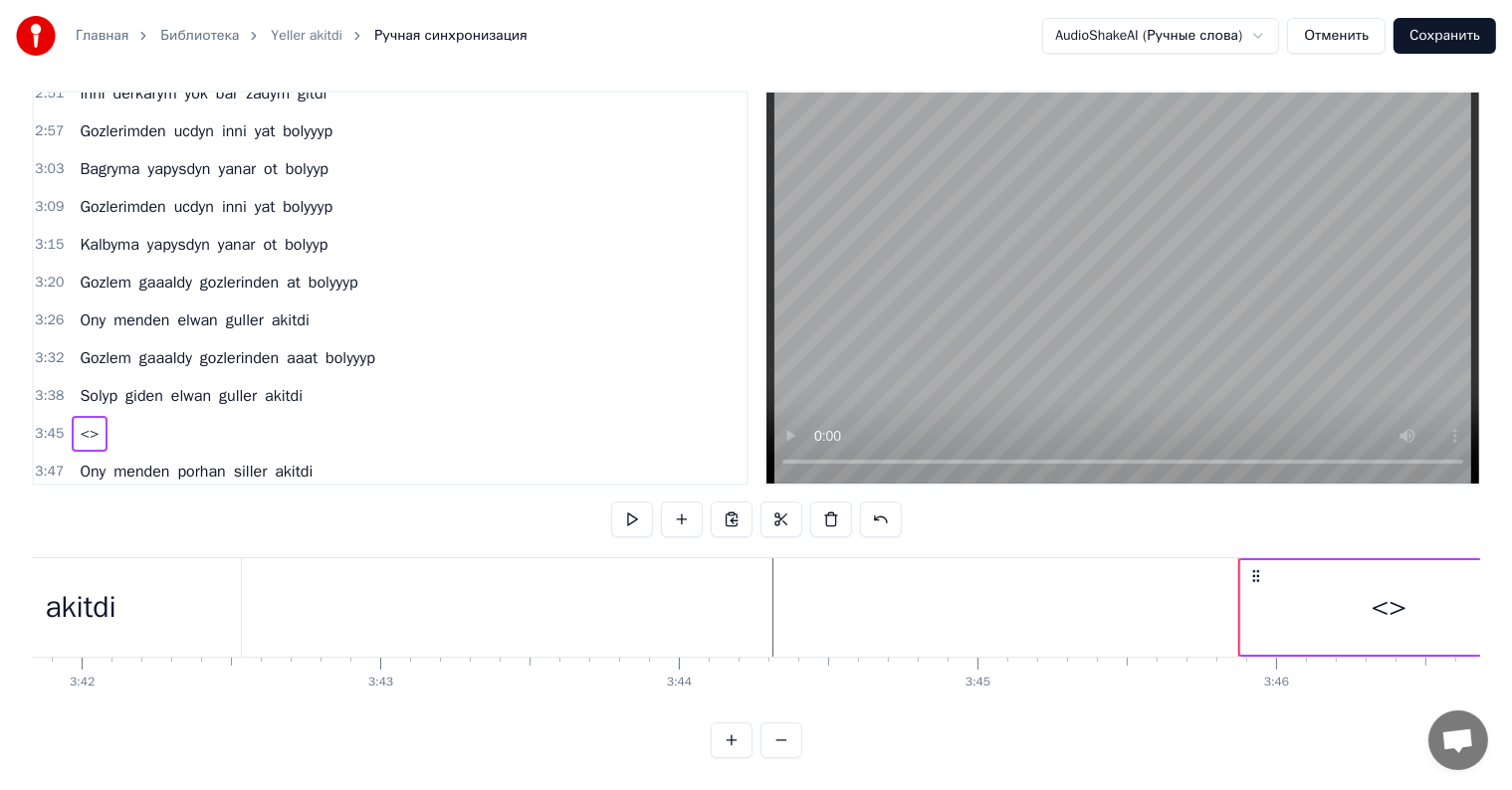 click at bounding box center [1238, 607] 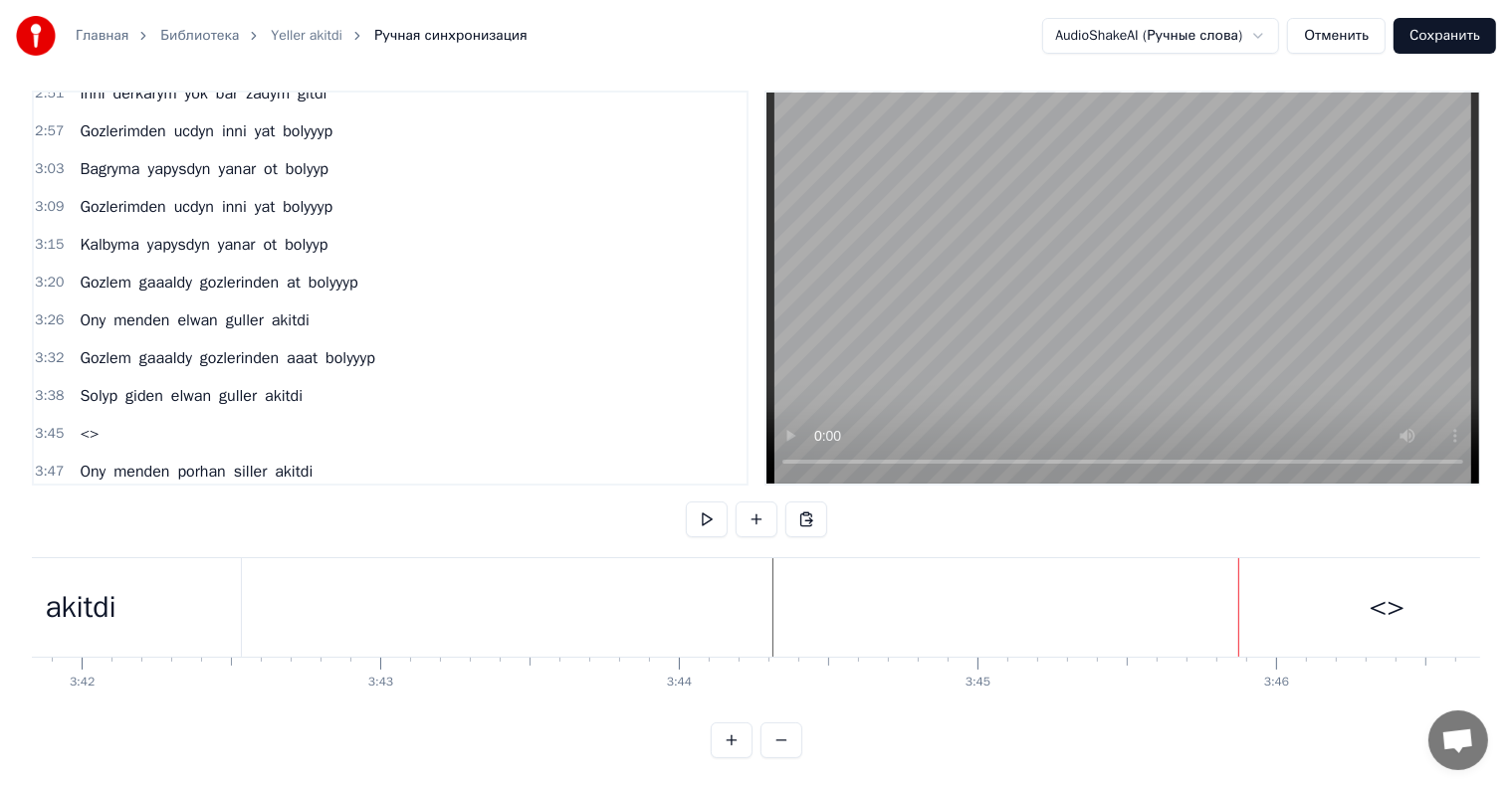 click on "<>" at bounding box center (1388, 607) 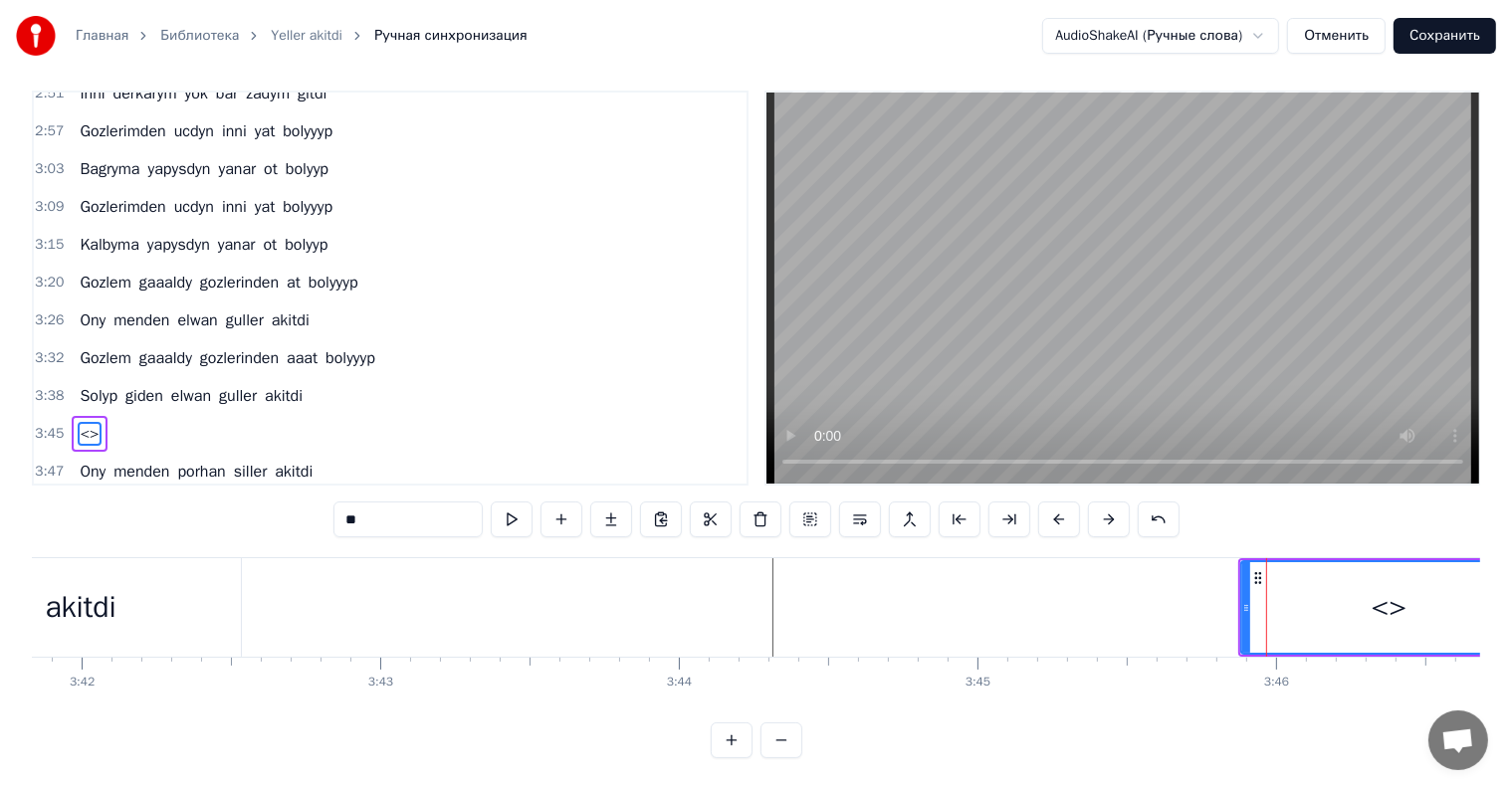 scroll, scrollTop: 9, scrollLeft: 0, axis: vertical 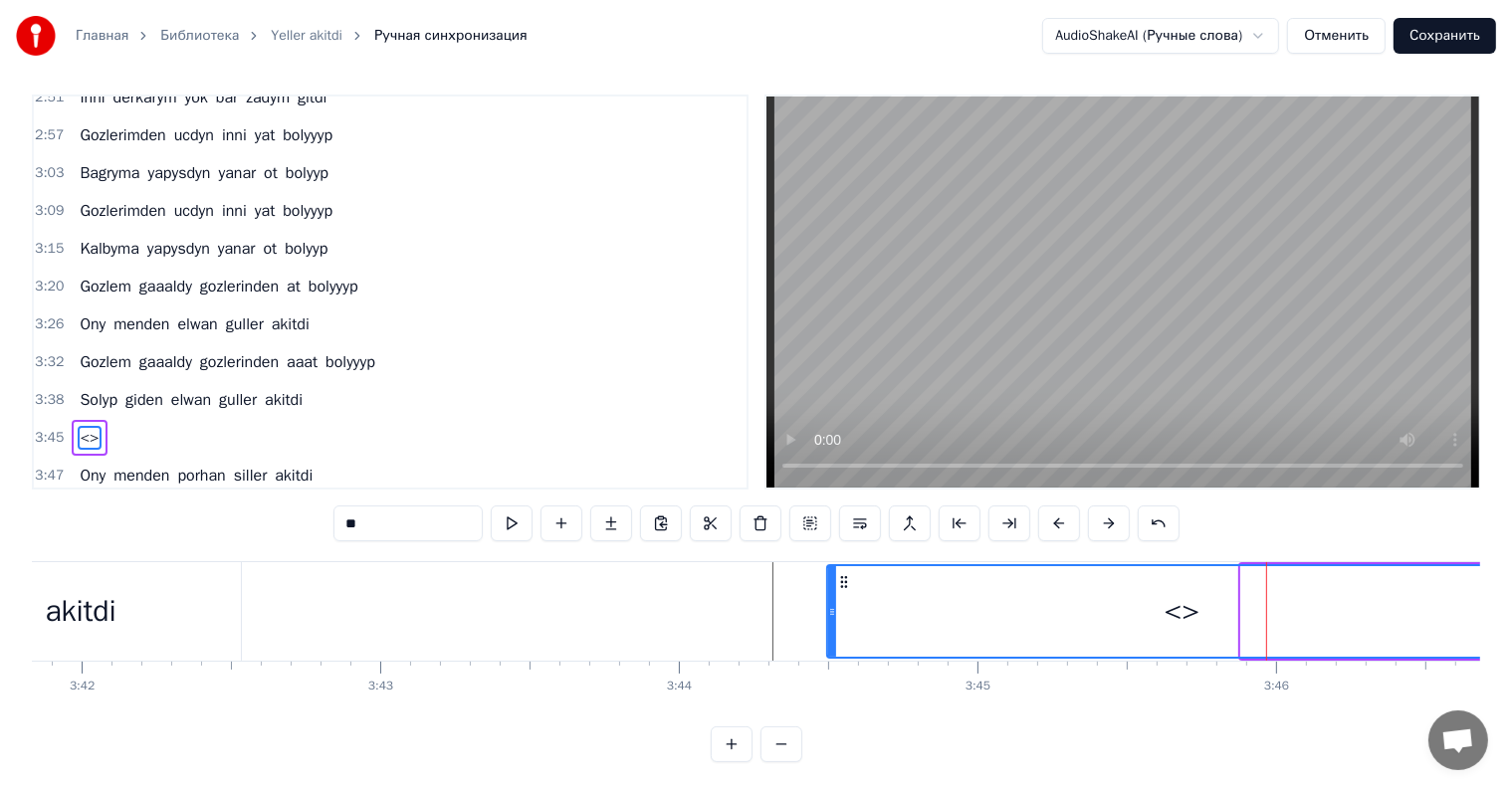 drag, startPoint x: 1241, startPoint y: 587, endPoint x: 827, endPoint y: 607, distance: 414.4828 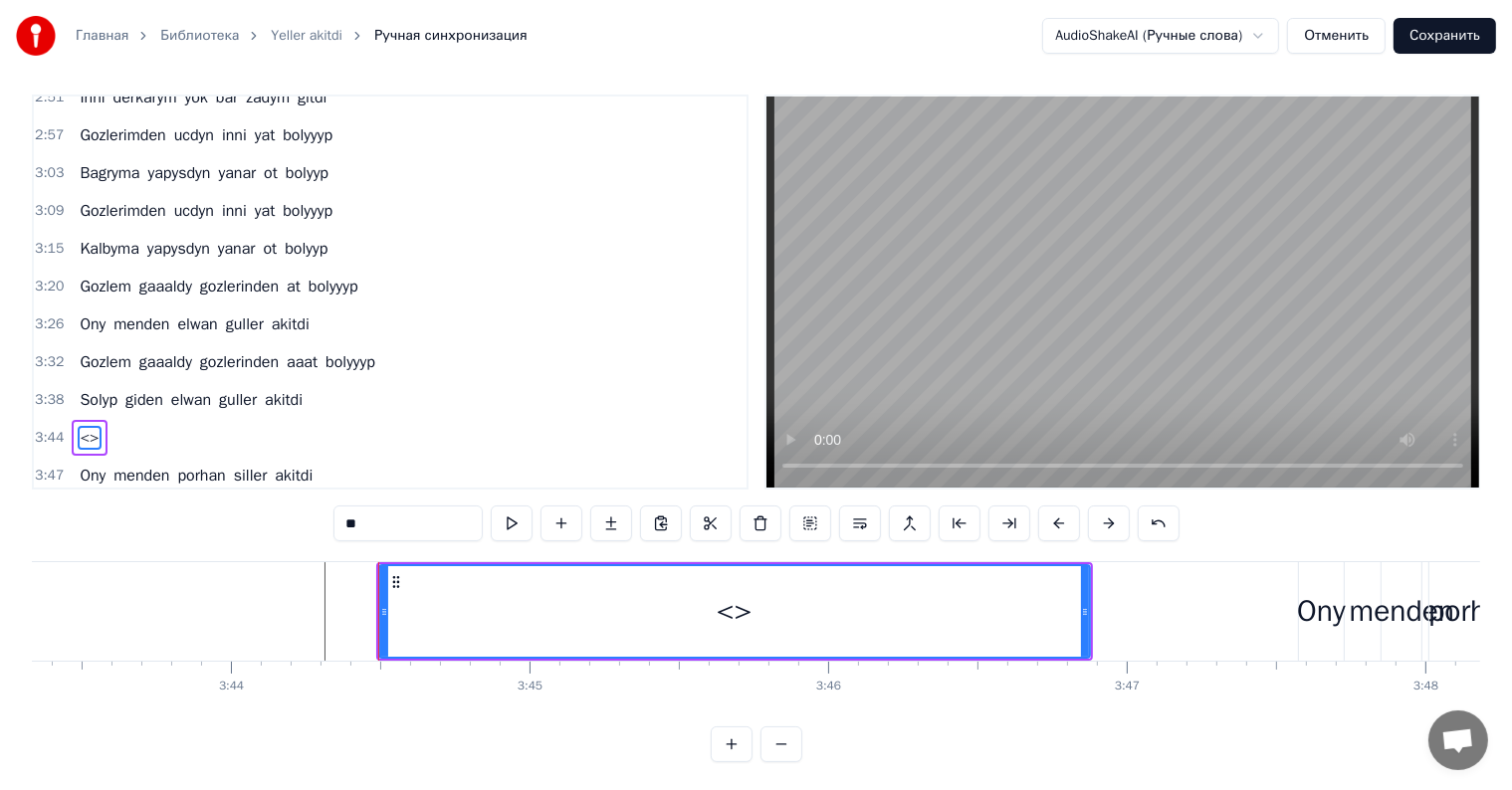 scroll, scrollTop: 0, scrollLeft: 66731, axis: horizontal 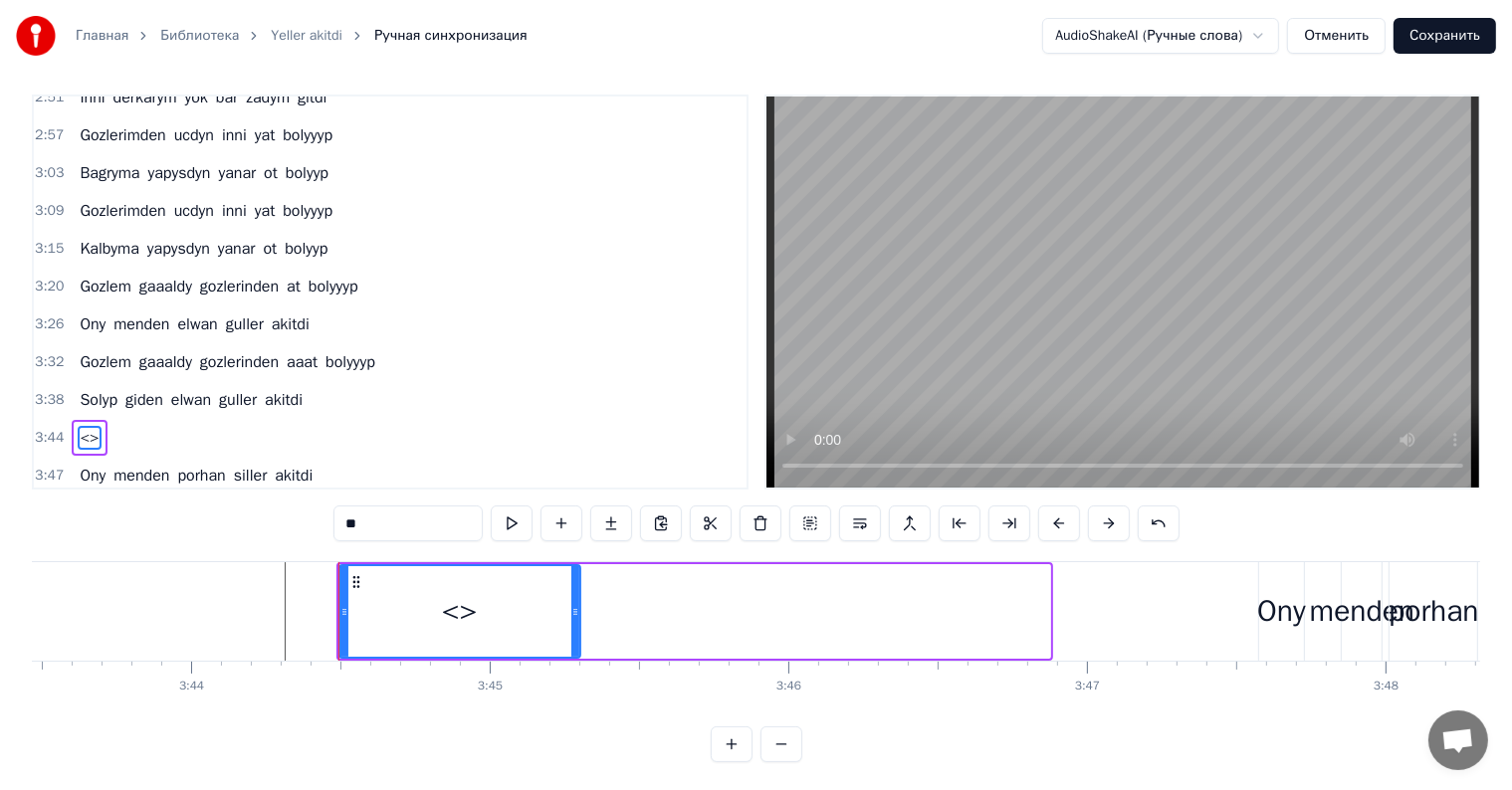 drag, startPoint x: 1040, startPoint y: 596, endPoint x: 570, endPoint y: 599, distance: 470.00957 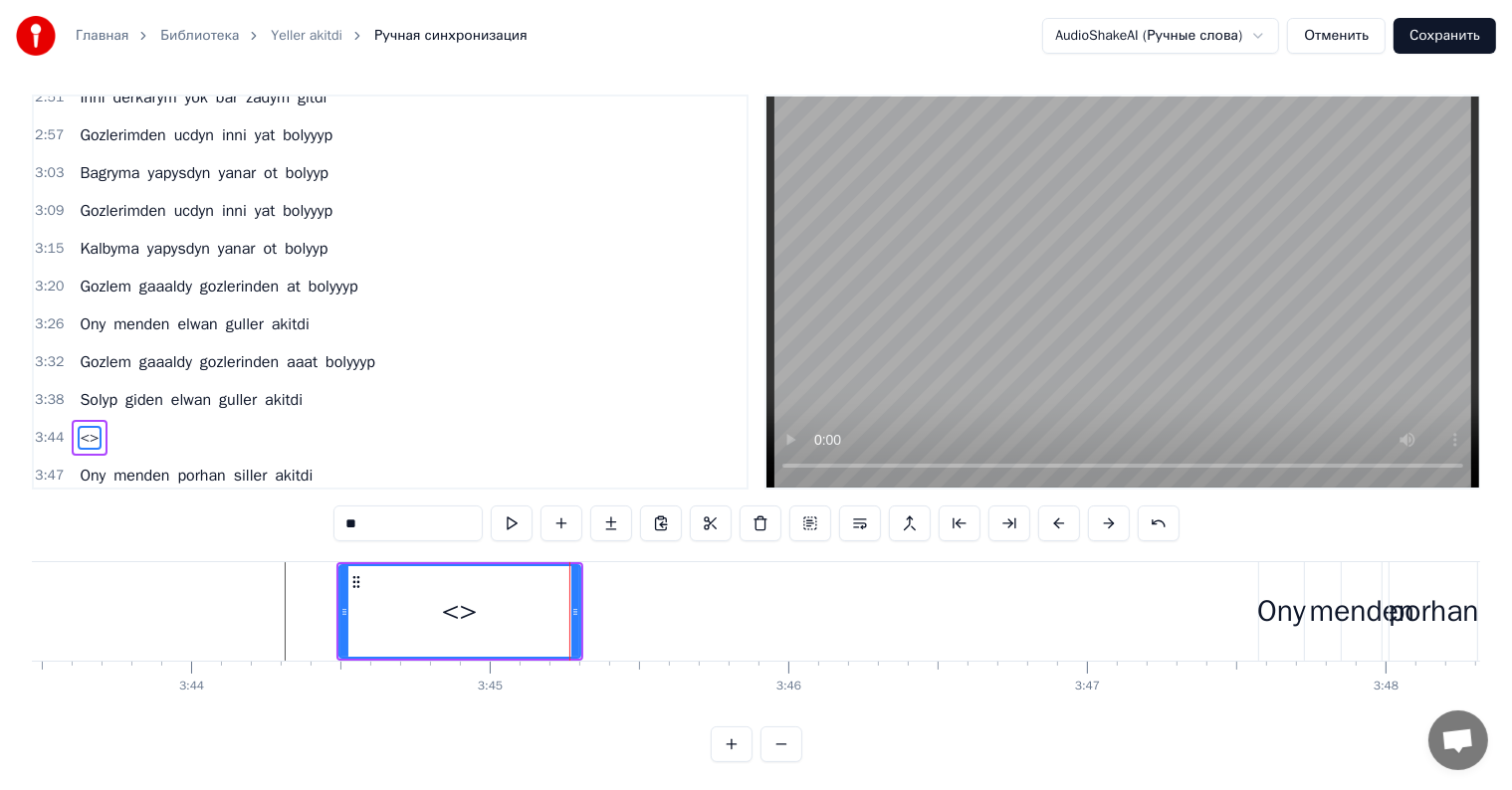 click at bounding box center [-30555, 611] 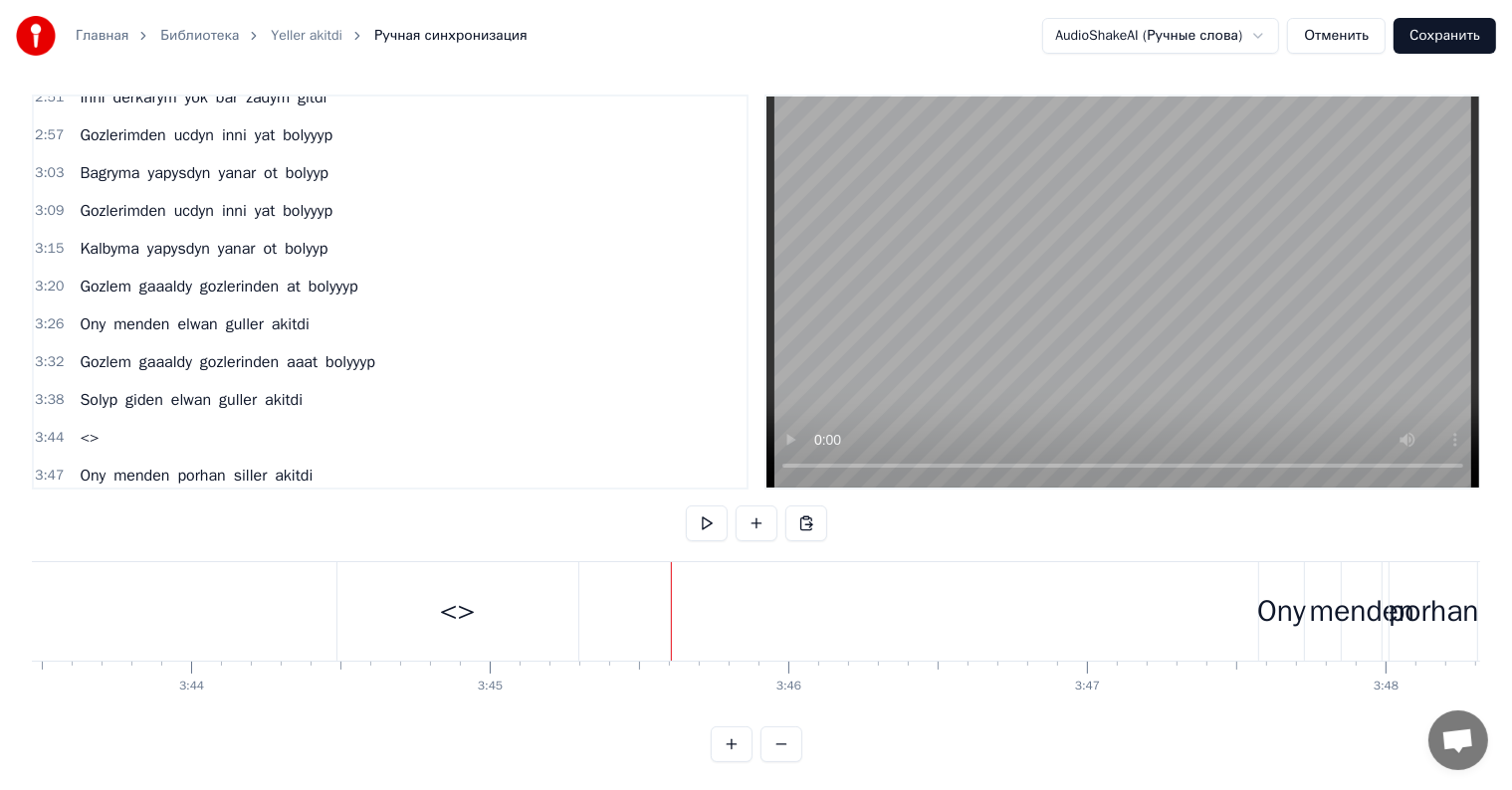 click on "<>" at bounding box center [458, 611] 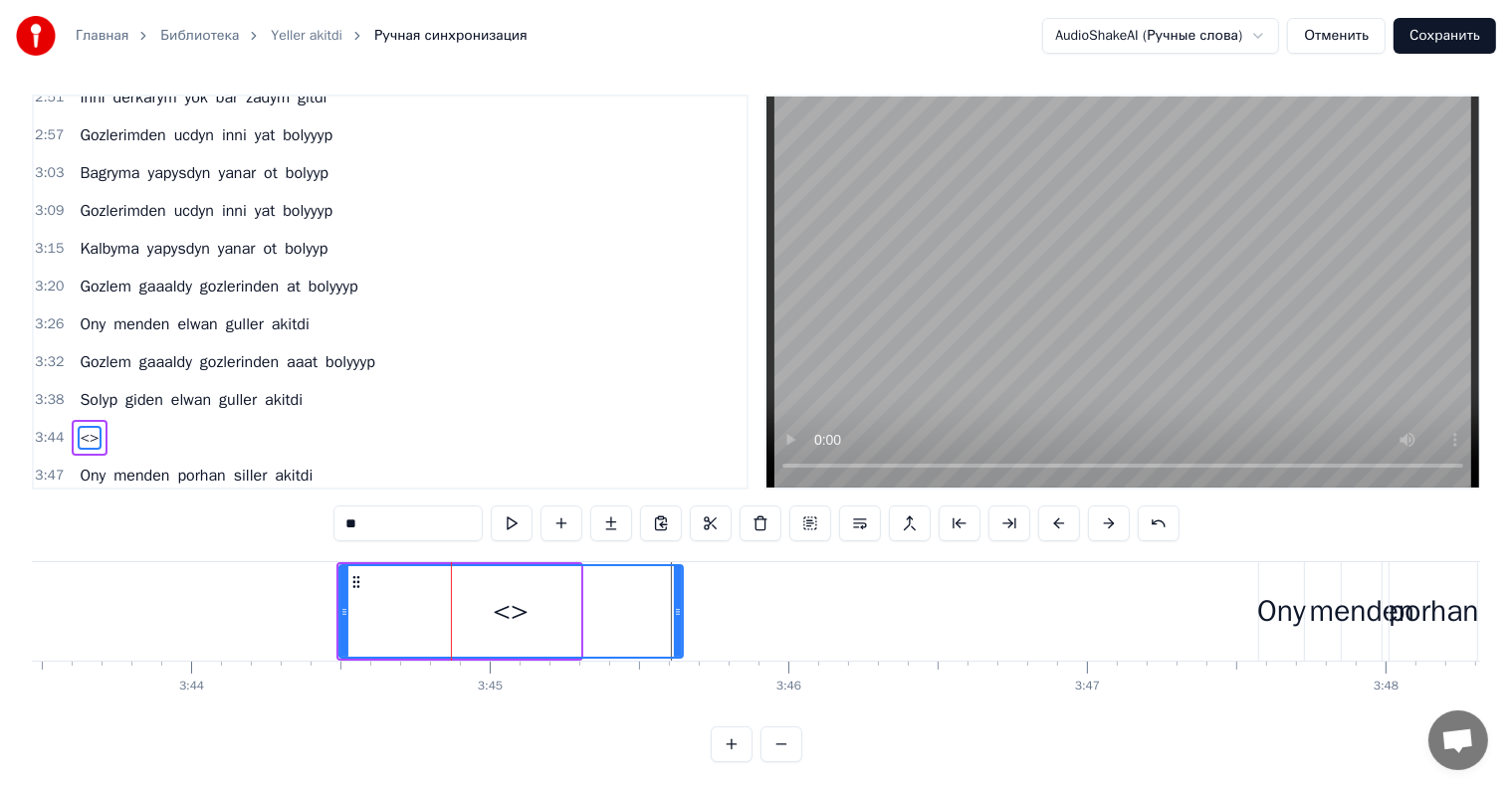 drag, startPoint x: 571, startPoint y: 601, endPoint x: 677, endPoint y: 602, distance: 106.004717 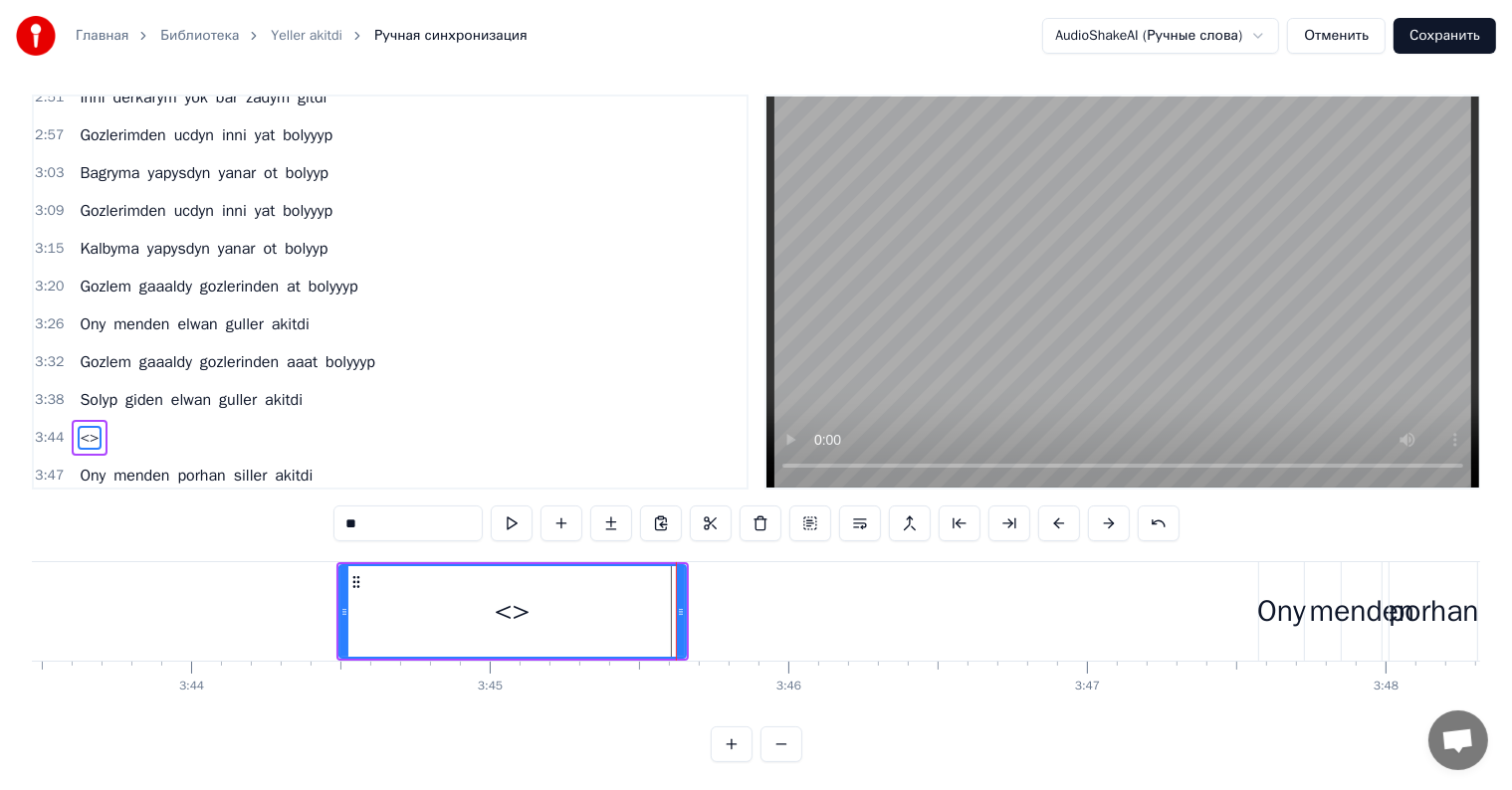 click on "**" at bounding box center (408, 523) 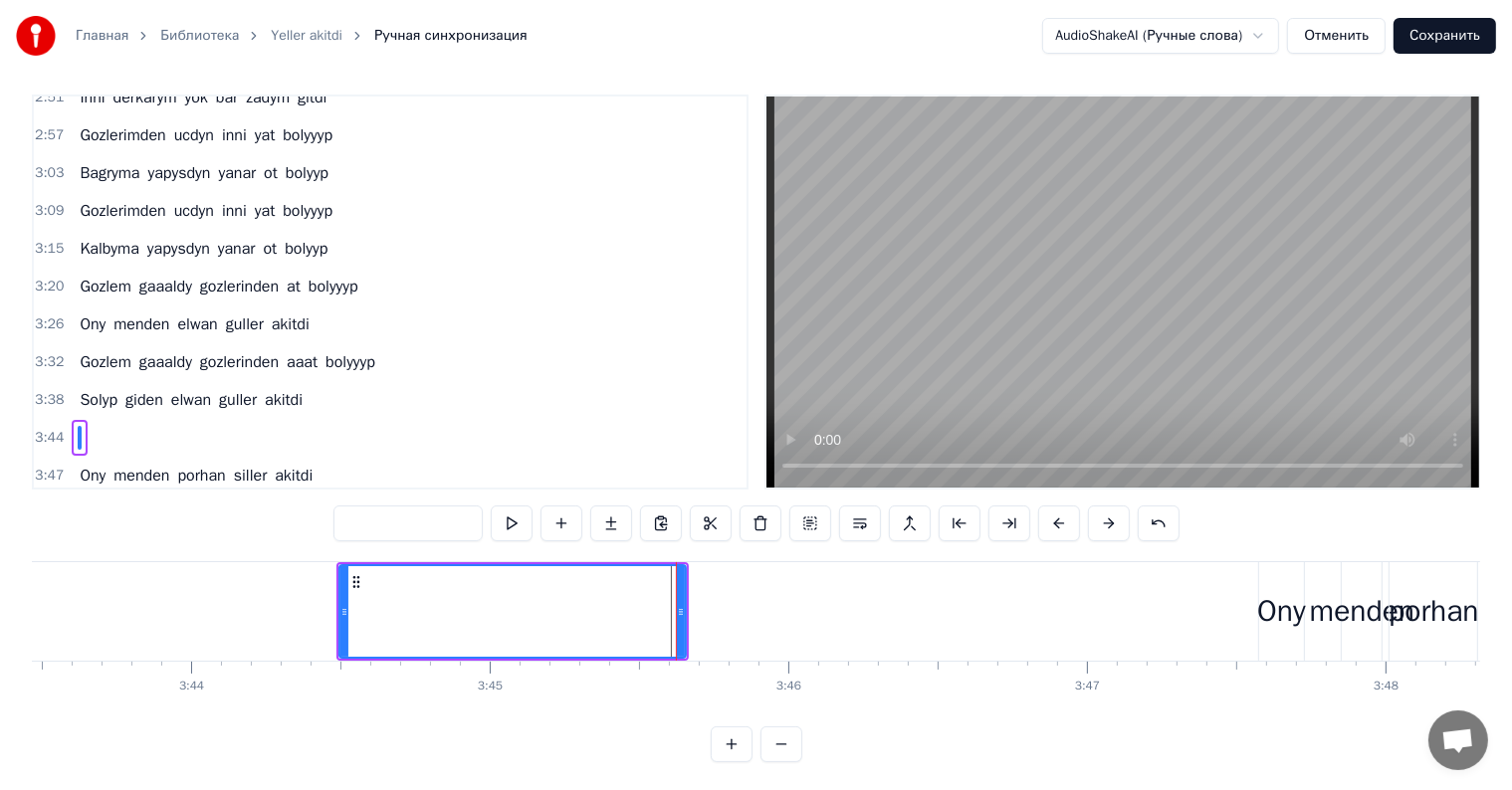 type on "*" 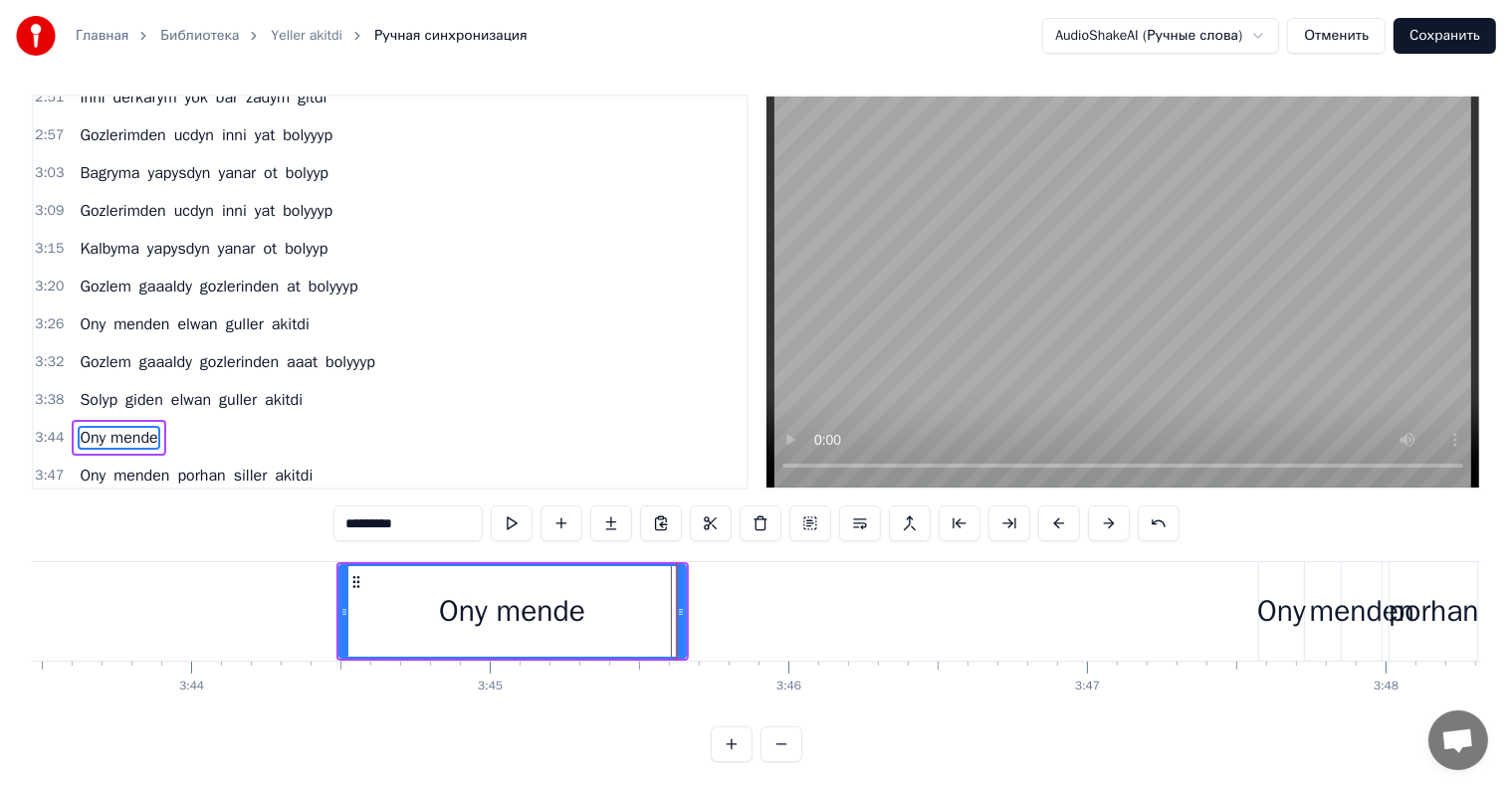 type on "**********" 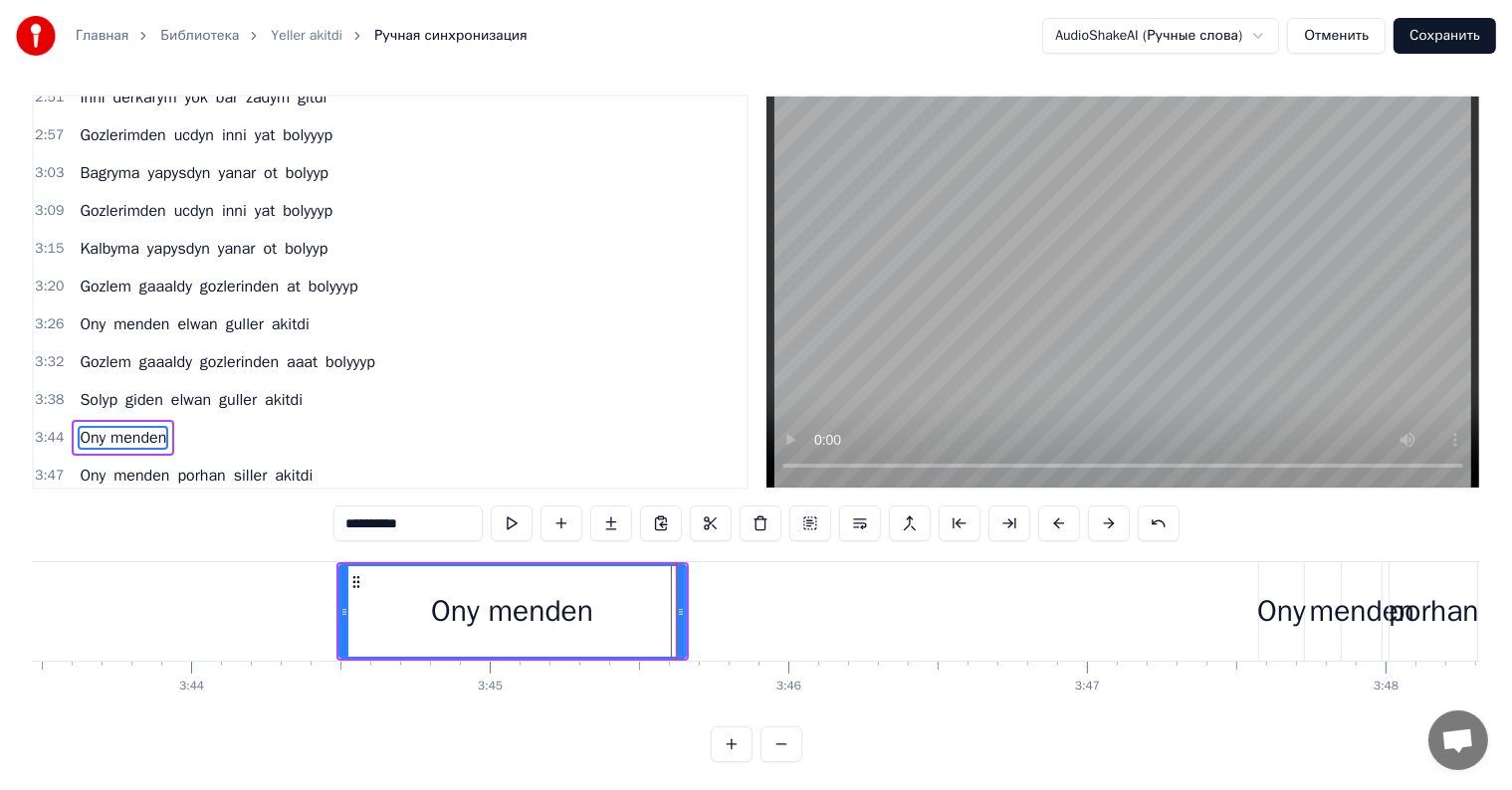 click at bounding box center (-30555, 611) 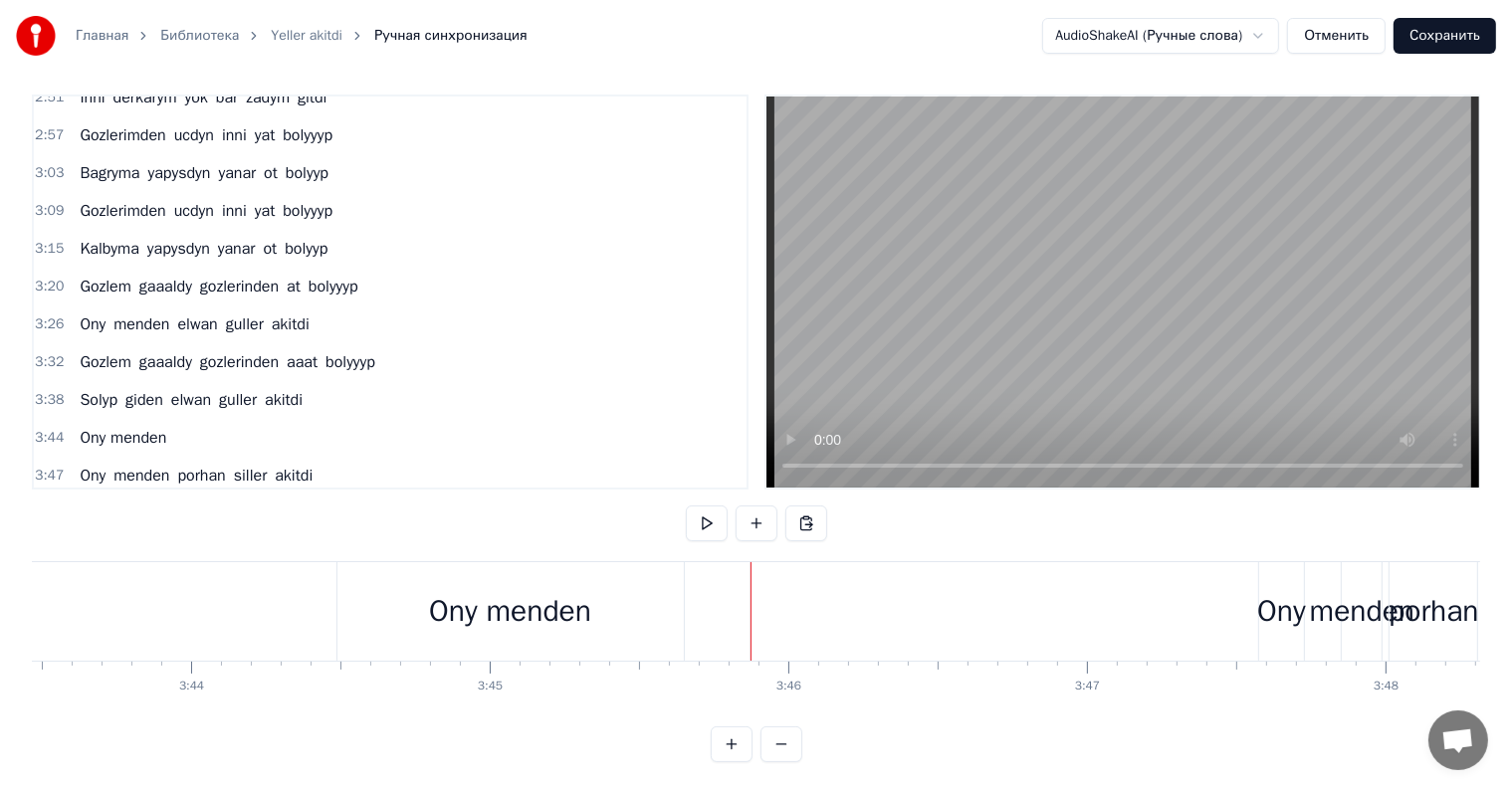 click on "Ony menden" at bounding box center [510, 611] 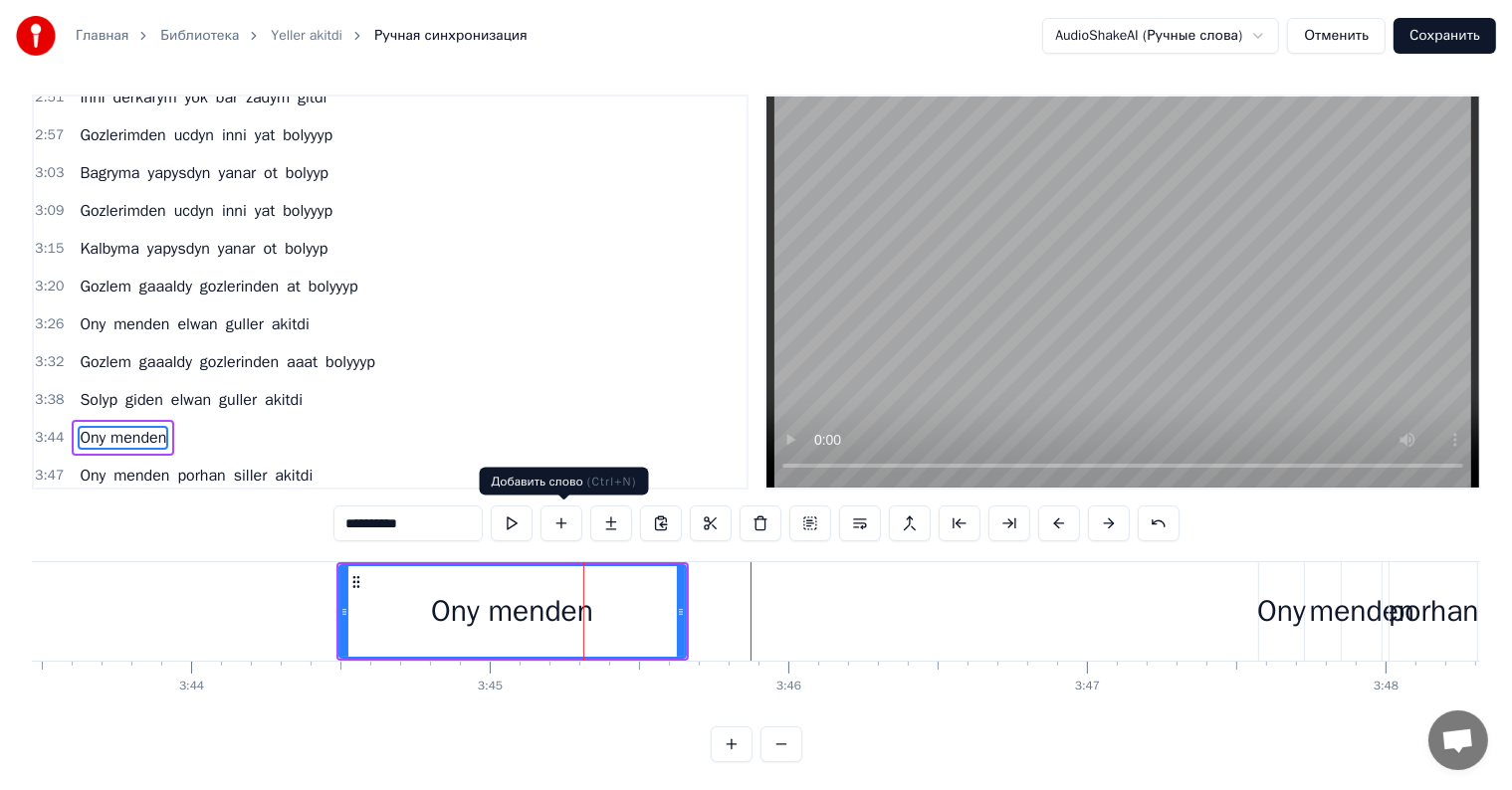 click at bounding box center [561, 523] 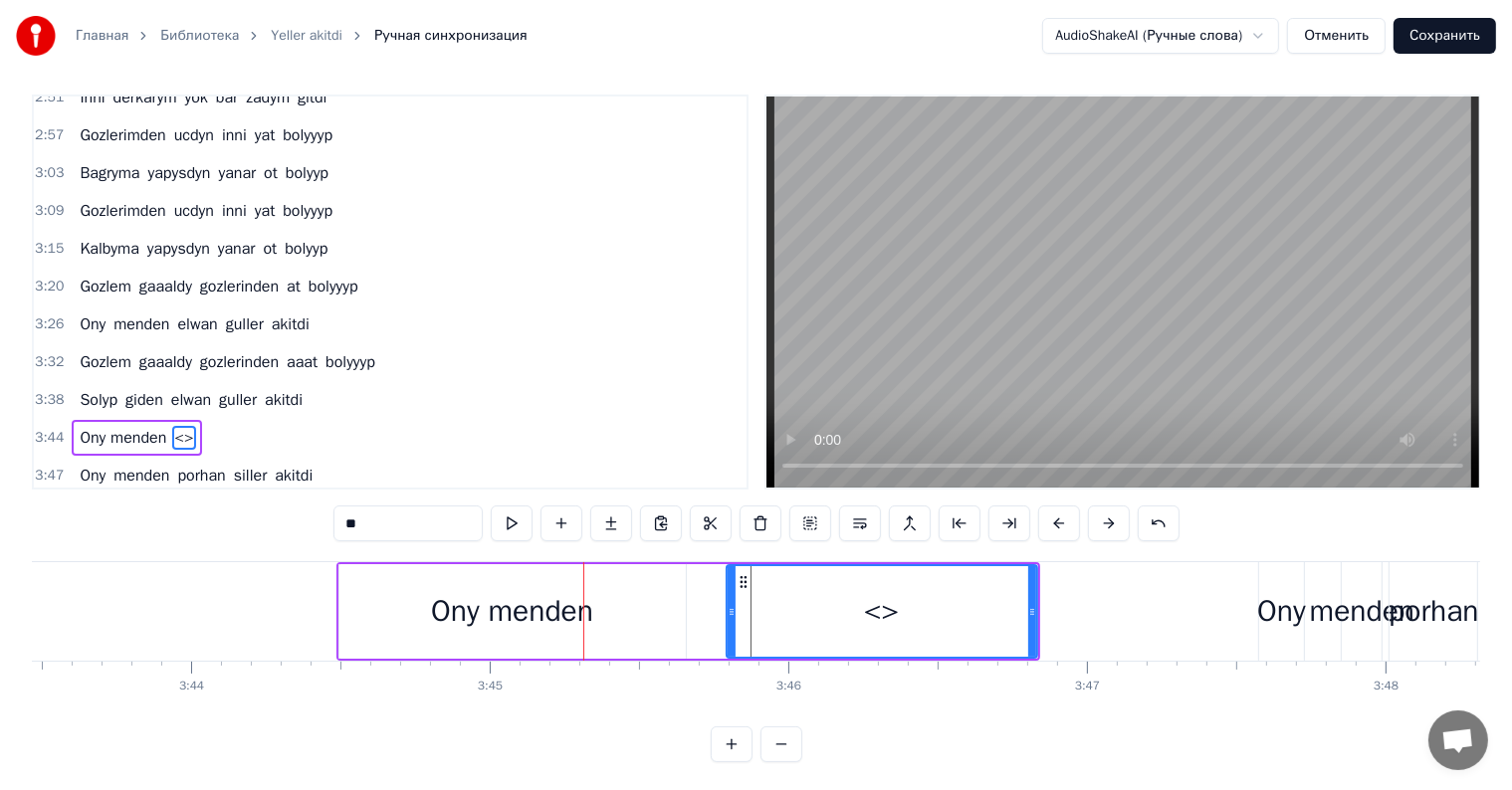 drag, startPoint x: 693, startPoint y: 596, endPoint x: 729, endPoint y: 597, distance: 36.013886 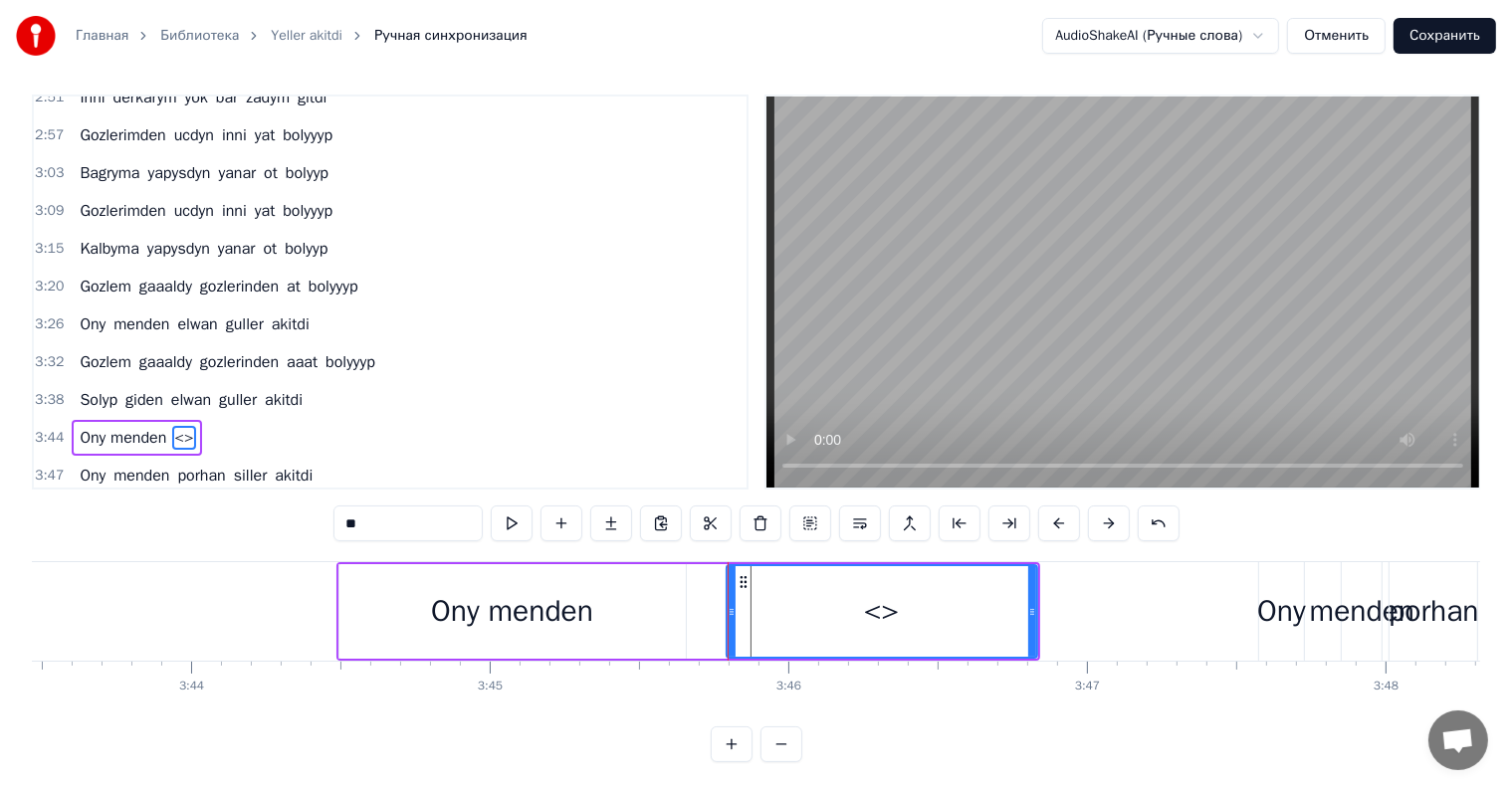 click on "<>" at bounding box center (882, 611) 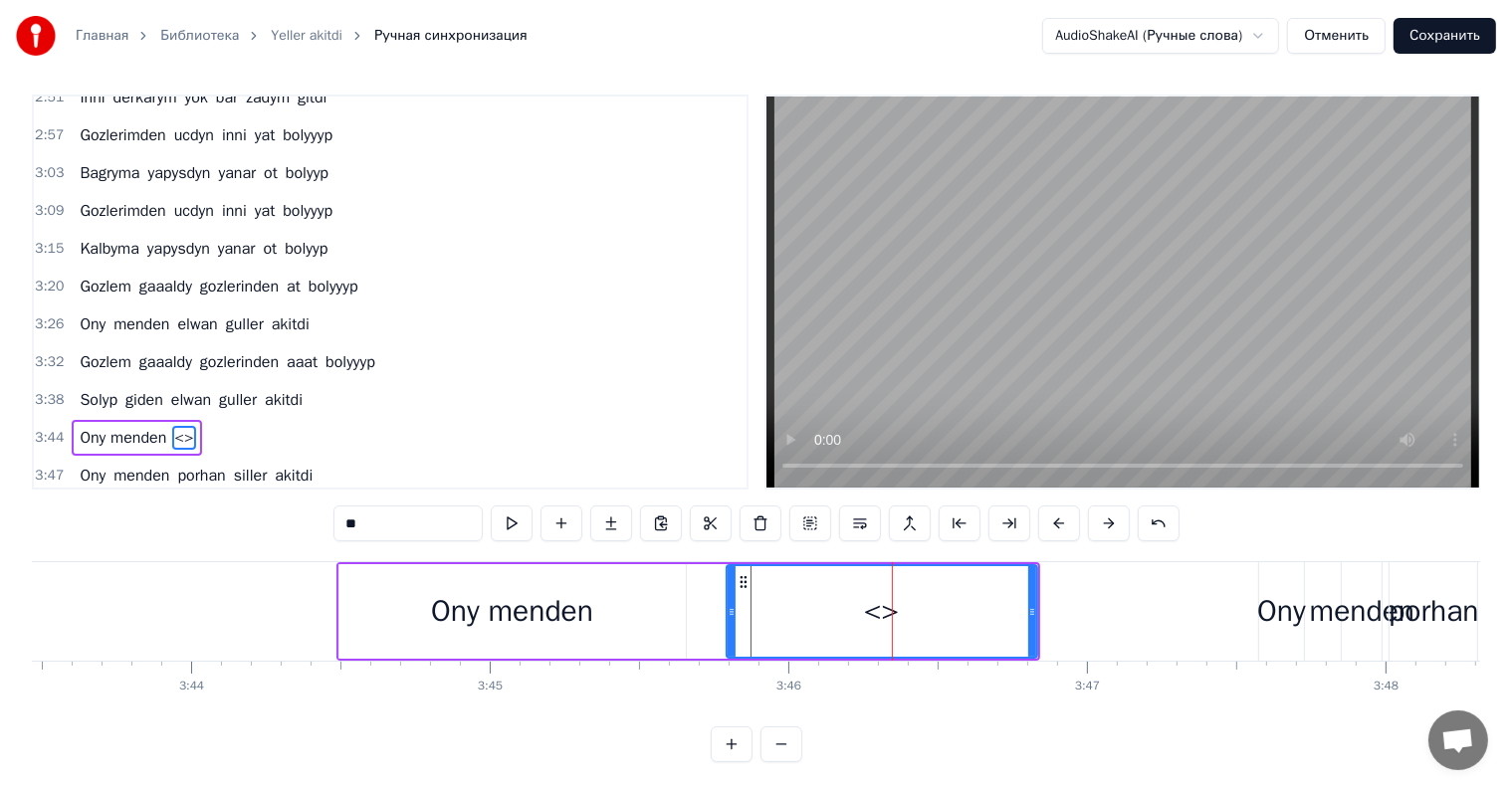 click on "<>" at bounding box center [882, 611] 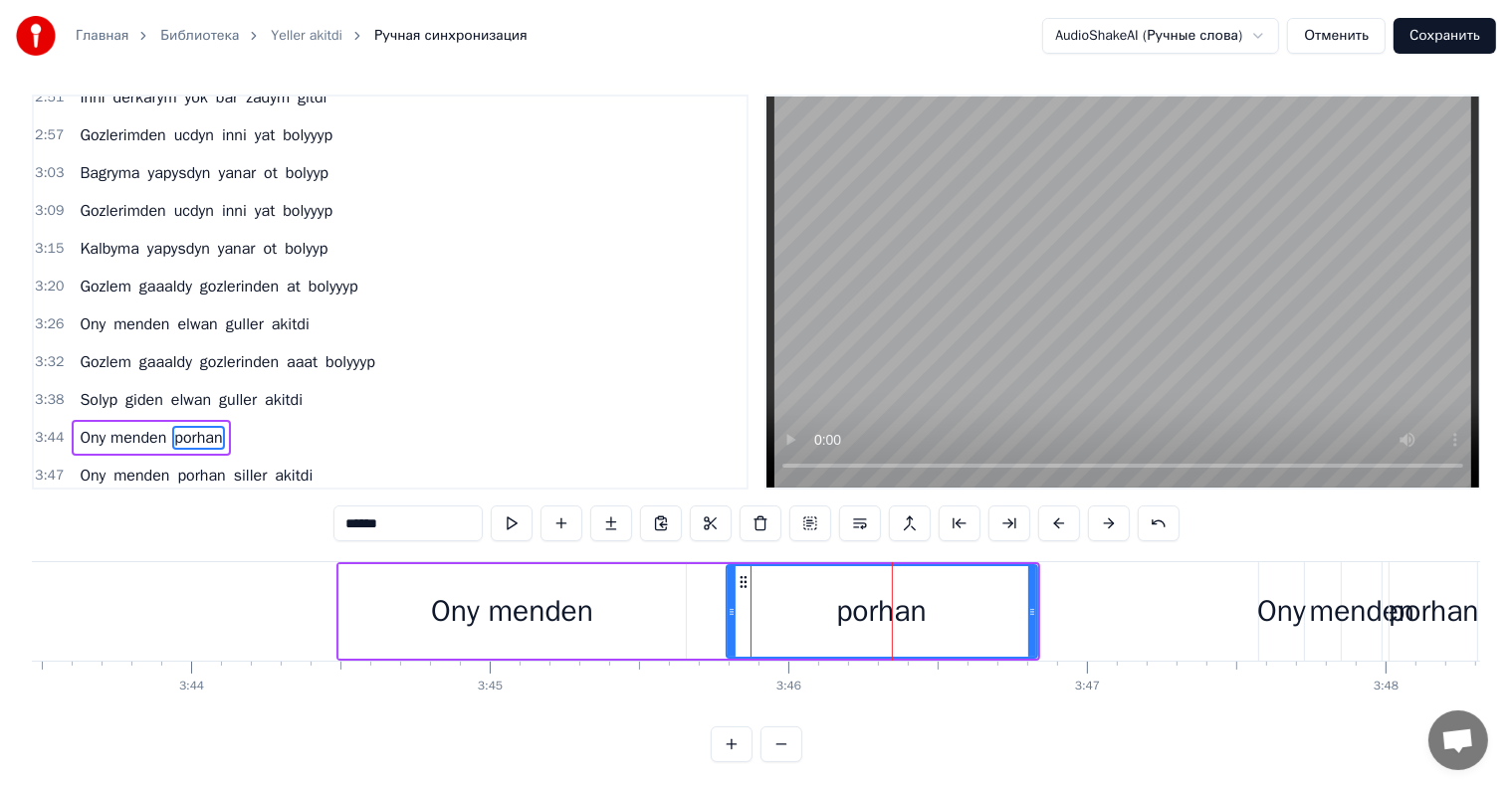 type on "******" 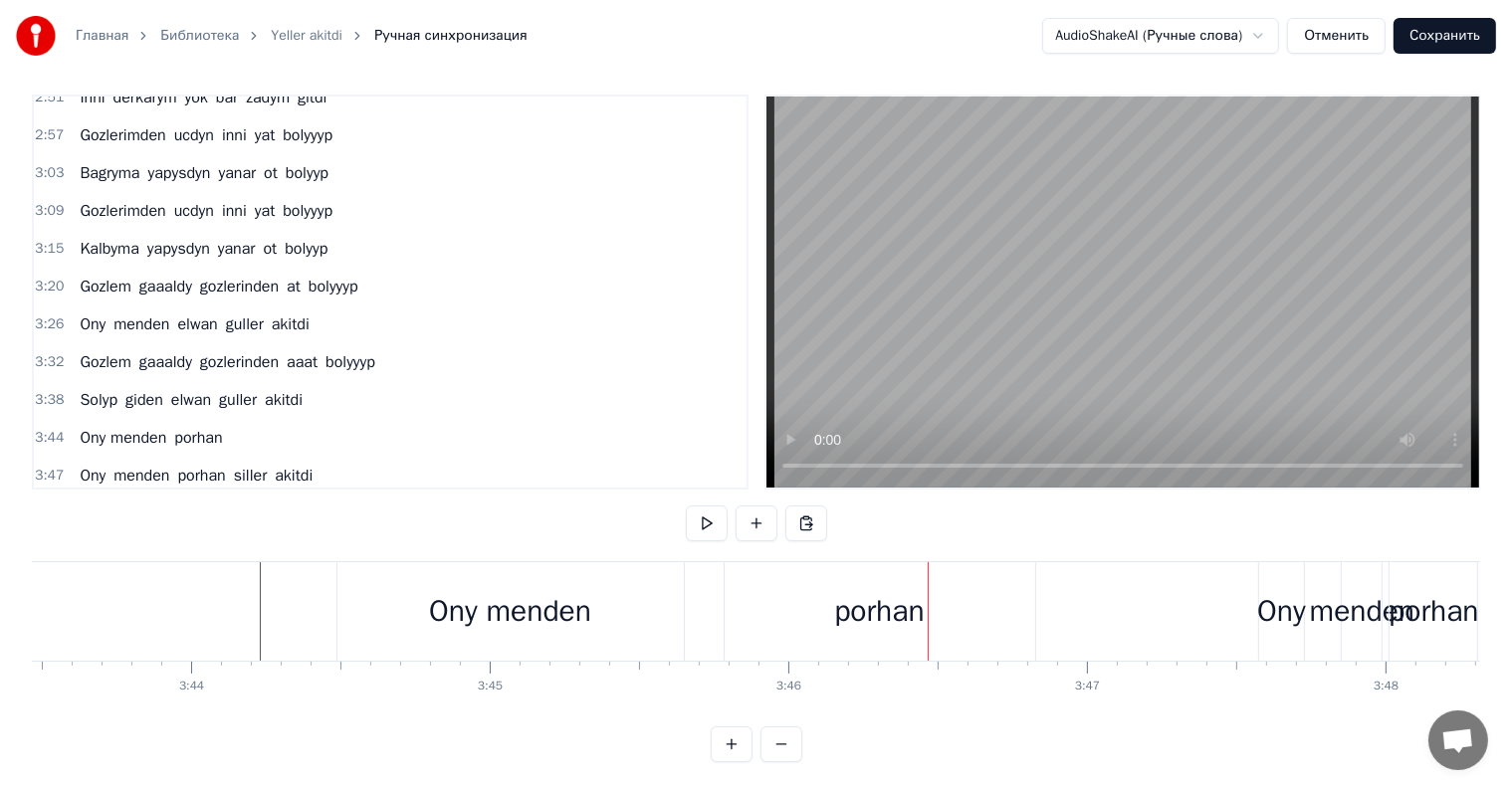 click on "menden" at bounding box center [1362, 611] 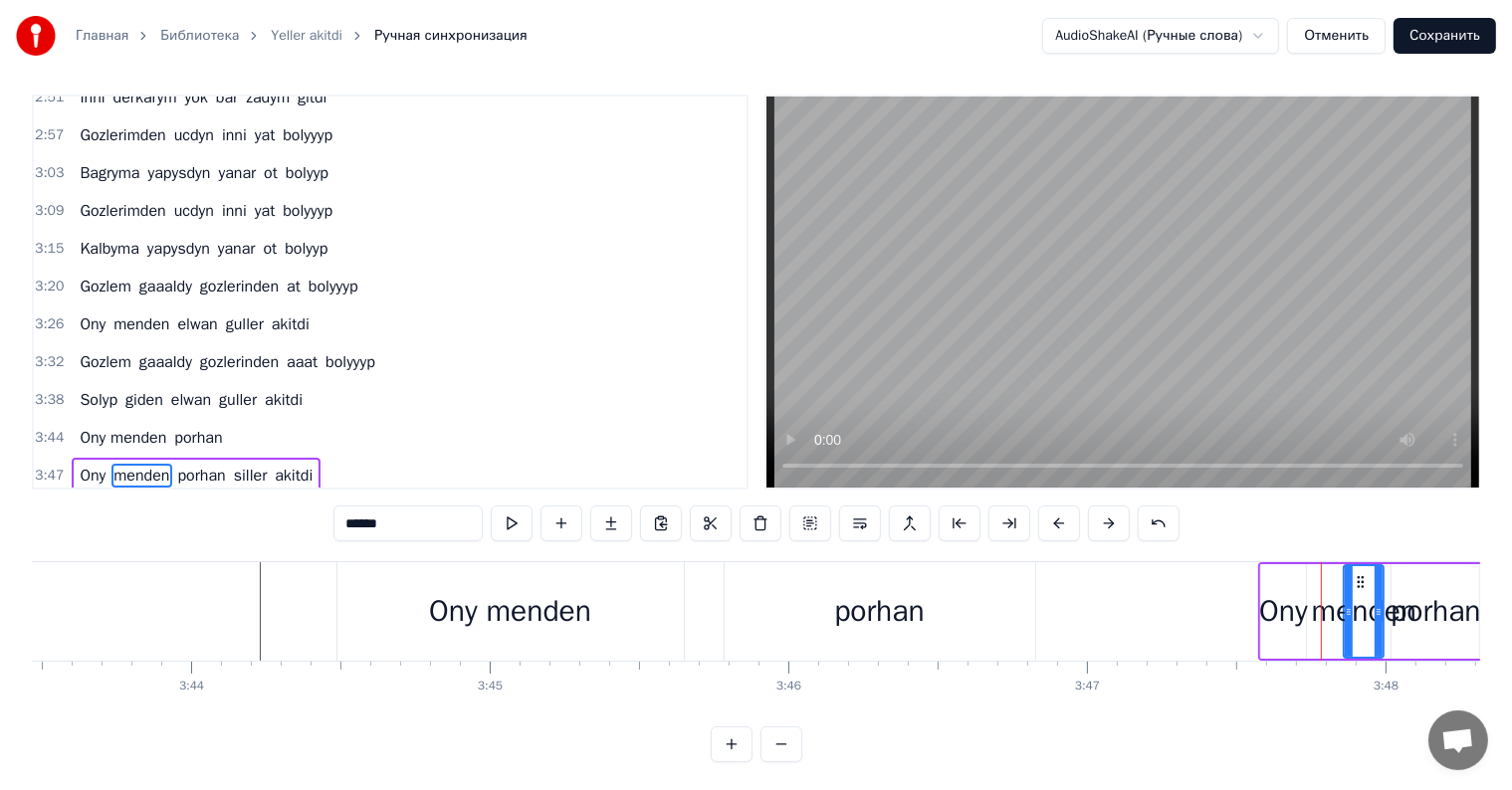 scroll, scrollTop: 30, scrollLeft: 0, axis: vertical 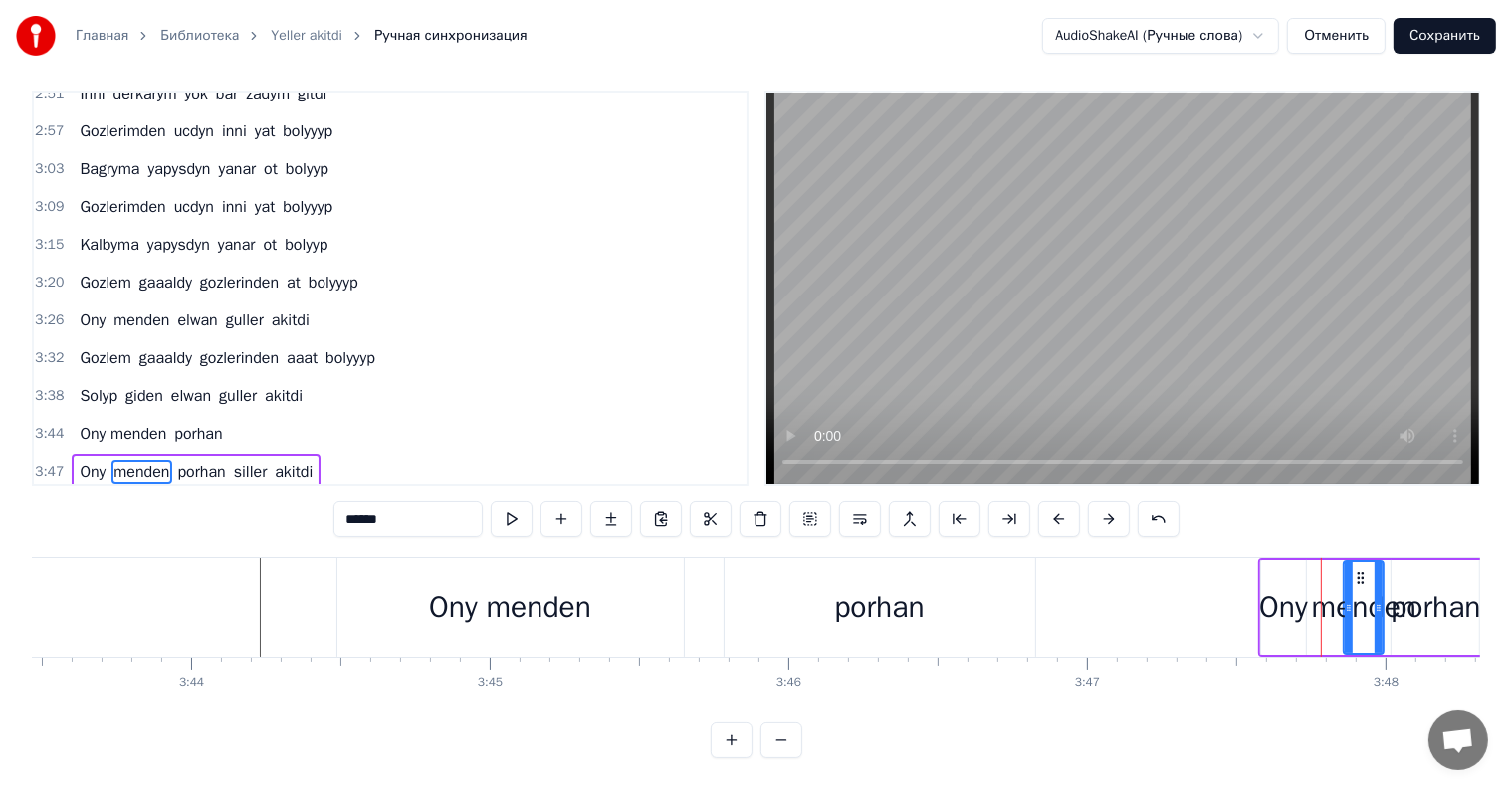 click on "Ony" at bounding box center [1283, 607] 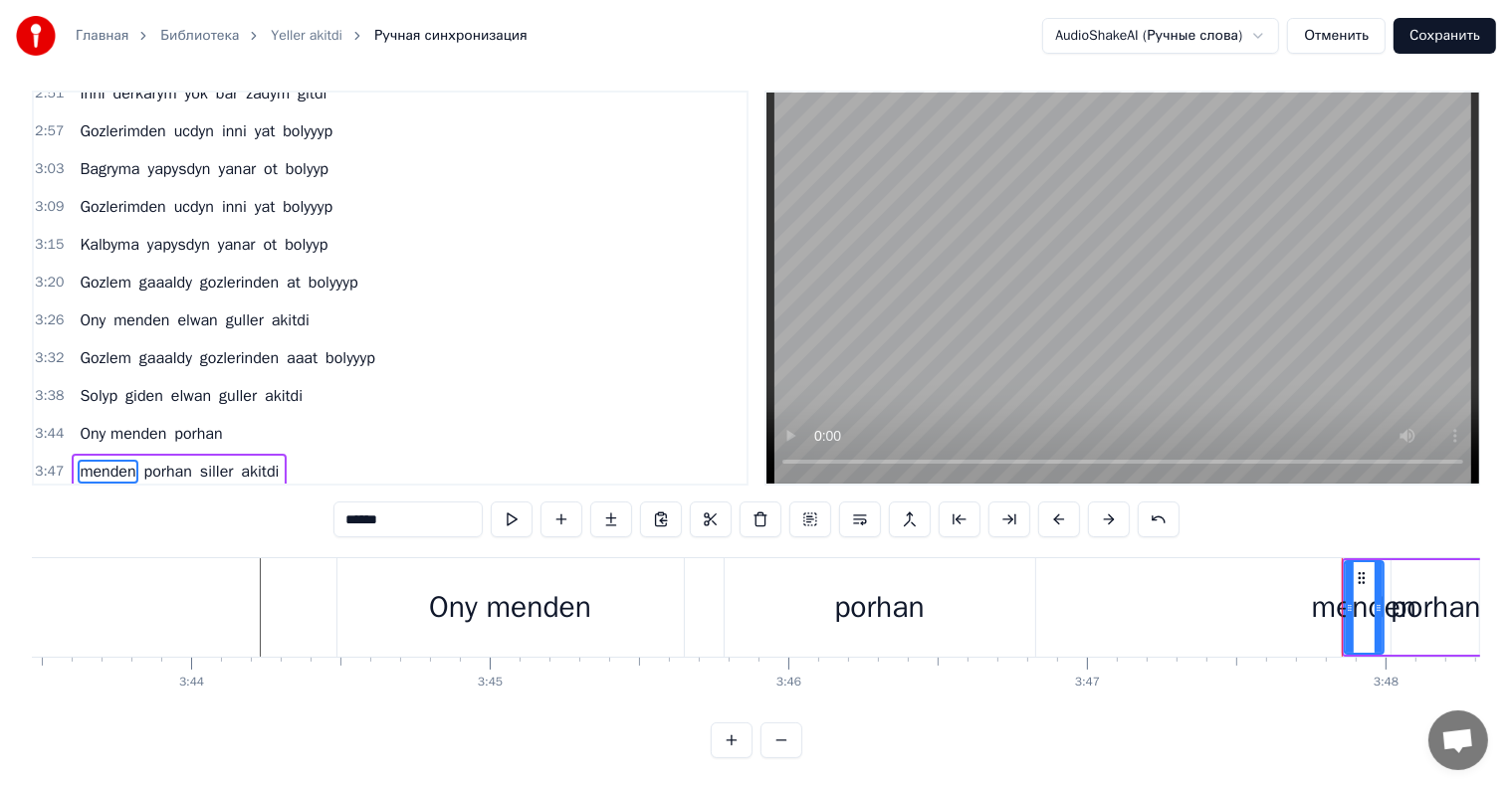 click on "menden" at bounding box center (1364, 607) 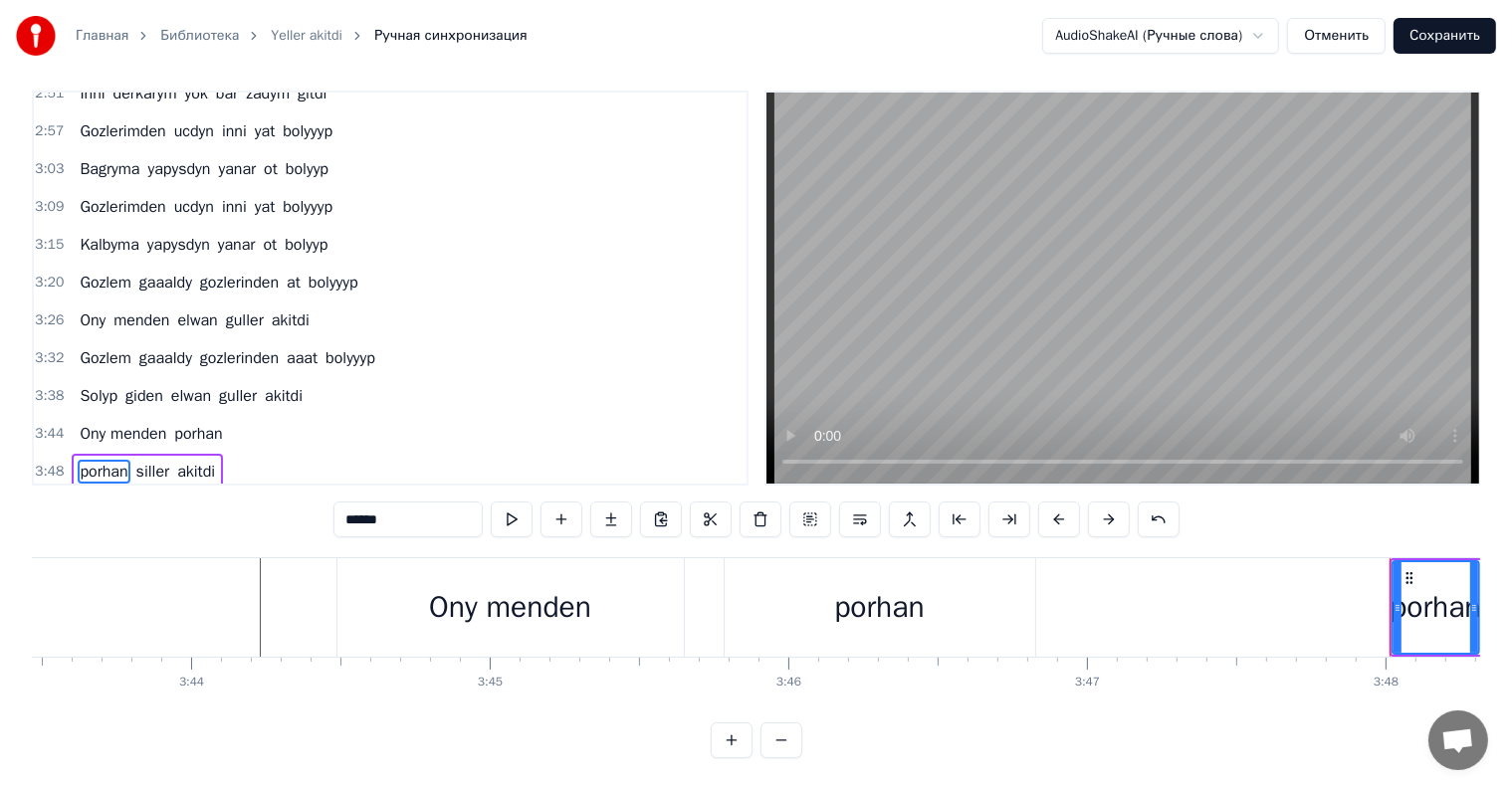 click on "porhan" at bounding box center (1435, 607) 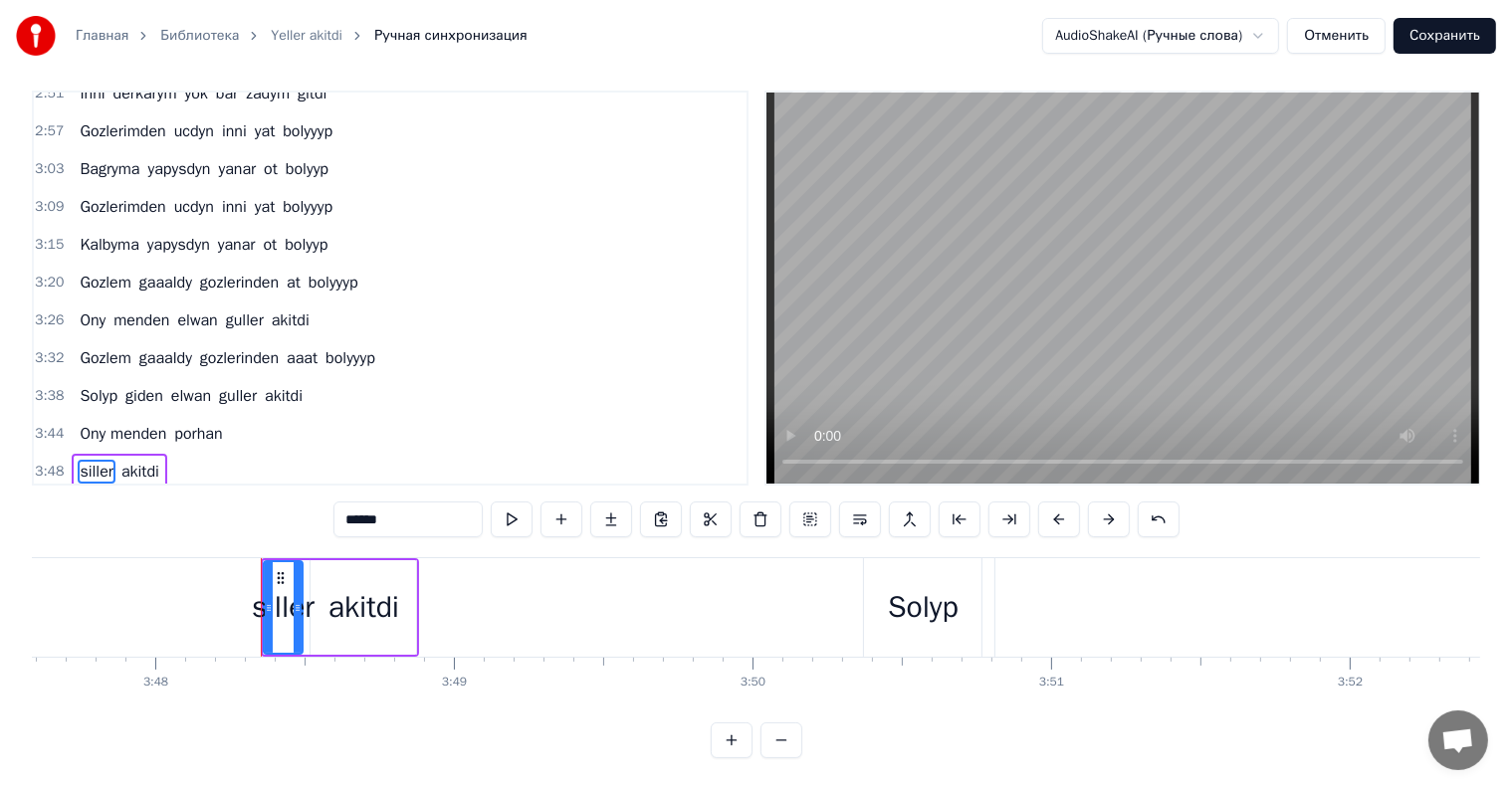 scroll, scrollTop: 0, scrollLeft: 67988, axis: horizontal 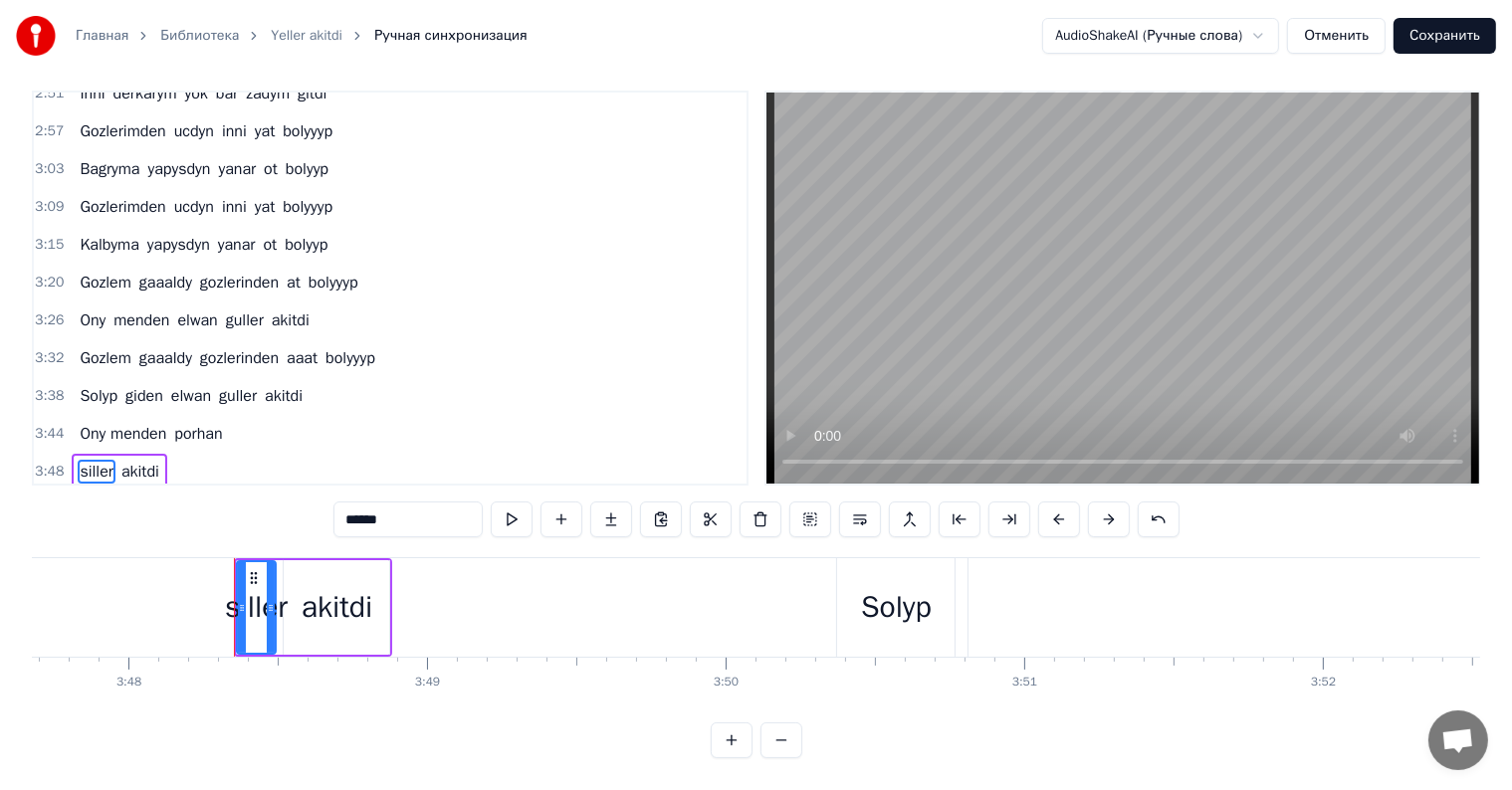 click on "siller" at bounding box center [256, 607] 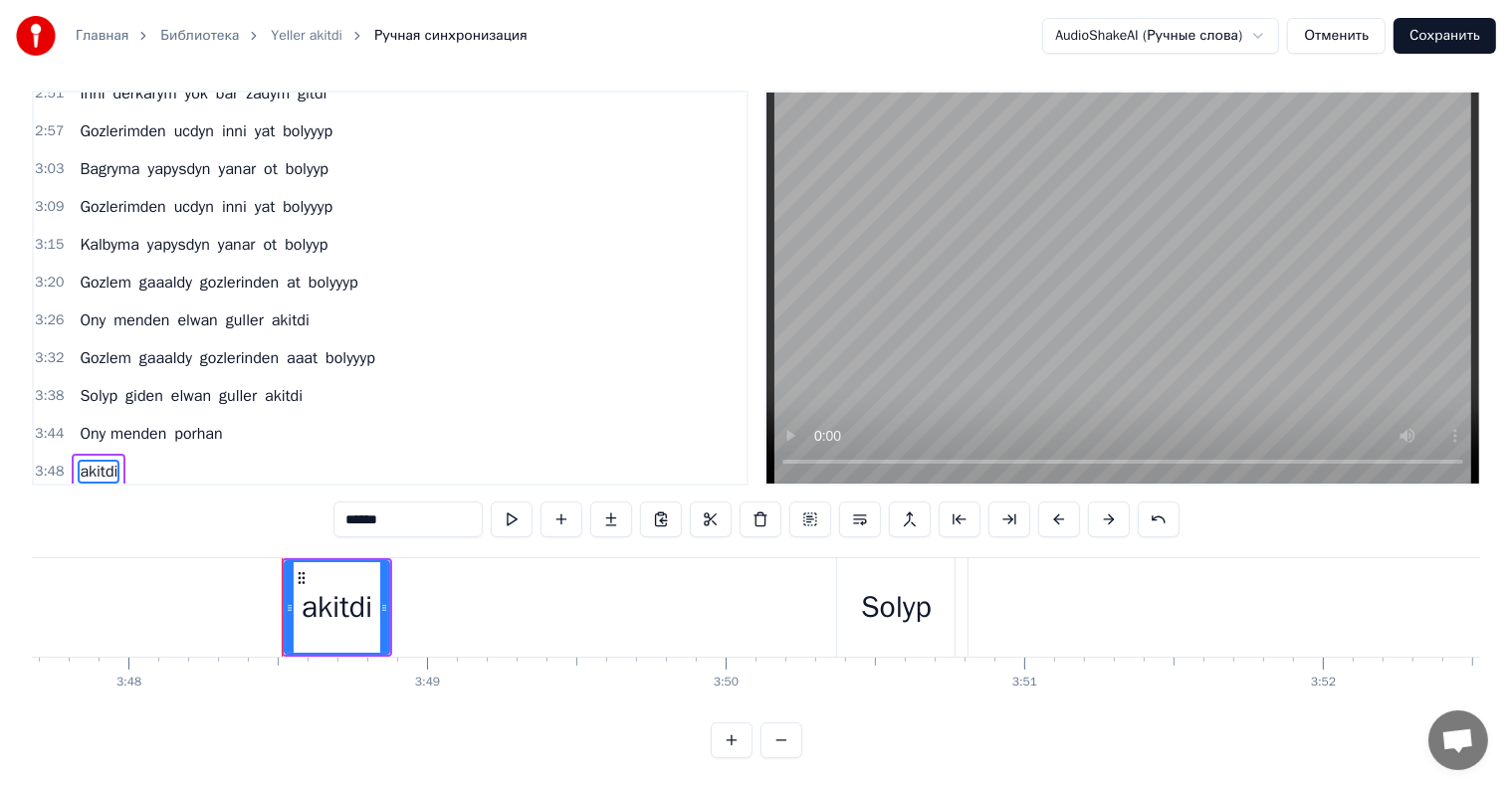 click on "akitdi" at bounding box center [336, 607] 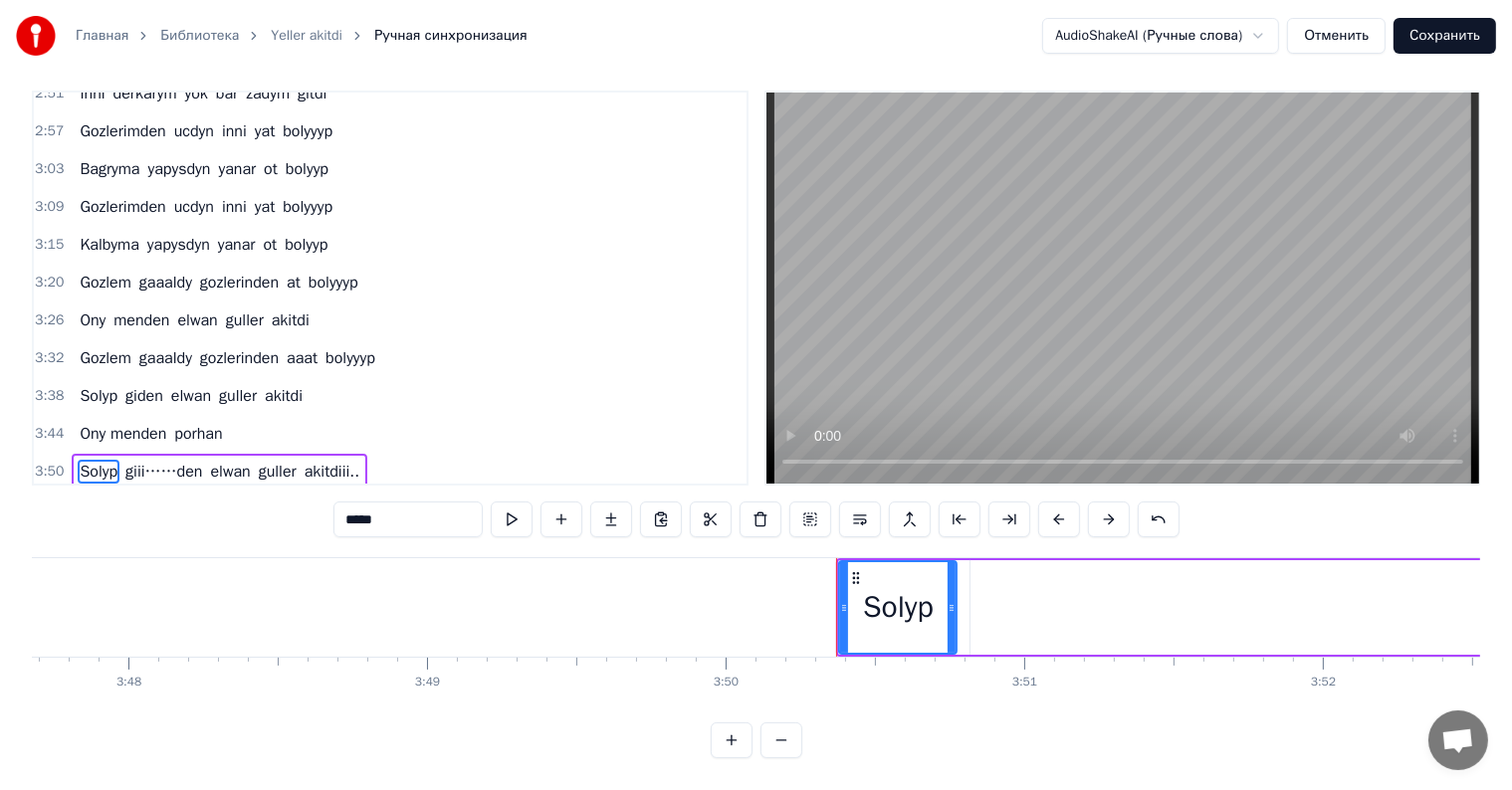 scroll, scrollTop: 926, scrollLeft: 0, axis: vertical 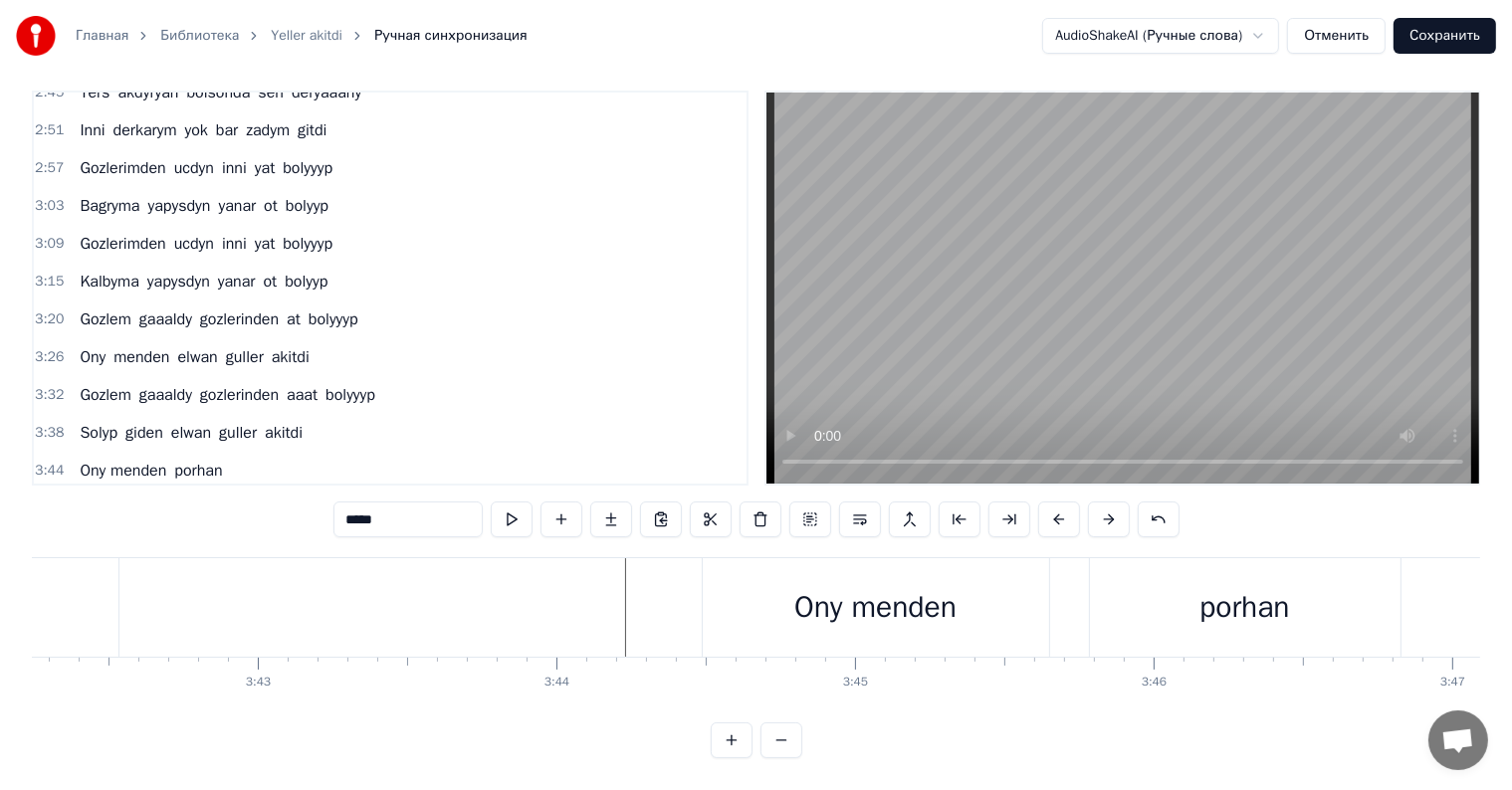 click on "Ony menden" at bounding box center (875, 607) 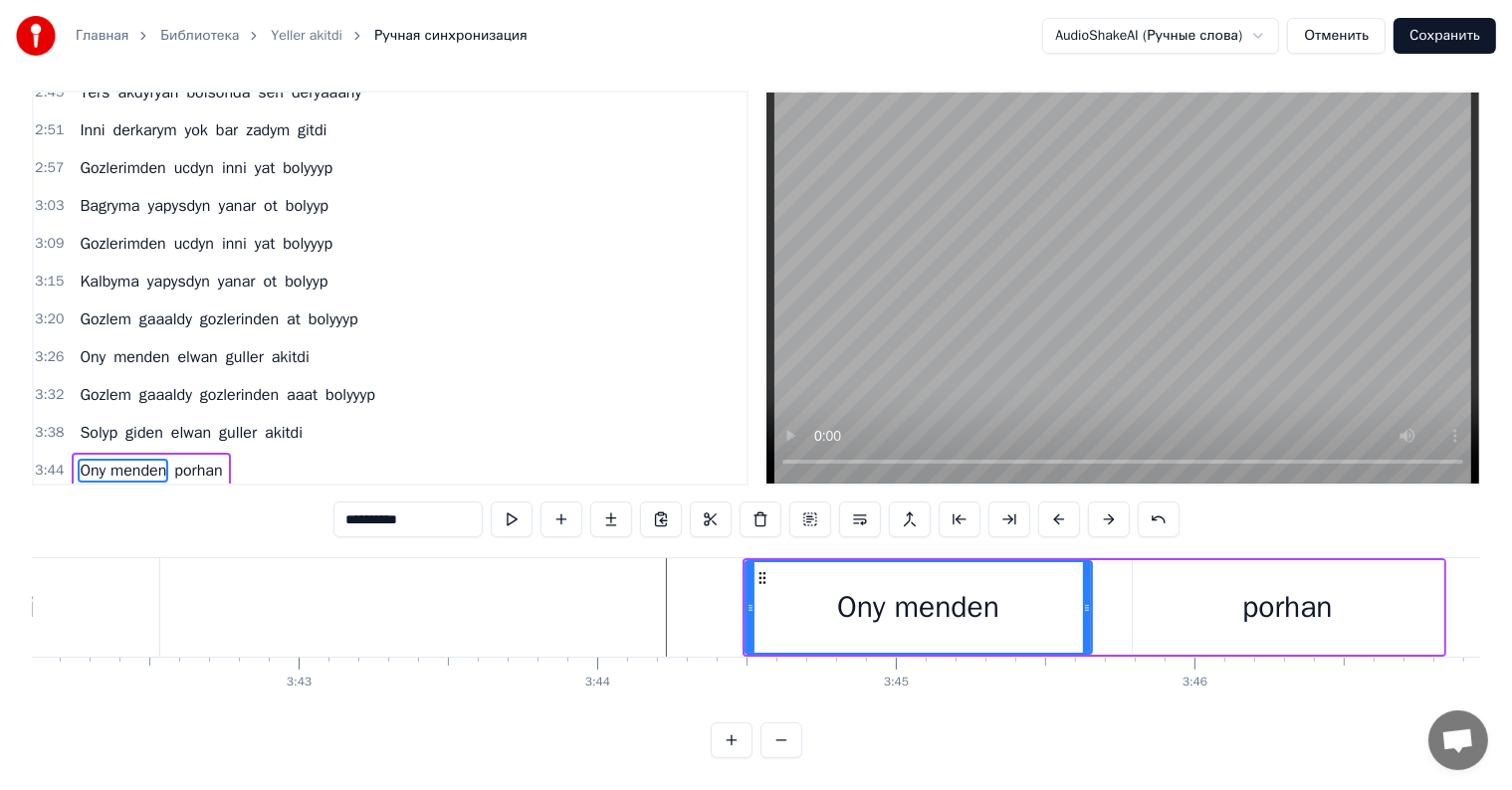scroll, scrollTop: 0, scrollLeft: 66243, axis: horizontal 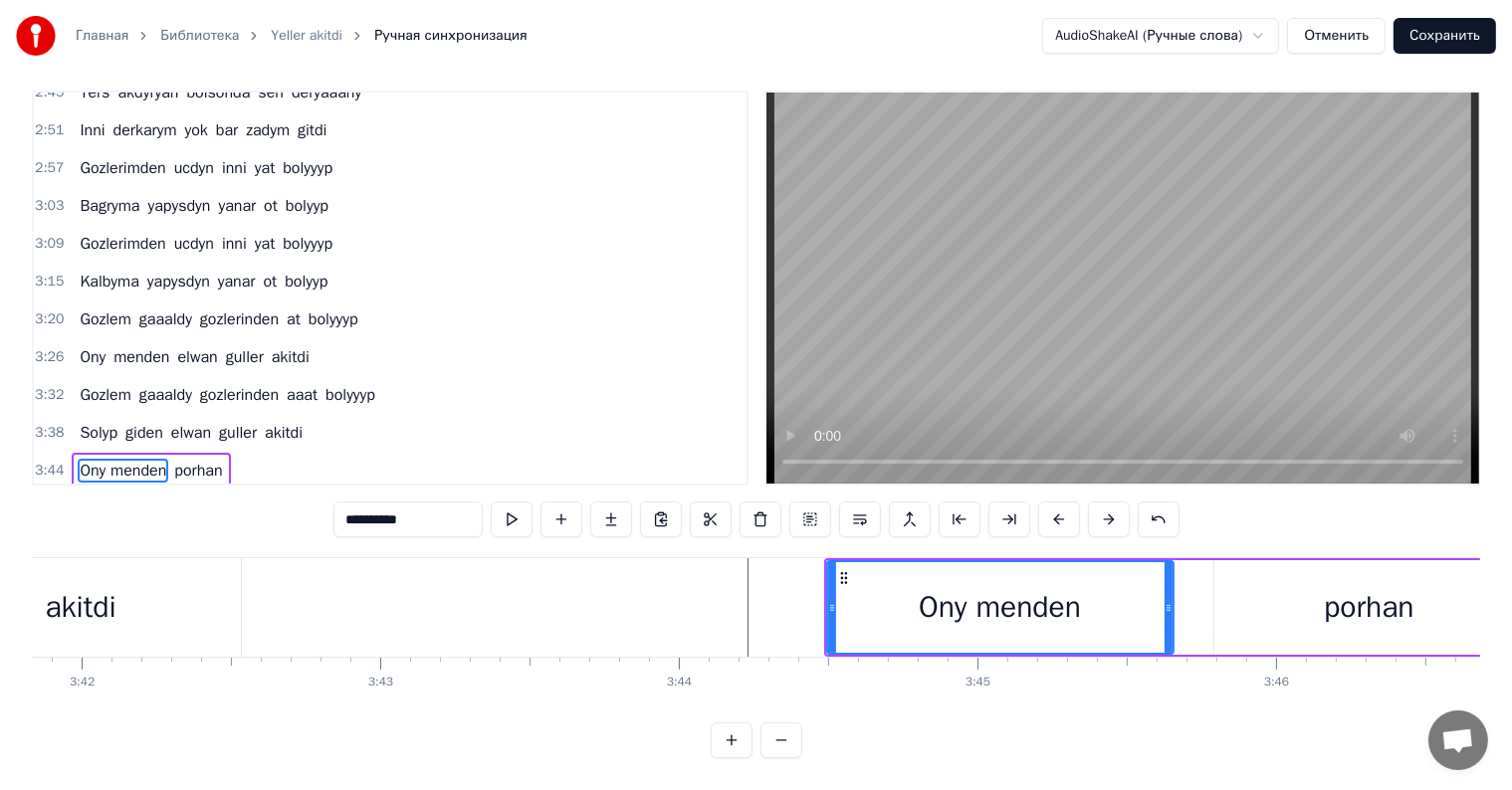 click at bounding box center (-30067, 607) 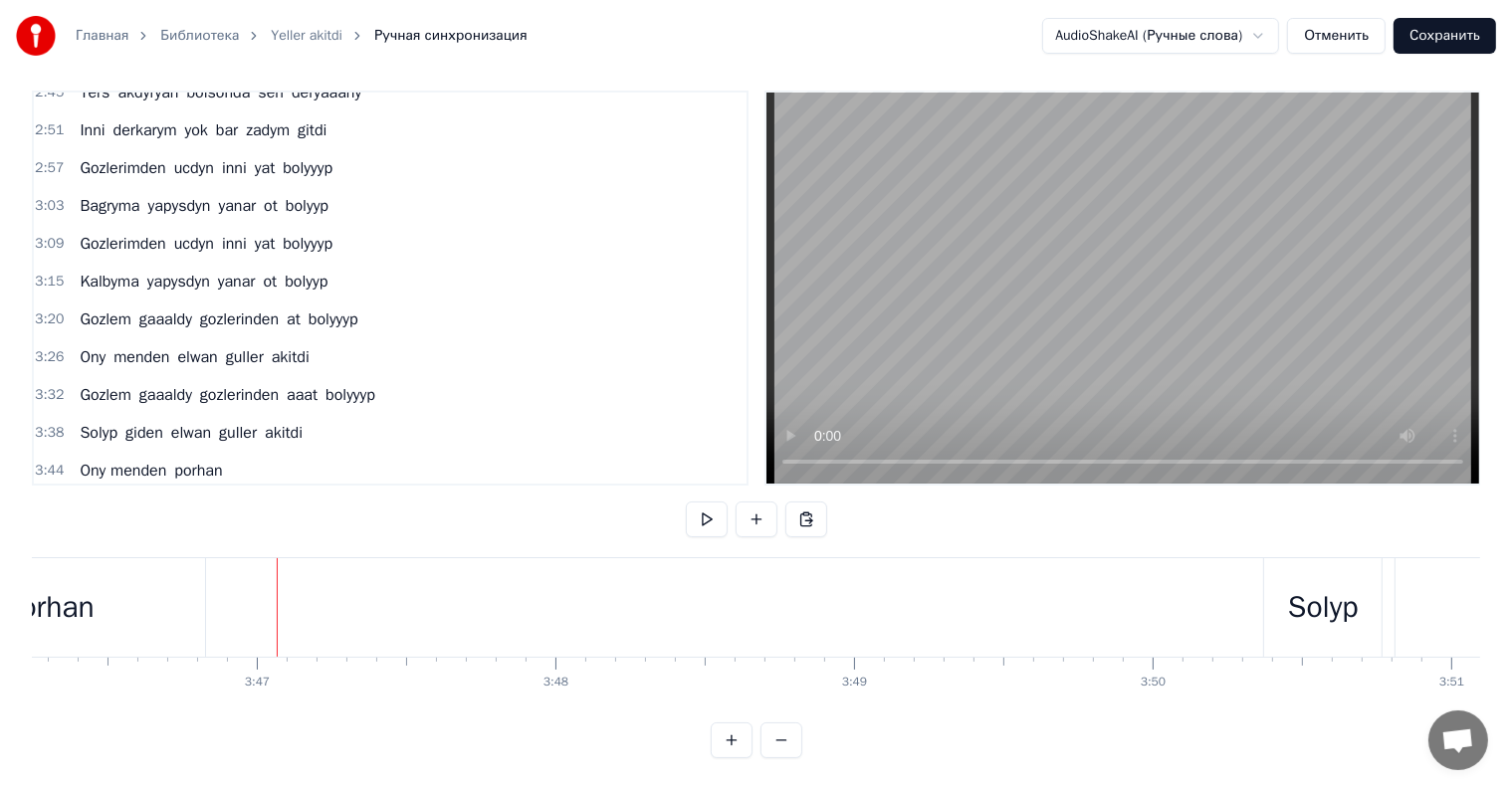 scroll, scrollTop: 0, scrollLeft: 67564, axis: horizontal 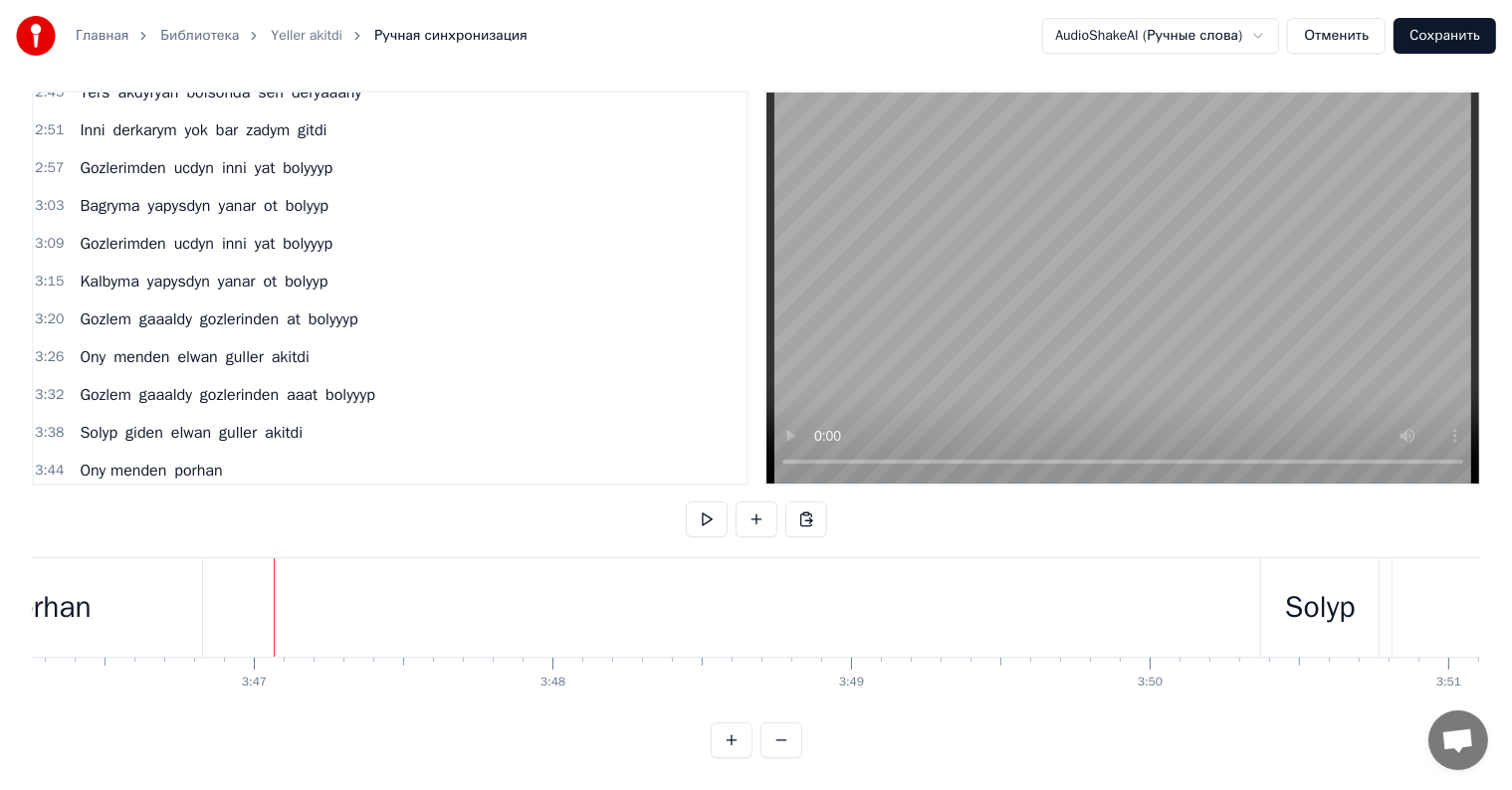 click on "porhan" at bounding box center (47, 607) 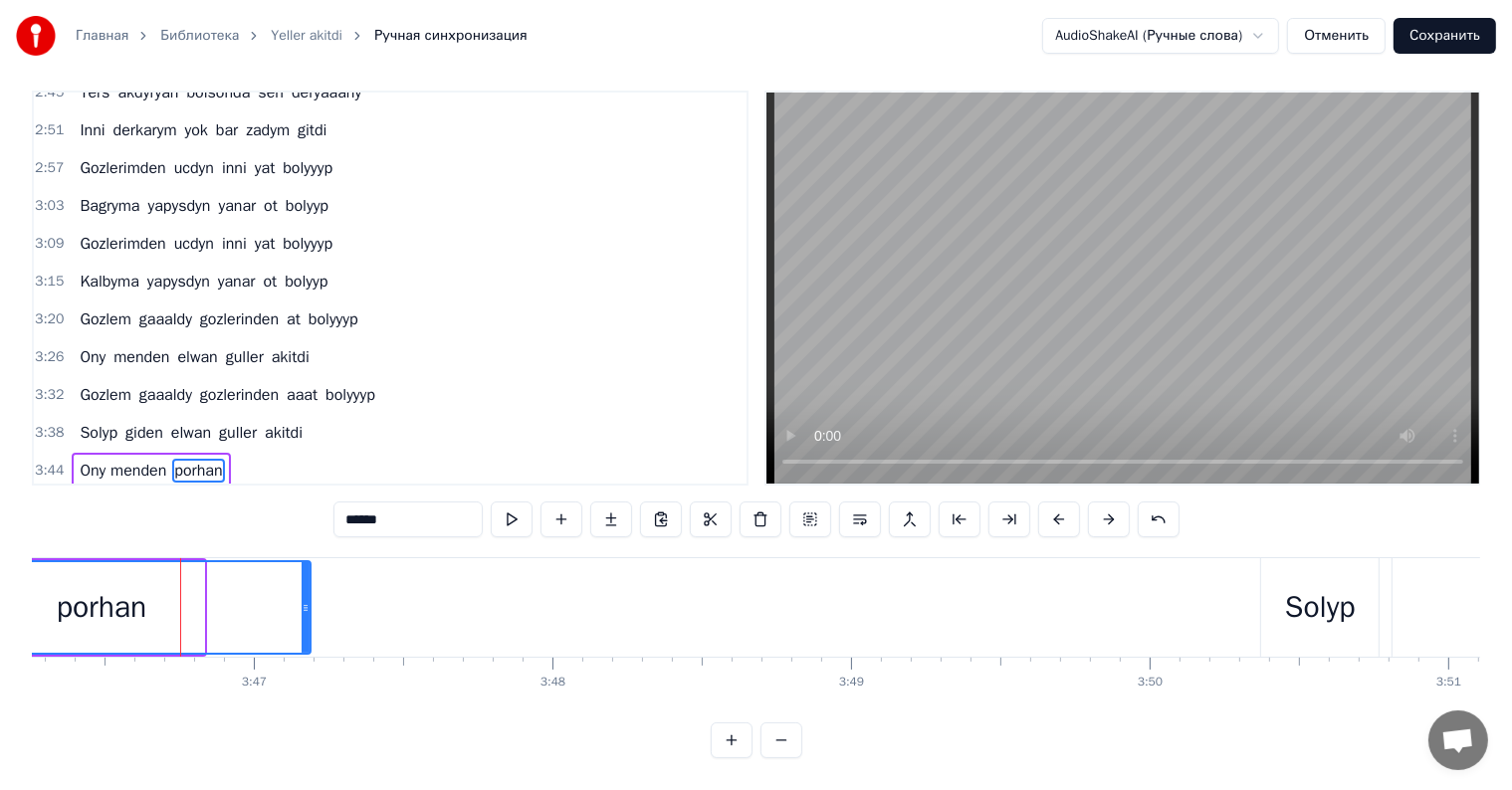 drag, startPoint x: 198, startPoint y: 586, endPoint x: 305, endPoint y: 624, distance: 113.54735 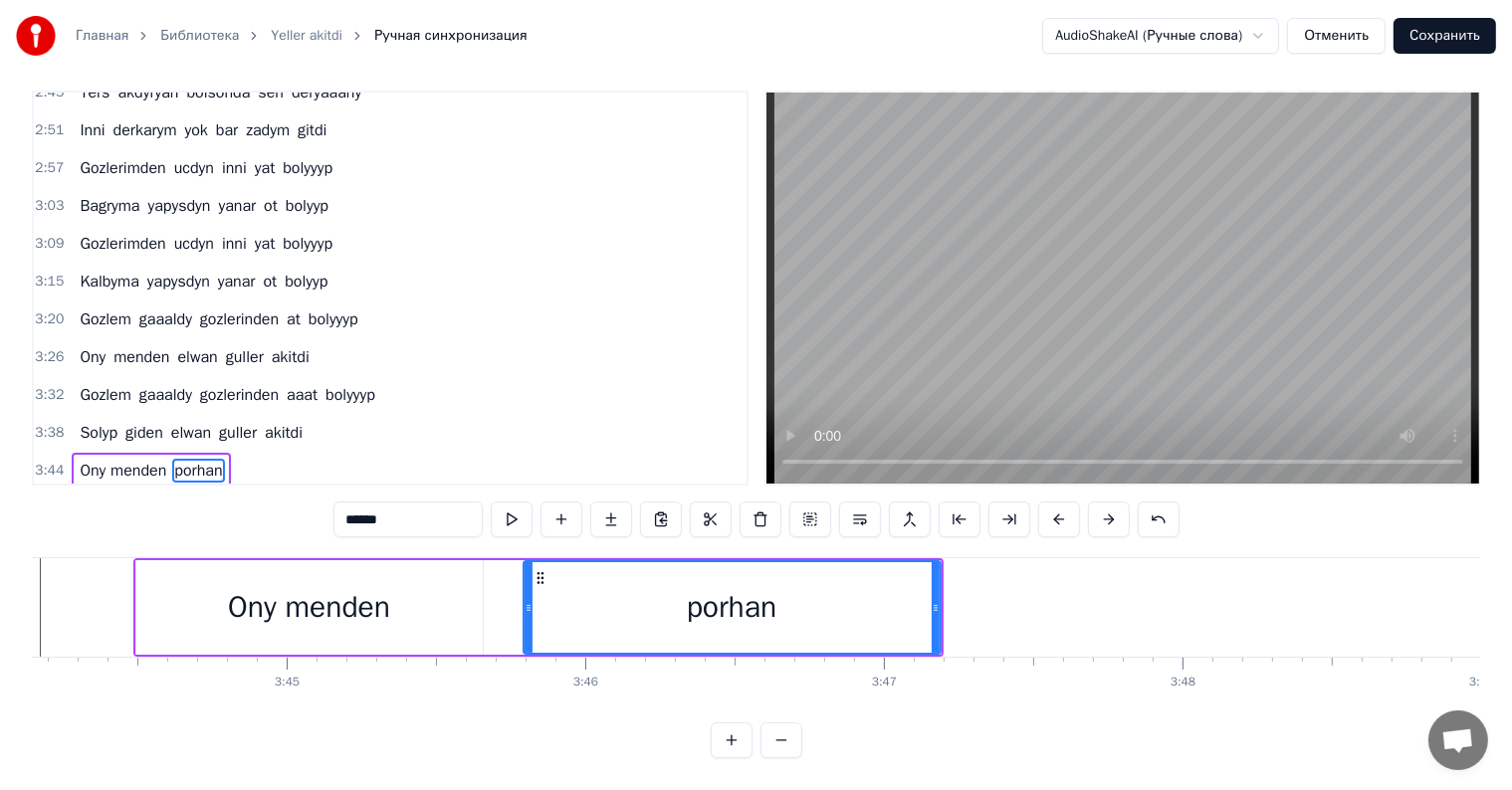 scroll, scrollTop: 0, scrollLeft: 66813, axis: horizontal 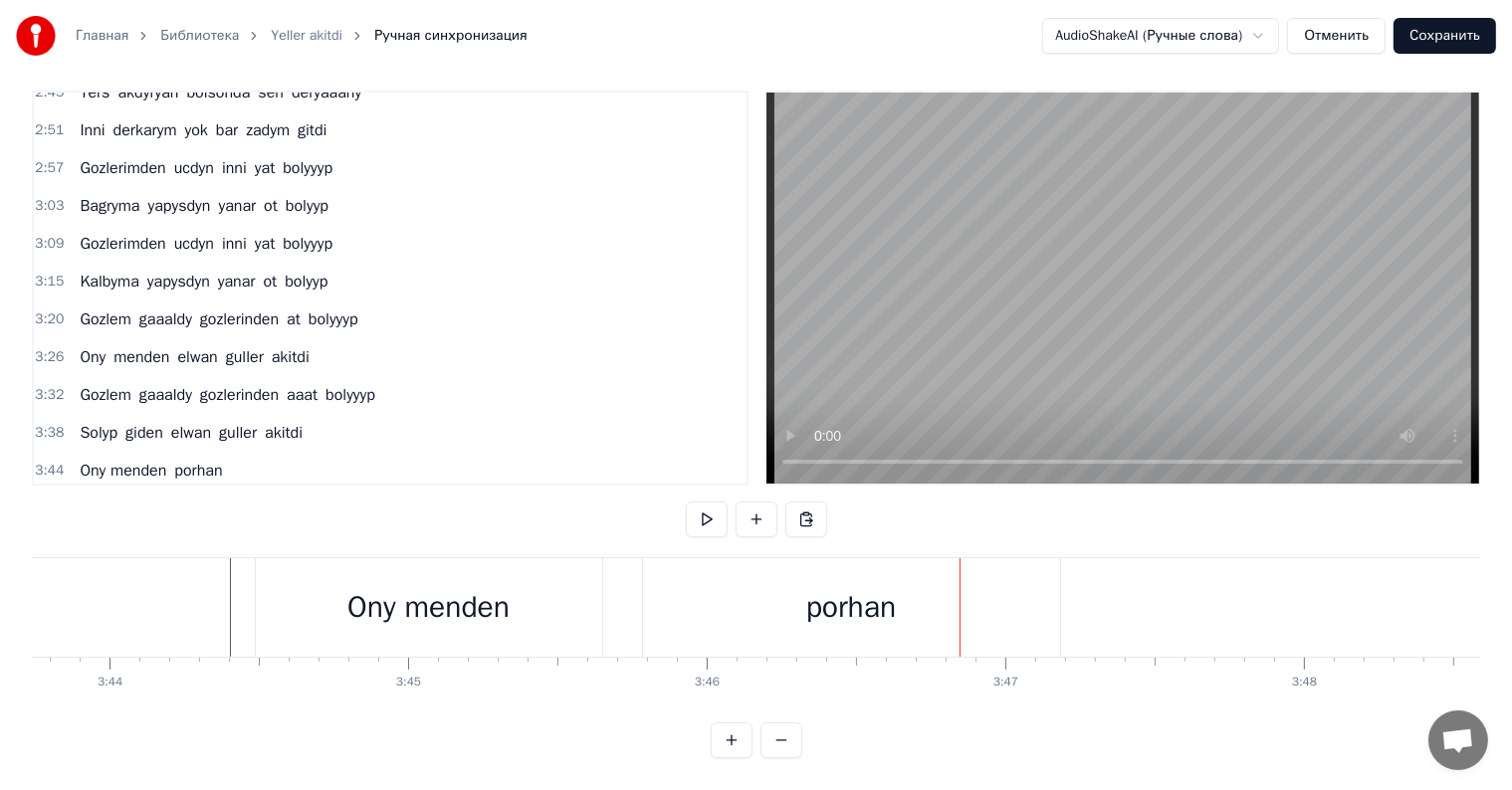 click on "porhan" at bounding box center (851, 607) 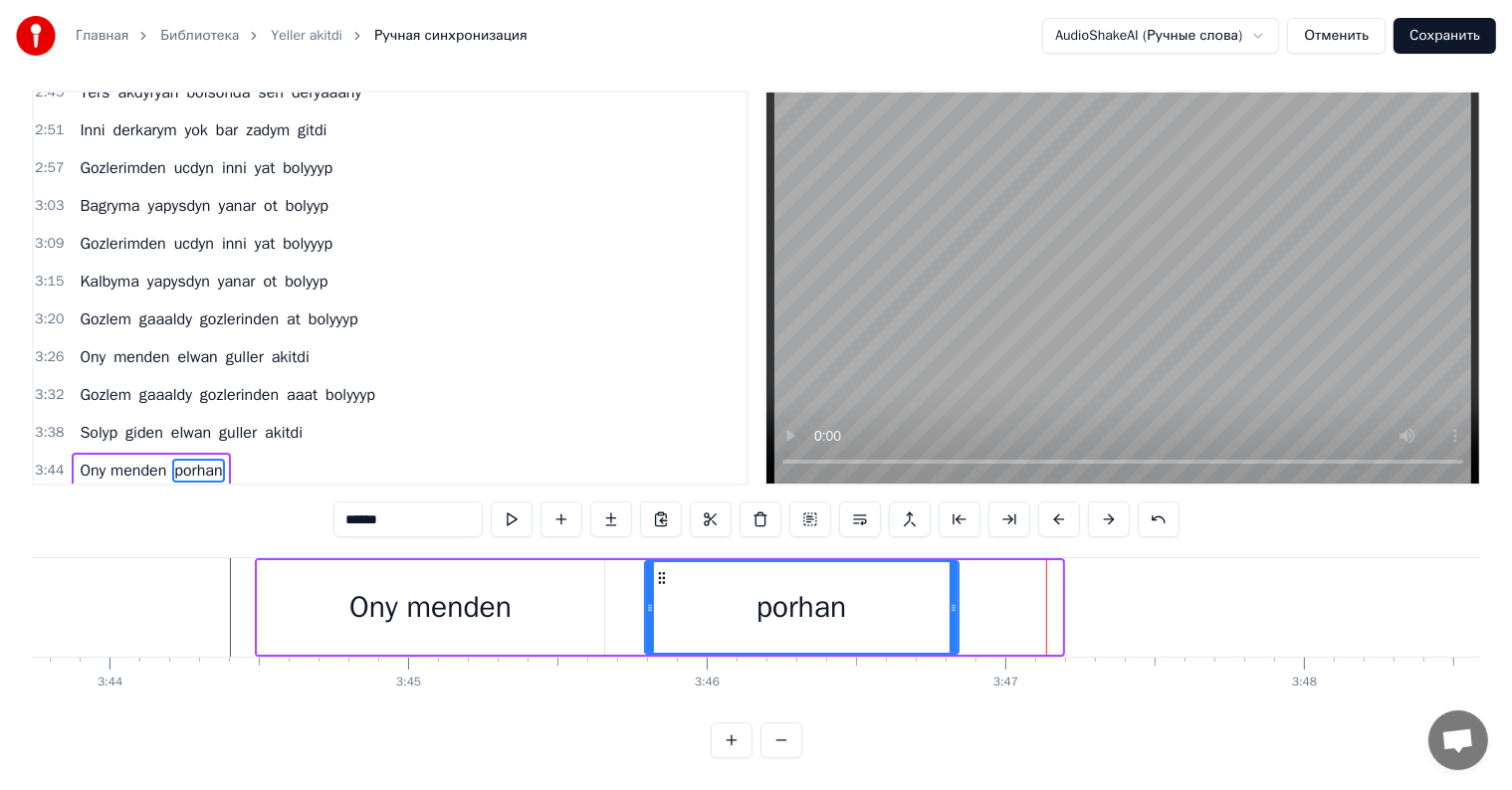 drag, startPoint x: 1055, startPoint y: 582, endPoint x: 952, endPoint y: 573, distance: 103.392456 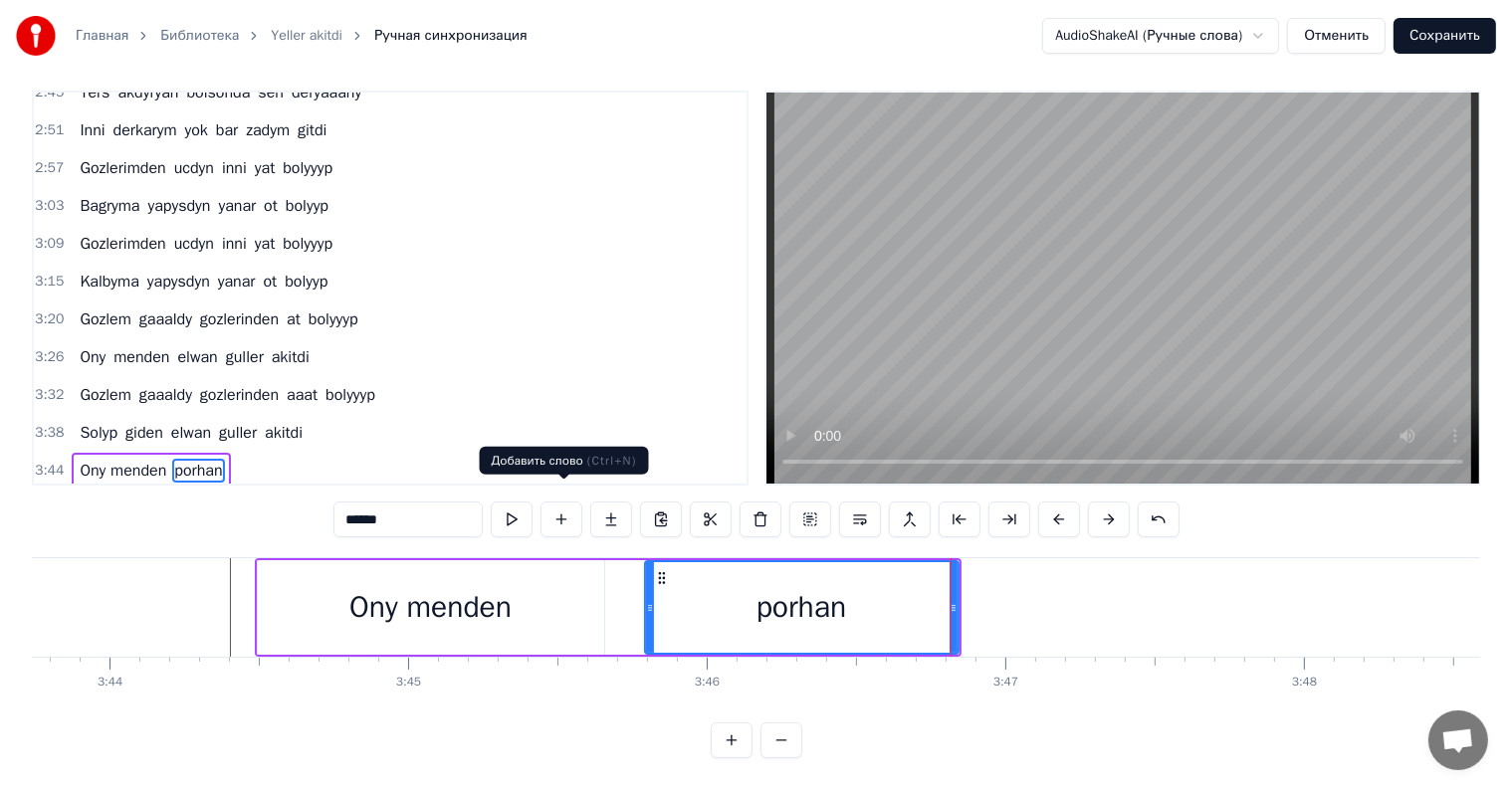 click at bounding box center [561, 519] 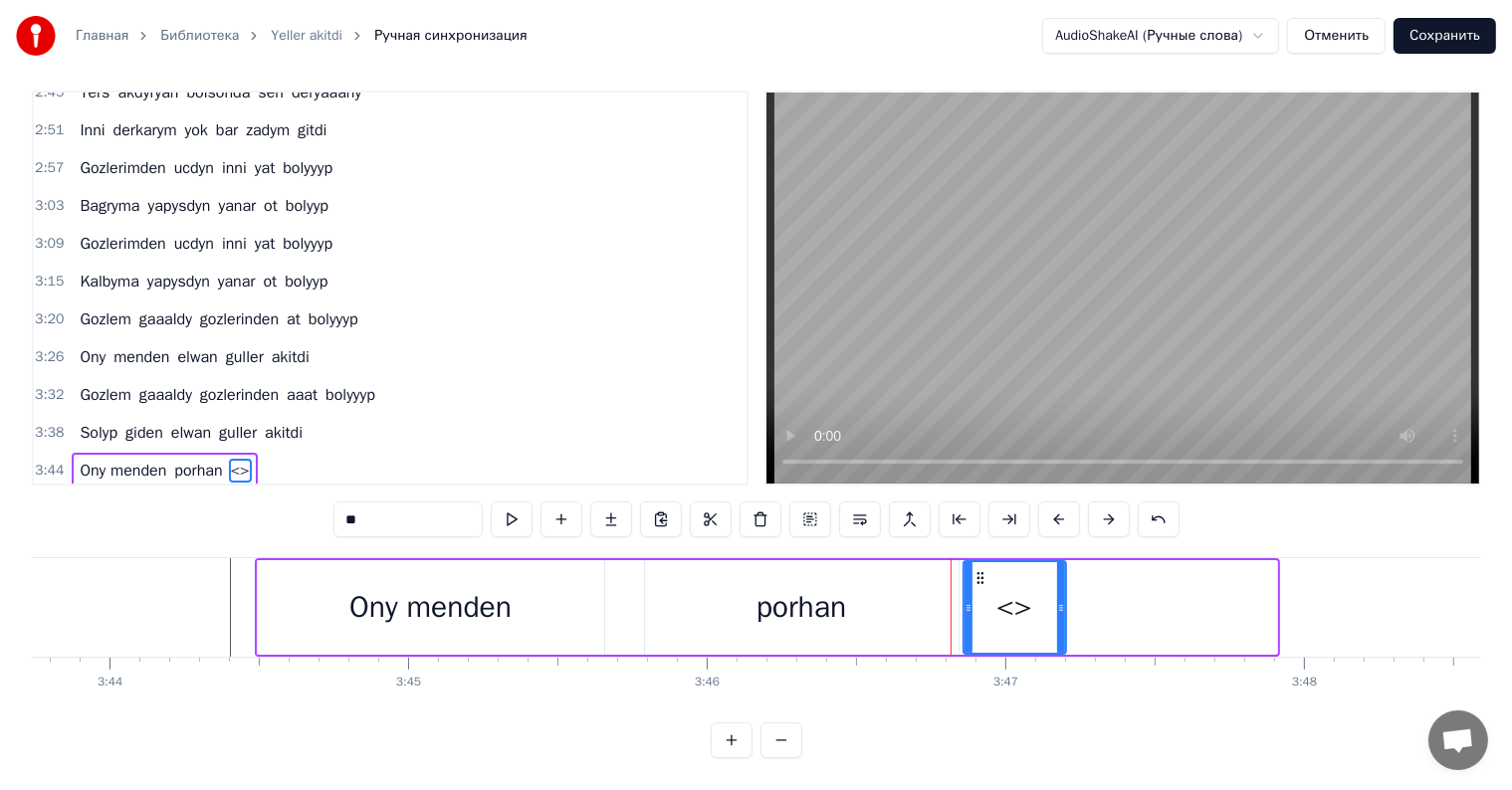 drag, startPoint x: 1272, startPoint y: 585, endPoint x: 1060, endPoint y: 588, distance: 212.02123 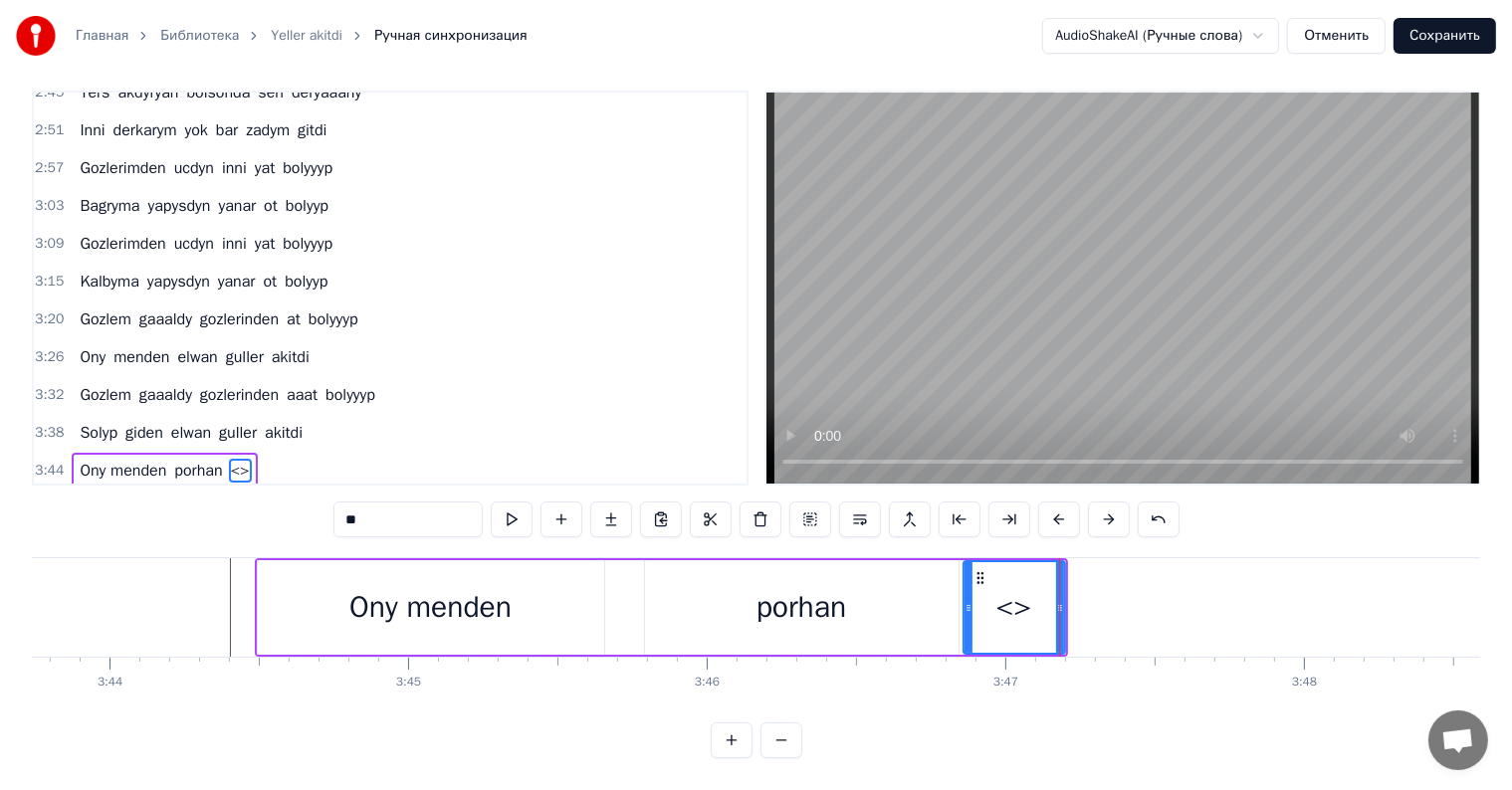 click on "**" at bounding box center [408, 519] 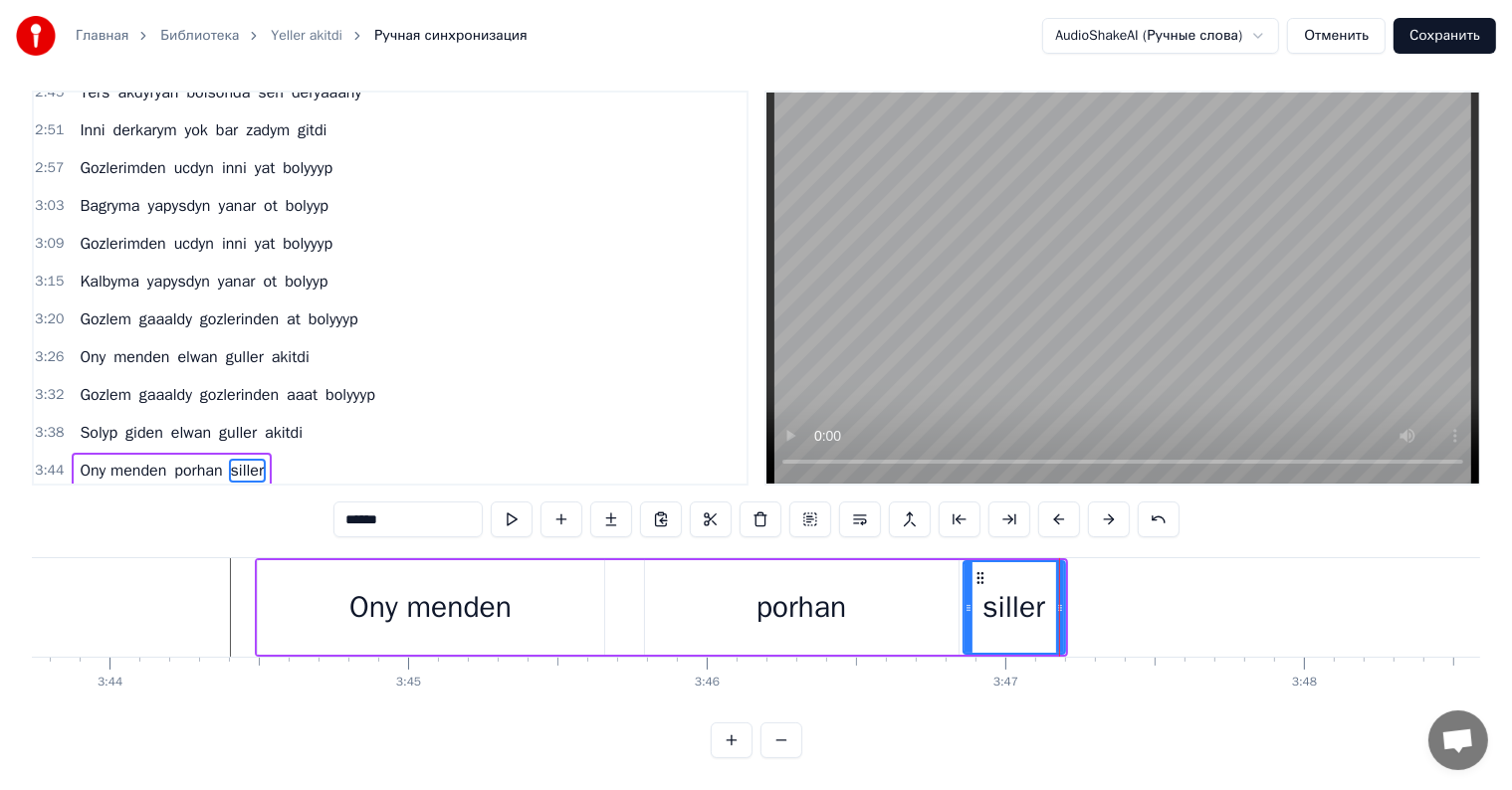 type on "******" 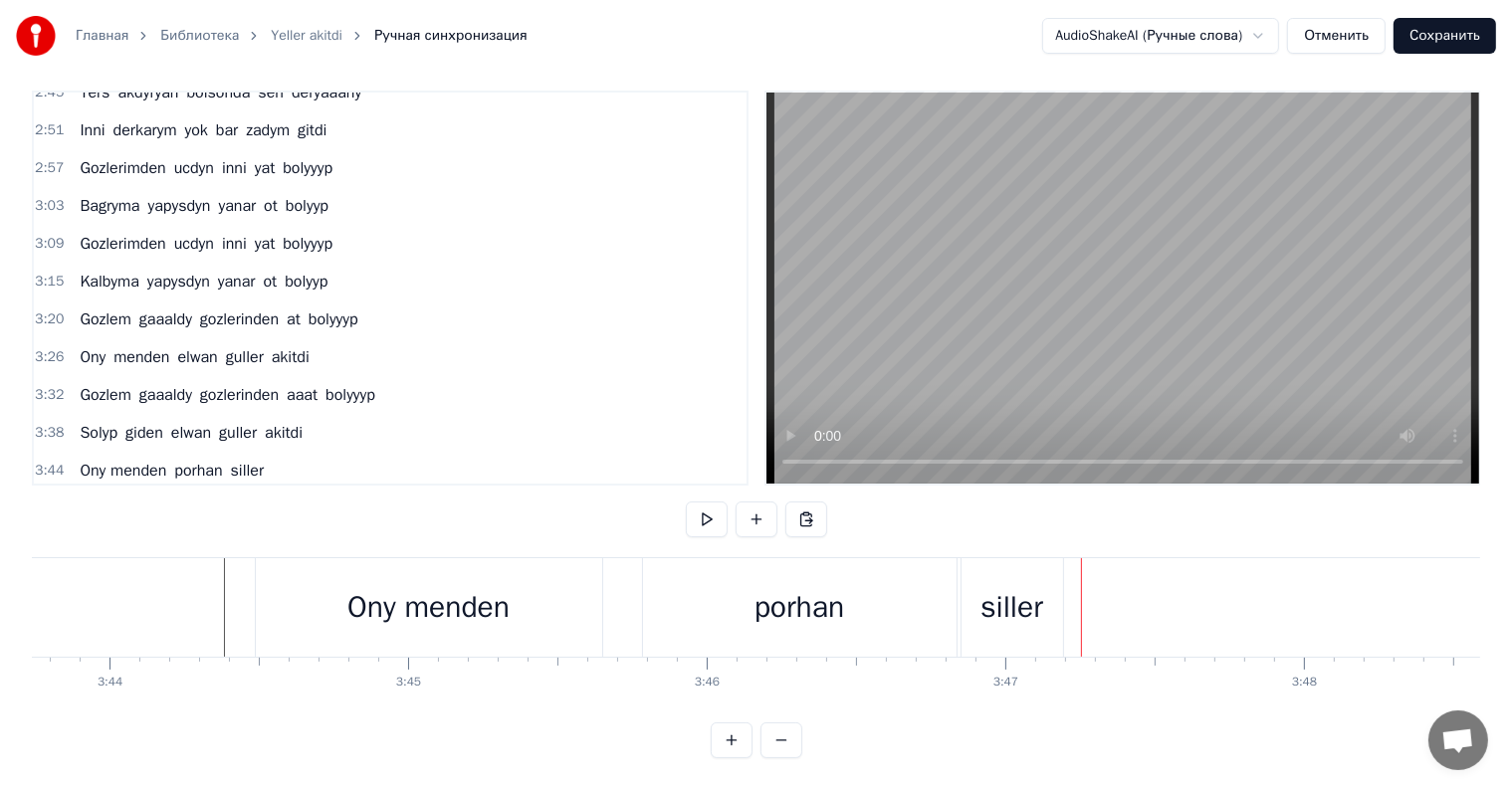 click on "siller" at bounding box center (1012, 607) 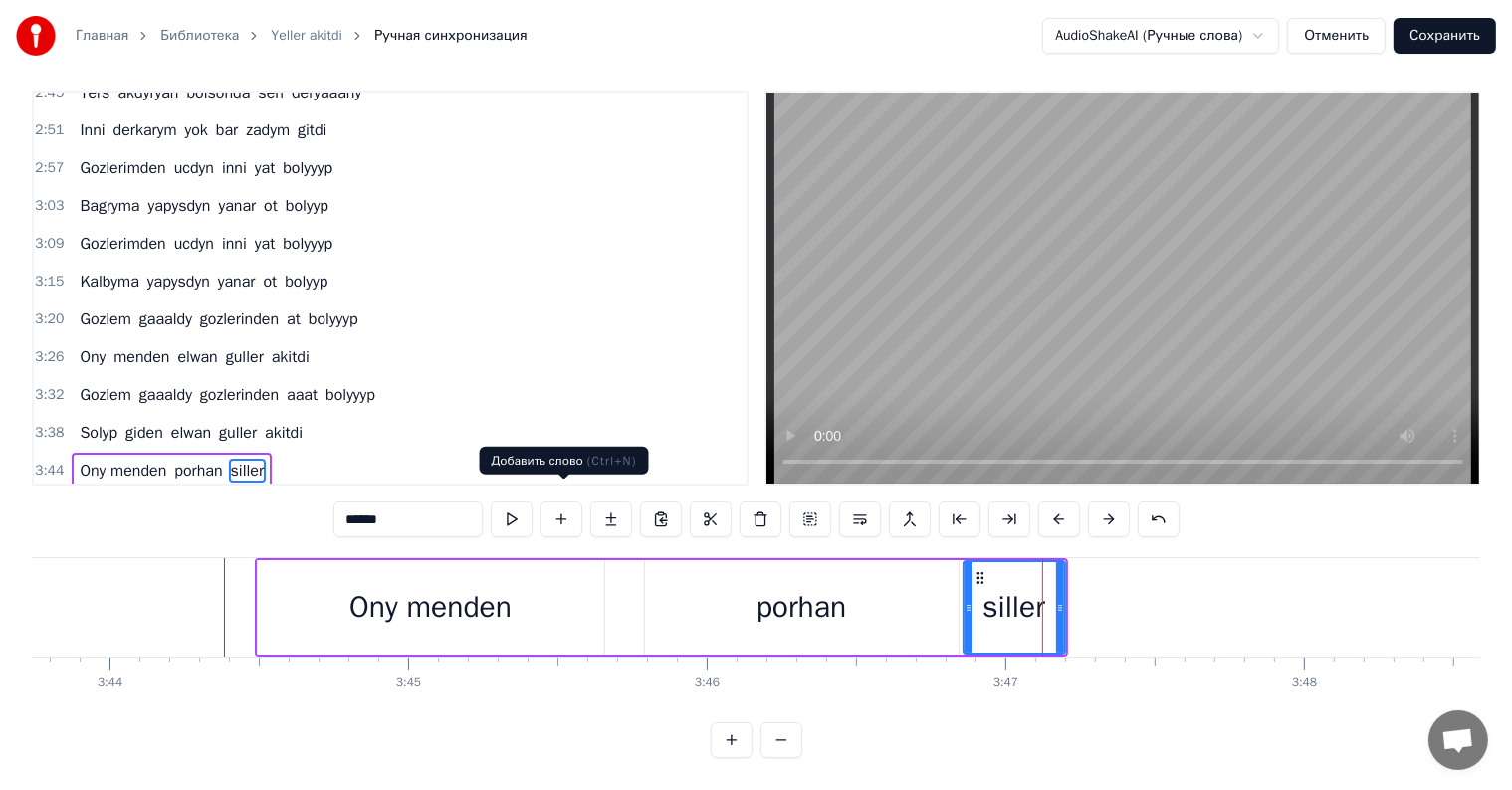 click at bounding box center [561, 519] 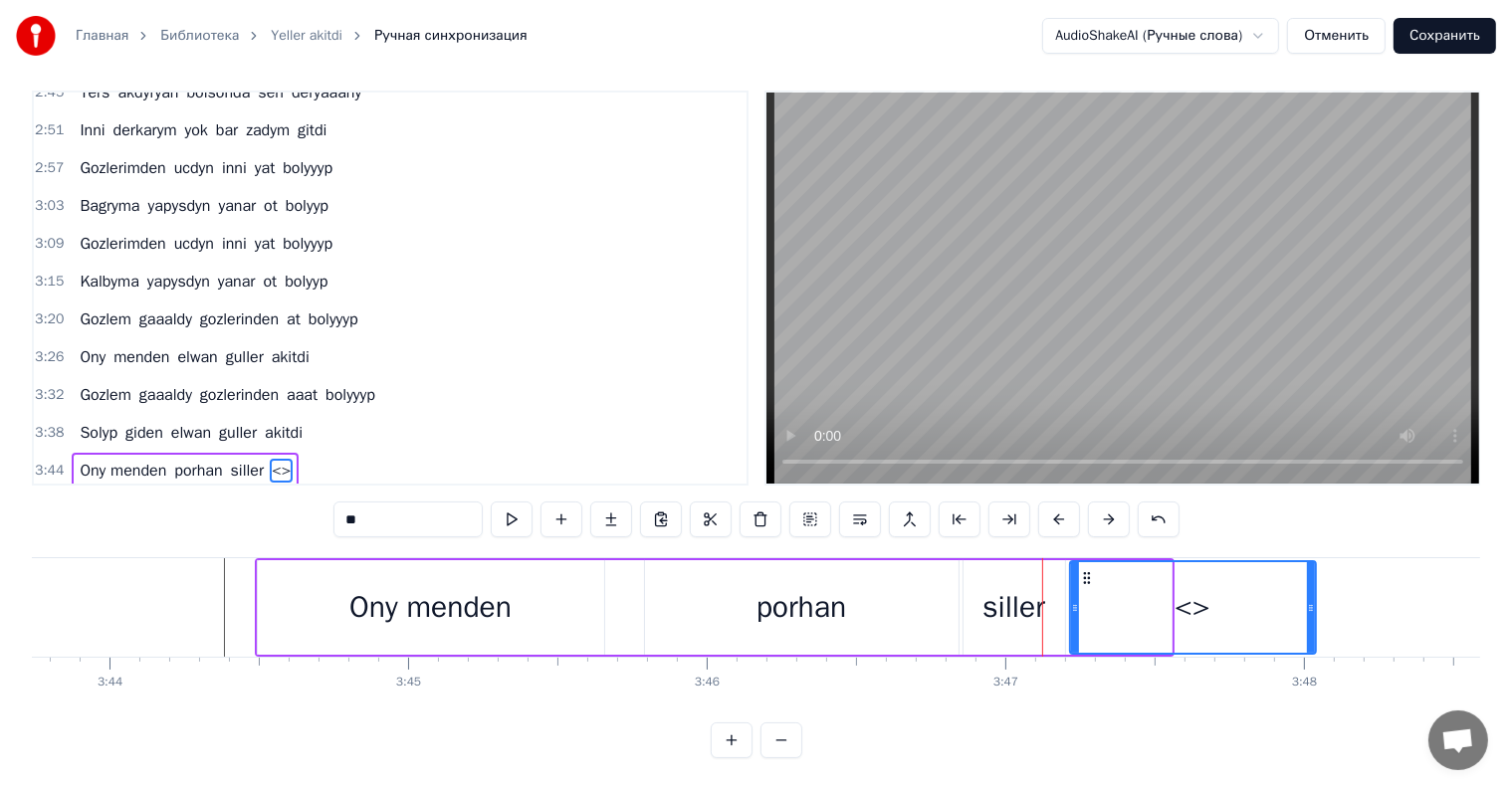 drag, startPoint x: 1167, startPoint y: 585, endPoint x: 1314, endPoint y: 585, distance: 147 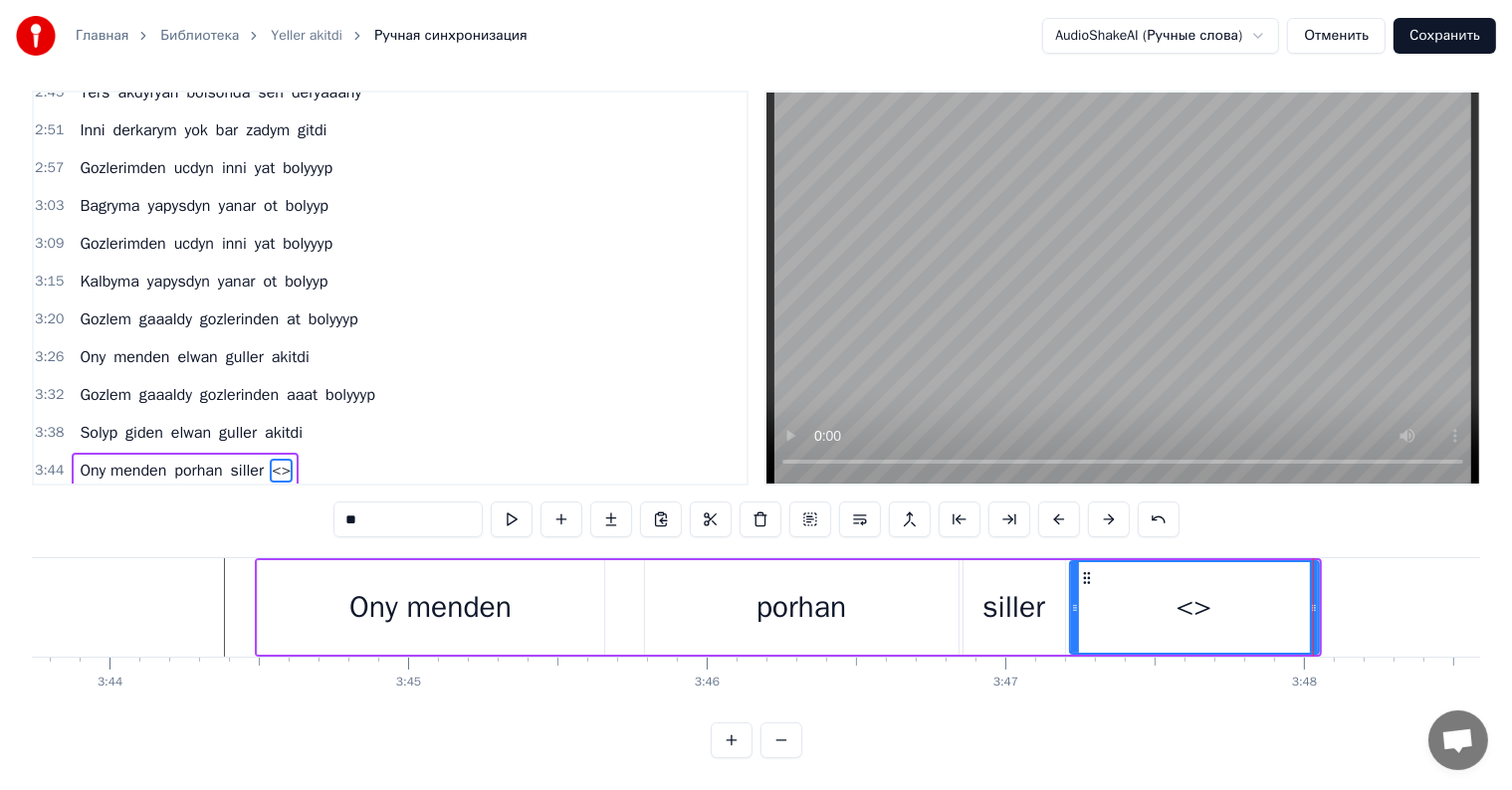 click on "**" at bounding box center [408, 519] 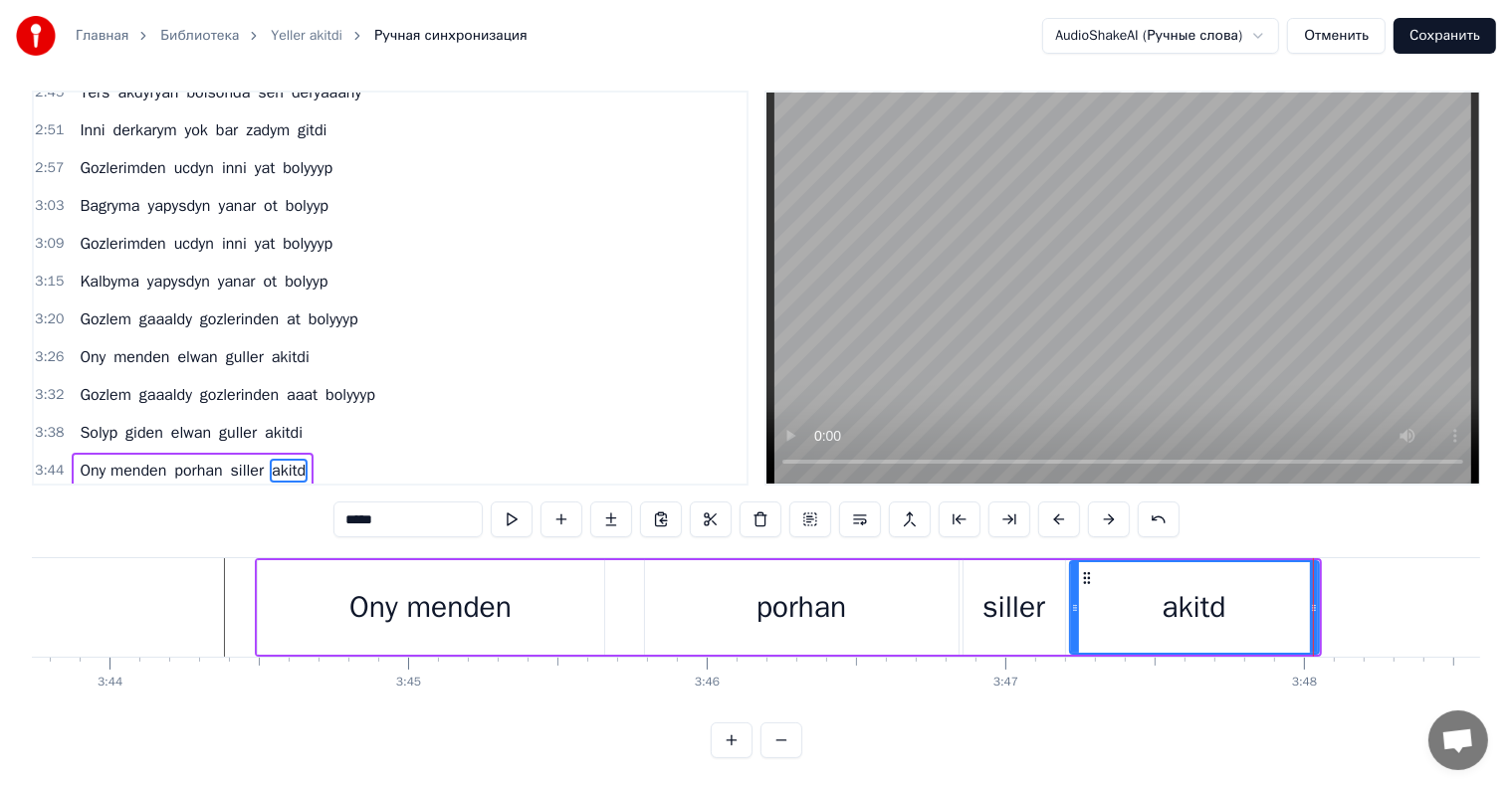 type on "******" 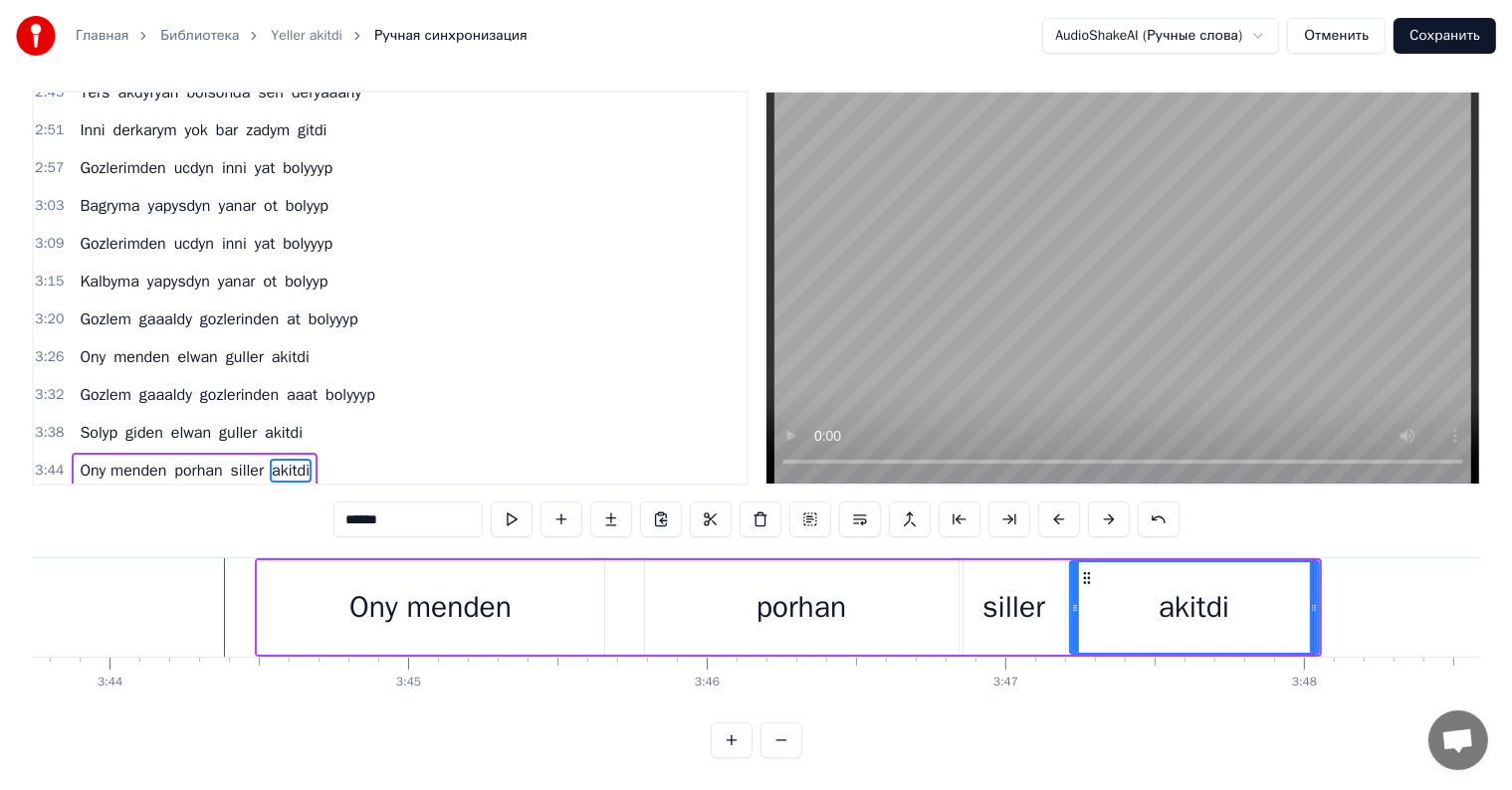 click at bounding box center [-30636, 607] 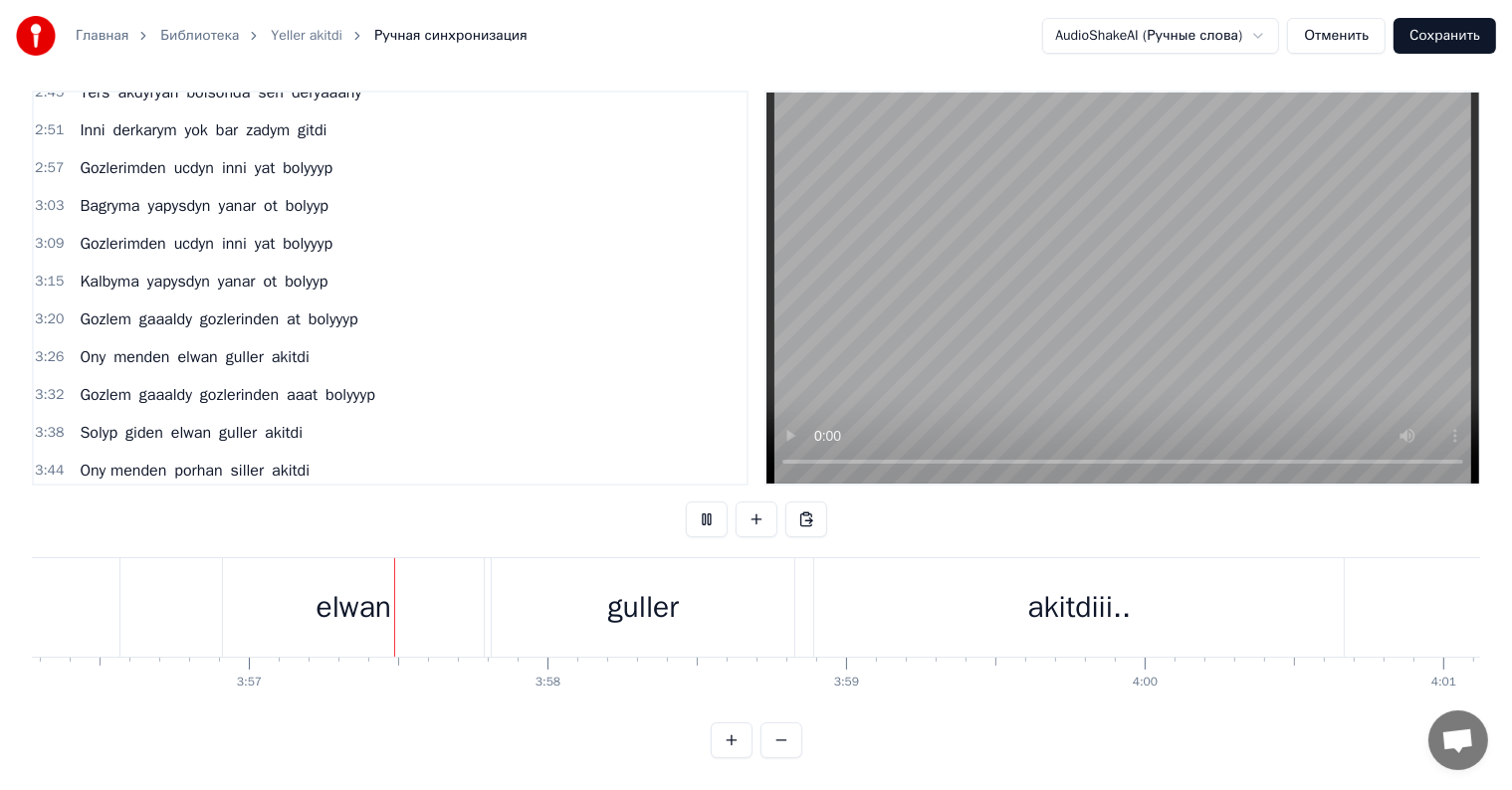 scroll, scrollTop: 0, scrollLeft: 70581, axis: horizontal 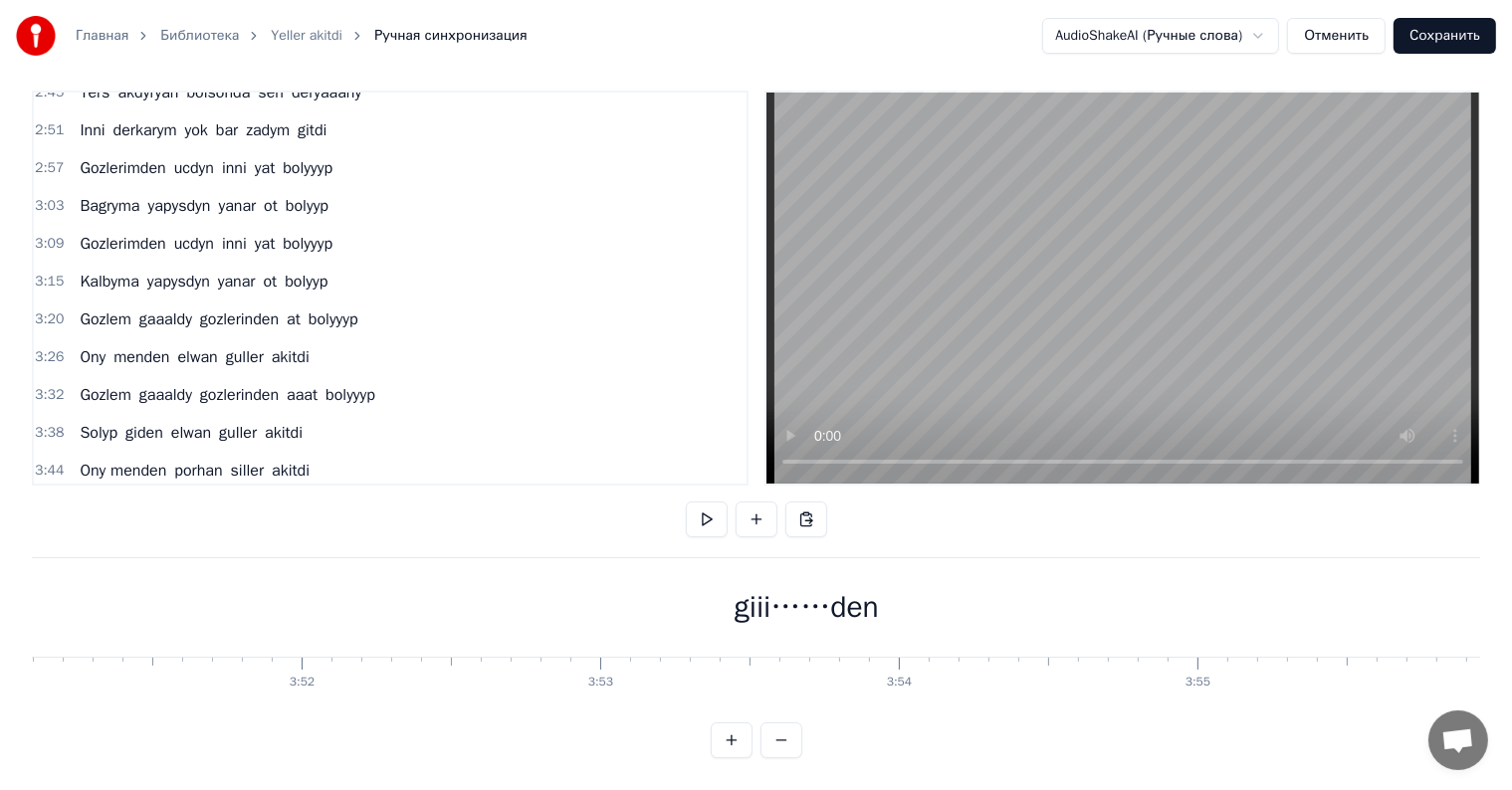 click on "giii……den" at bounding box center (806, 607) 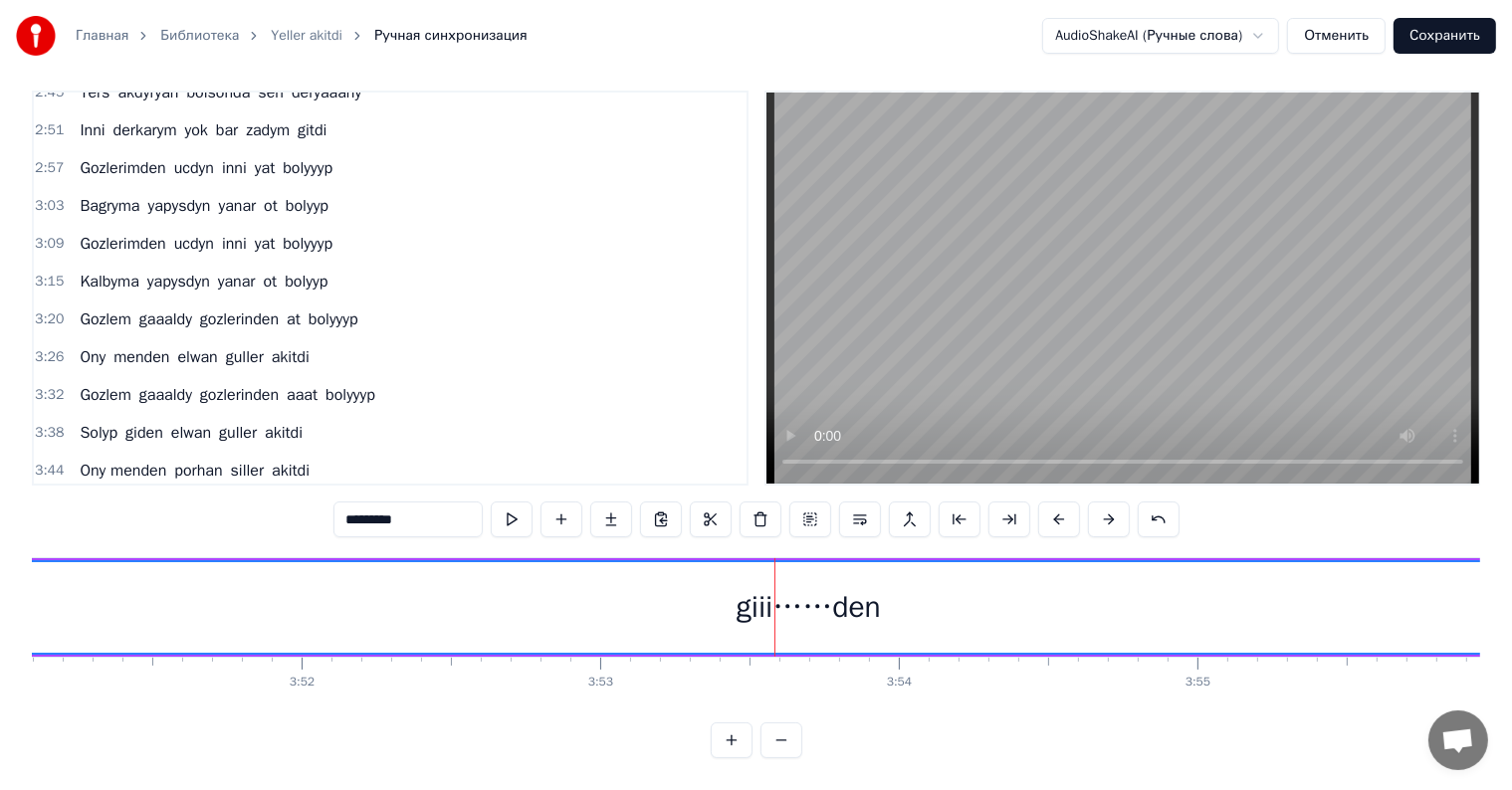 click on "*********" at bounding box center (408, 519) 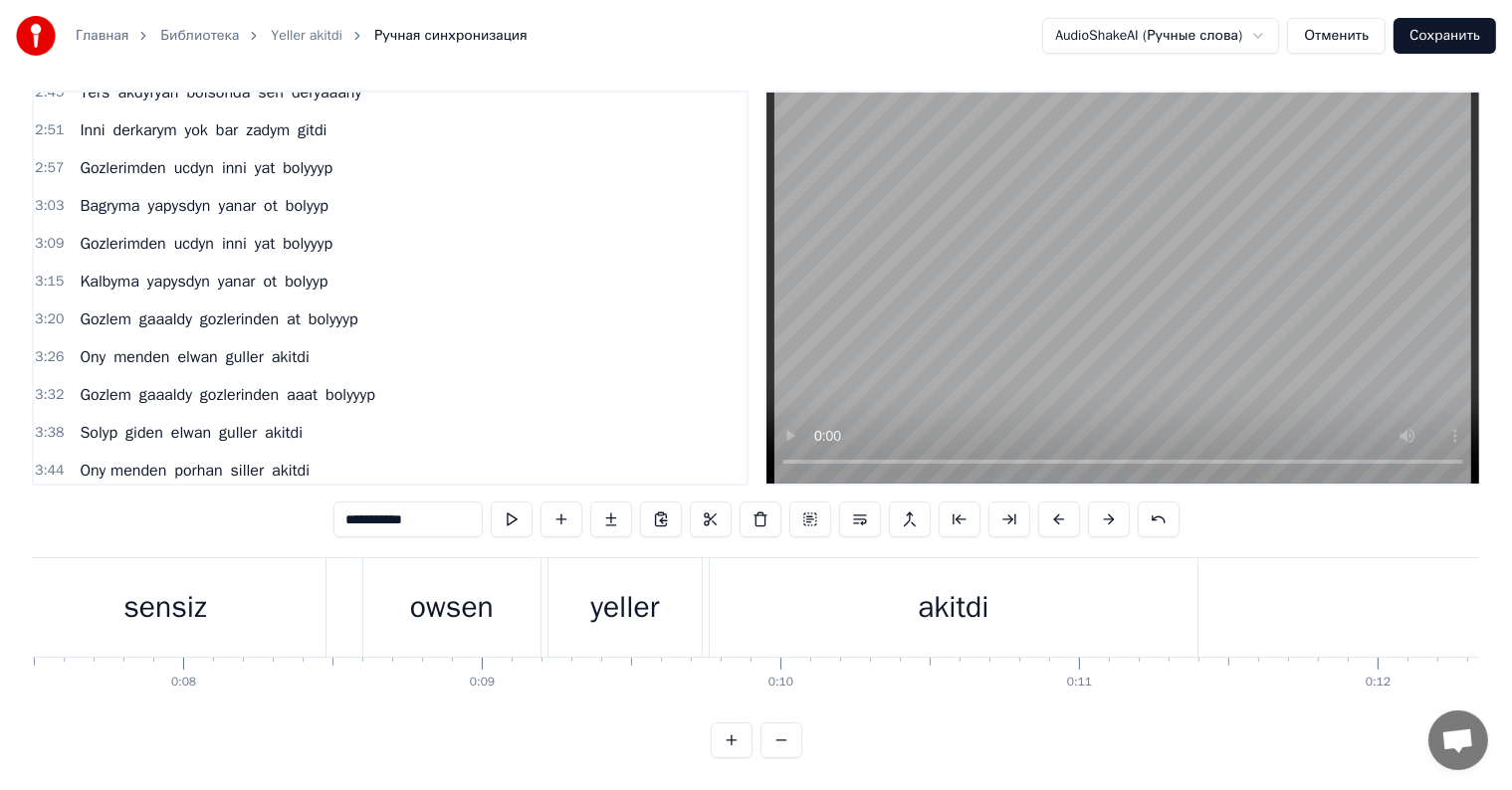 scroll, scrollTop: 0, scrollLeft: 0, axis: both 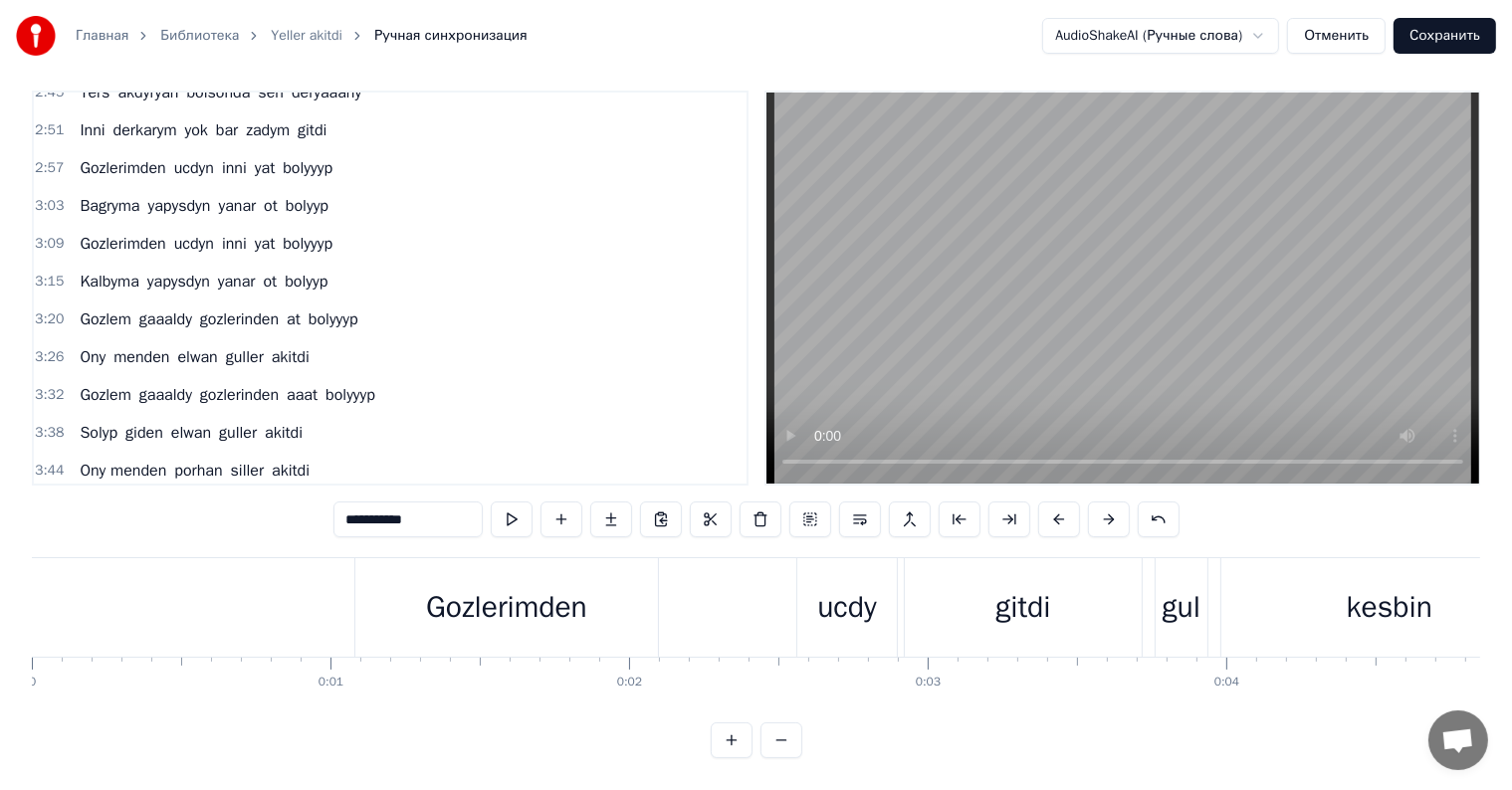 type on "**********" 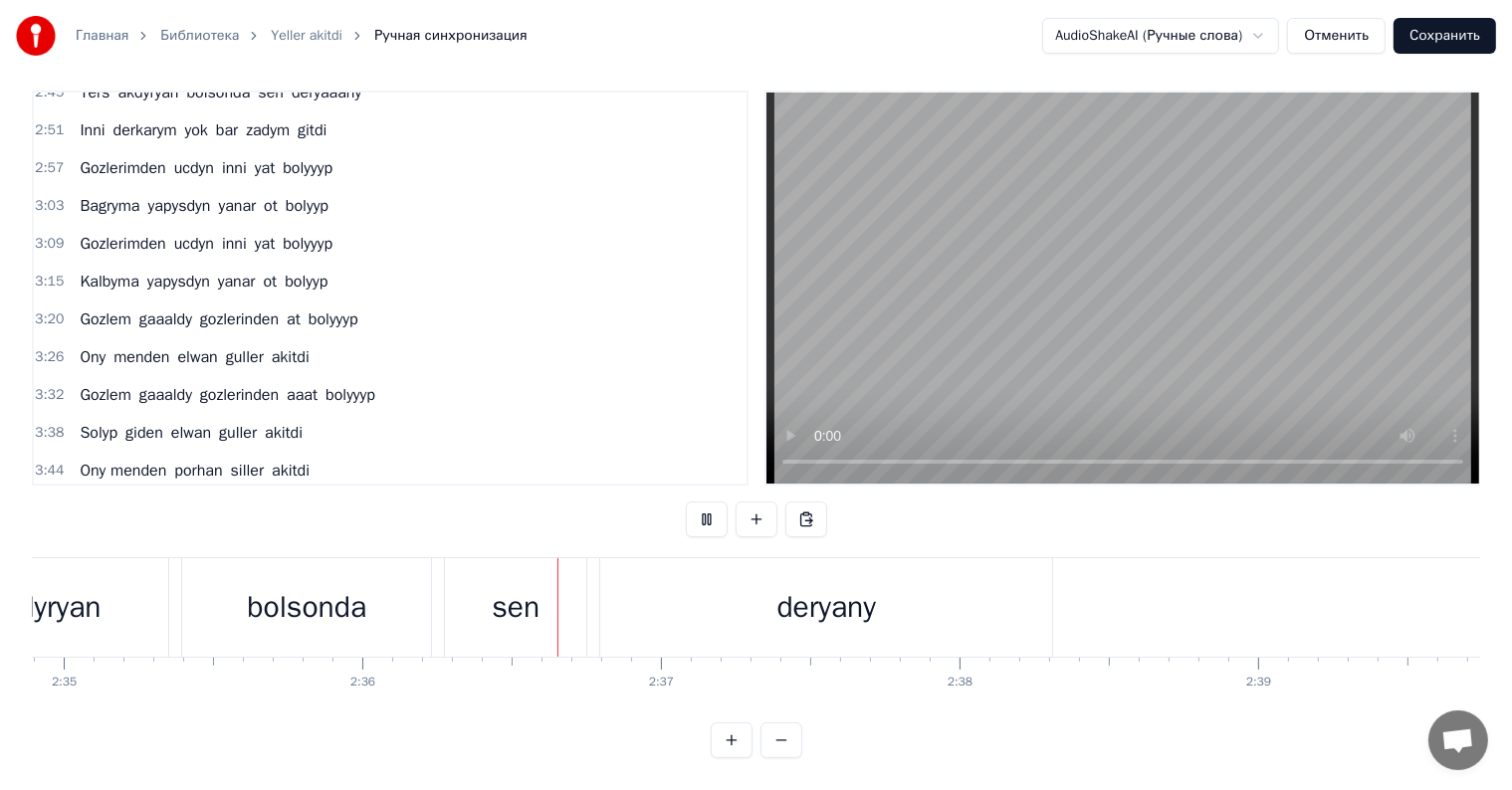 scroll, scrollTop: 0, scrollLeft: 46449, axis: horizontal 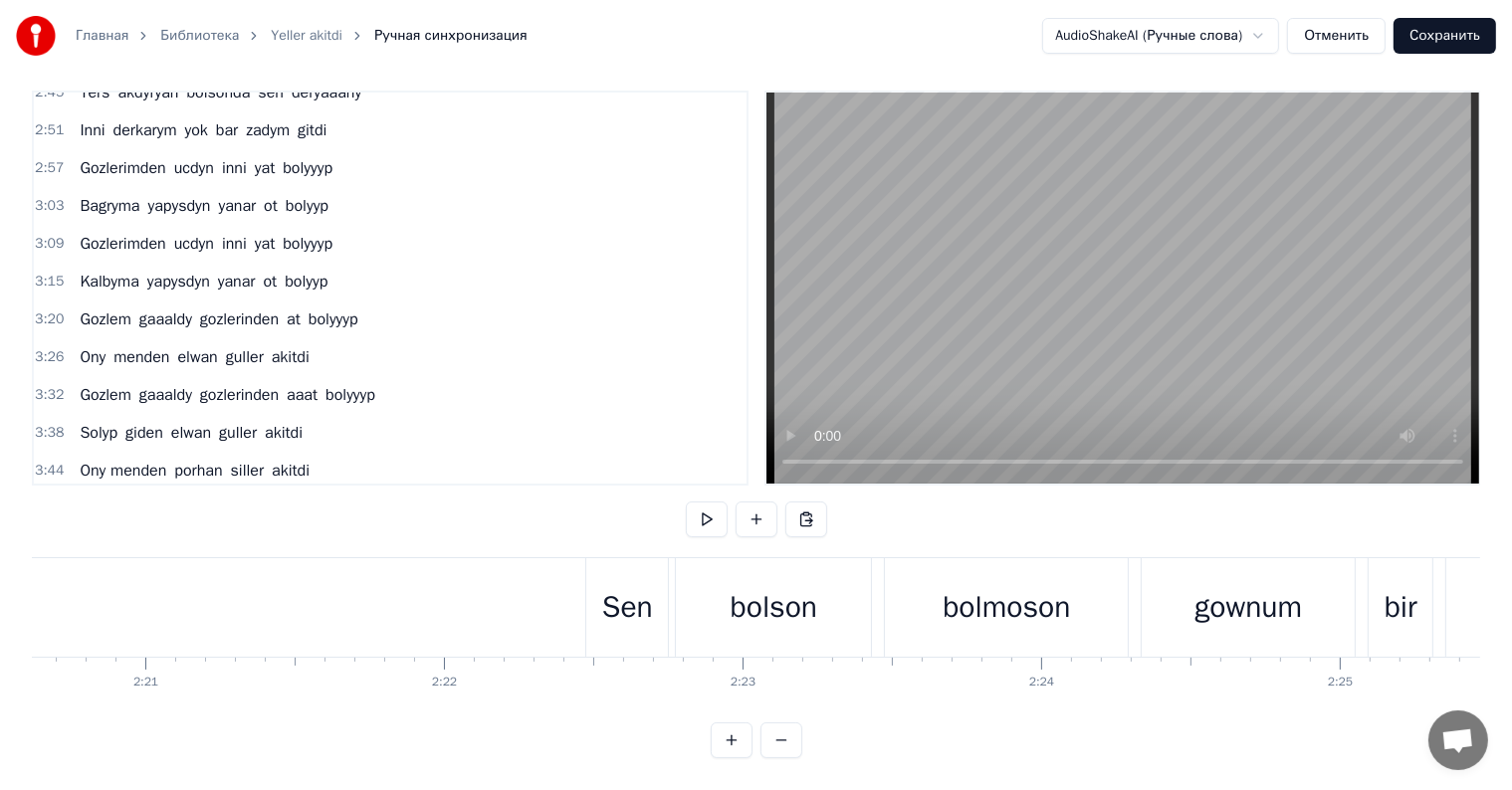 click on "bolson" at bounding box center [773, 607] 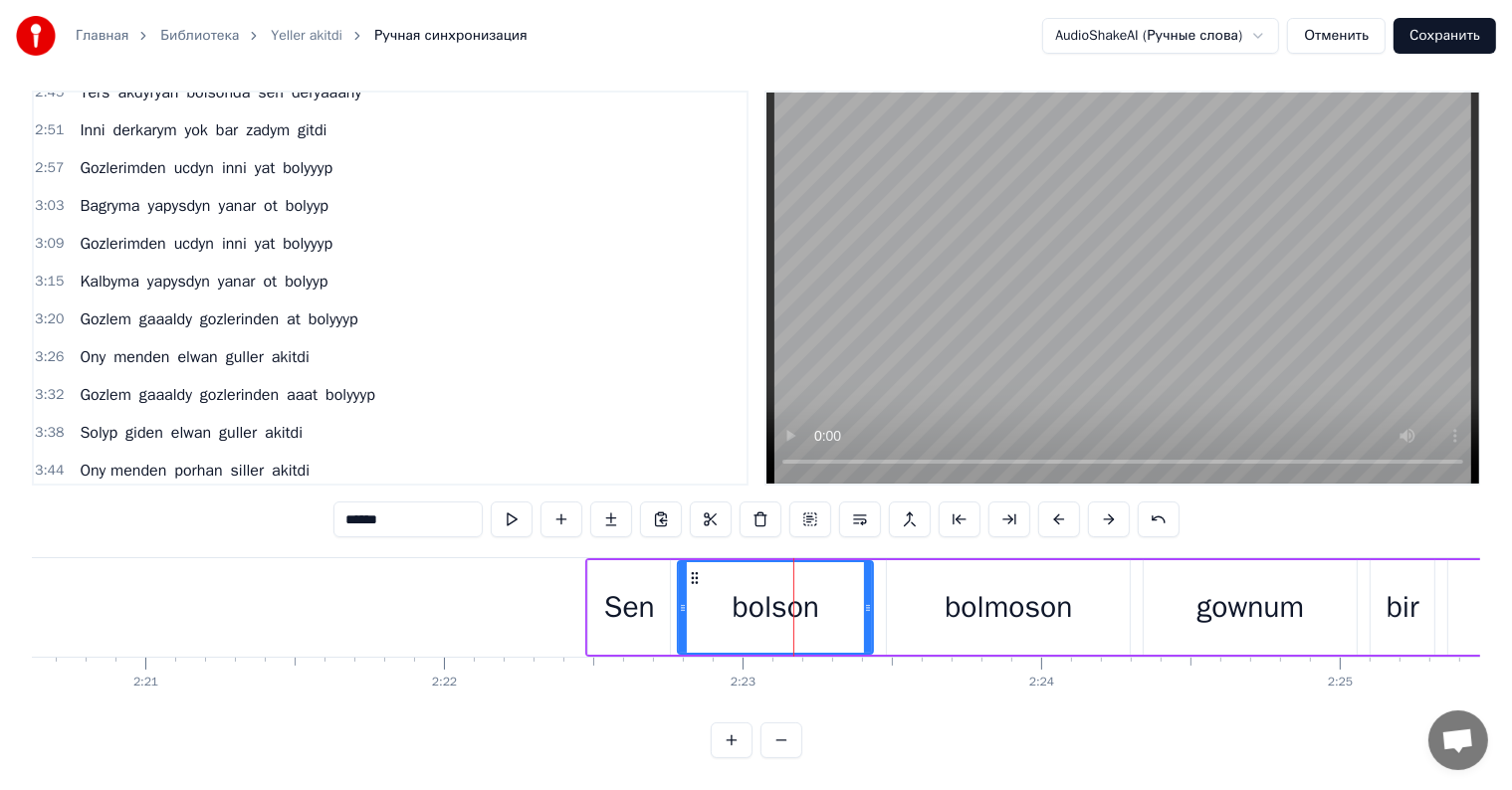 scroll, scrollTop: 0, scrollLeft: 0, axis: both 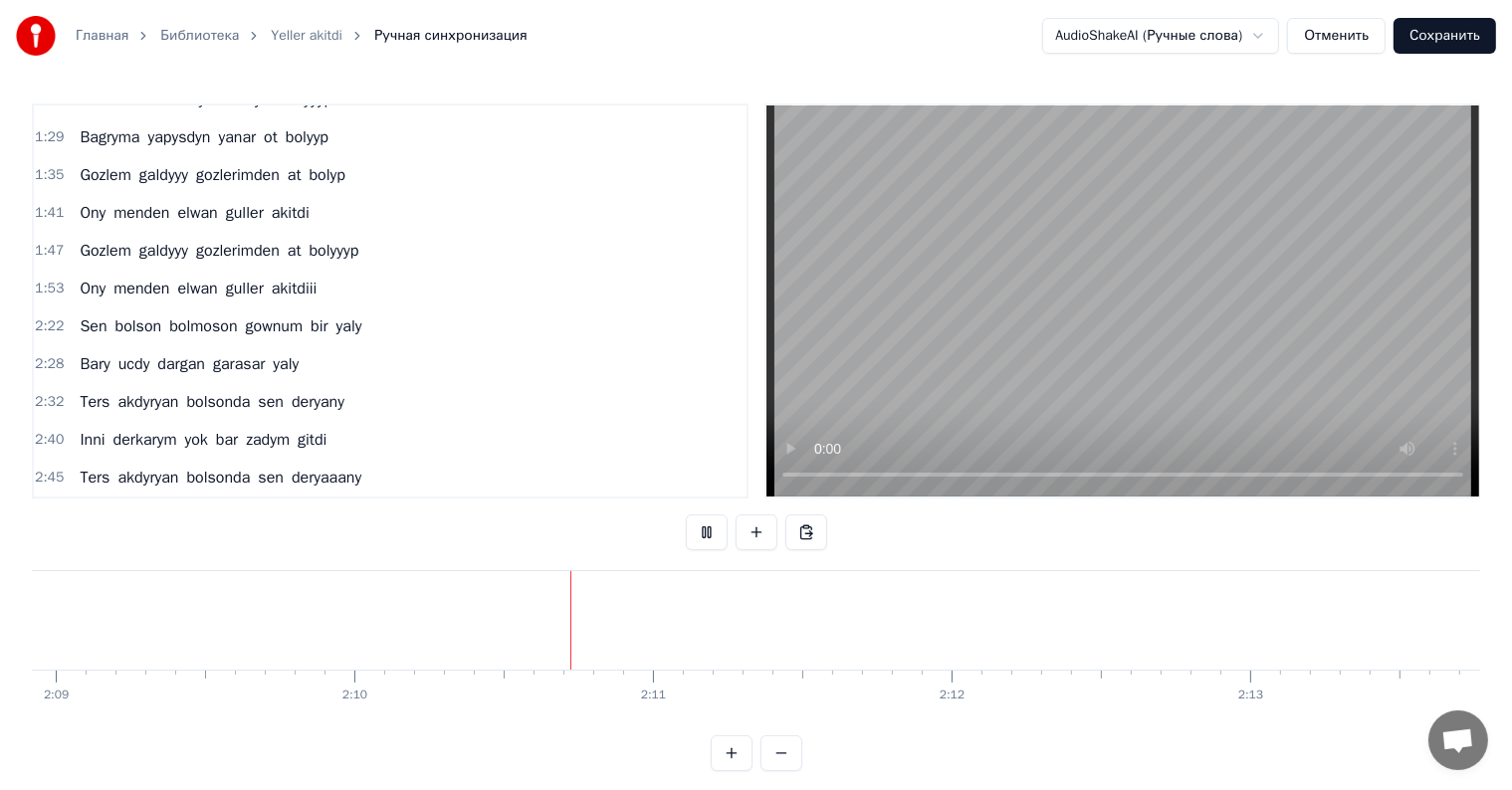 click on "bolsonda" at bounding box center [218, 402] 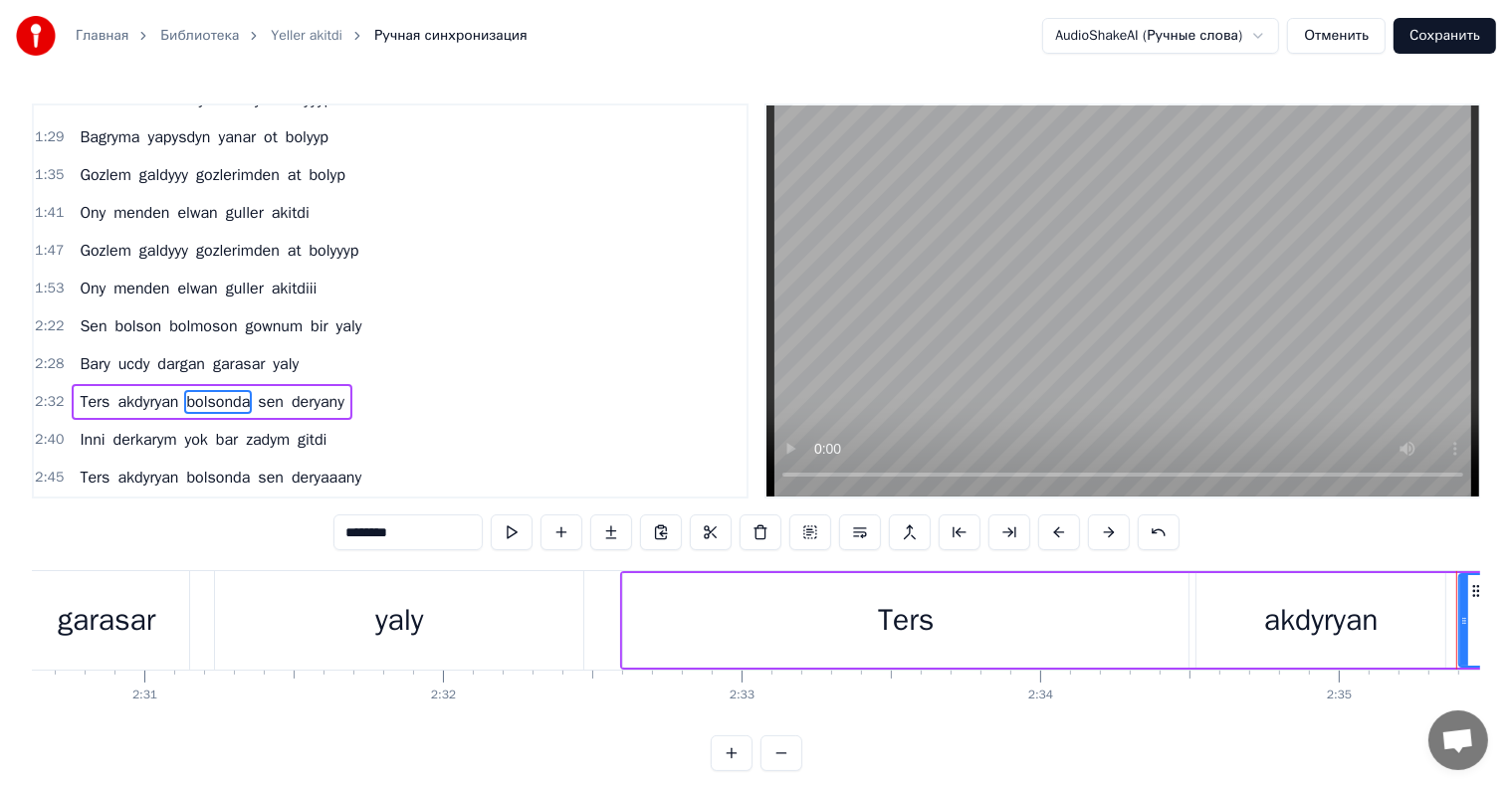 scroll, scrollTop: 0, scrollLeft: 46303, axis: horizontal 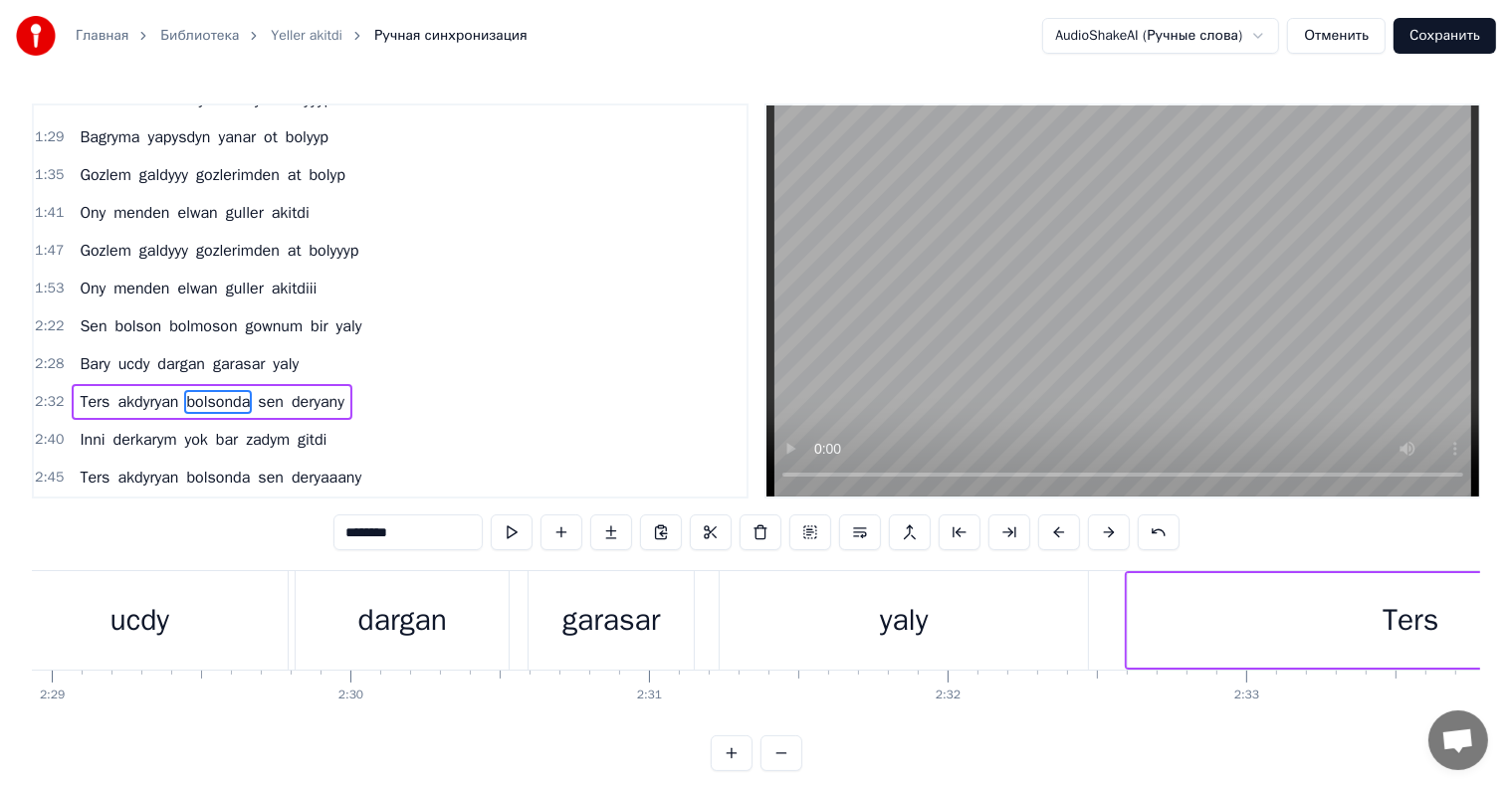 click on "garasar" at bounding box center [611, 620] 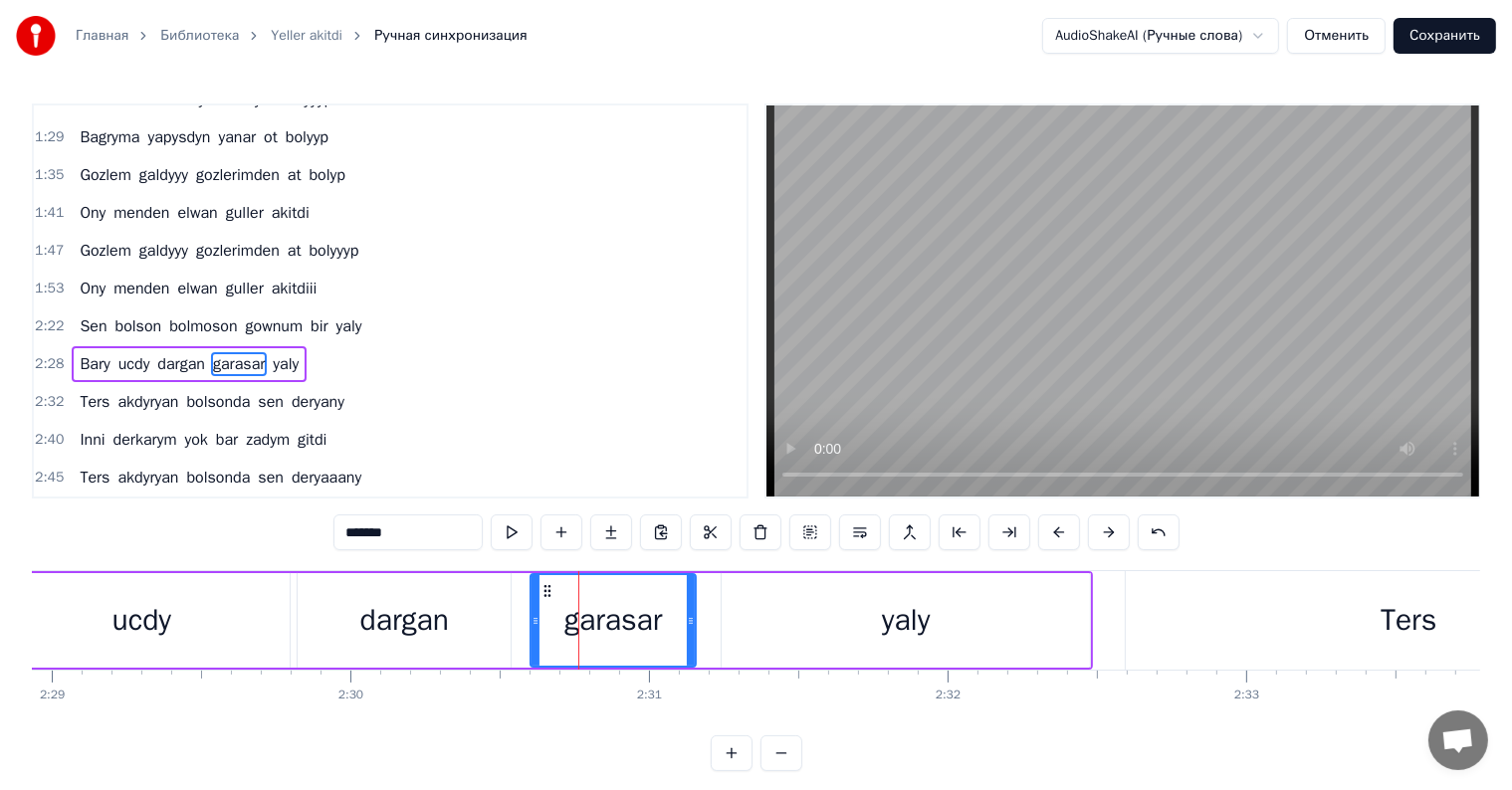 scroll, scrollTop: 591, scrollLeft: 0, axis: vertical 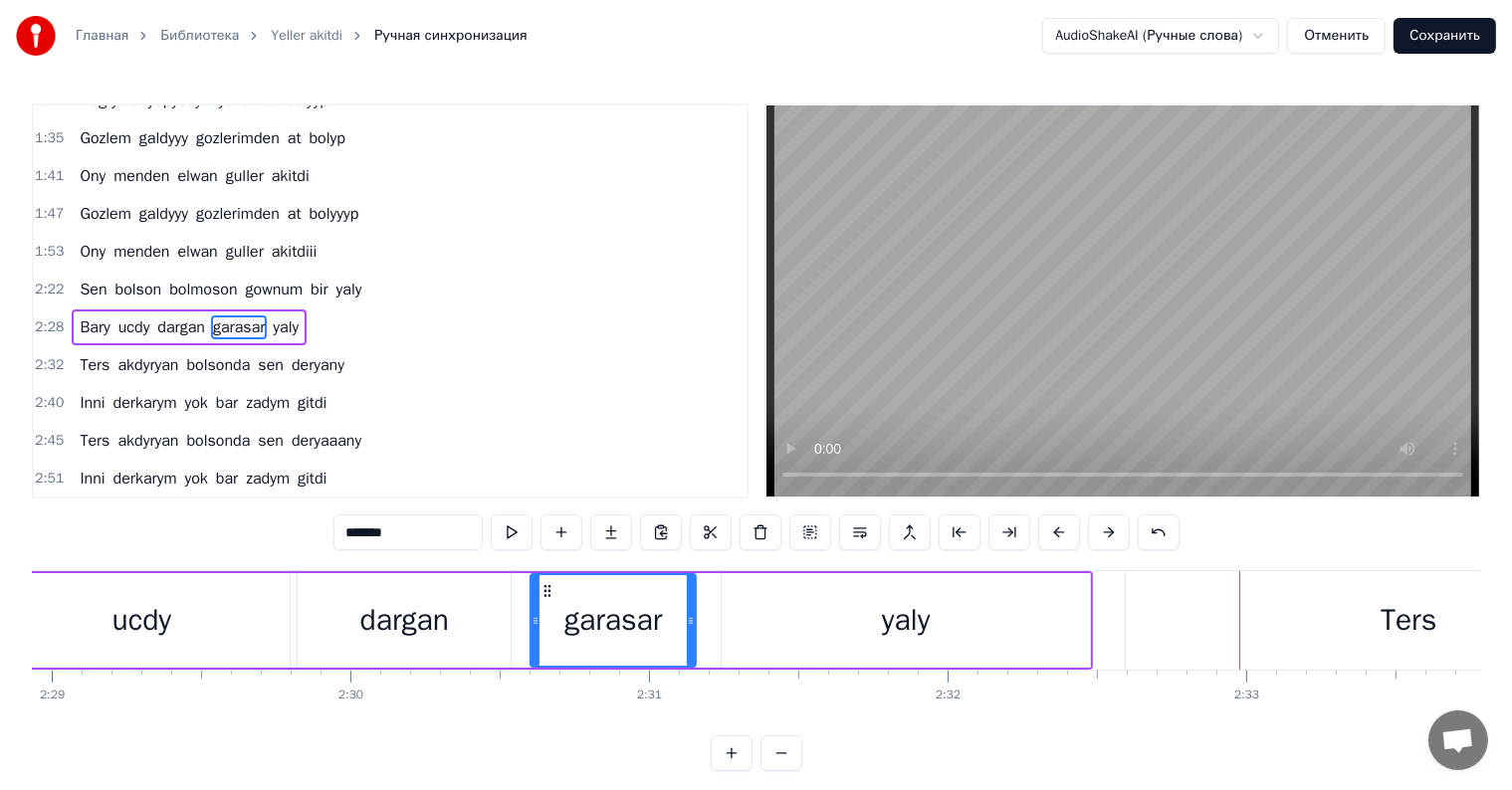 click on "dargan" at bounding box center (404, 620) 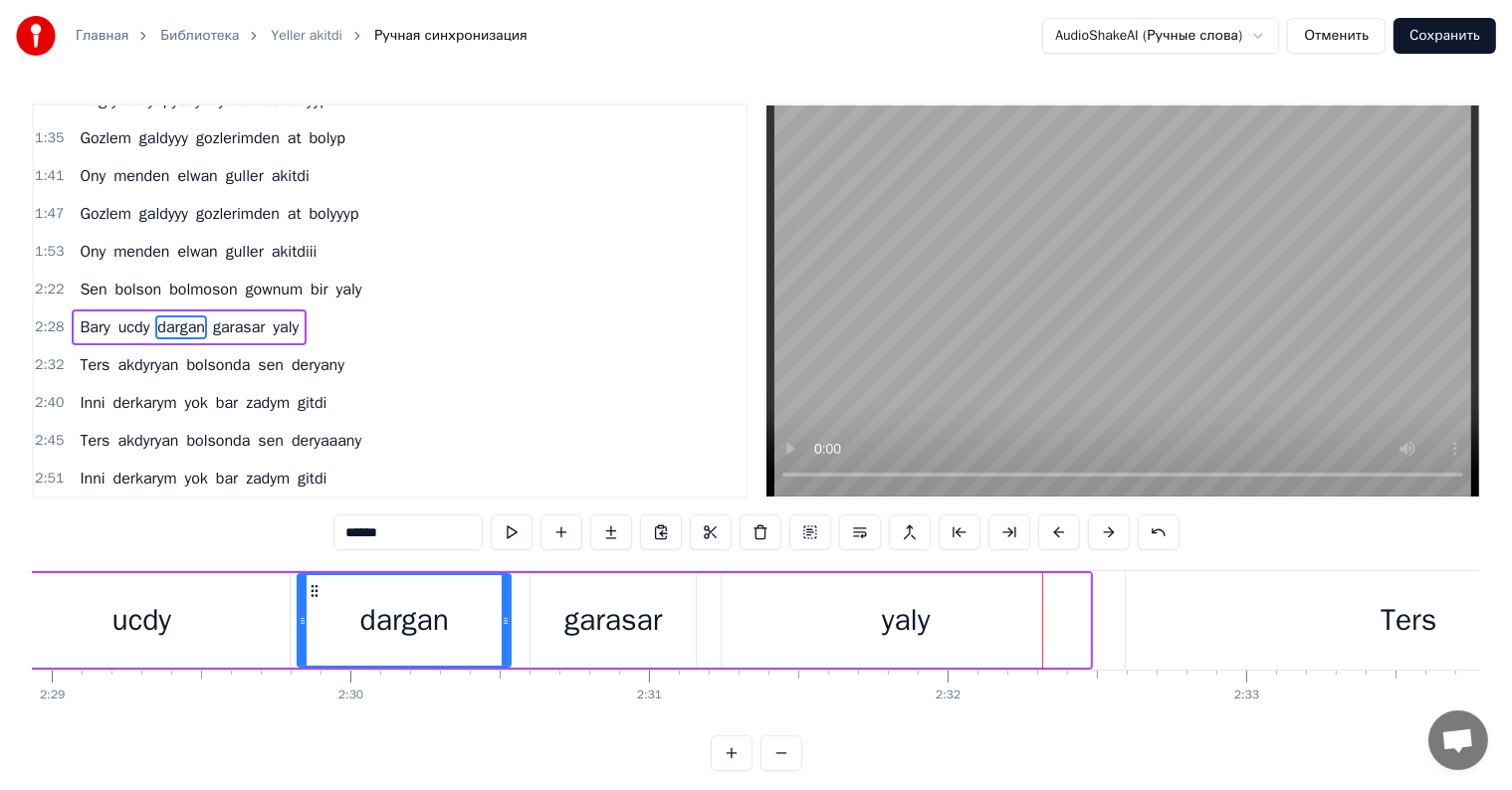 click on "yaly" at bounding box center (906, 620) 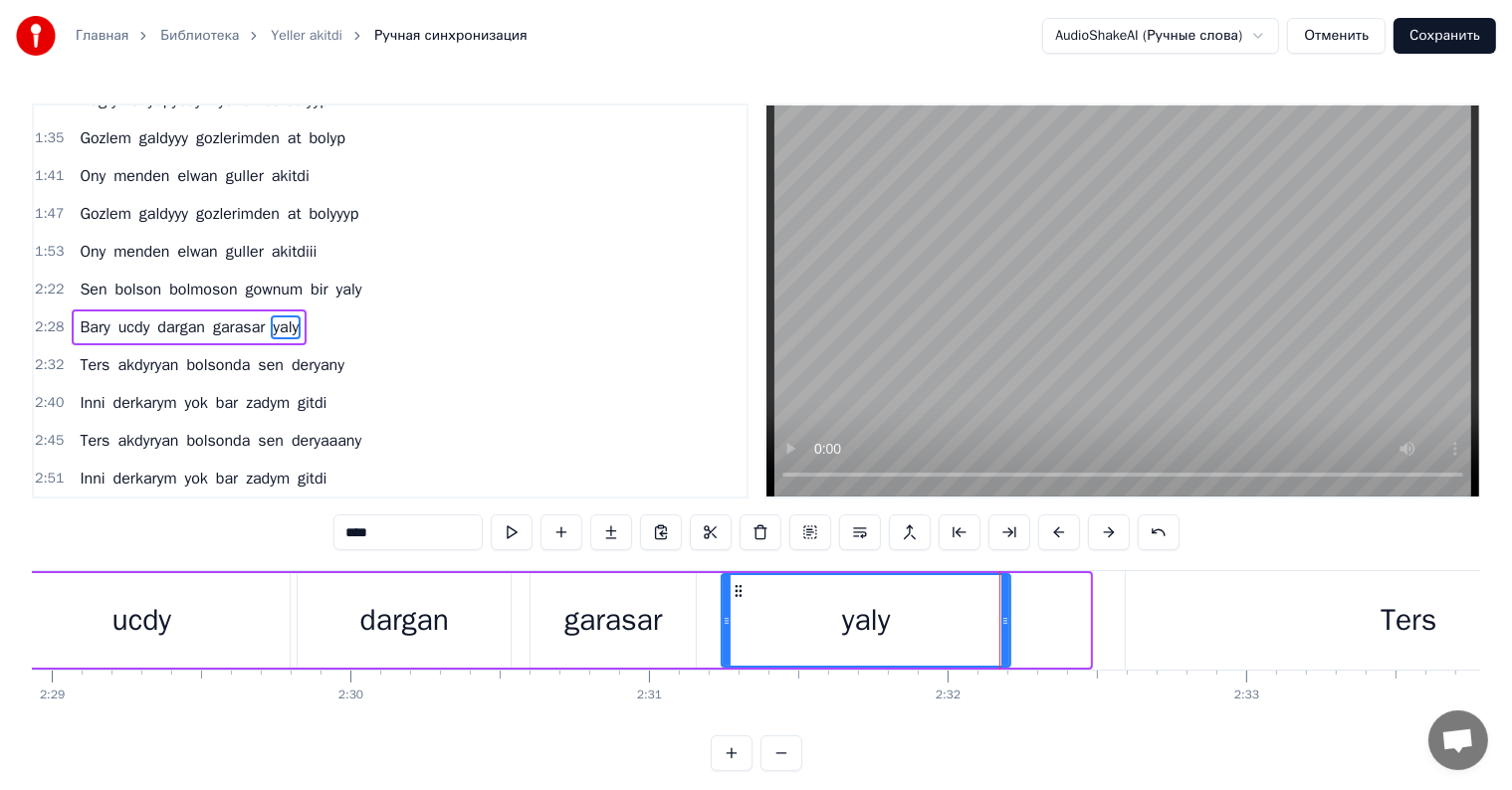 drag, startPoint x: 1082, startPoint y: 620, endPoint x: 1002, endPoint y: 647, distance: 84.4334 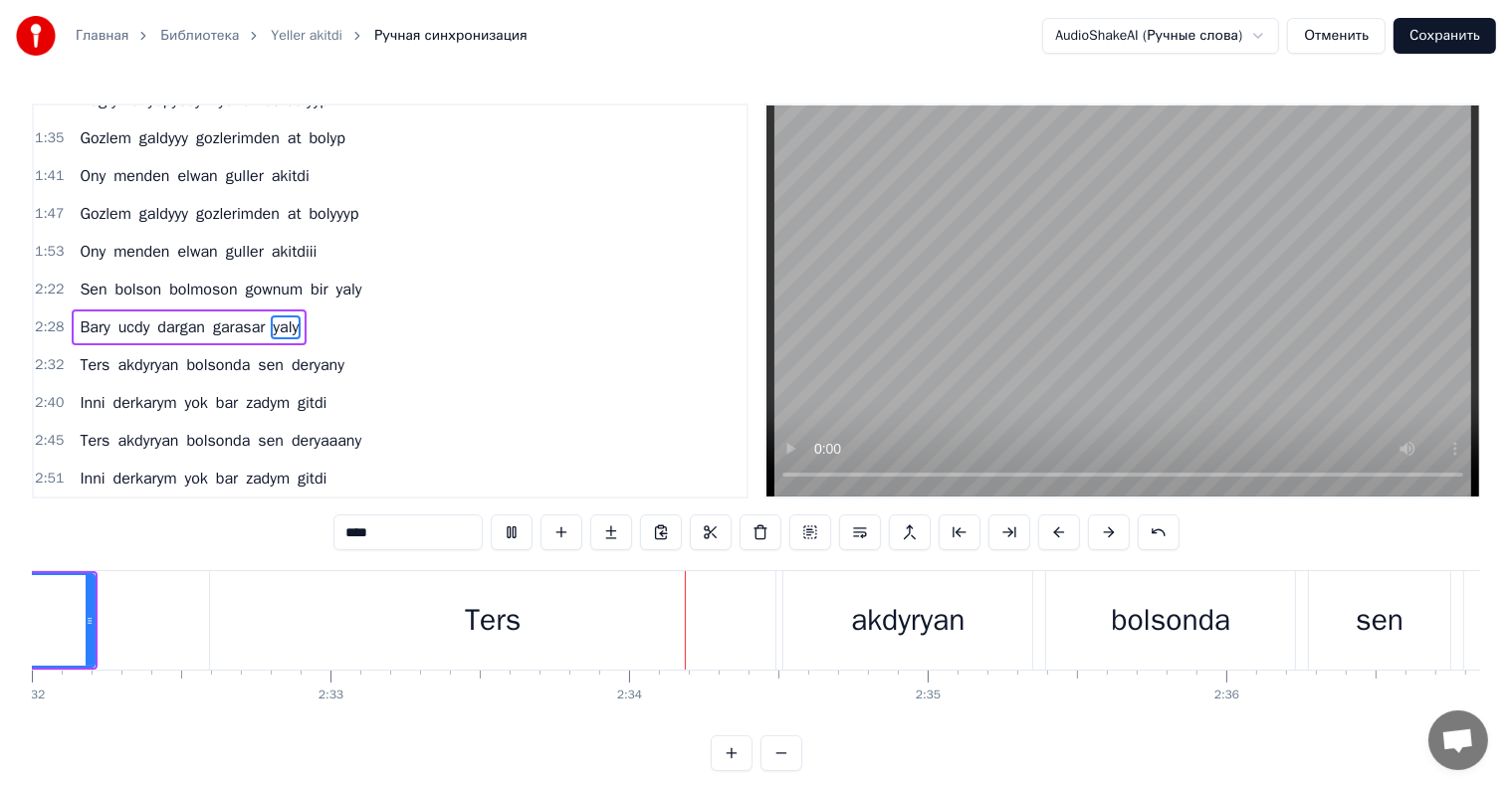 scroll, scrollTop: 0, scrollLeft: 45744, axis: horizontal 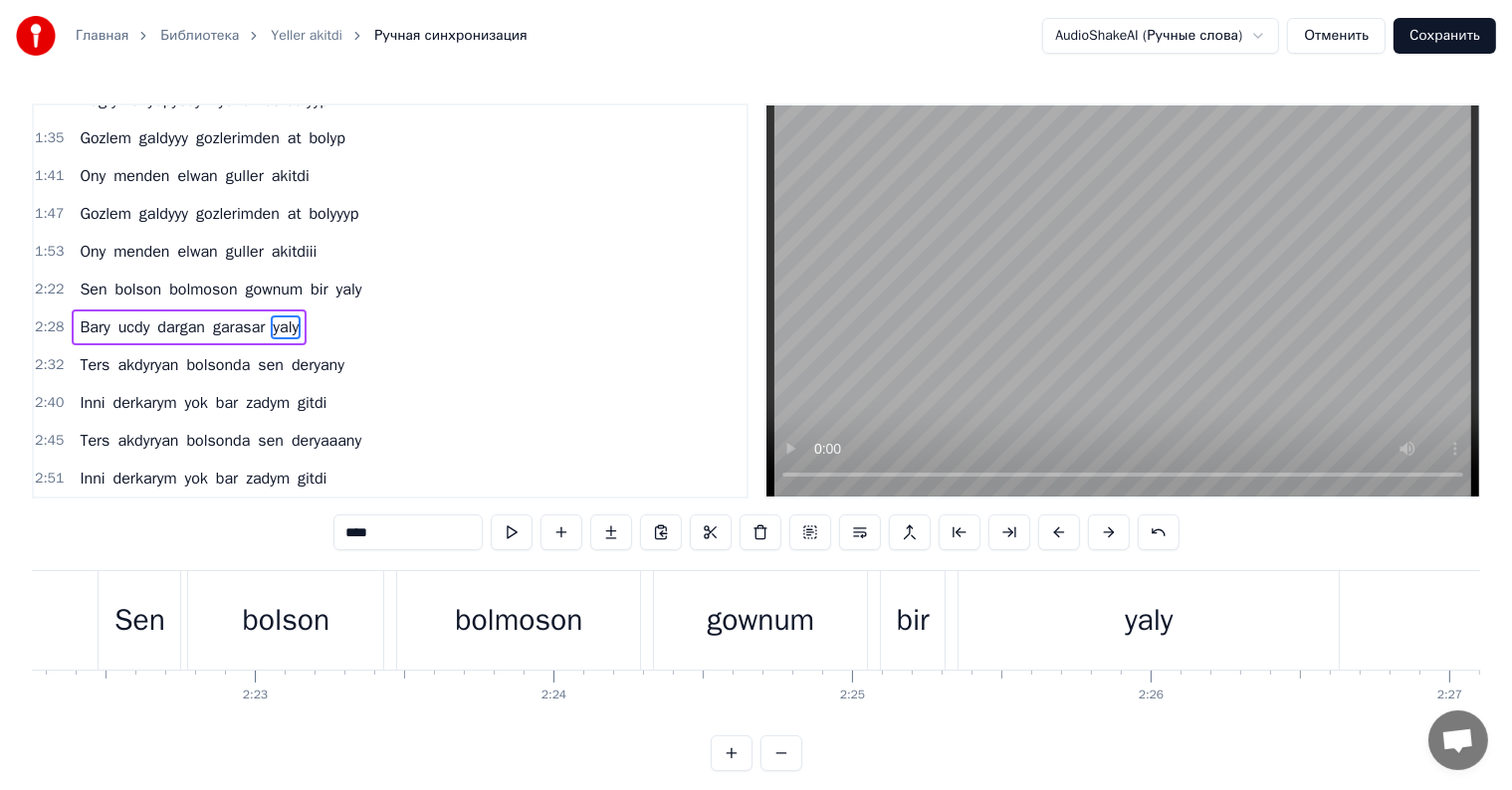 click on "yaly" at bounding box center [1149, 620] 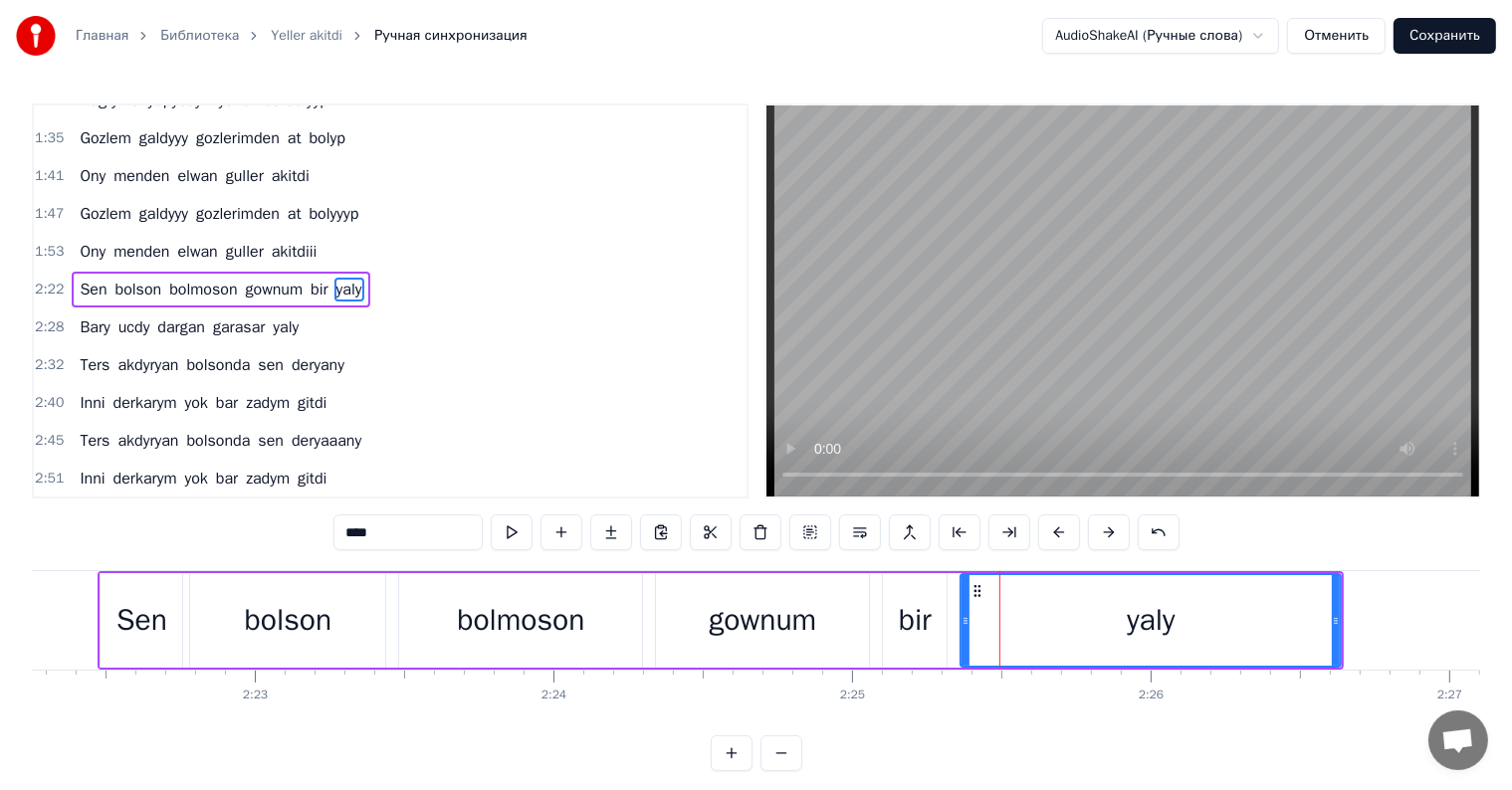 scroll, scrollTop: 554, scrollLeft: 0, axis: vertical 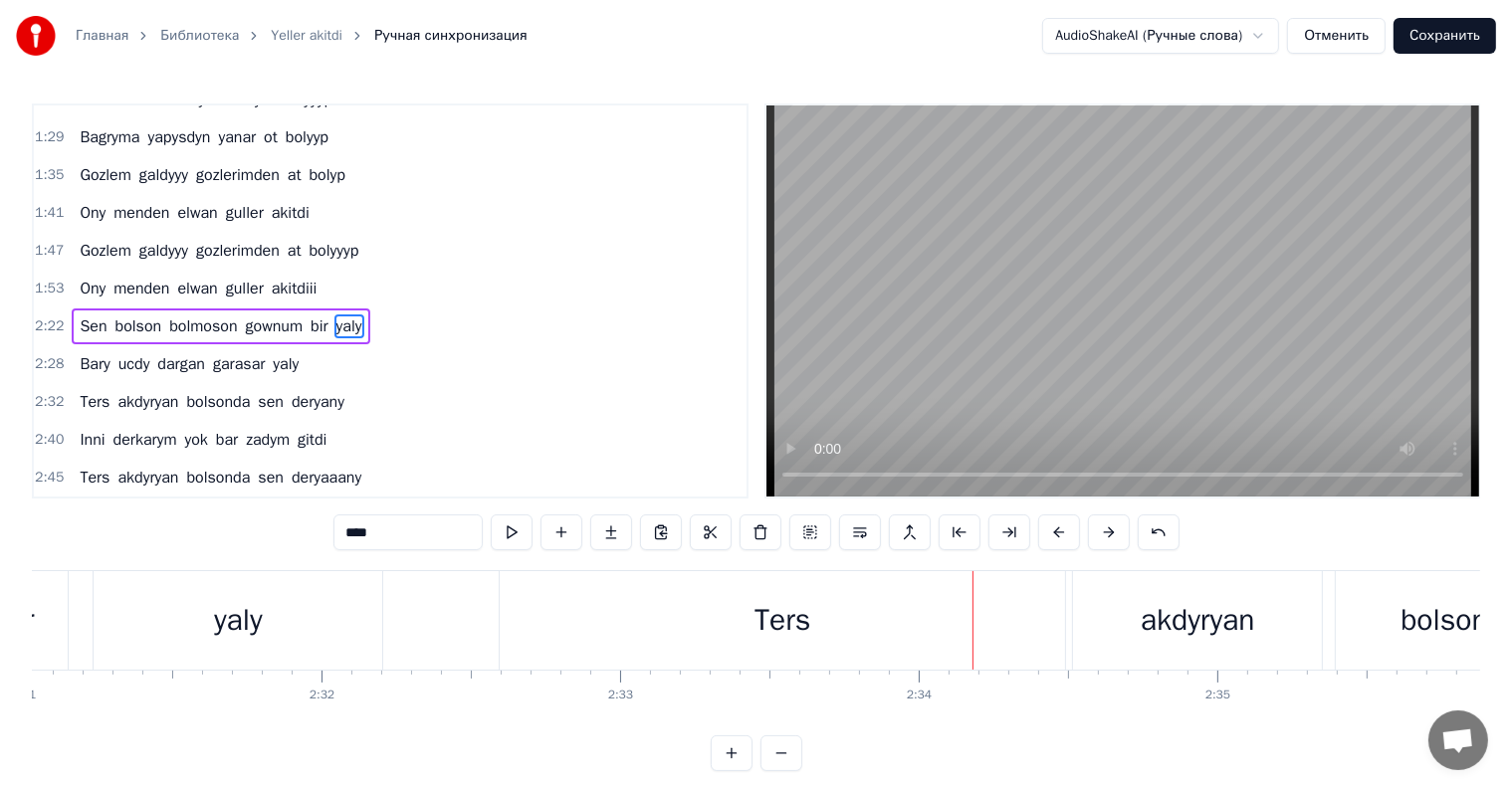 click on "Ters" at bounding box center [782, 620] 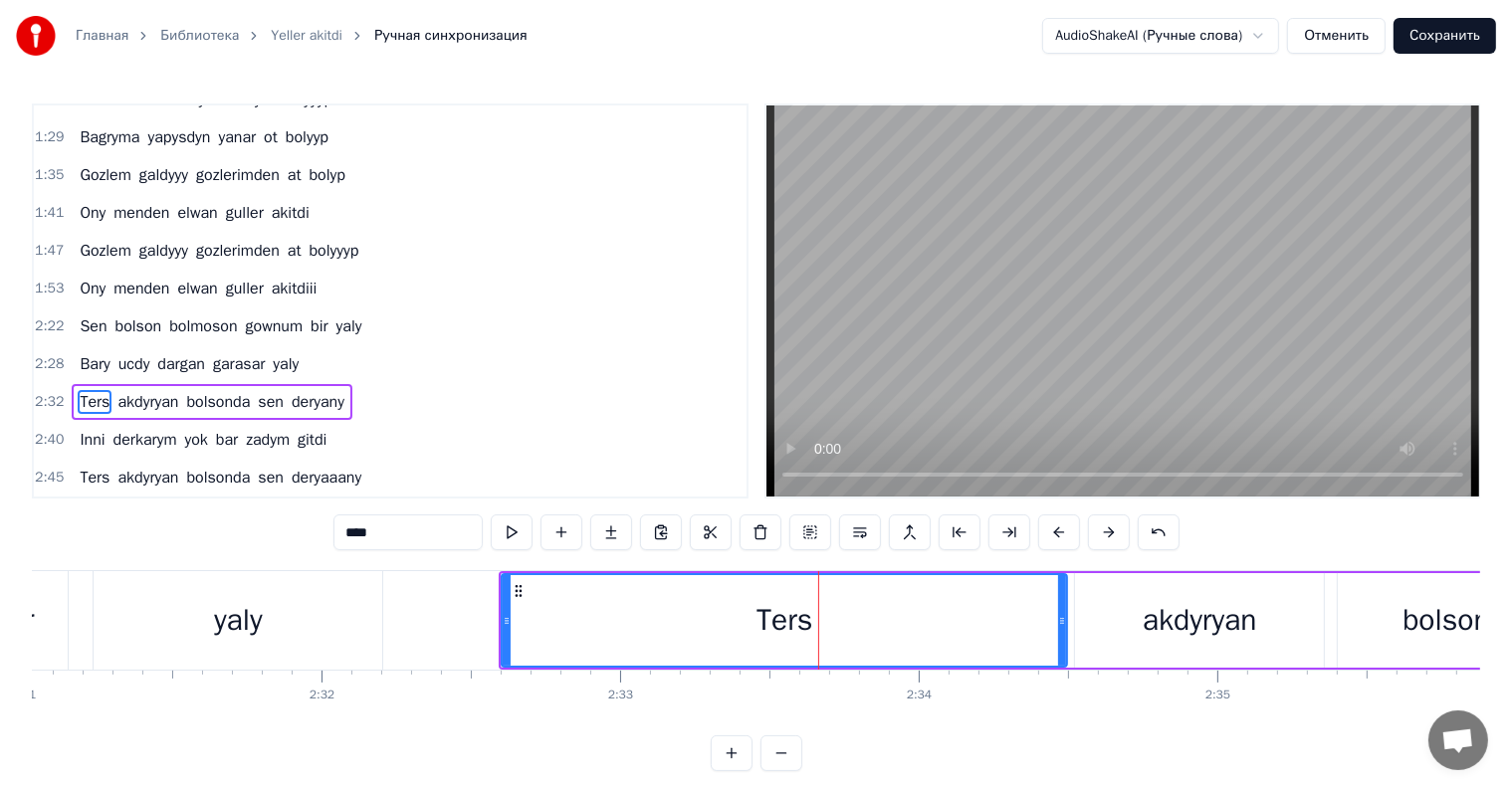 scroll, scrollTop: 628, scrollLeft: 0, axis: vertical 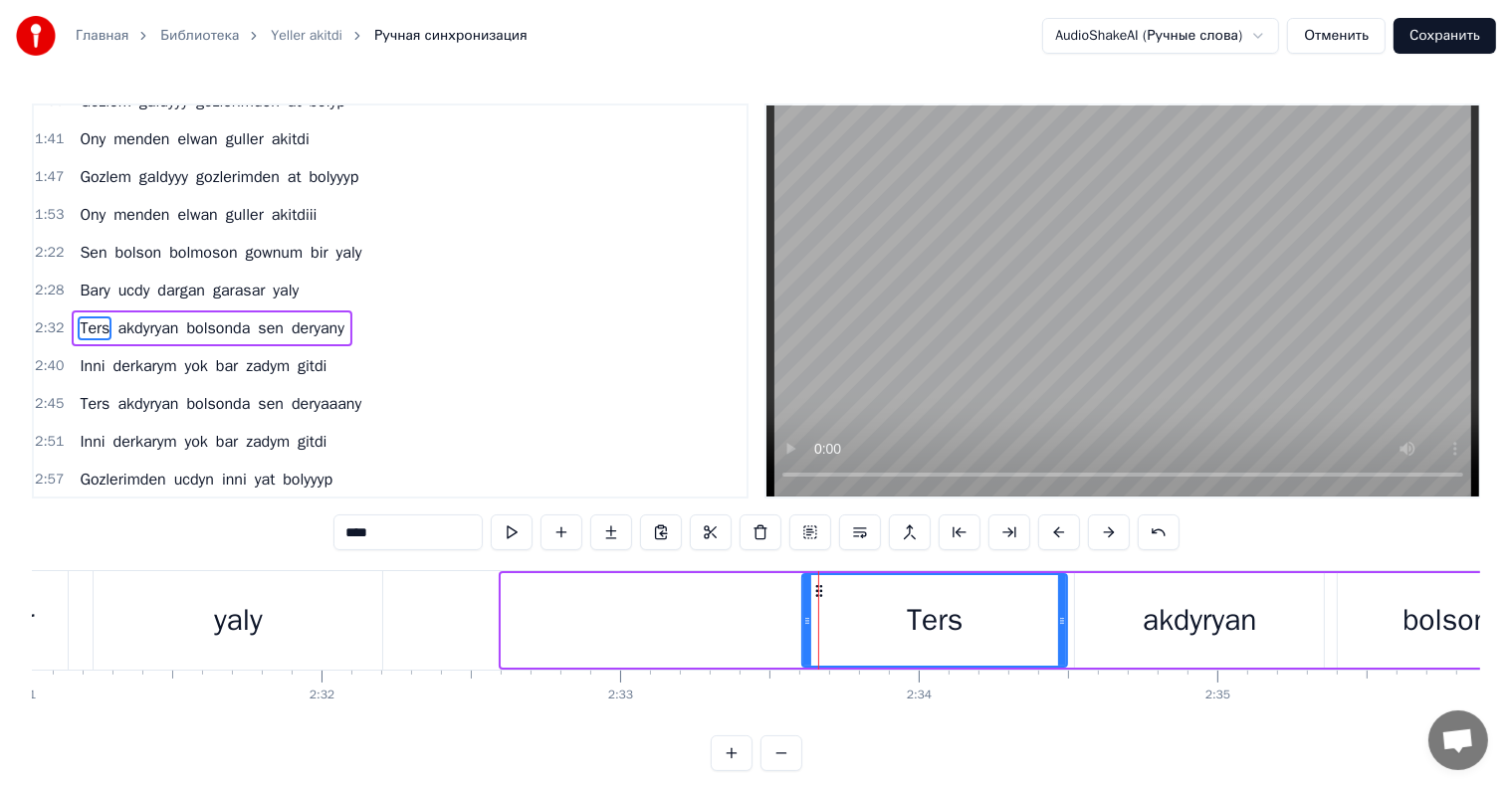 drag, startPoint x: 504, startPoint y: 640, endPoint x: 804, endPoint y: 673, distance: 301.80954 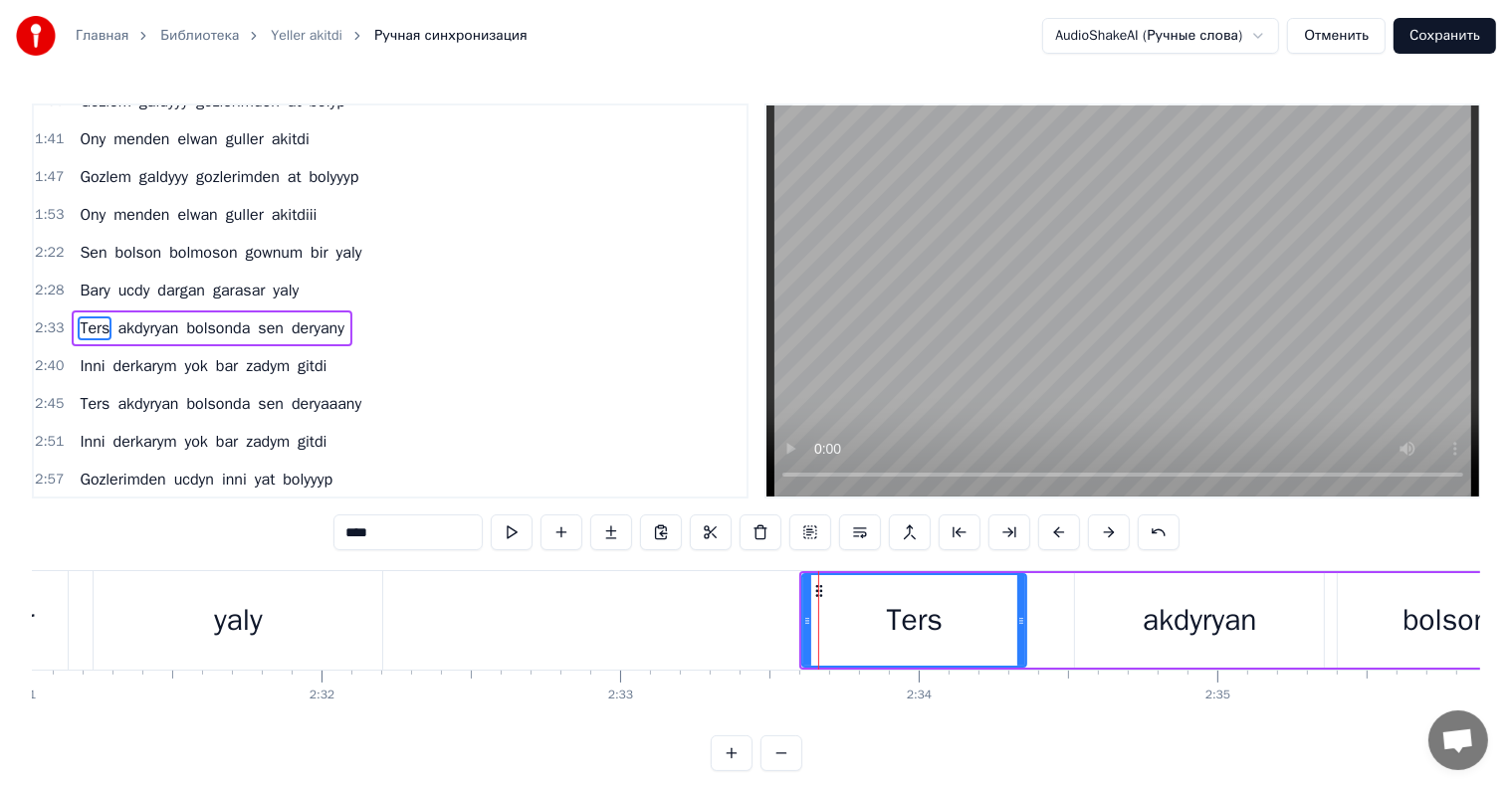drag, startPoint x: 1063, startPoint y: 615, endPoint x: 1022, endPoint y: 630, distance: 43.65776 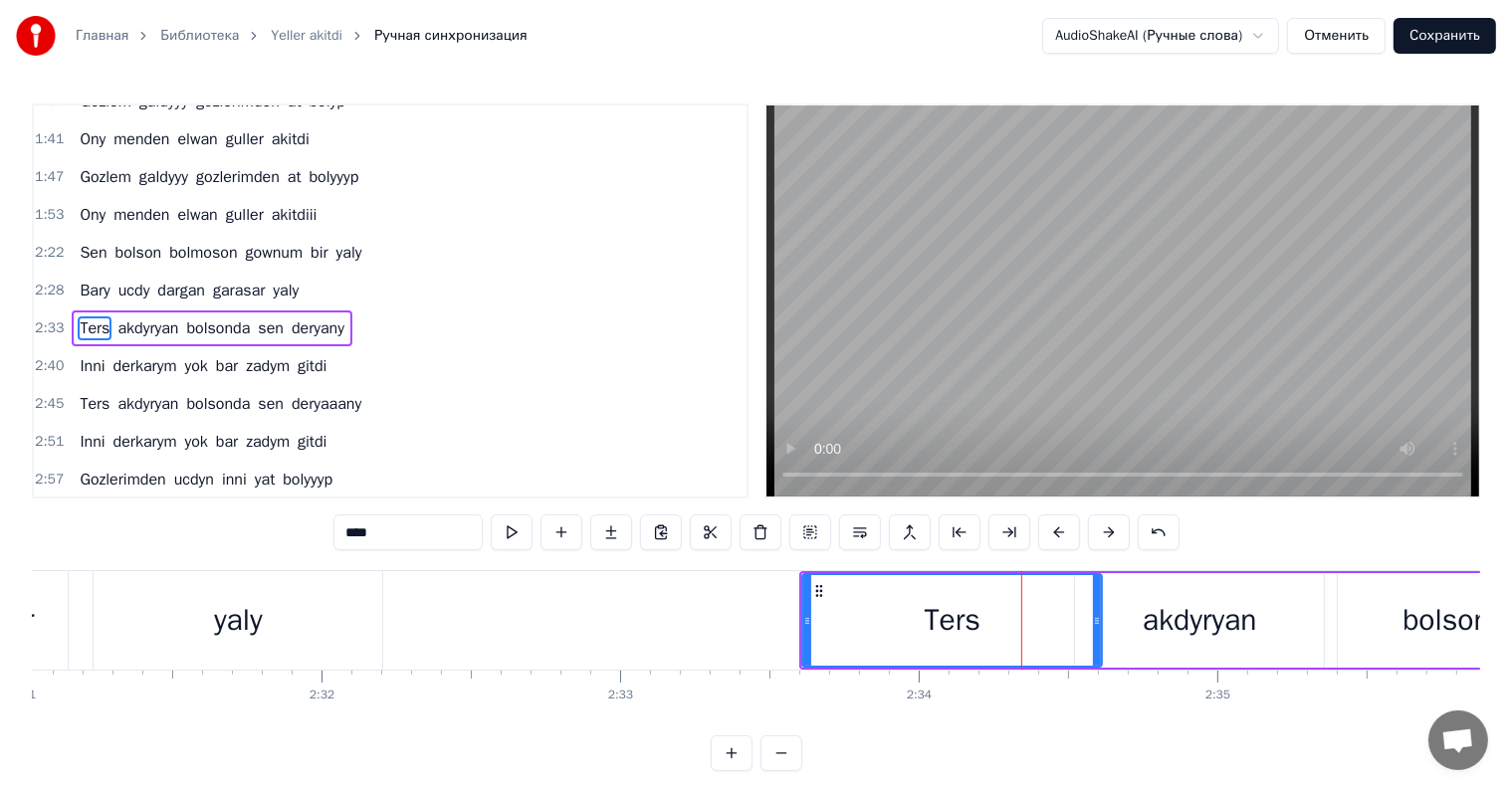 drag, startPoint x: 1022, startPoint y: 630, endPoint x: 1098, endPoint y: 634, distance: 76.10519 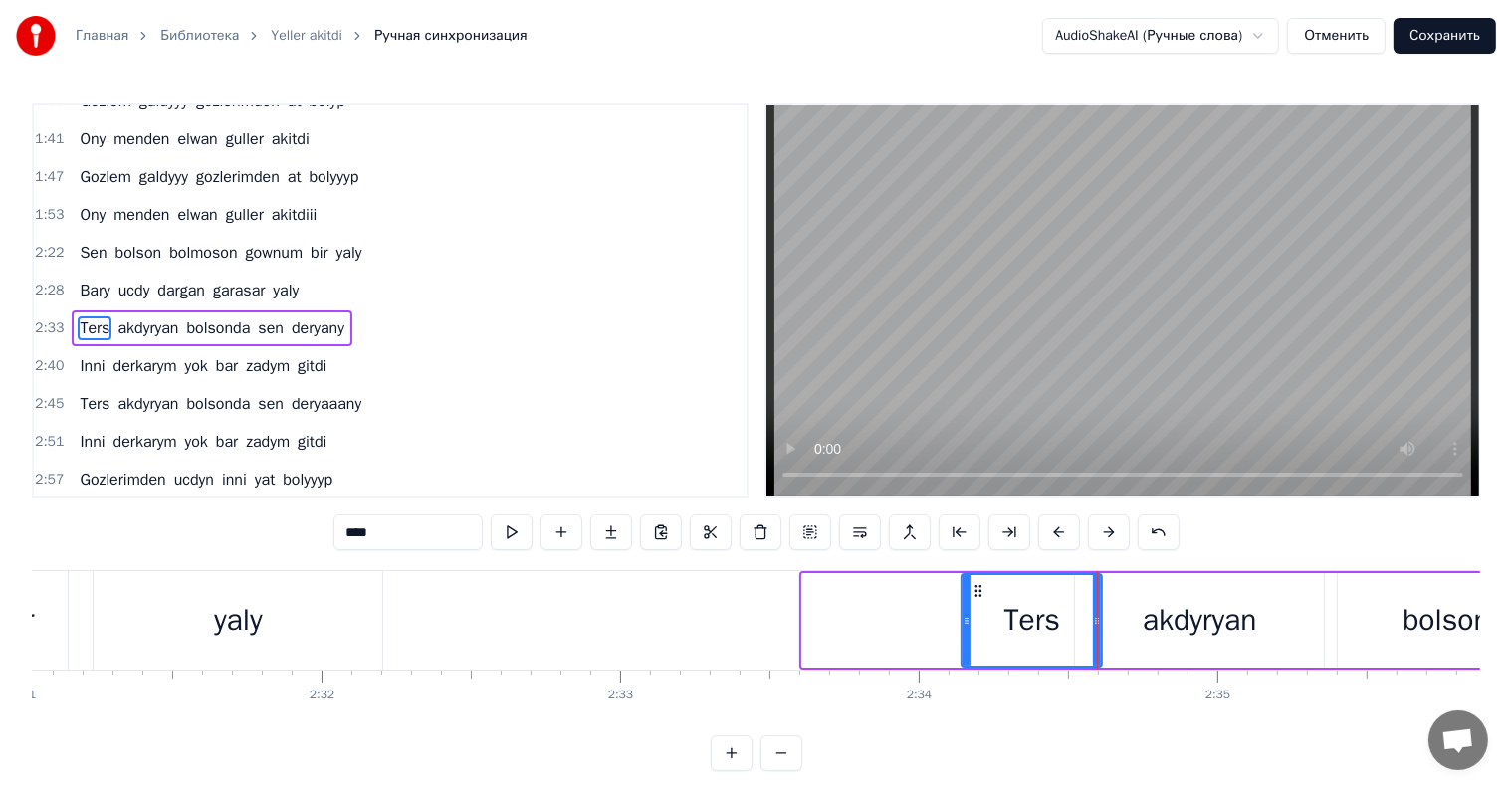 drag, startPoint x: 804, startPoint y: 640, endPoint x: 964, endPoint y: 648, distance: 160.19988 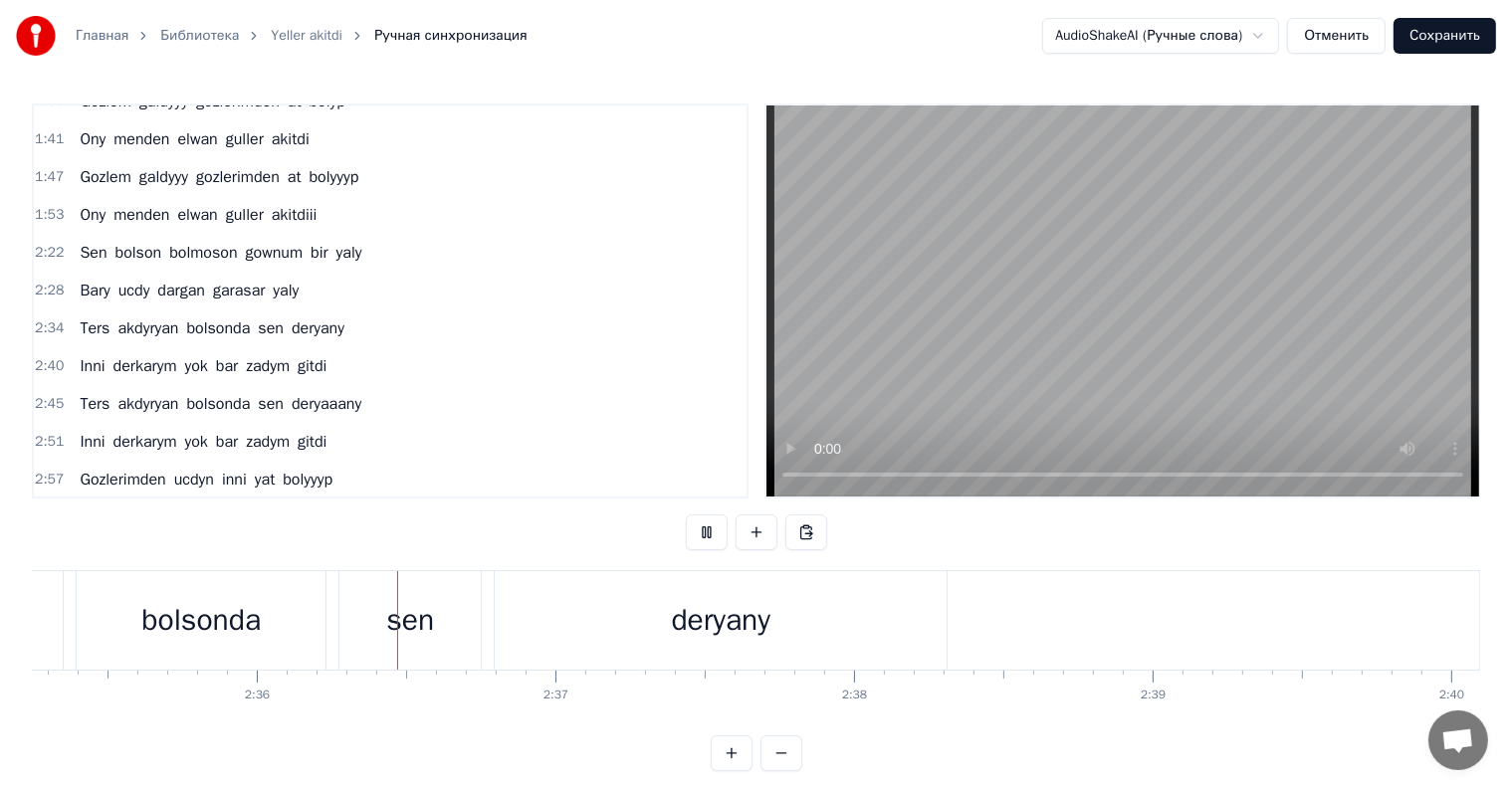 scroll, scrollTop: 0, scrollLeft: 46393, axis: horizontal 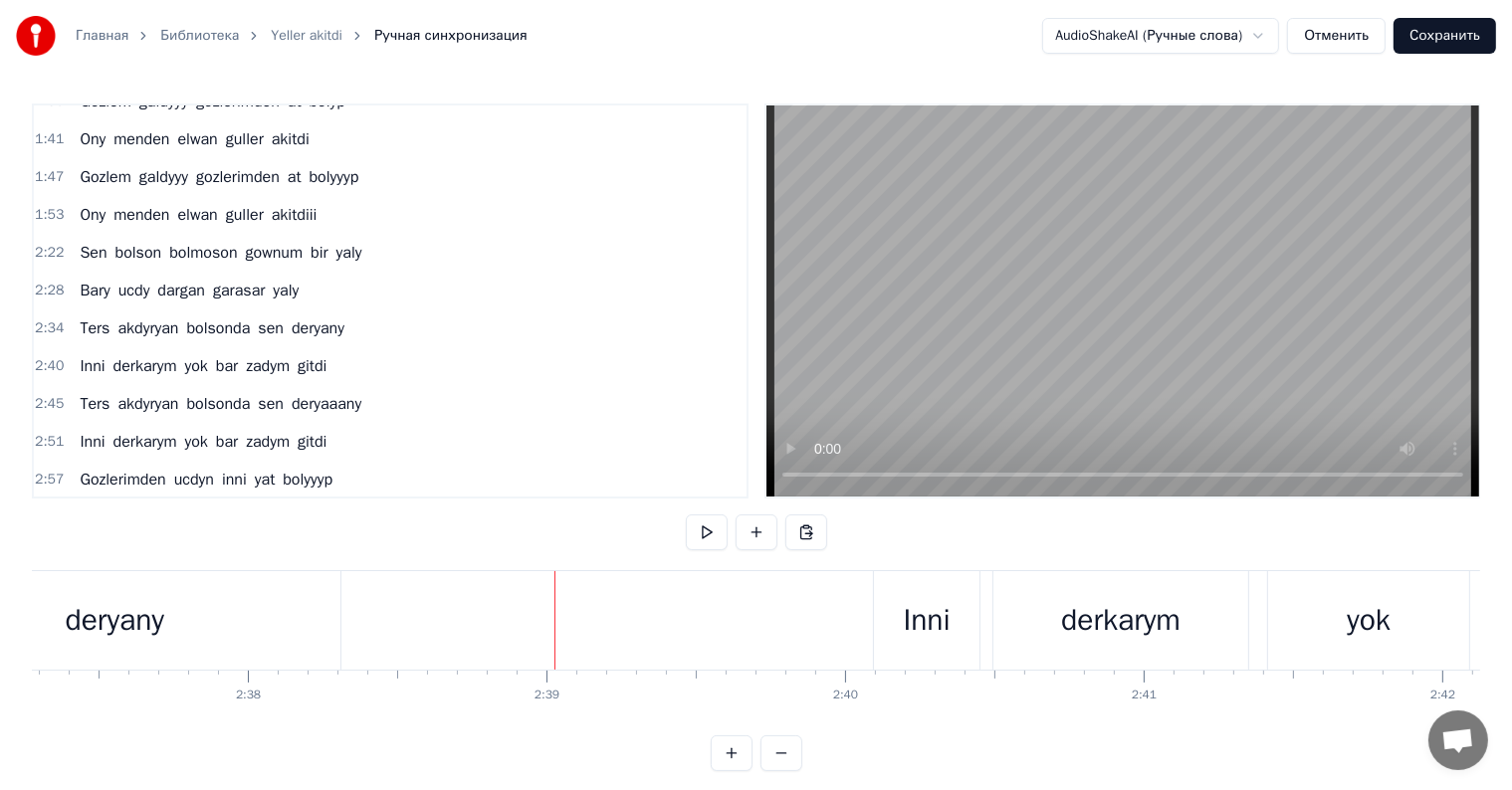 click on "deryany" at bounding box center [114, 620] 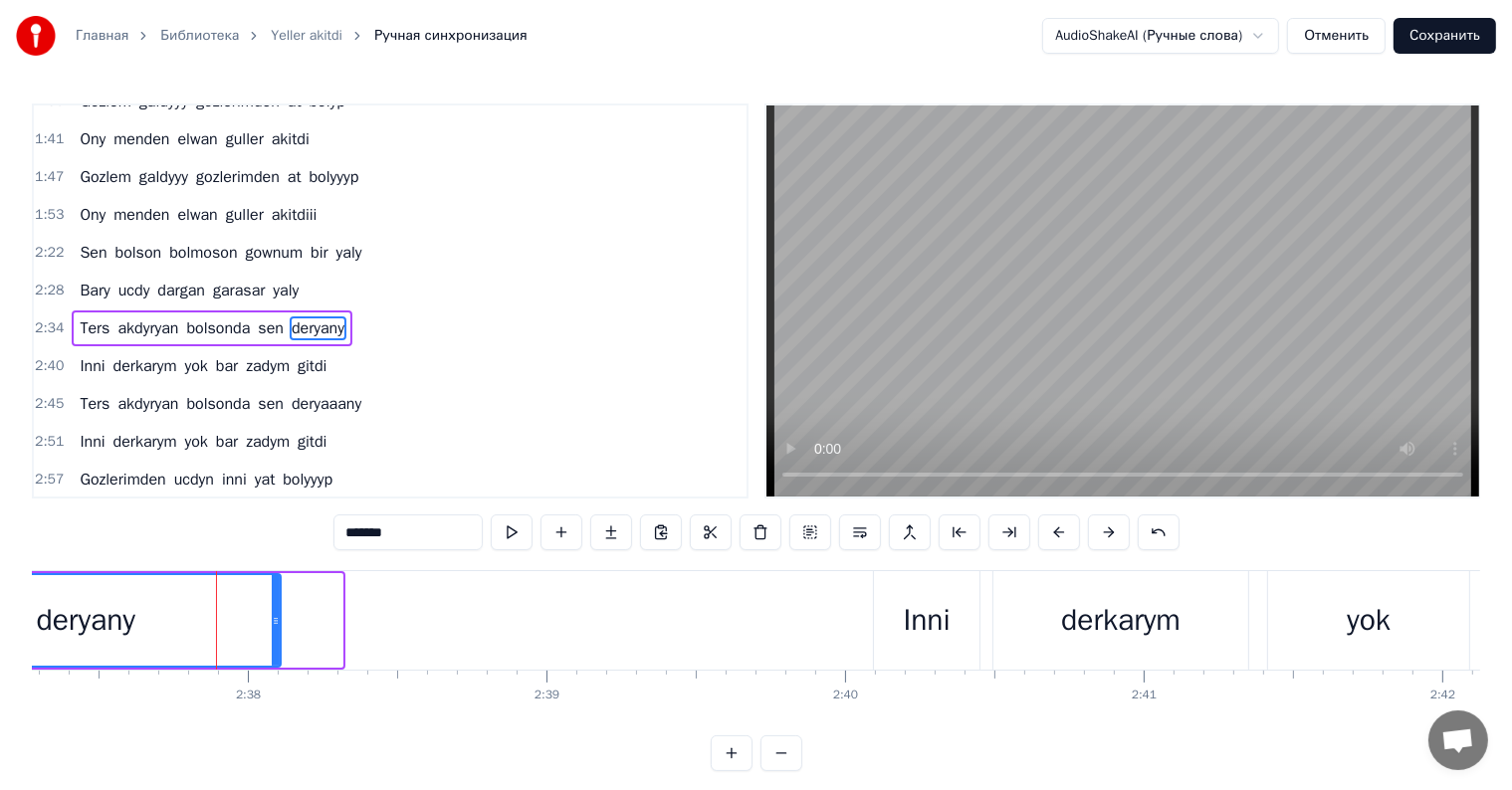 drag, startPoint x: 341, startPoint y: 609, endPoint x: 253, endPoint y: 639, distance: 92.97311 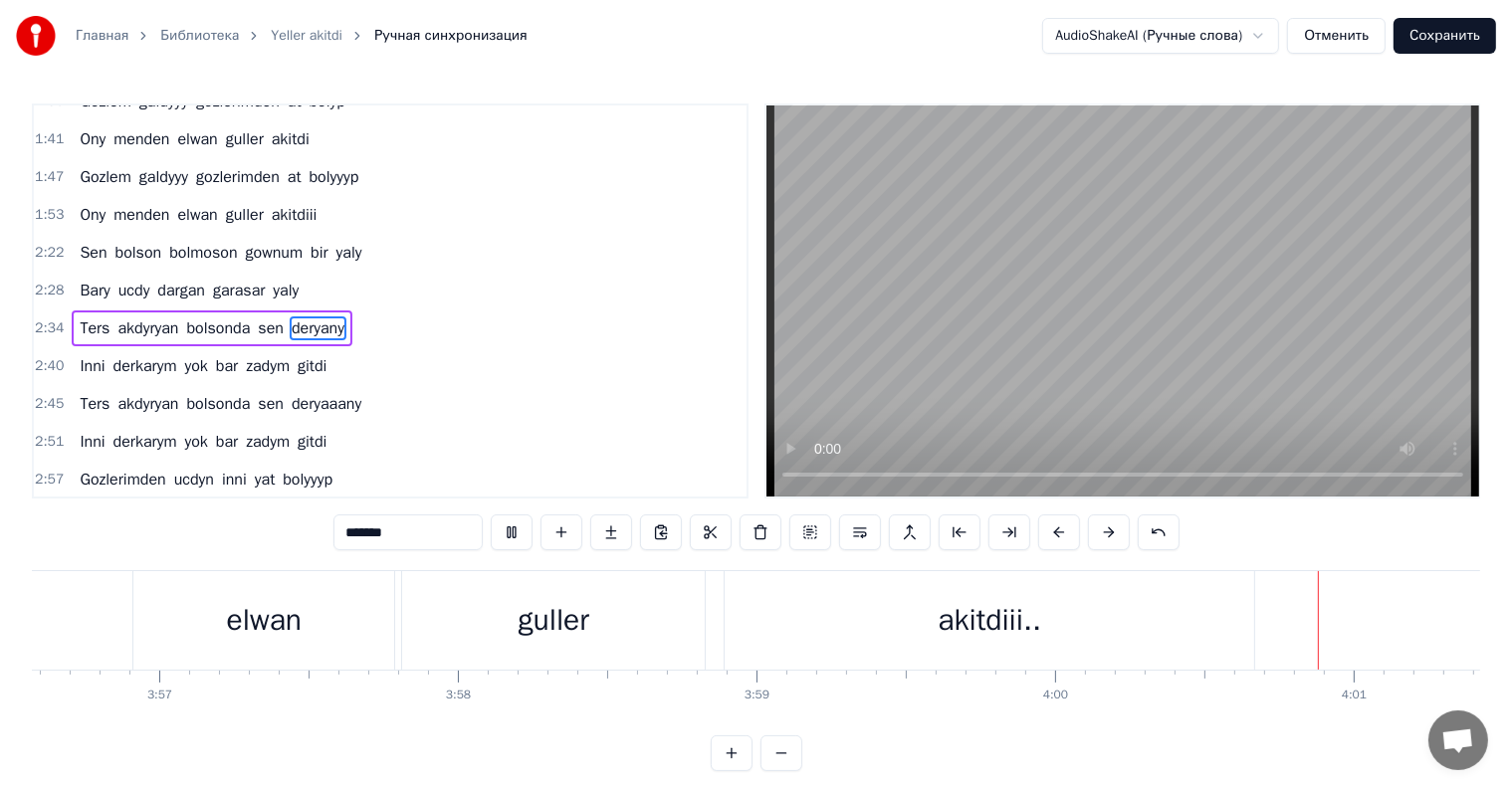 scroll, scrollTop: 0, scrollLeft: 70841, axis: horizontal 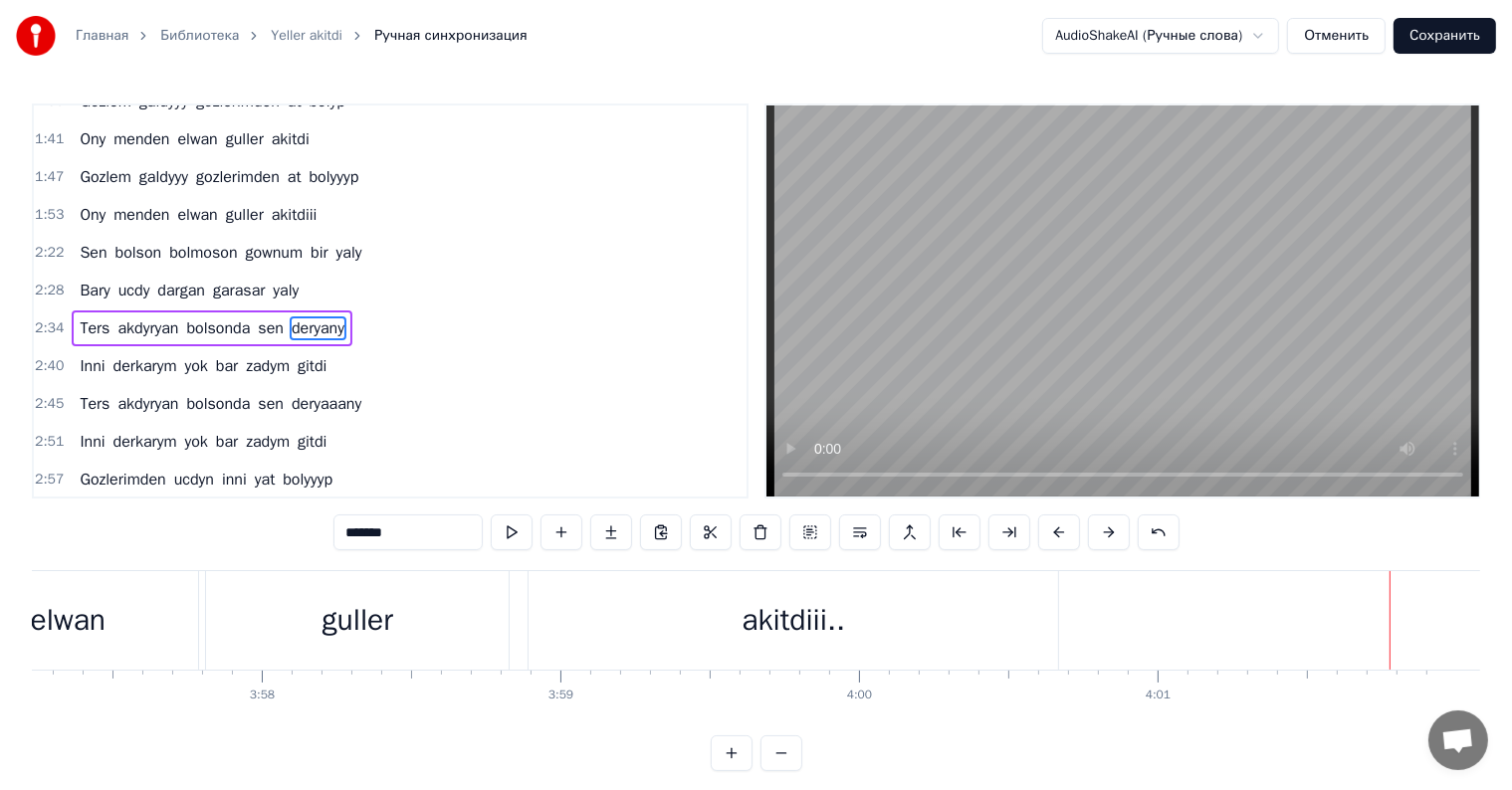 click on "0:01 Gozlerimden ucdy gitdi gul kesbin 0:07 Ony sensiz owsen yeller akitdi 0:13 Wagtynda emmeli nuryn emmedi 0:19 Solup giden elwan guller akitdi 0:25 Wagtynda emmeli nurynnnn emmedi 0:31 Solup giden elwan guller akitdiiii 0:37 Gujagym bos gecen gijelem otdi 0:42 Gor nice gun batdy nice dan atdy 0:48 Ayralyk hasraty yuregime yetdi 0:54 Ony menden porhan yeller akitdi 1:00 Ayralyk hasratyyy yuregime yetdi 1:06 Ony menden elwan guller akitdi 1:12 Ine seydip gozden ucdyn yat bolyyyp 1:18 Bagryma yapysdyn yanar ot bolyyp 1:23 Gozlerimden ucdyn inni yat bolyyyp 1:29 Bagryma yapysdyn yanar ot bolyyp 1:35 Gozlem galdyyy gozlerimden at bolyp 1:41 Ony menden elwan guller akitdi 1:47 Gozlem galdyyy gozlerimden at bolyyyp 1:53 Ony menden elwan guller akitdiii 2:22 Sen bolson bolmoson gownum bir yaly 2:28 Bary ucdy dargan garasar yaly 2:34 Ters akdyryan bolsonda sen deryany 2:40 Inni derkarym yok bar zadym gitdi 2:45 Ters akdyryan bolsonda sen deryaaany 2:51 Inni derkarym yok bar zadym gitdi 2:57 Gozlerimden ucdyn inni 0" at bounding box center [756, 437] 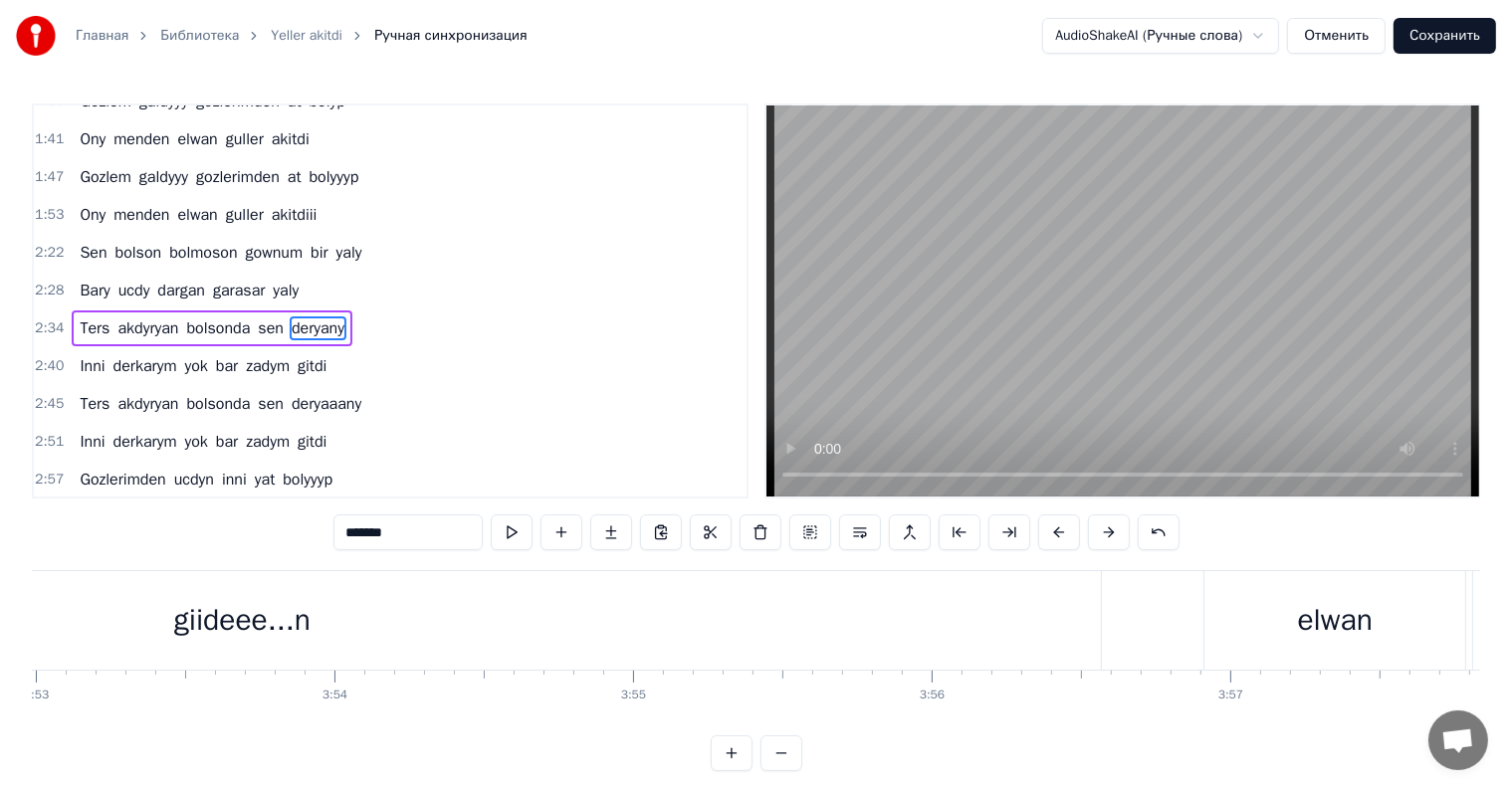 click on "giideee...n" at bounding box center (242, 620) 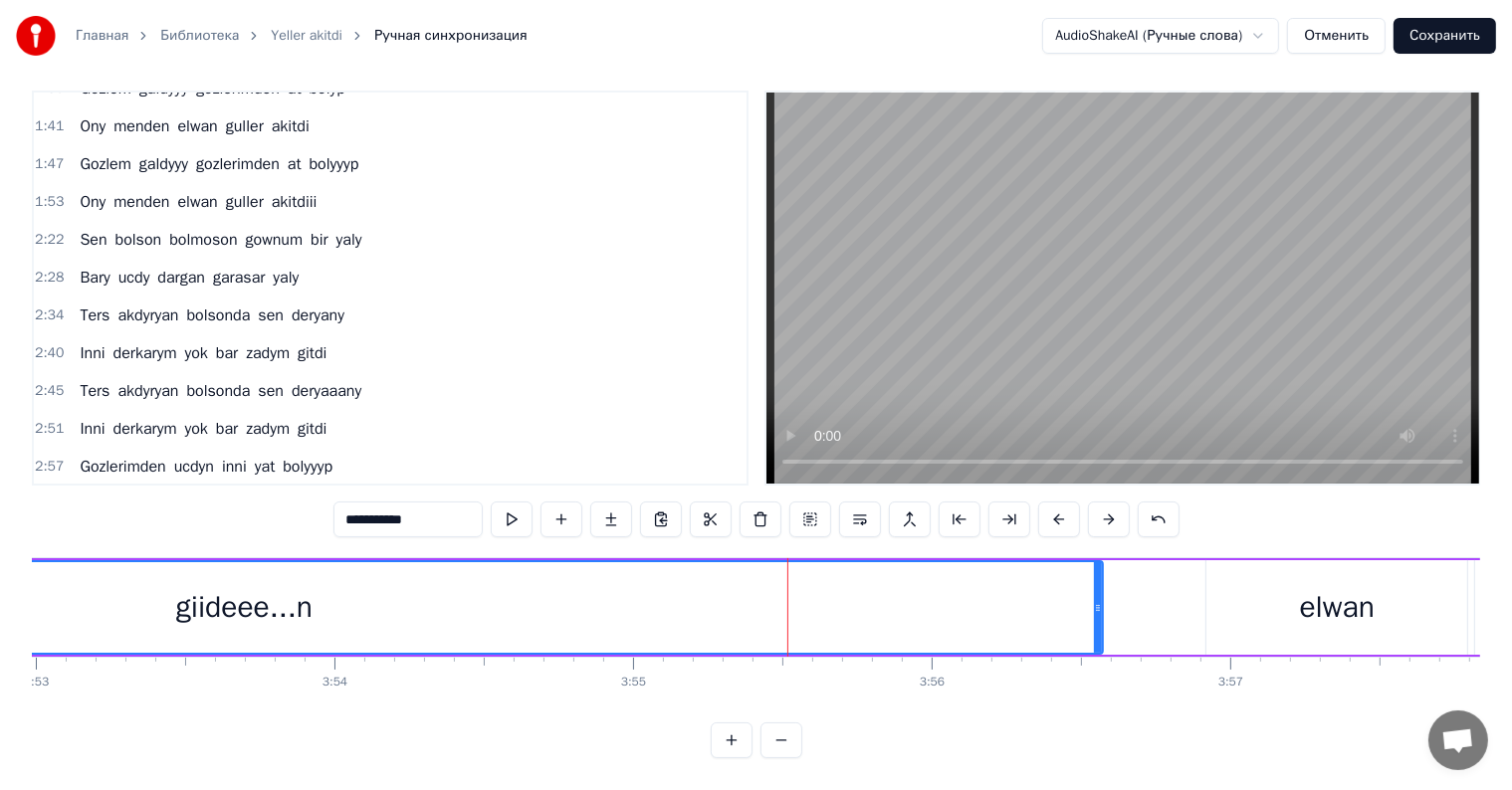 scroll, scrollTop: 30, scrollLeft: 0, axis: vertical 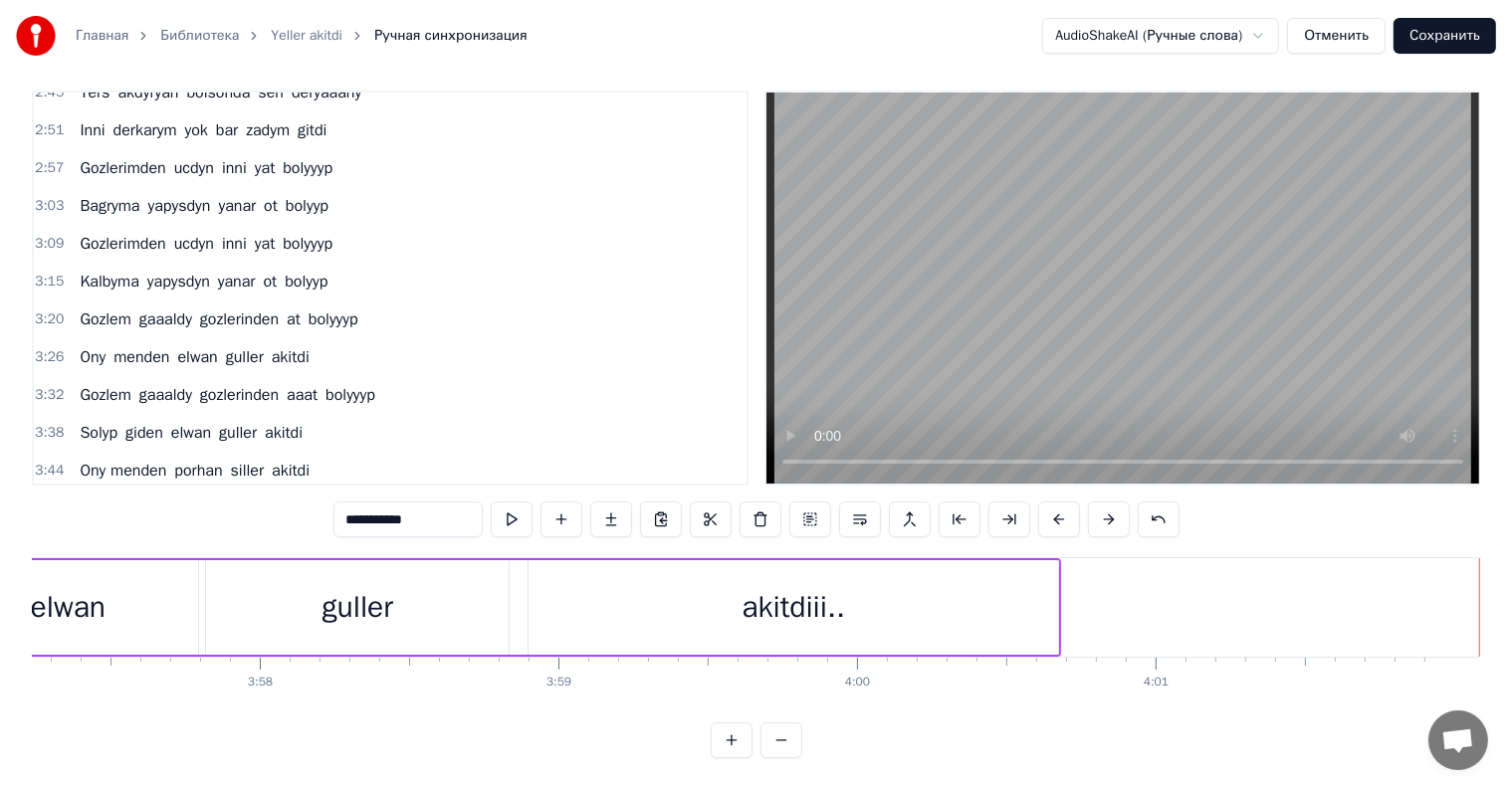 click on "Сохранить" at bounding box center [1444, 36] 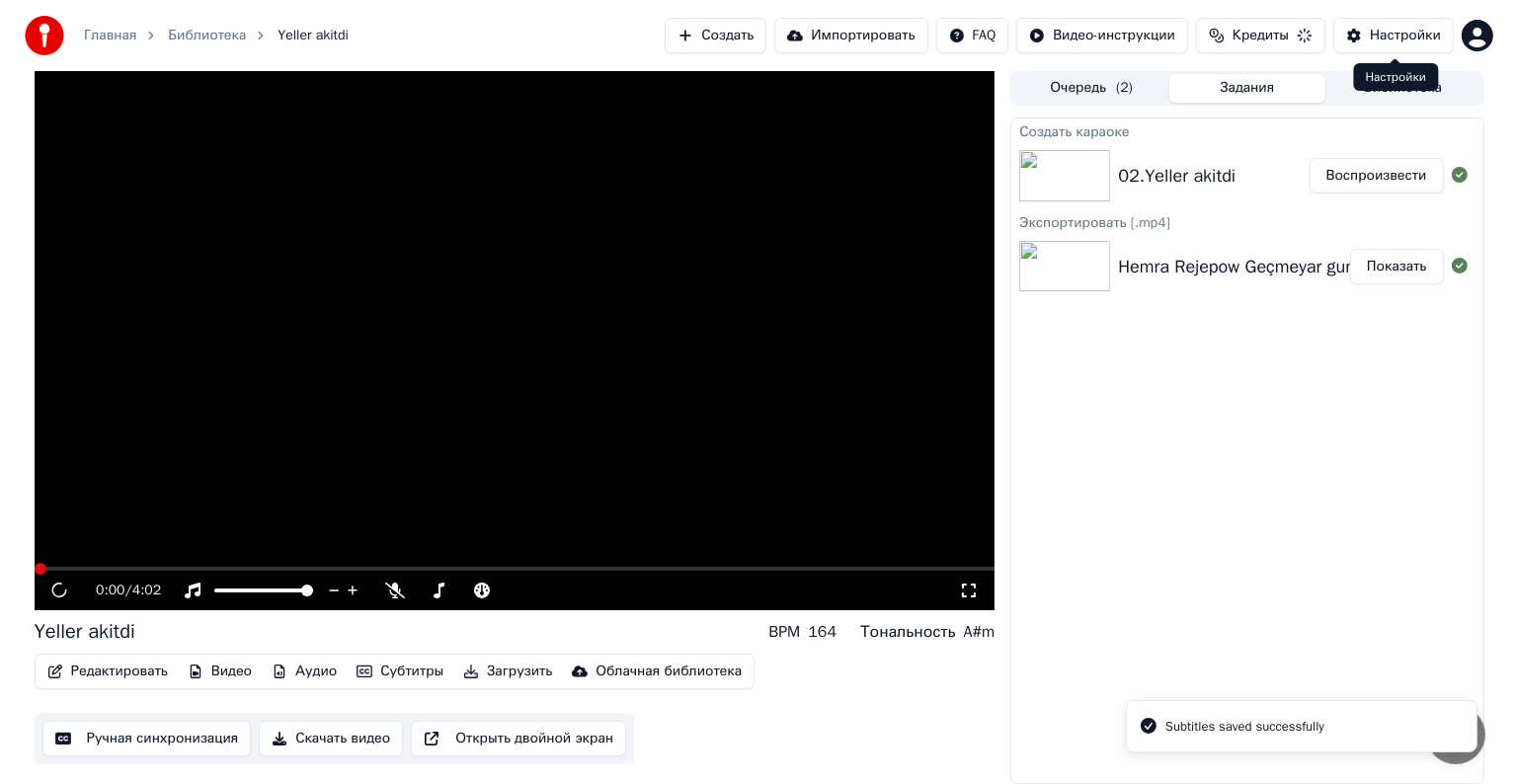 scroll, scrollTop: 0, scrollLeft: 0, axis: both 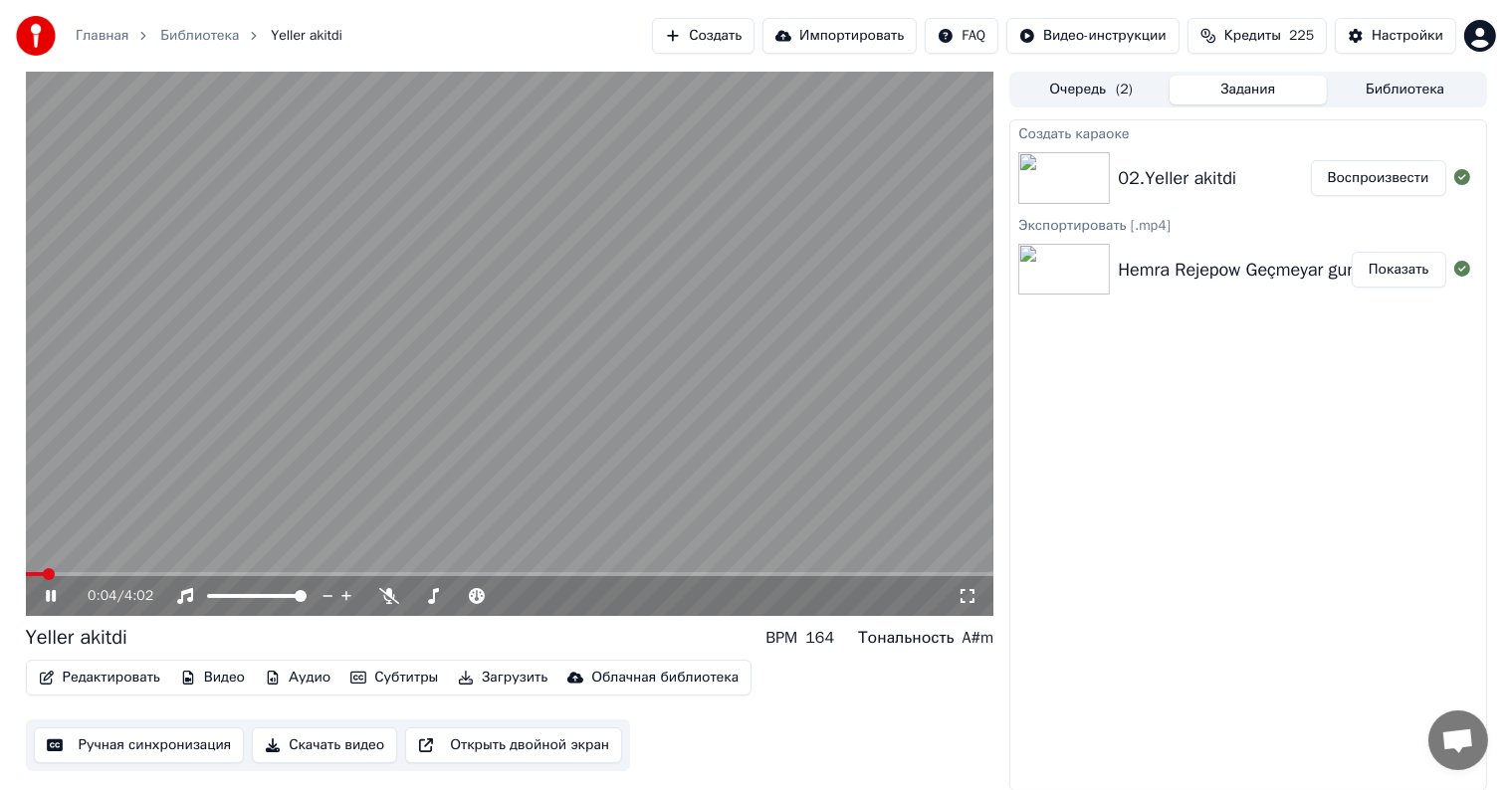 click 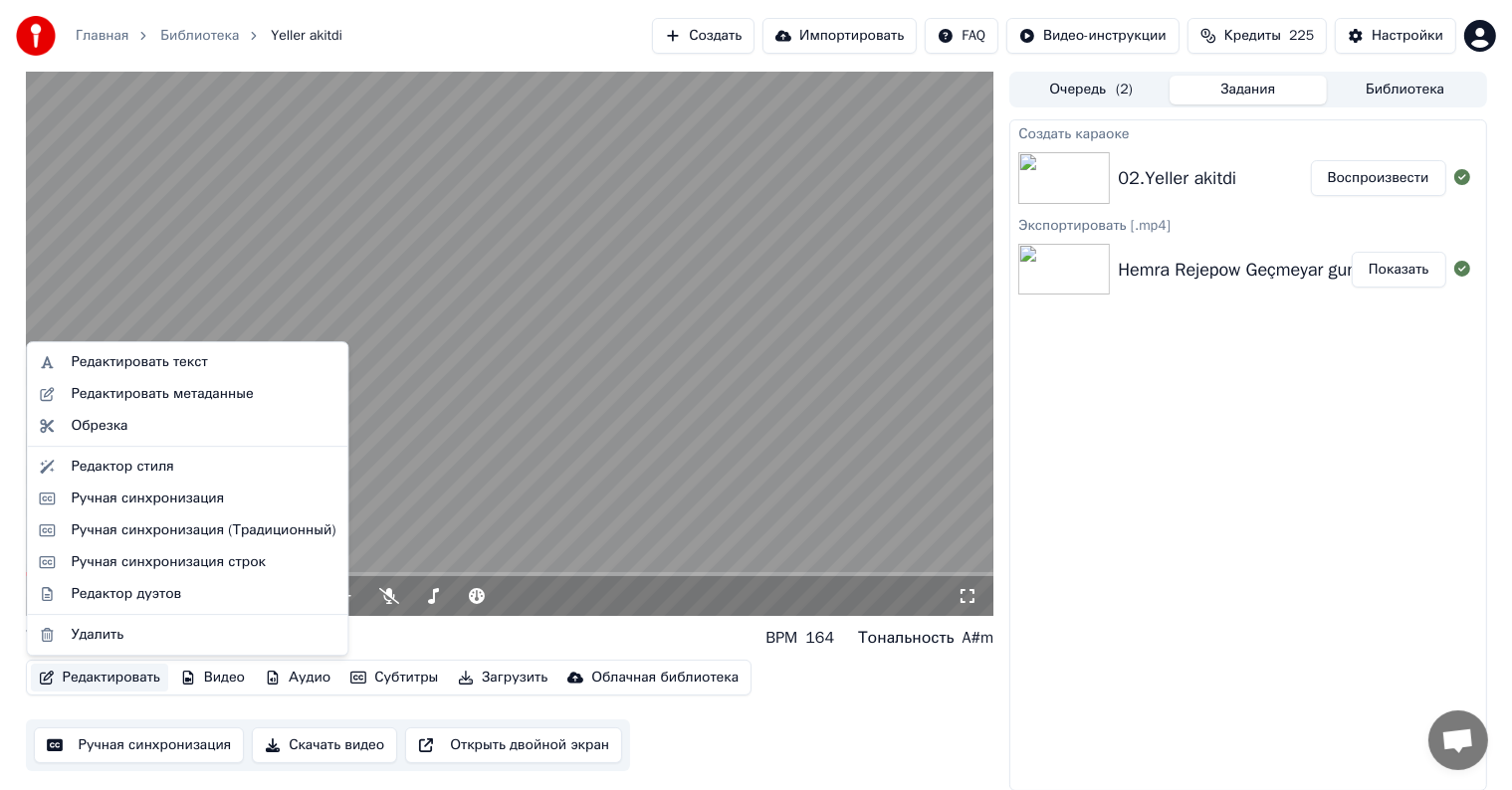 click on "Редактировать" at bounding box center [100, 678] 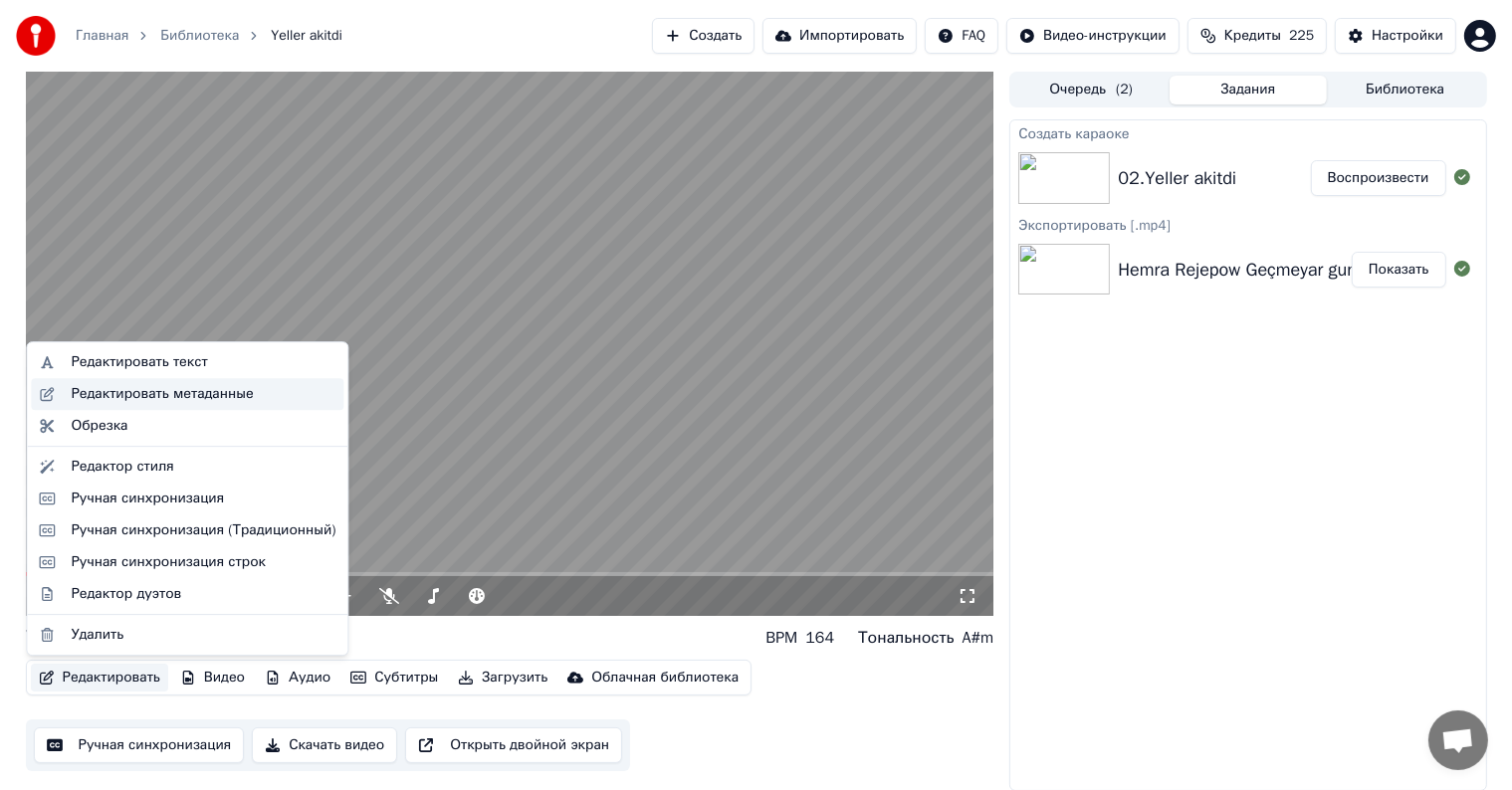 click on "Редактировать метаданные" at bounding box center [161, 394] 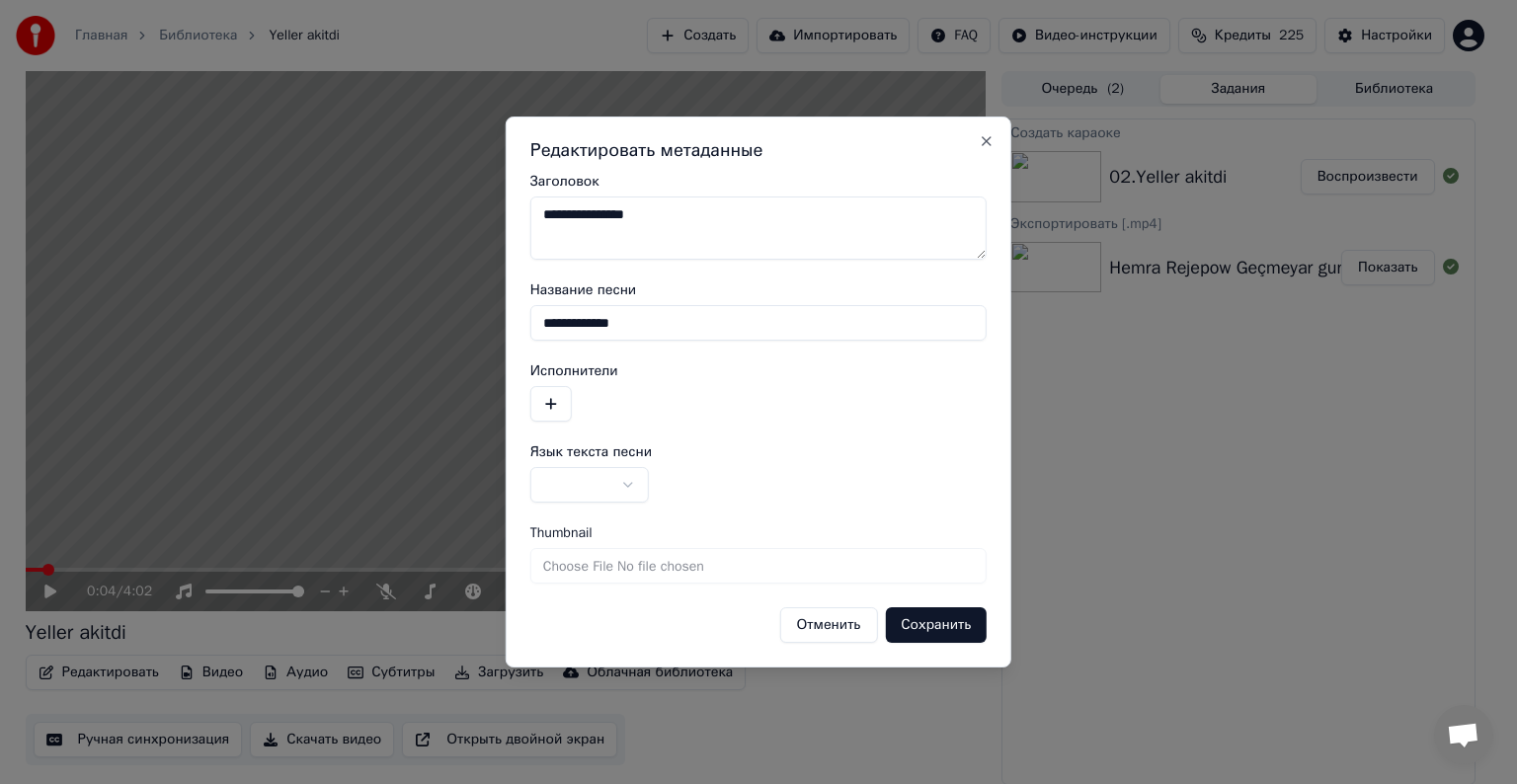 click on "**********" at bounding box center [758, 228] 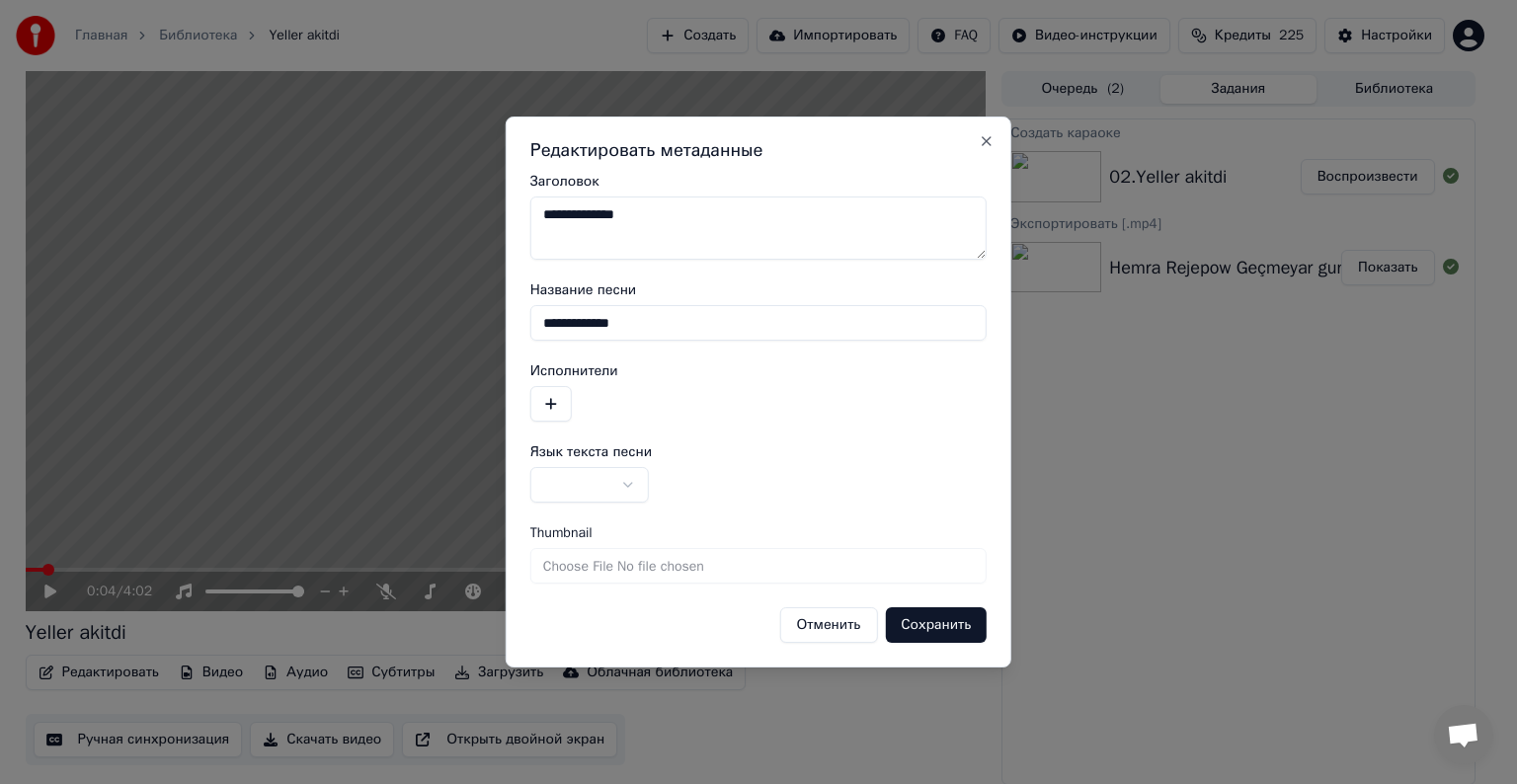 click on "**********" at bounding box center [758, 228] 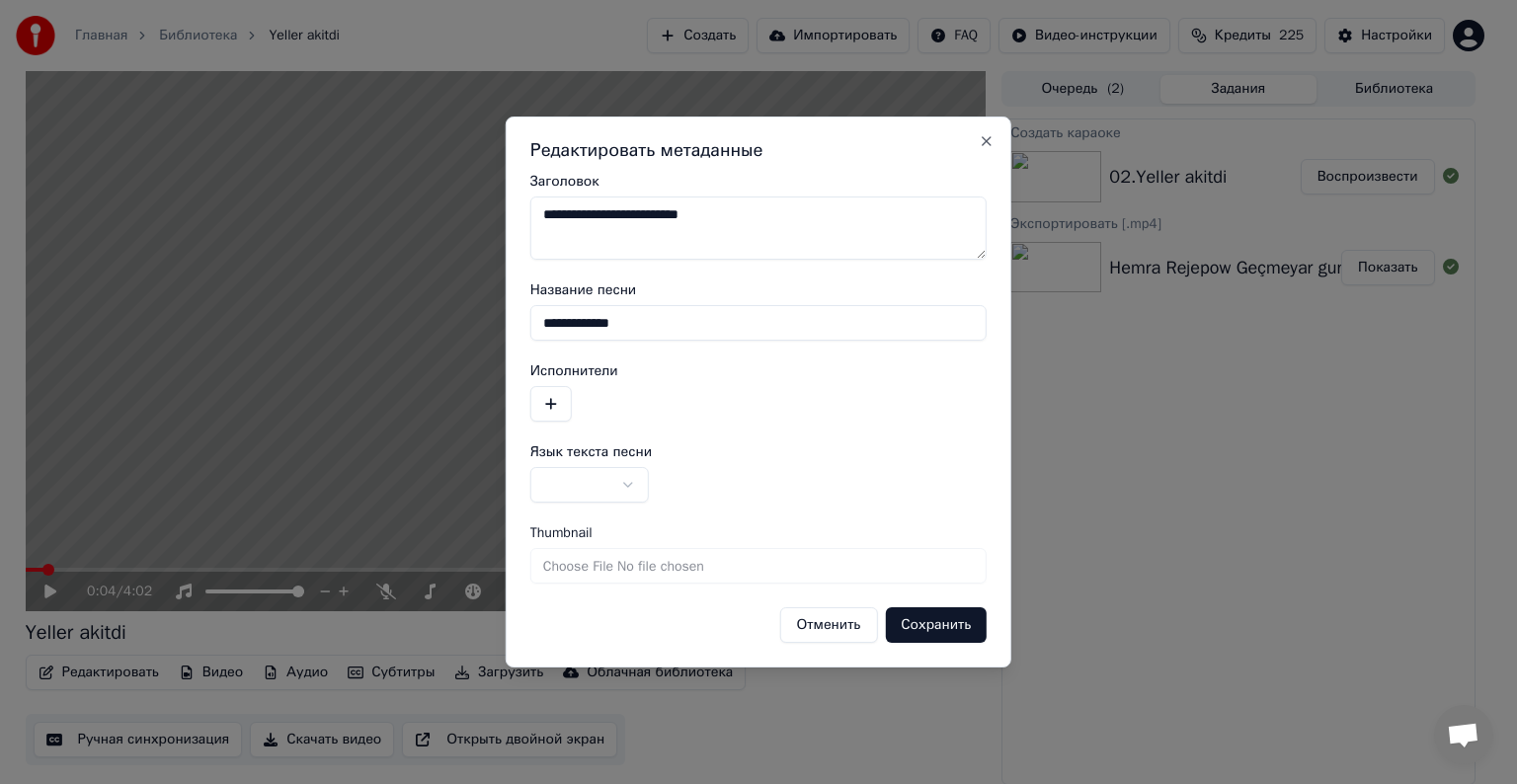 type on "**********" 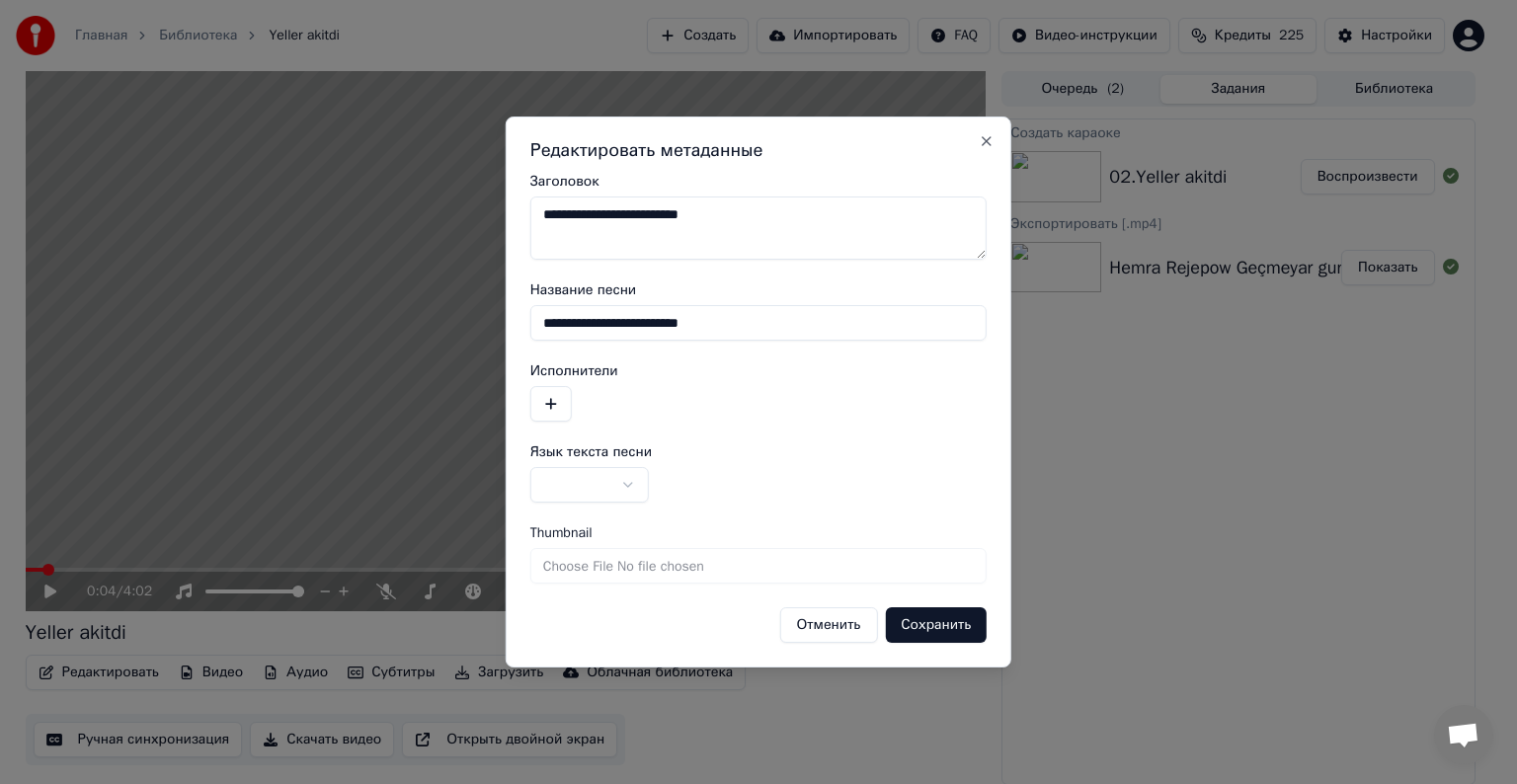 type on "**********" 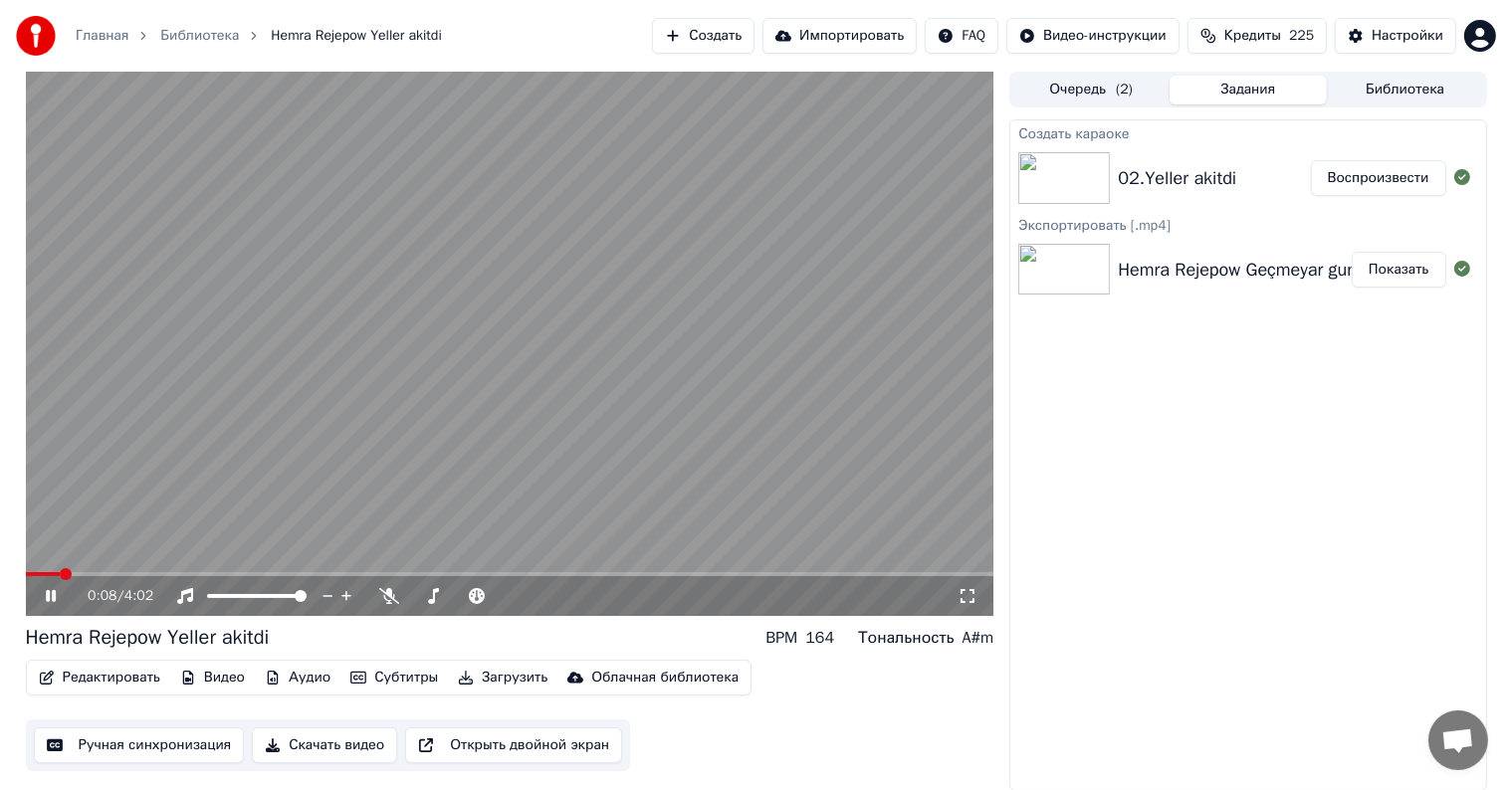 click at bounding box center (510, 343) 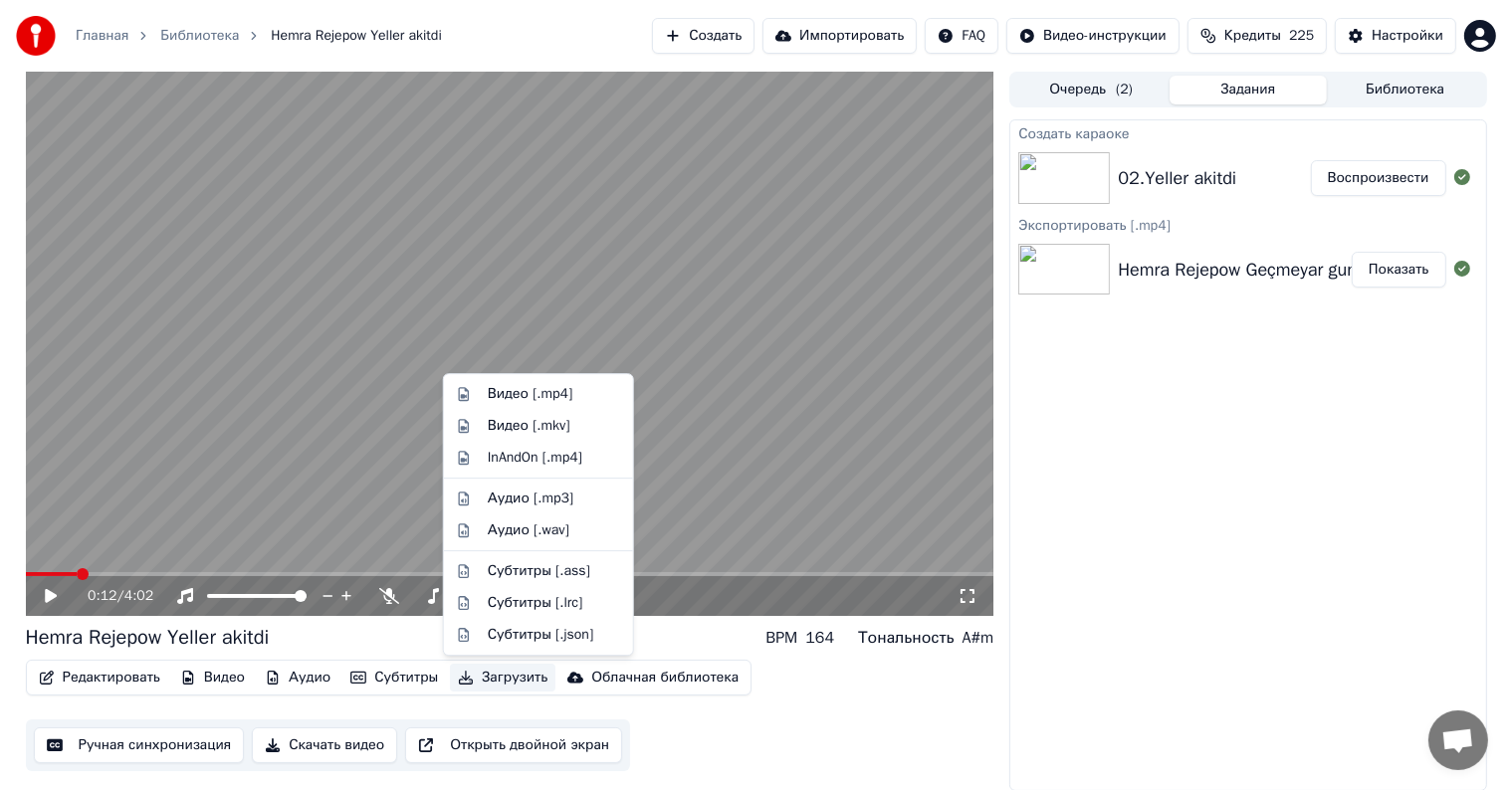 click on "Загрузить" at bounding box center (503, 678) 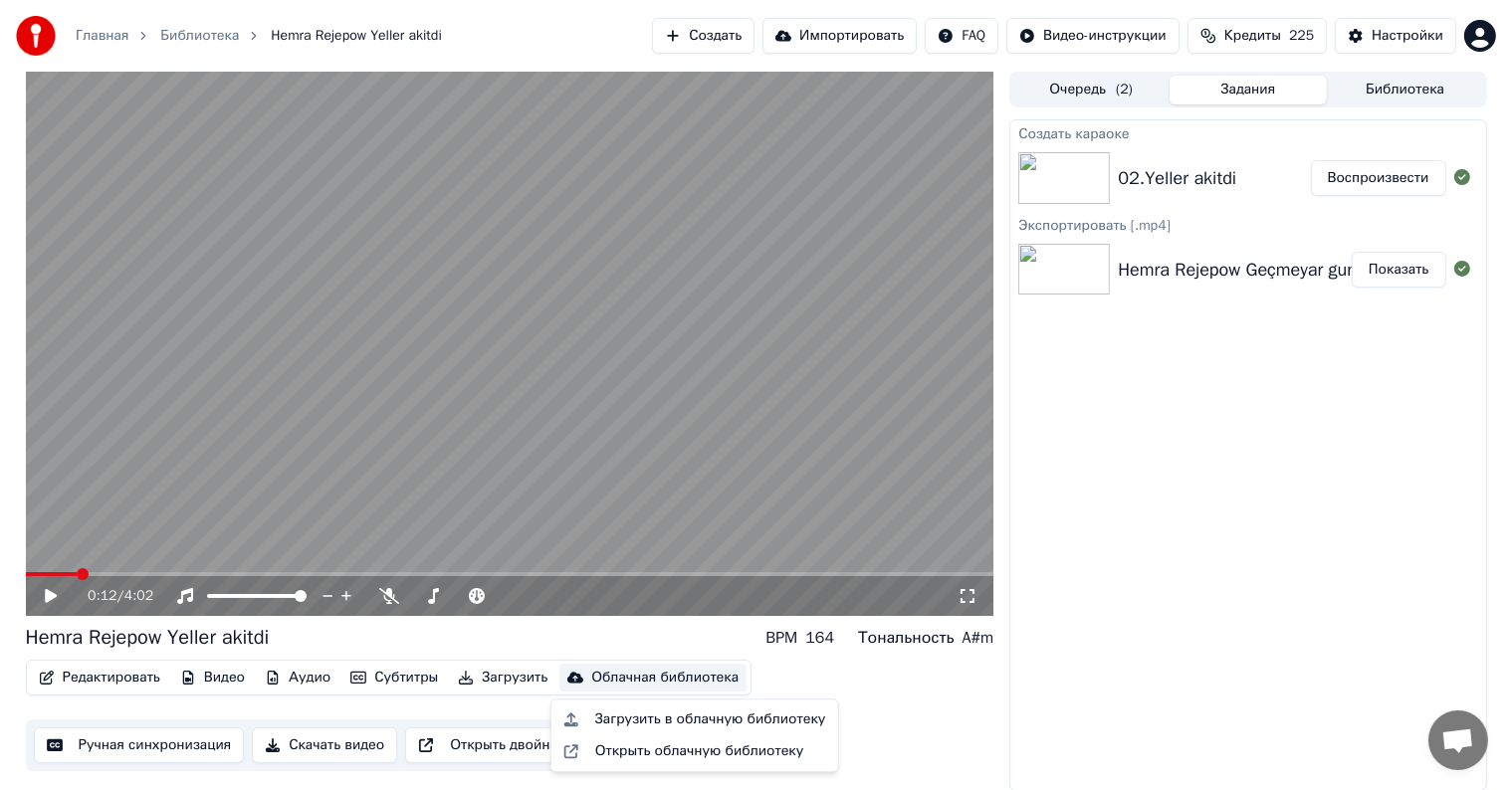 click on "Редактировать Видео Аудио Субтитры Загрузить Облачная библиотека Ручная синхронизация Скачать видео Открыть двойной экран" at bounding box center [510, 715] 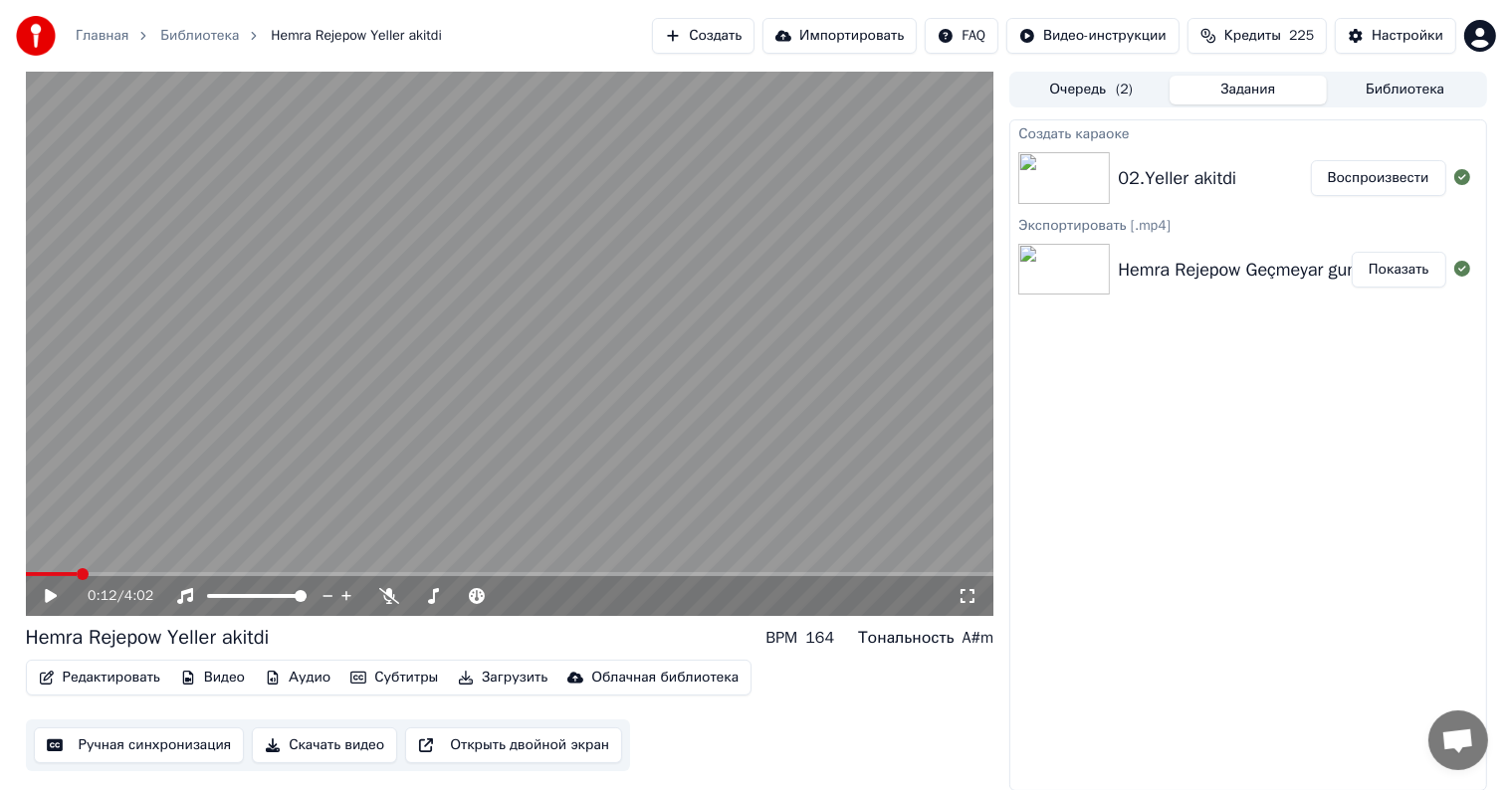 click on "Скачать видео" at bounding box center [324, 745] 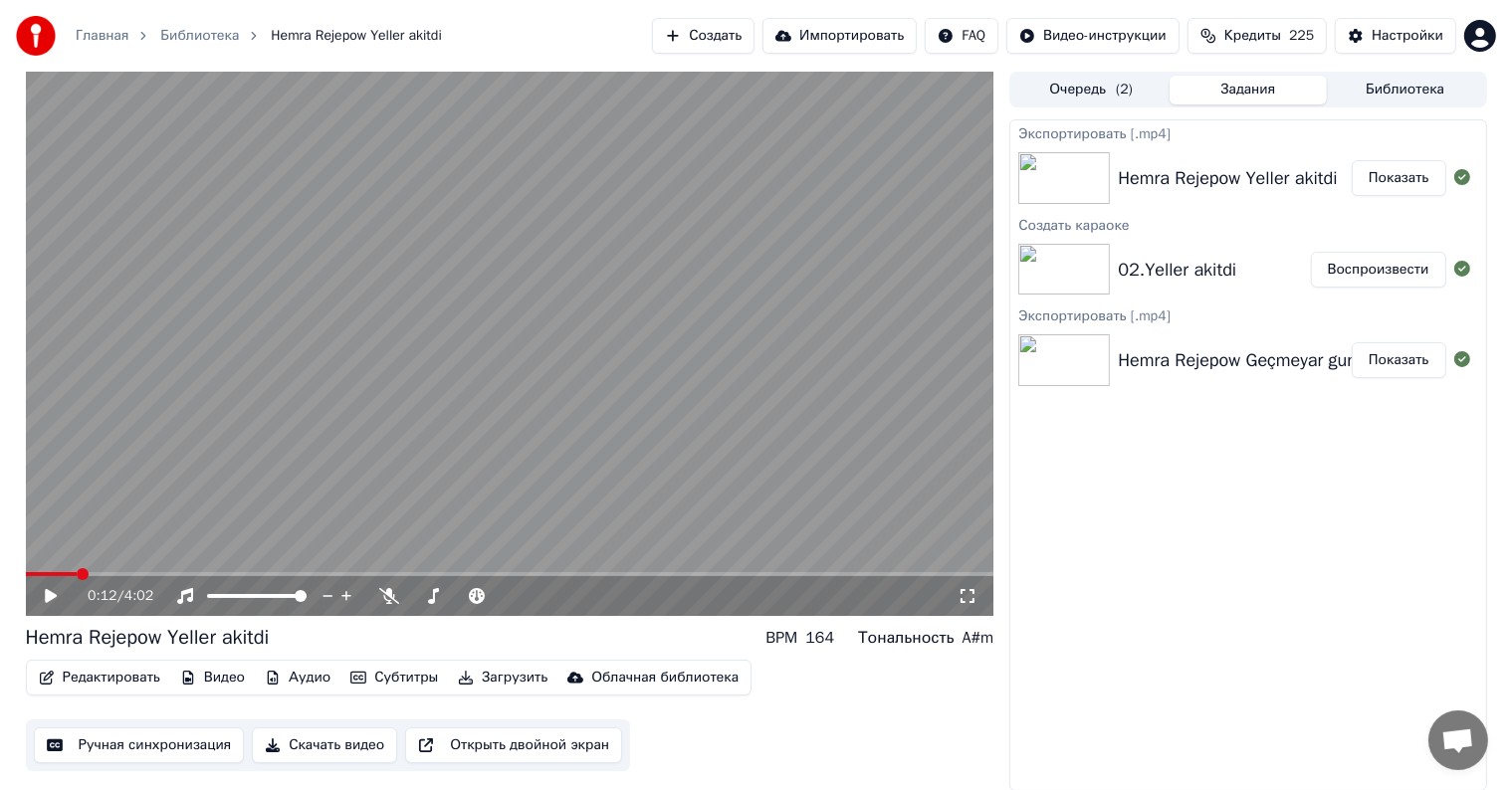 click on "Создать" at bounding box center (703, 36) 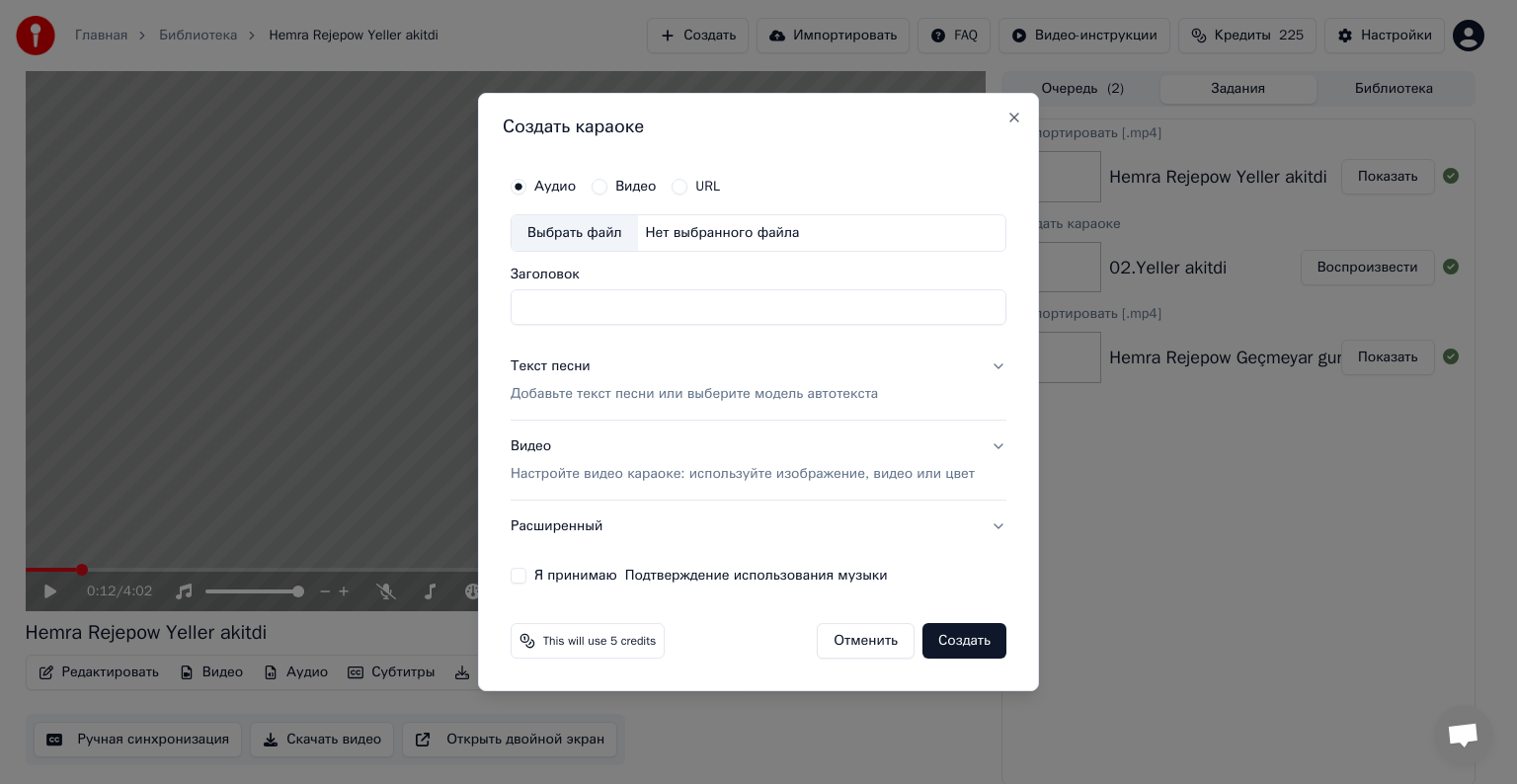 click on "Заголовок" at bounding box center [758, 307] 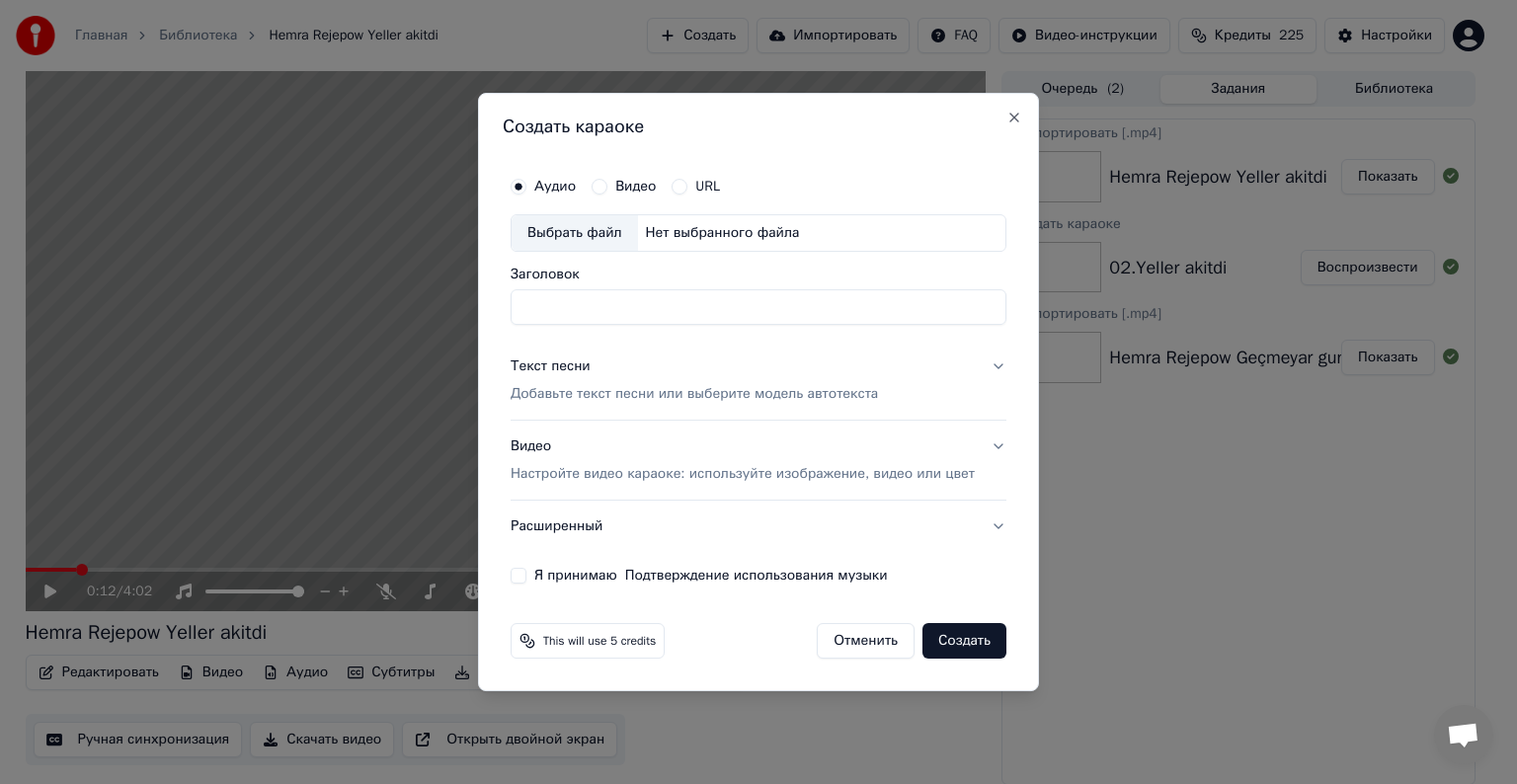 type on "**********" 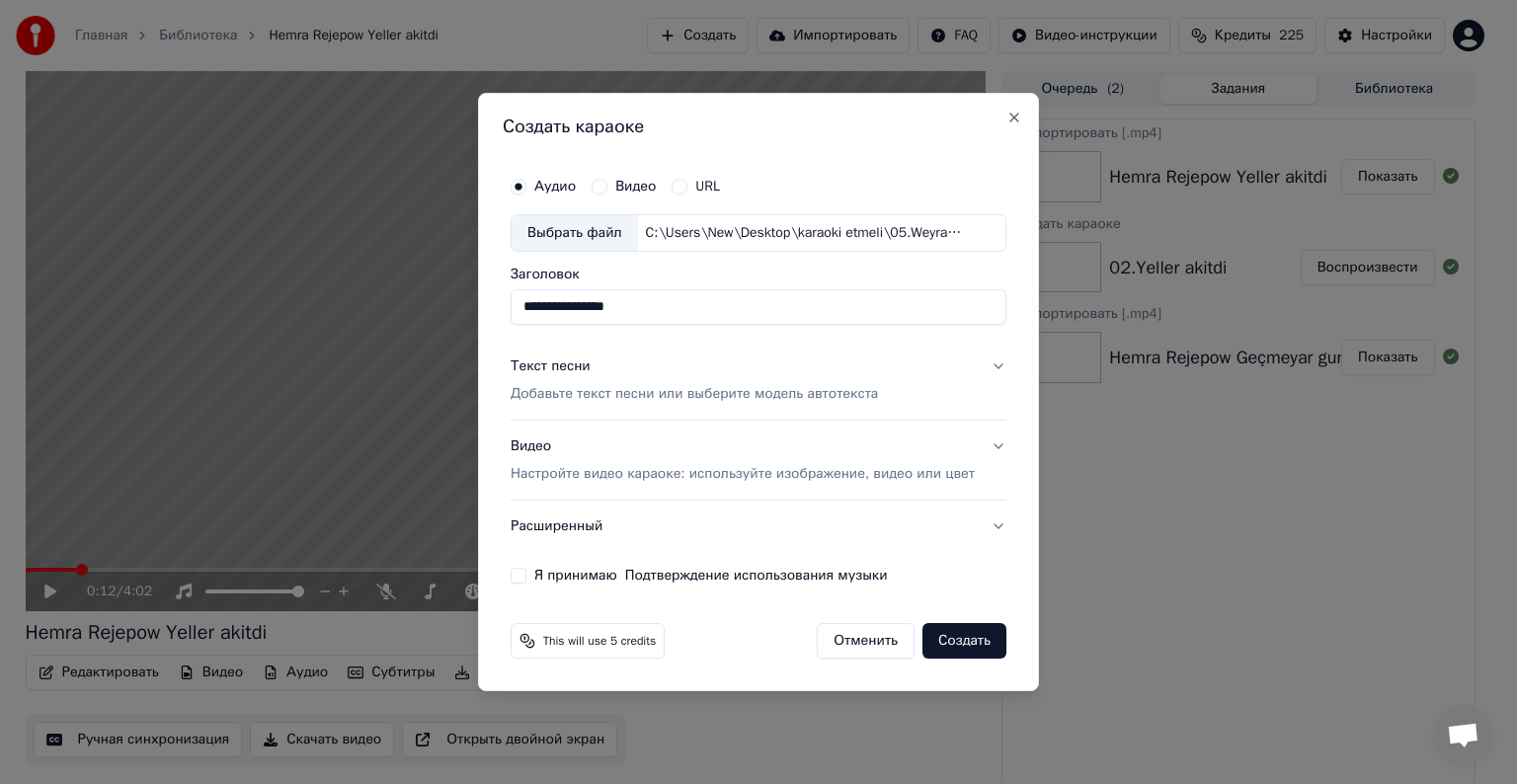 click on "Текст песни" at bounding box center [550, 366] 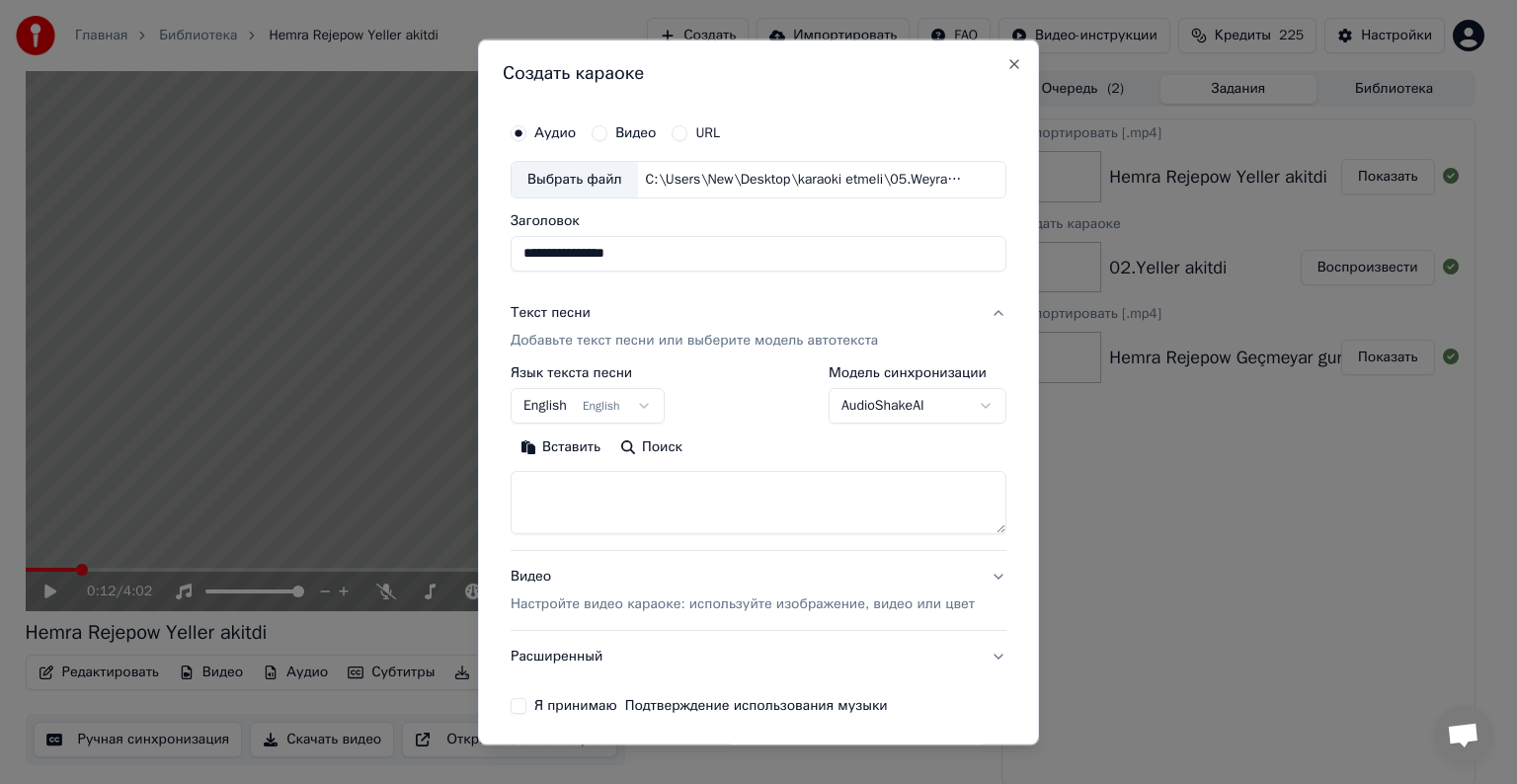 click on "Вставить" at bounding box center [560, 447] 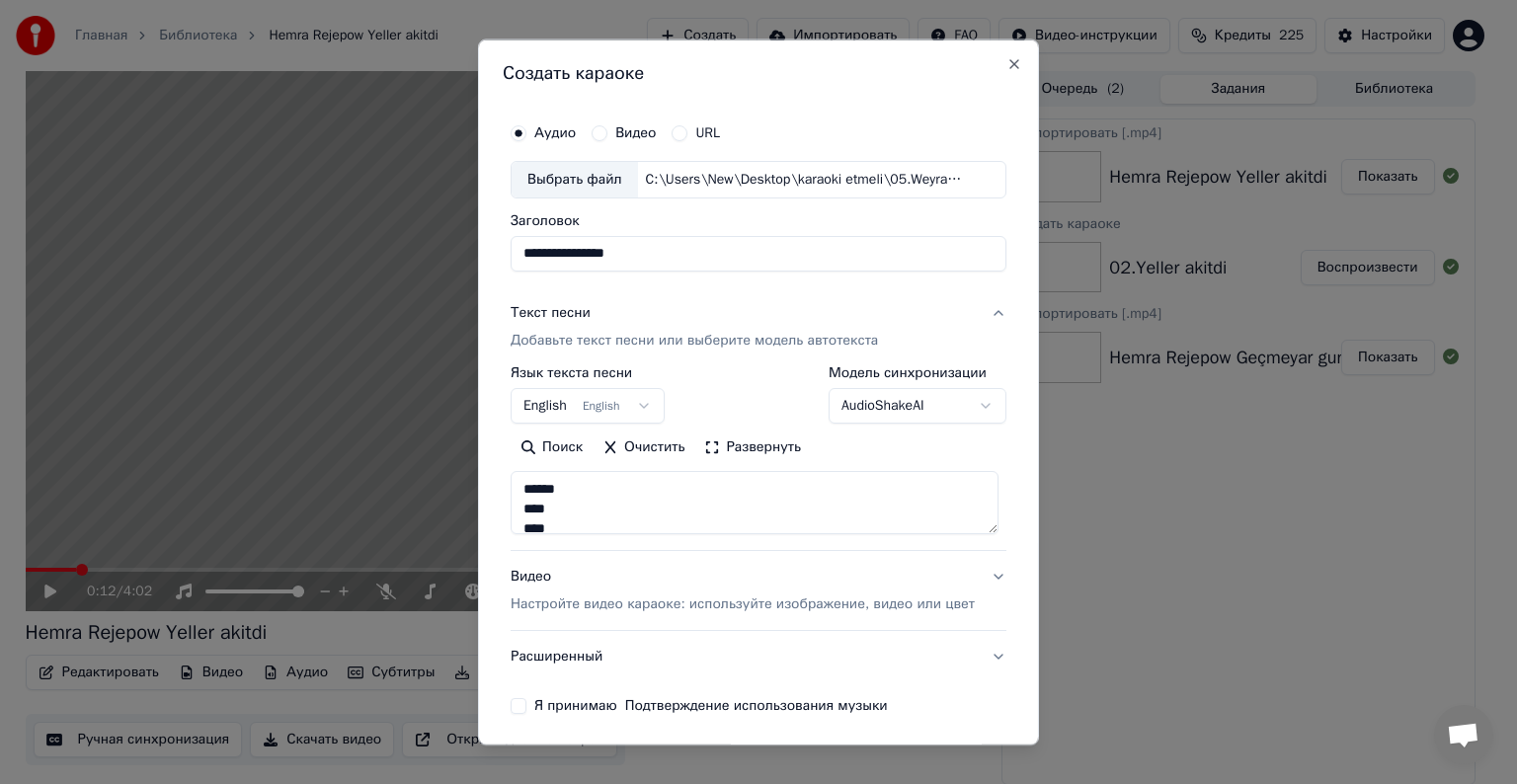 click on "C:\Users\New\Desktop\karaoki etmeli\02.Yeller akitdi.mp3" at bounding box center (758, 414) 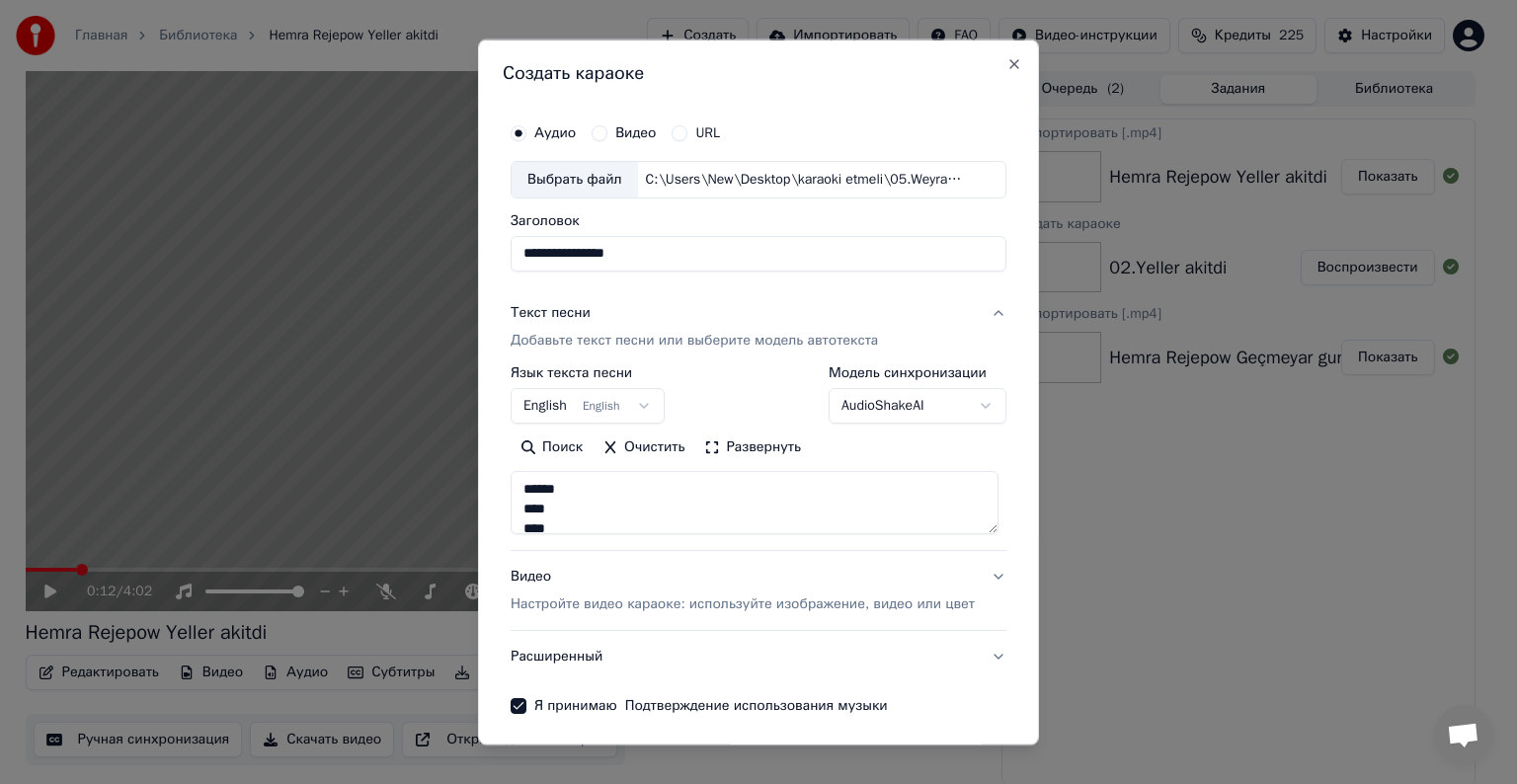click on "Настройте видео караоке: используйте изображение, видео или цвет" at bounding box center [743, 604] 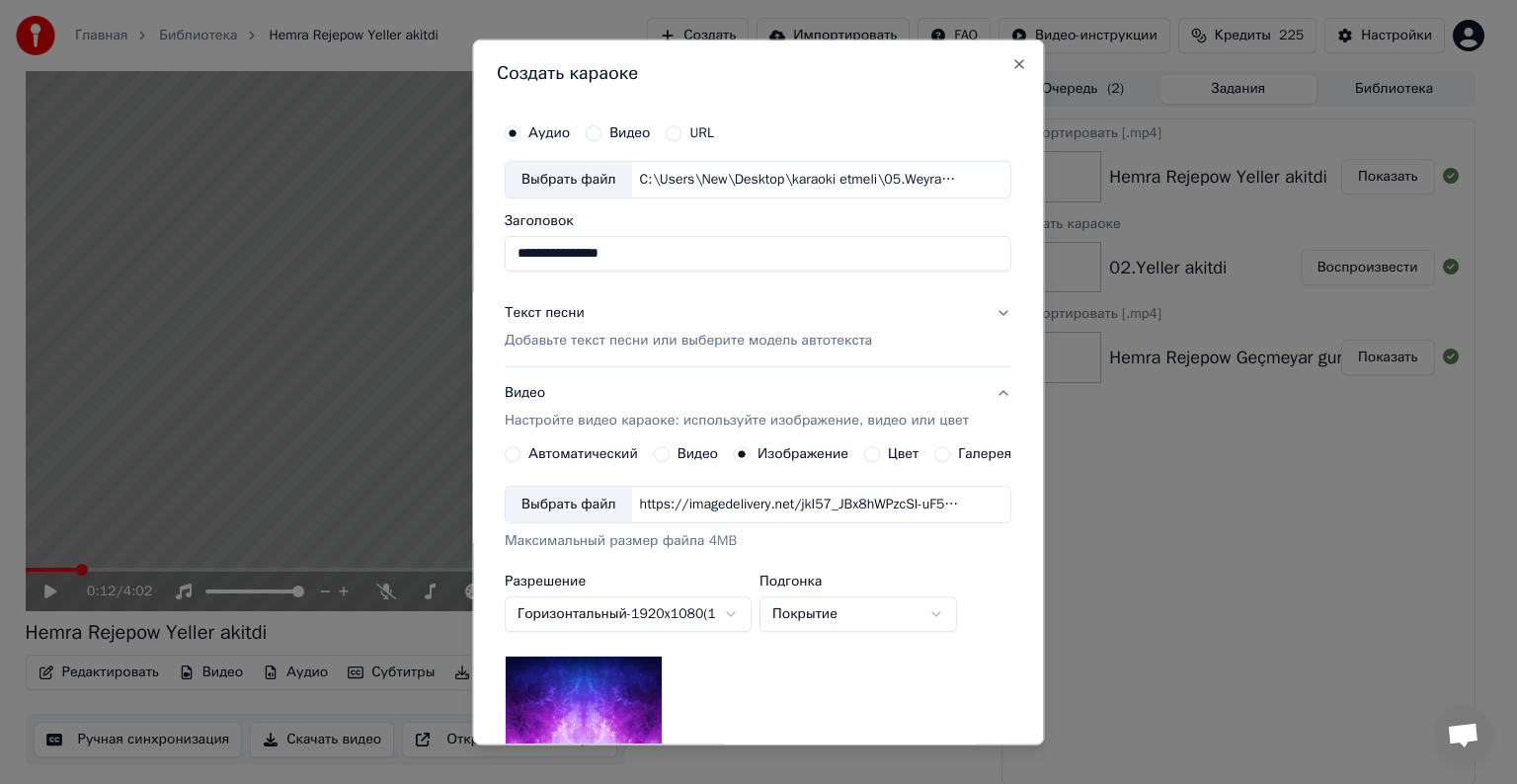 click on "Выбрать файл" at bounding box center [569, 505] 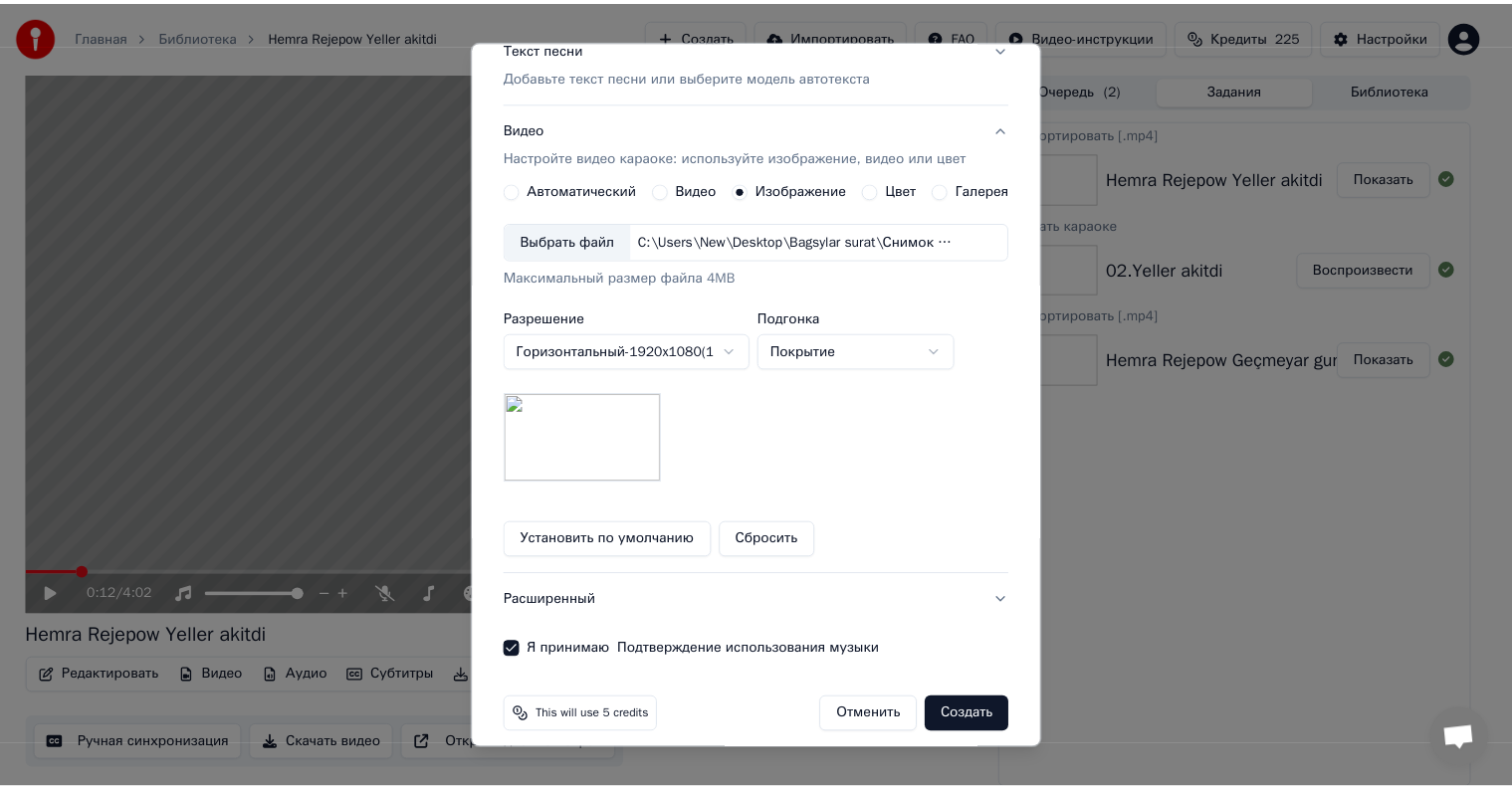 scroll, scrollTop: 283, scrollLeft: 0, axis: vertical 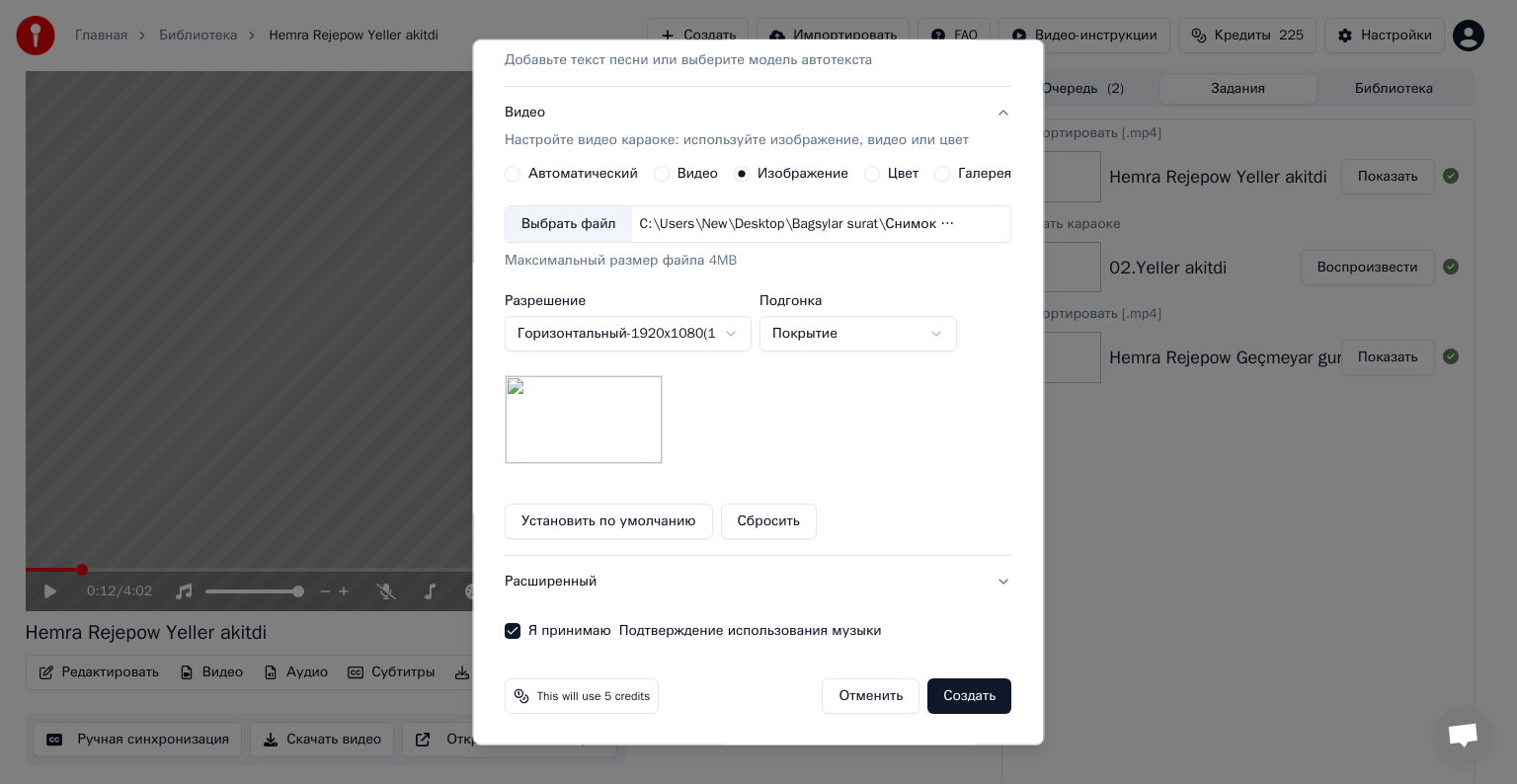 click on "Создать" at bounding box center [970, 696] 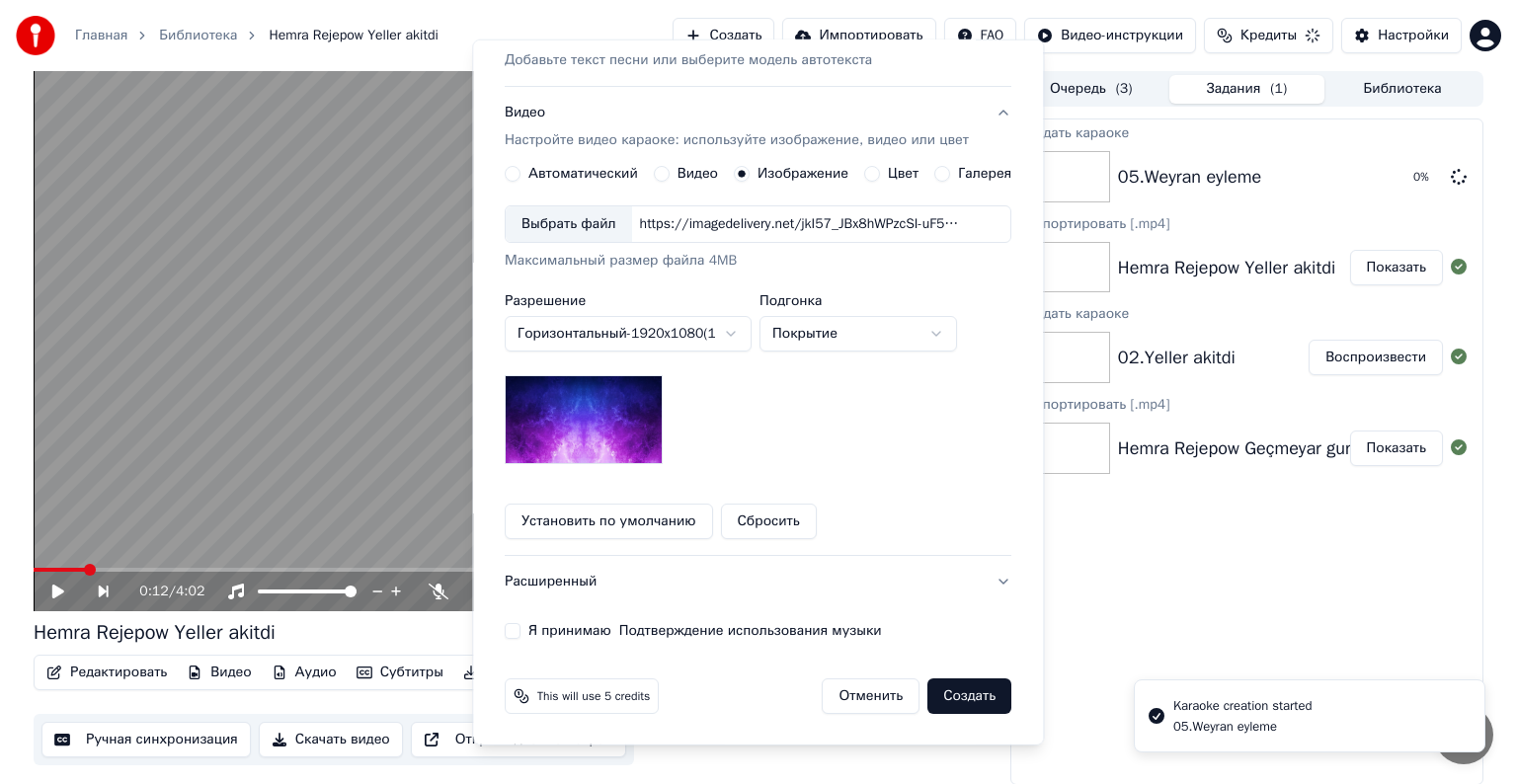 type 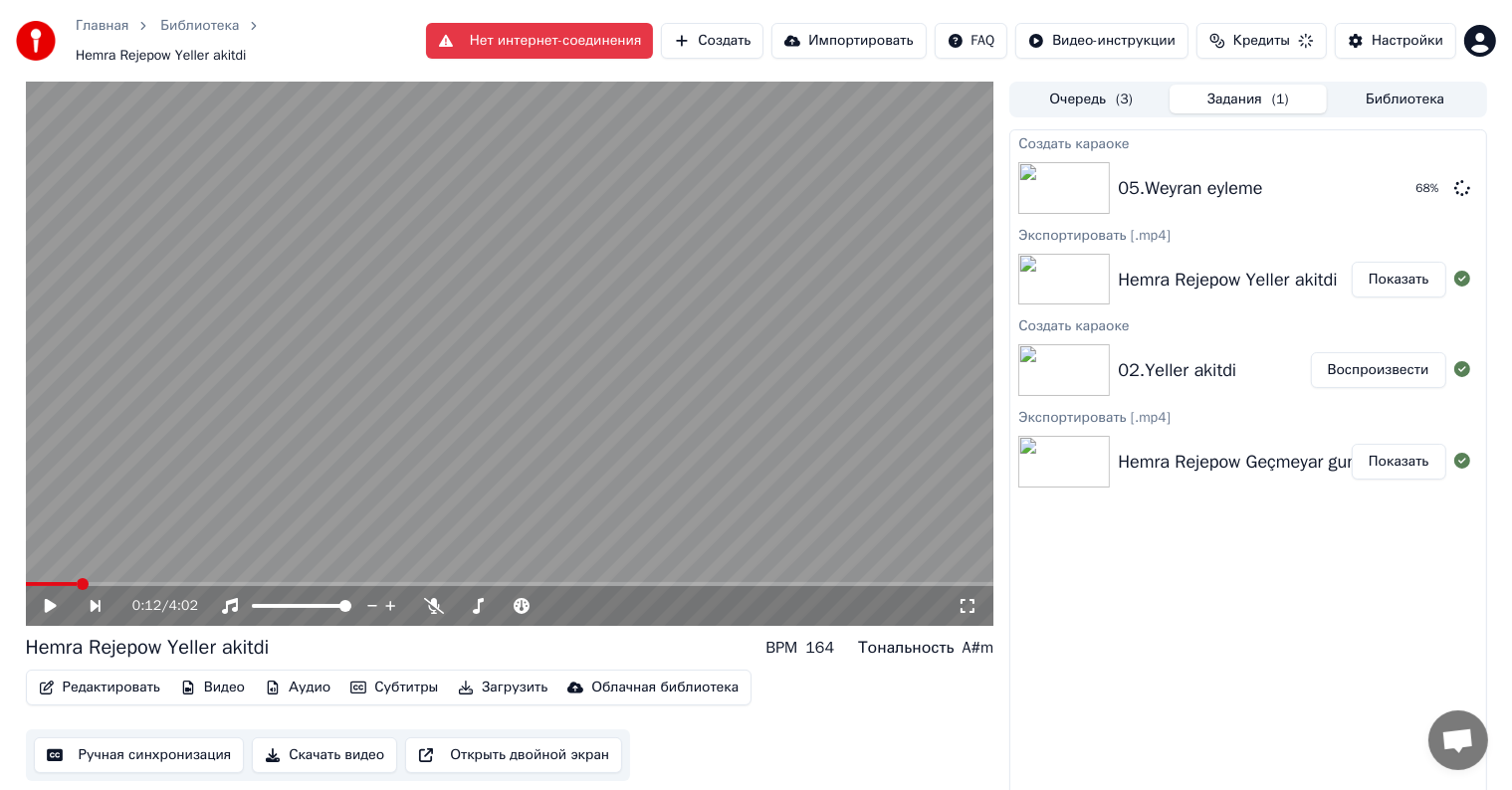 scroll, scrollTop: 10, scrollLeft: 0, axis: vertical 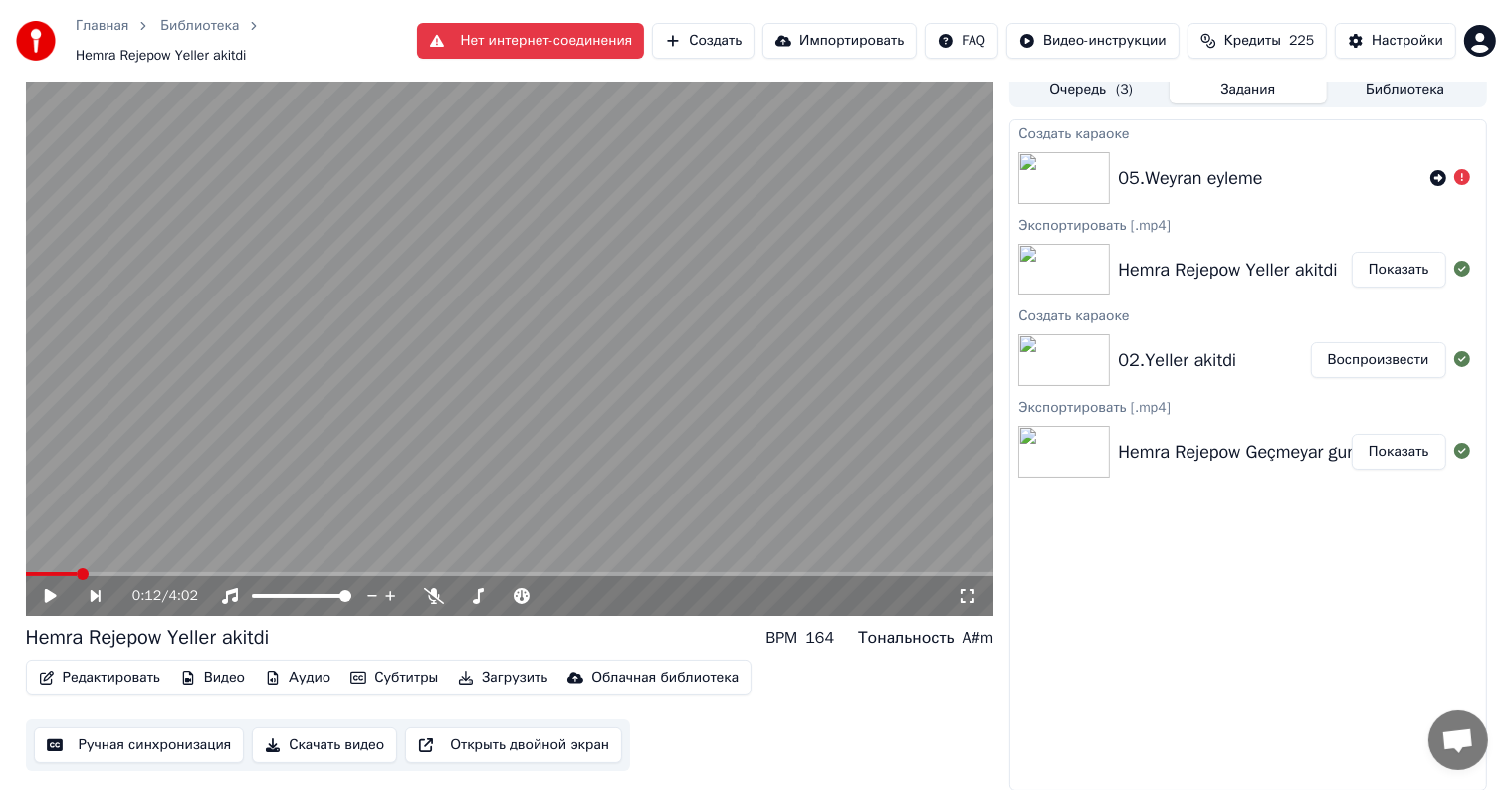 click on "Создать караоке 05.Weyran eyleme Экспортировать [.mp4] Hemra Rejepow Yeller akitdi Показать Создать караоке 02.Yeller akitdi Воспроизвести Экспортировать [.mp4] Hemra Rejepow Geçmeyar gunum Показать" at bounding box center (1247, 455) 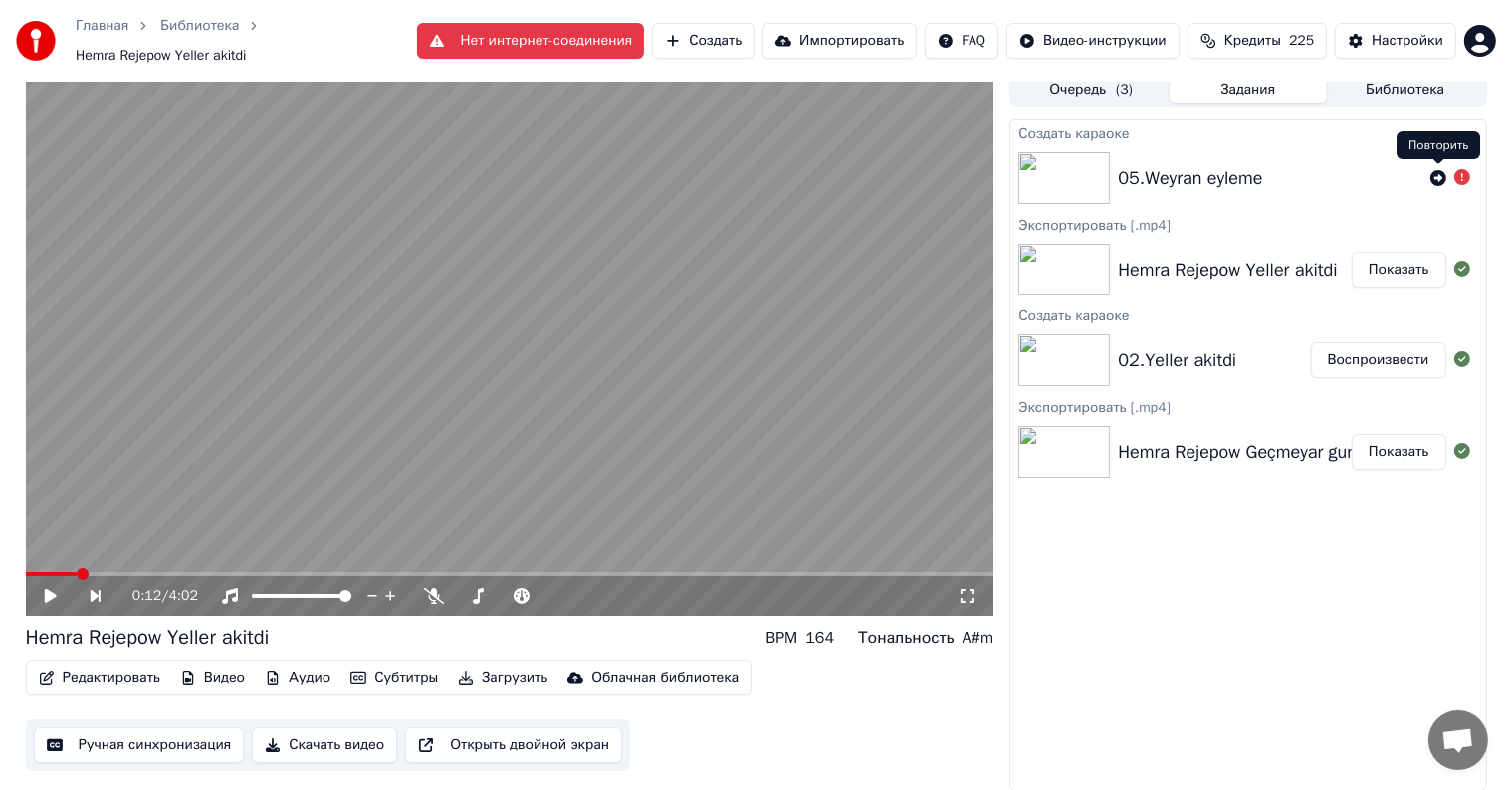 click 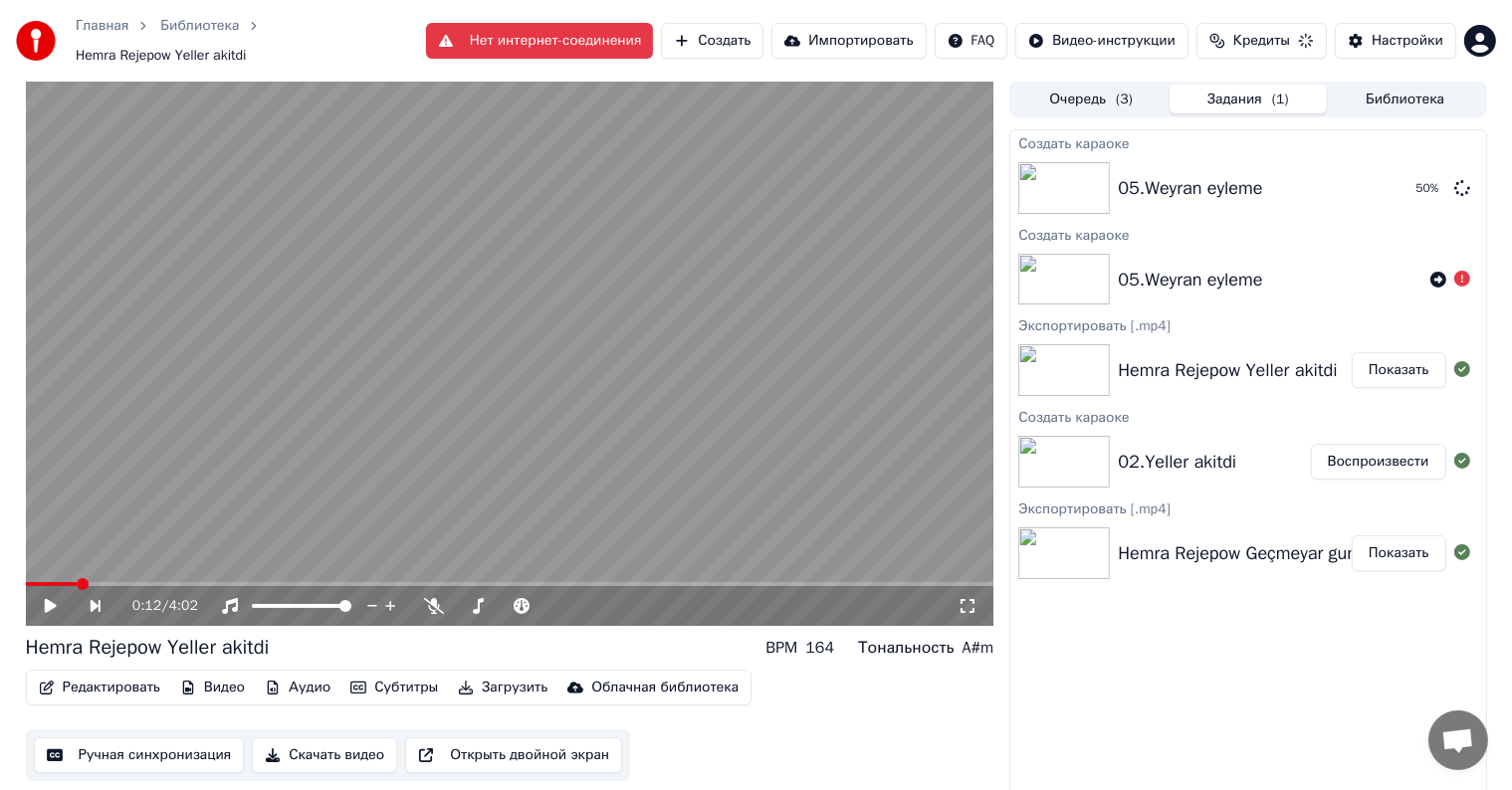 scroll, scrollTop: 10, scrollLeft: 0, axis: vertical 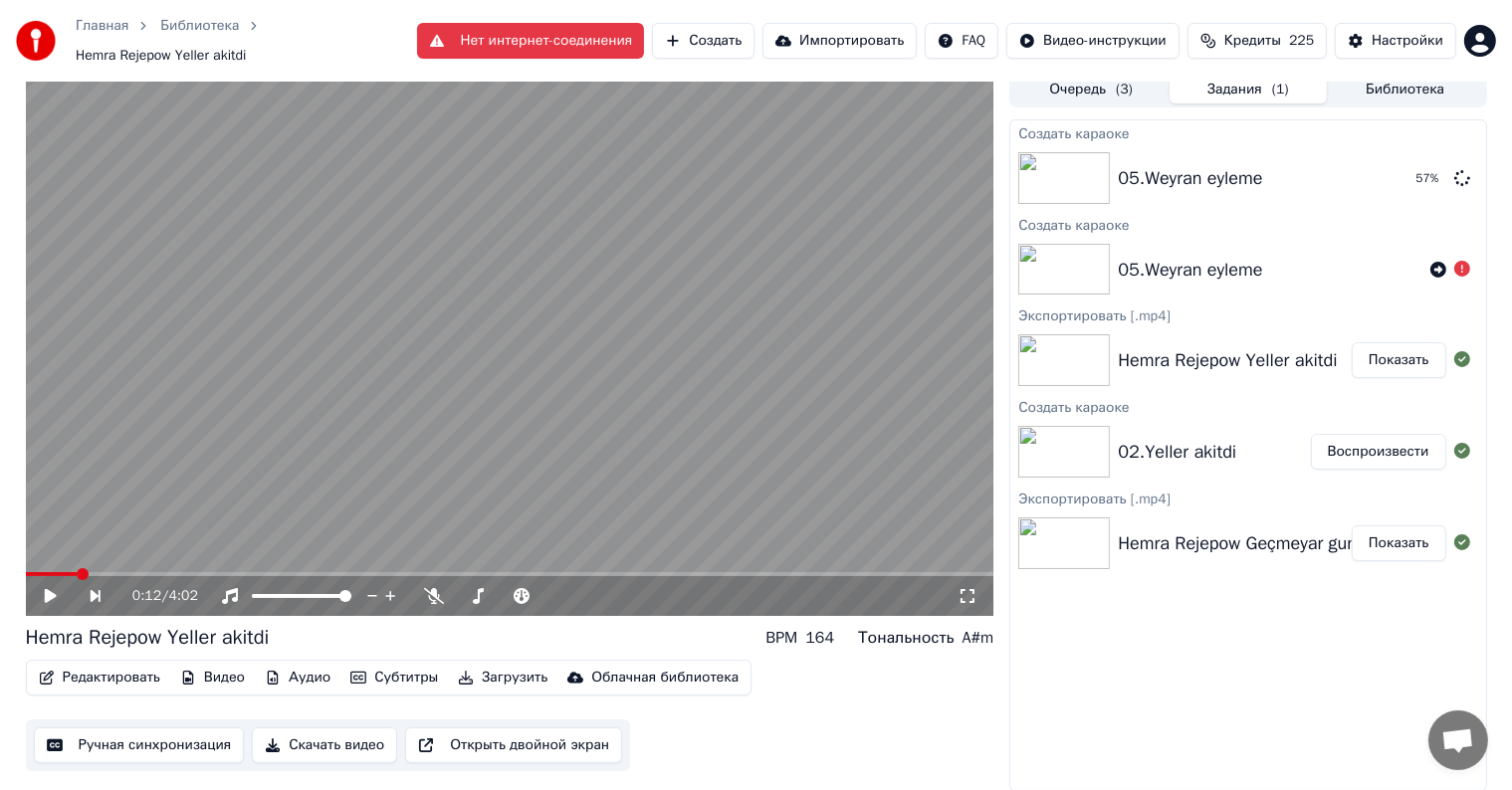 click on "Создать караоке 05.Weyran eyleme 57 % Создать караоке 05.Weyran eyleme Экспортировать [.mp4] Hemra Rejepow Yeller akitdi Показать Создать караоке 02.Yeller akitdi Воспроизвести Экспортировать [.mp4] Hemra Rejepow Geçmeyar gunum Показать" at bounding box center [1247, 455] 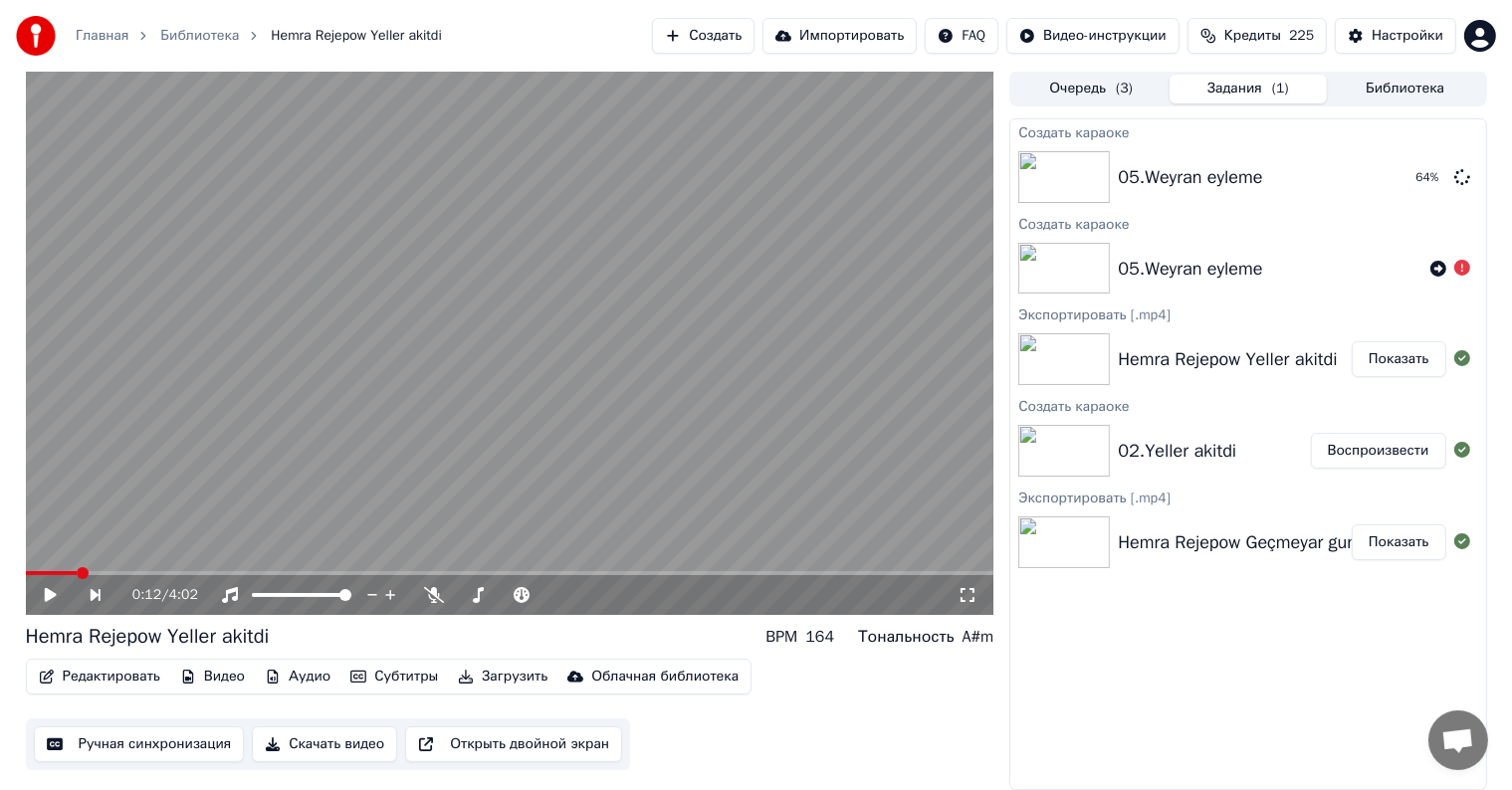 scroll, scrollTop: 0, scrollLeft: 0, axis: both 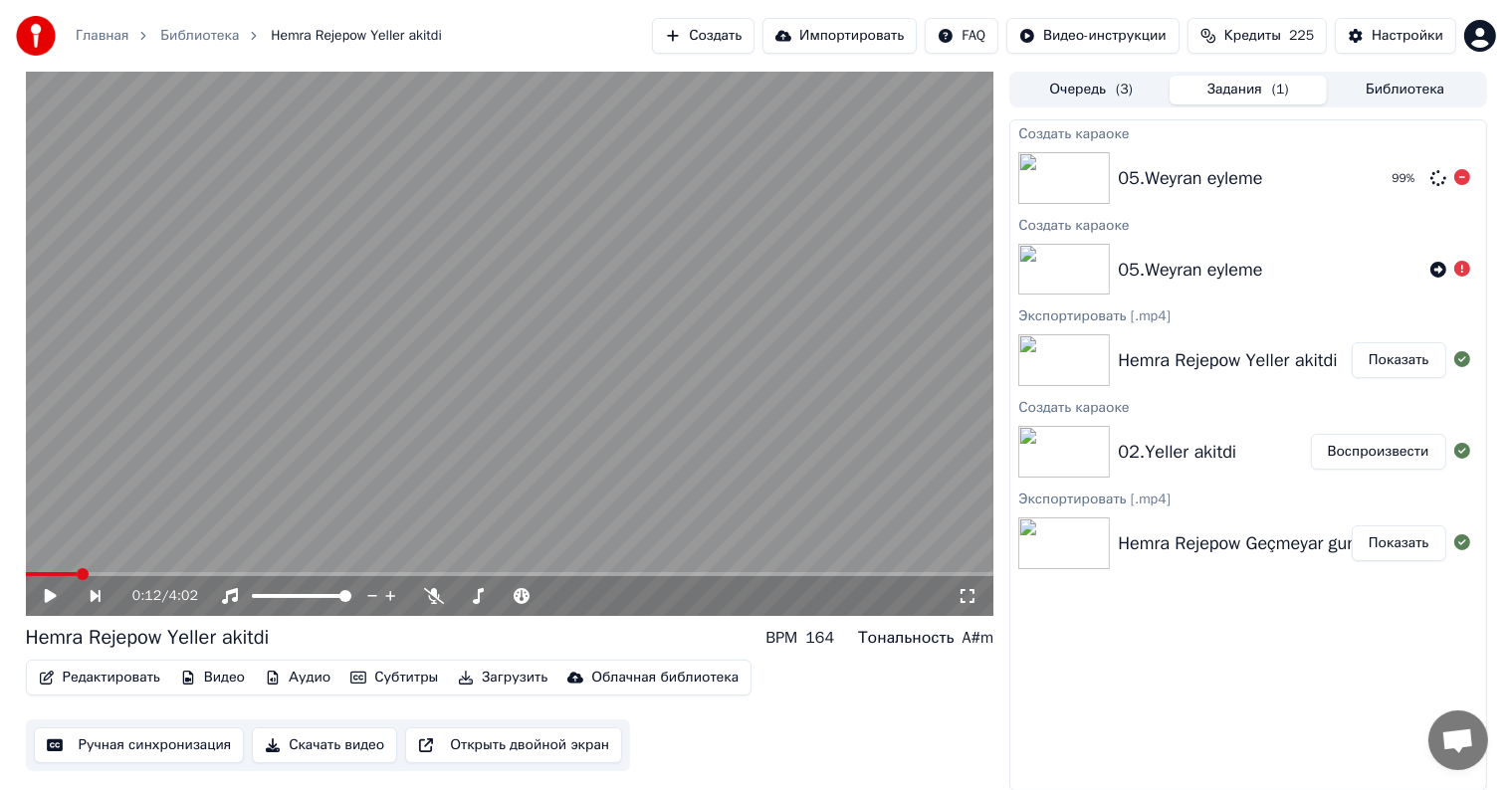 click at bounding box center [1064, 178] 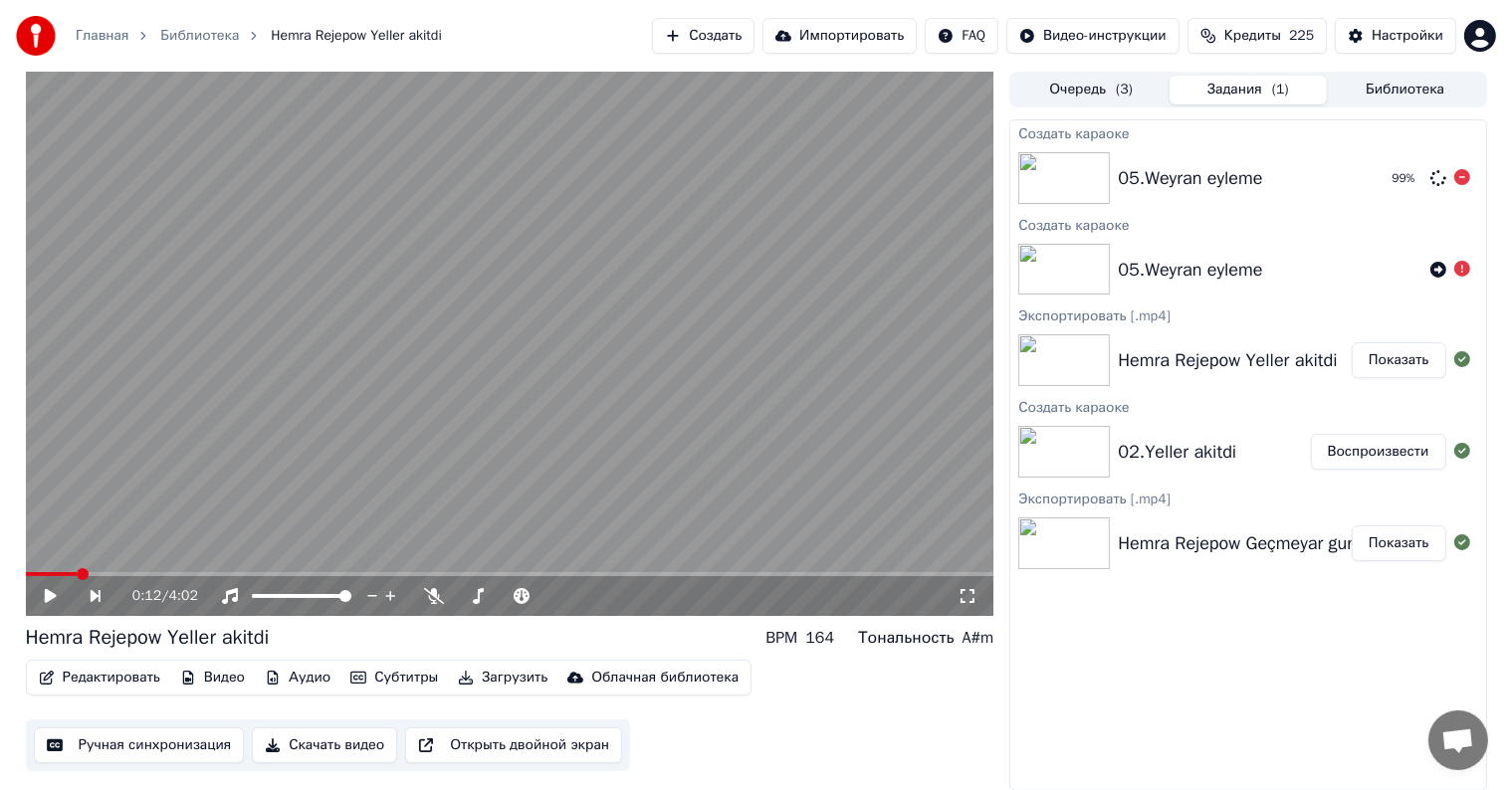 click at bounding box center [1064, 178] 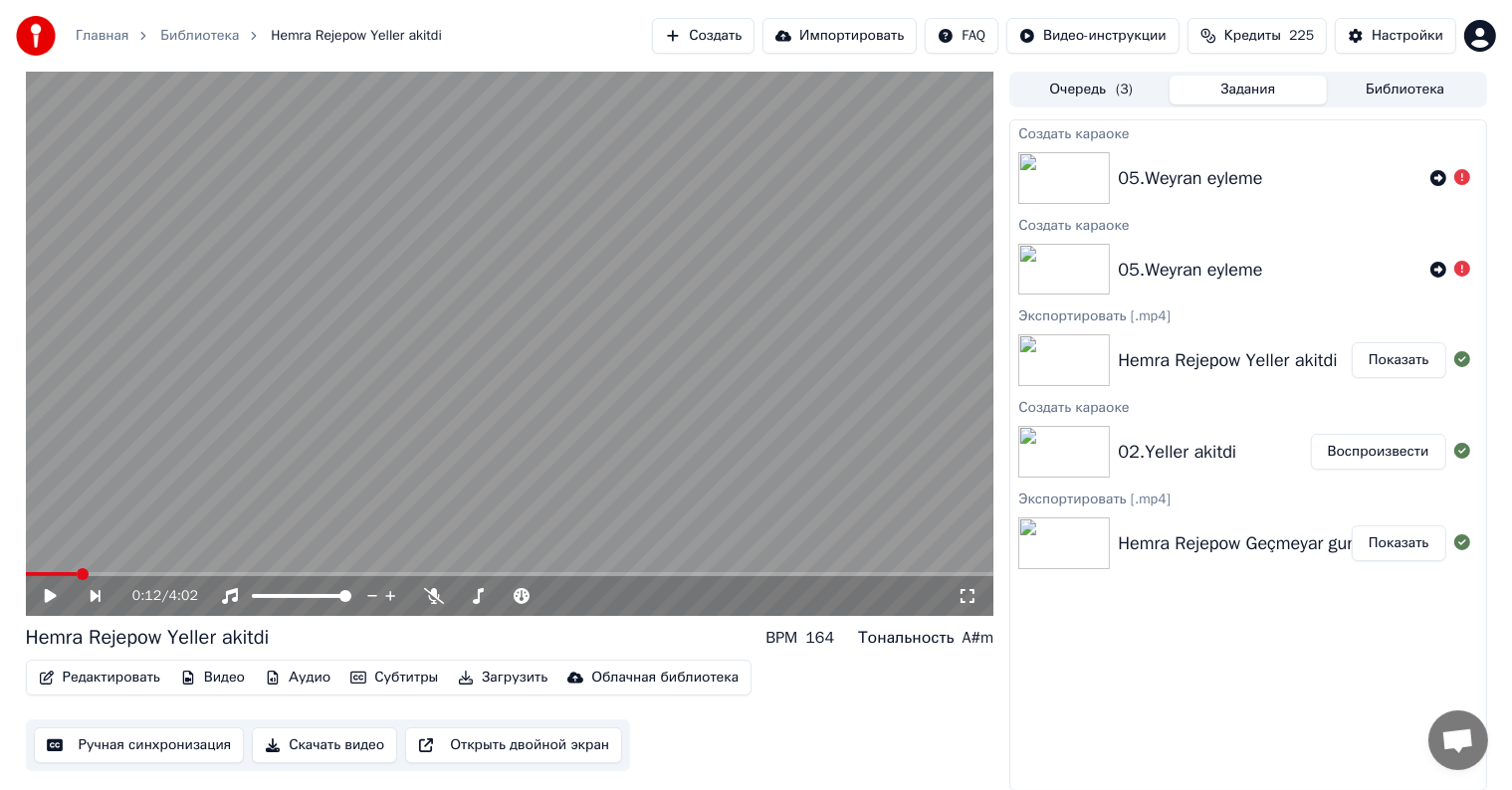 click on "05.Weyran eyleme" at bounding box center (1189, 178) 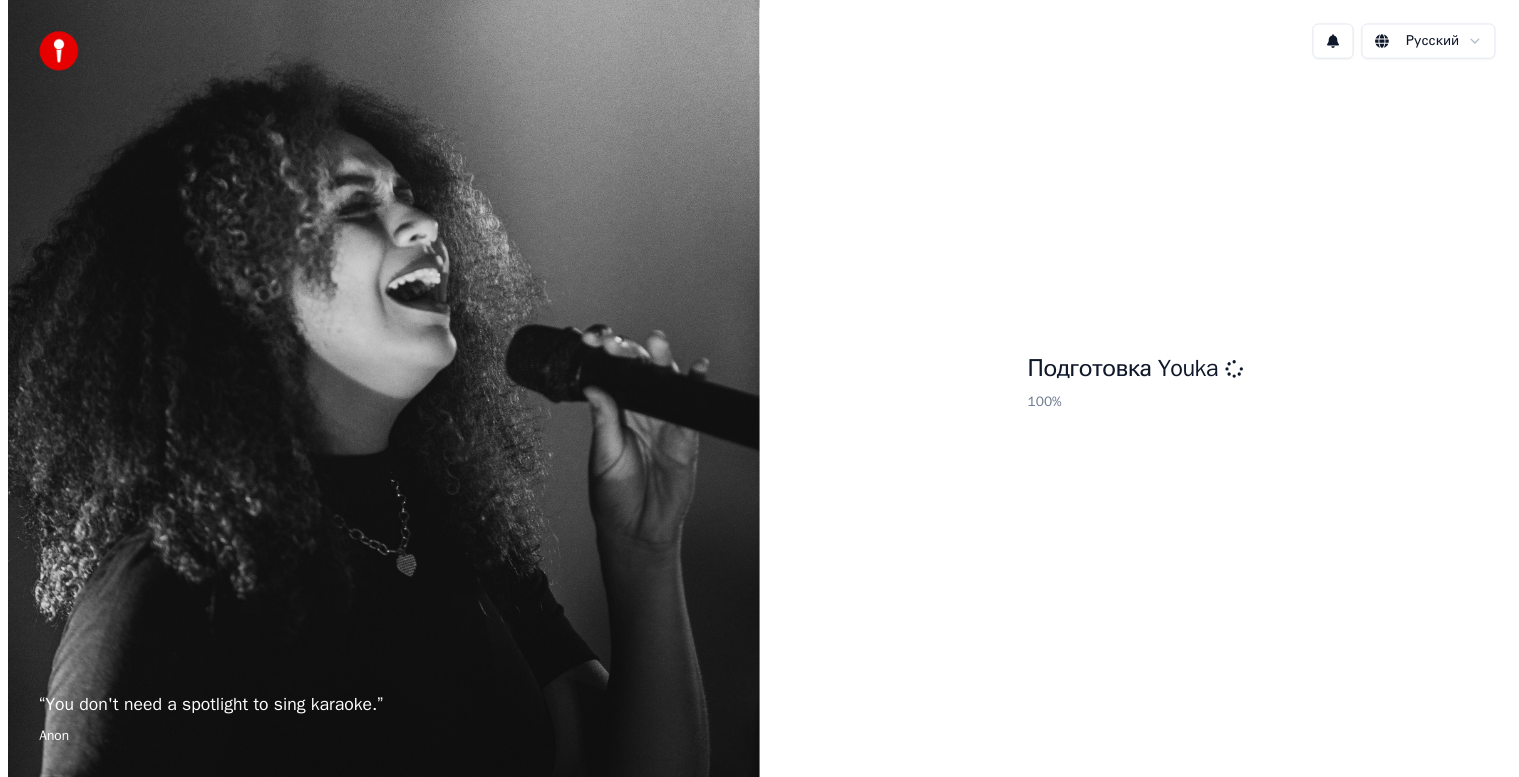 scroll, scrollTop: 0, scrollLeft: 0, axis: both 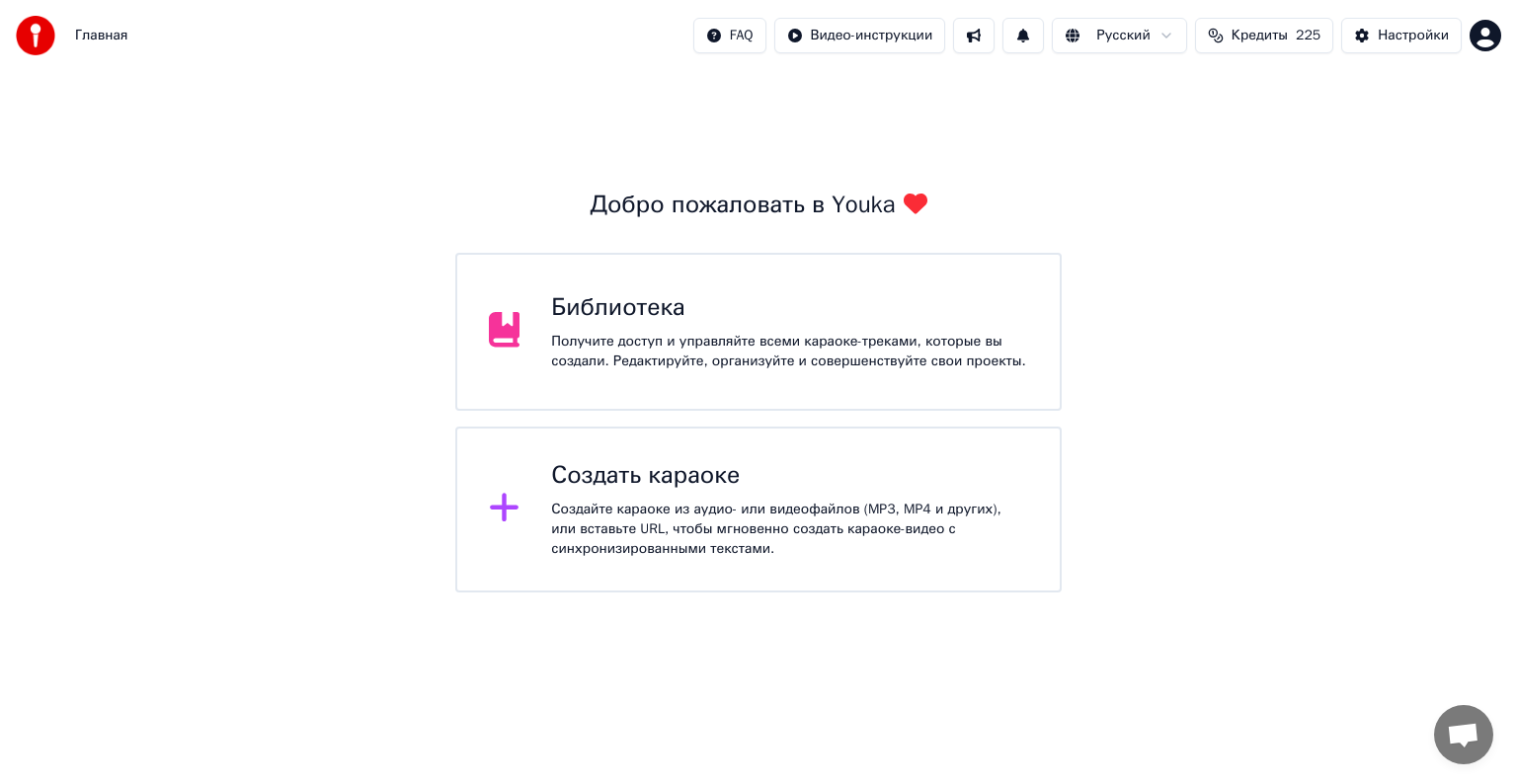 click at bounding box center (513, 332) 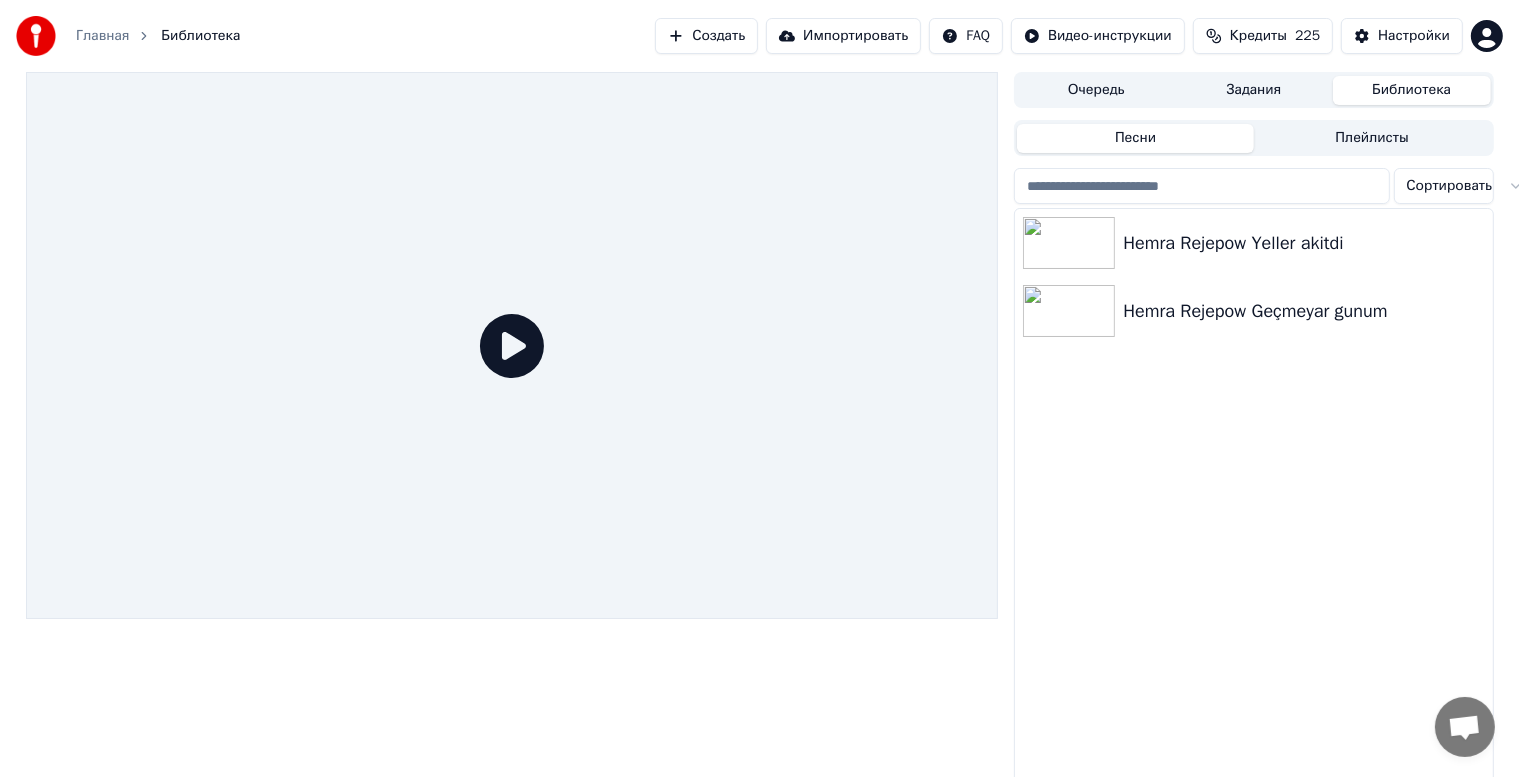 click on "Плейлисты" at bounding box center [1372, 138] 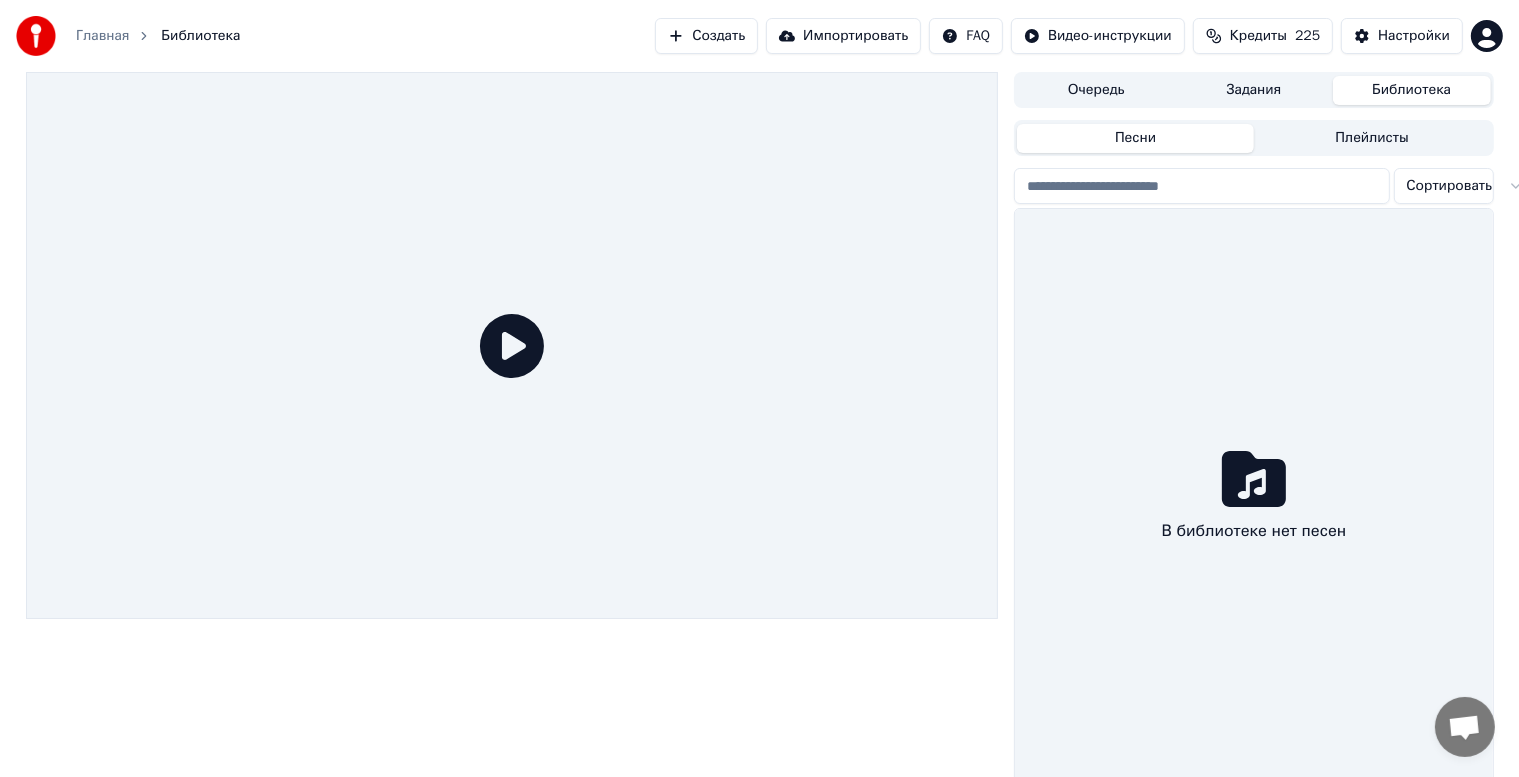 click on "Песни" at bounding box center [1135, 138] 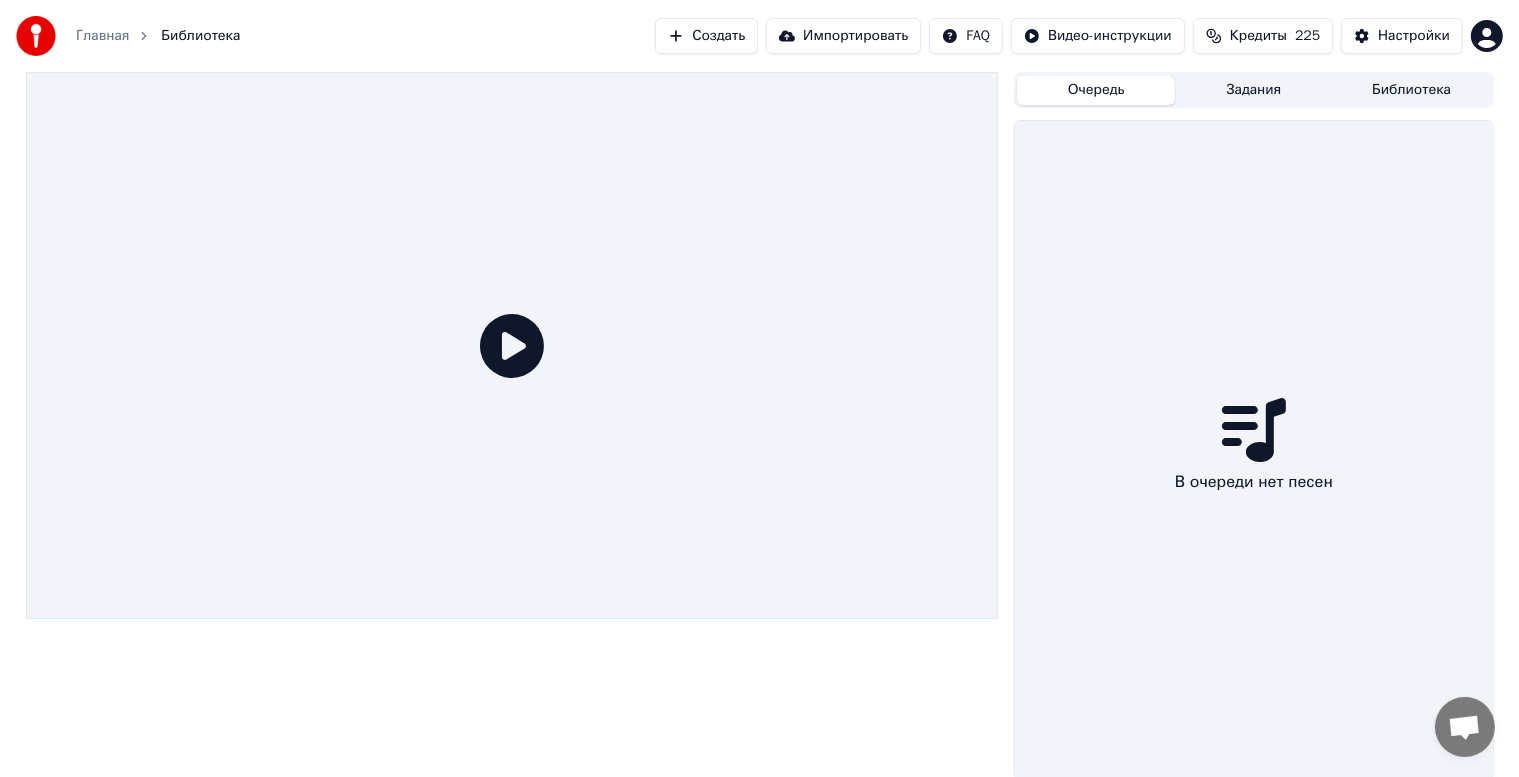 click on "Очередь" at bounding box center [1096, 90] 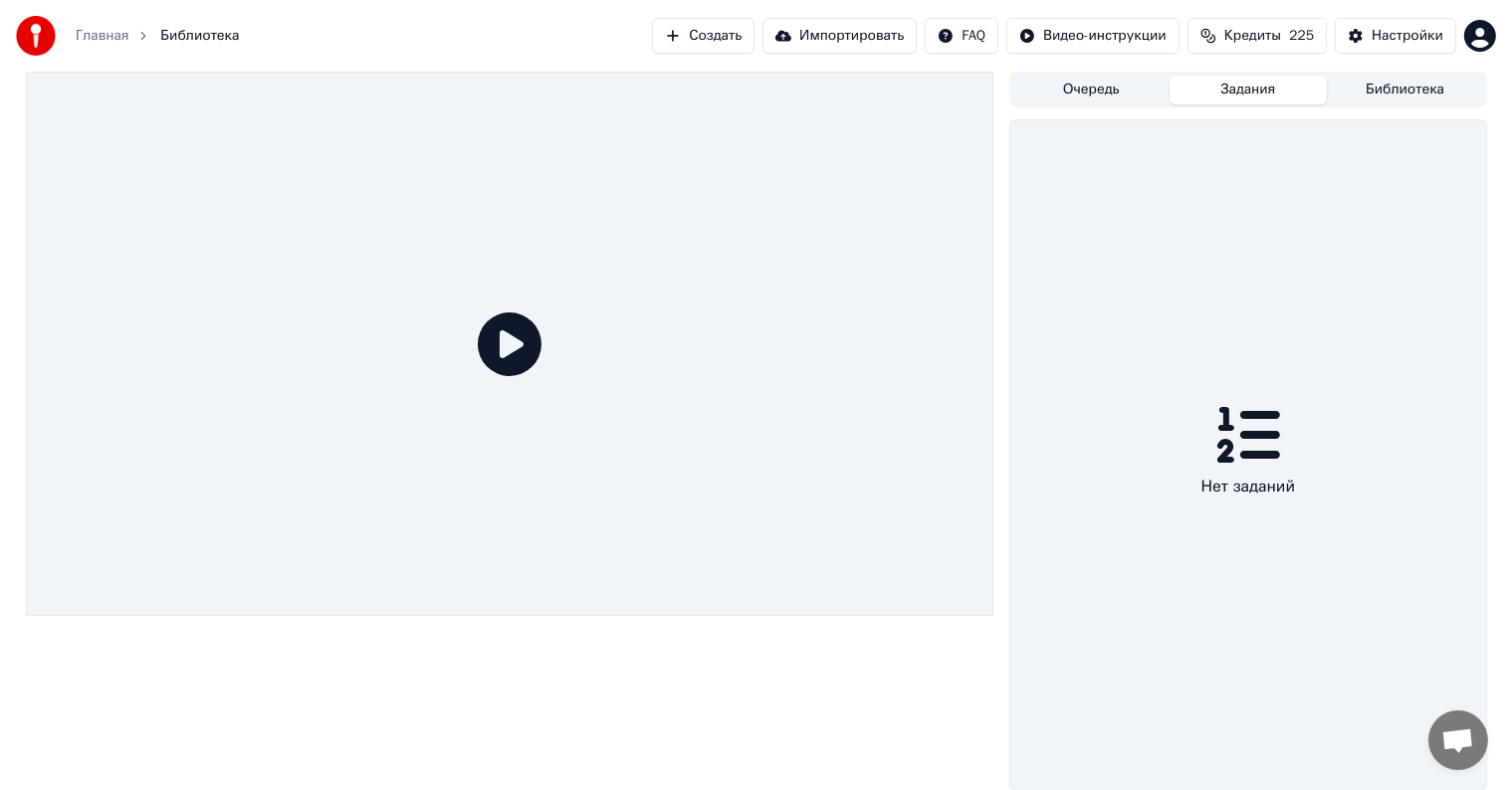 click on "Задания" at bounding box center (1248, 90) 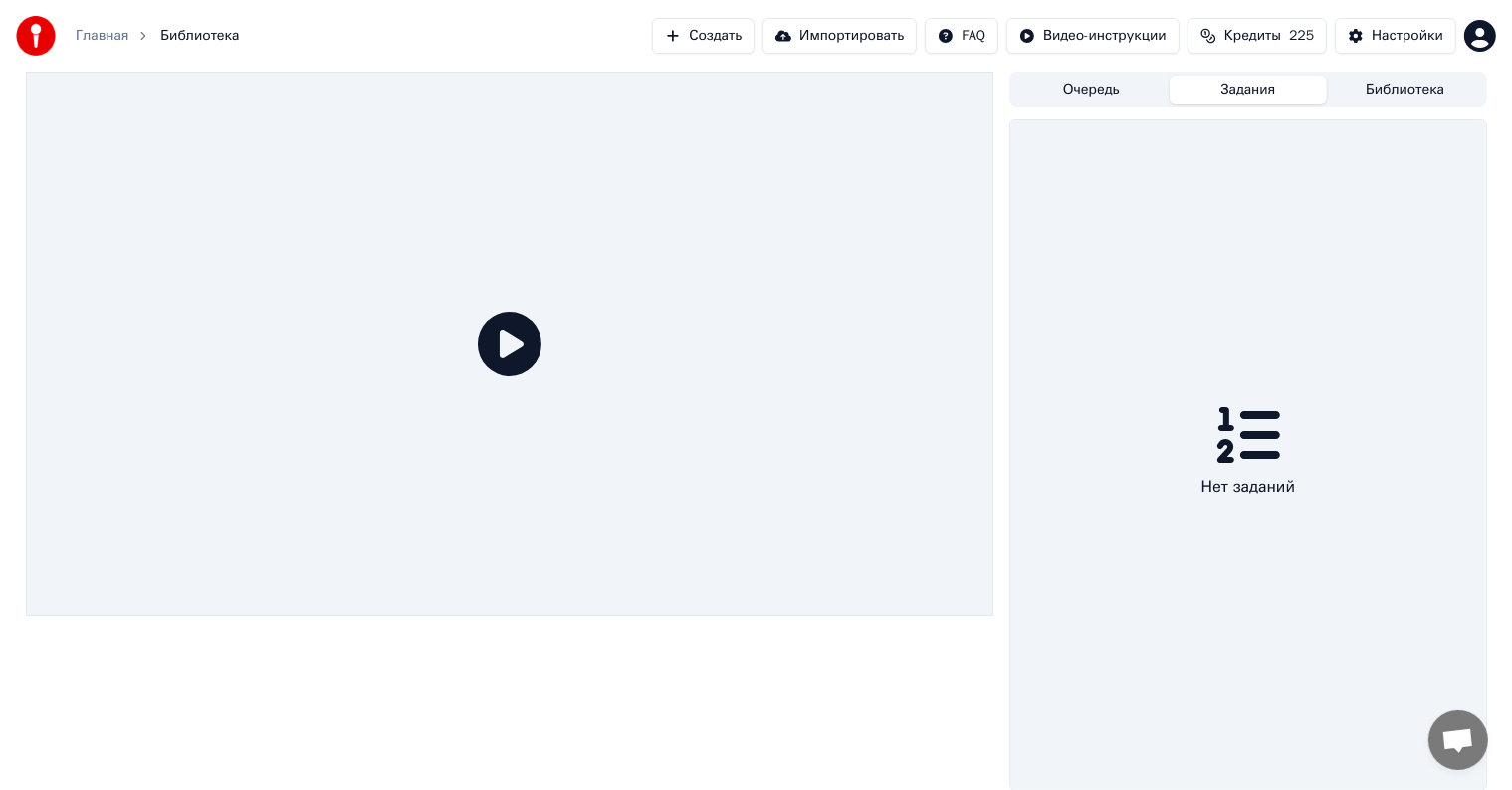 click on "Очередь" at bounding box center (1091, 90) 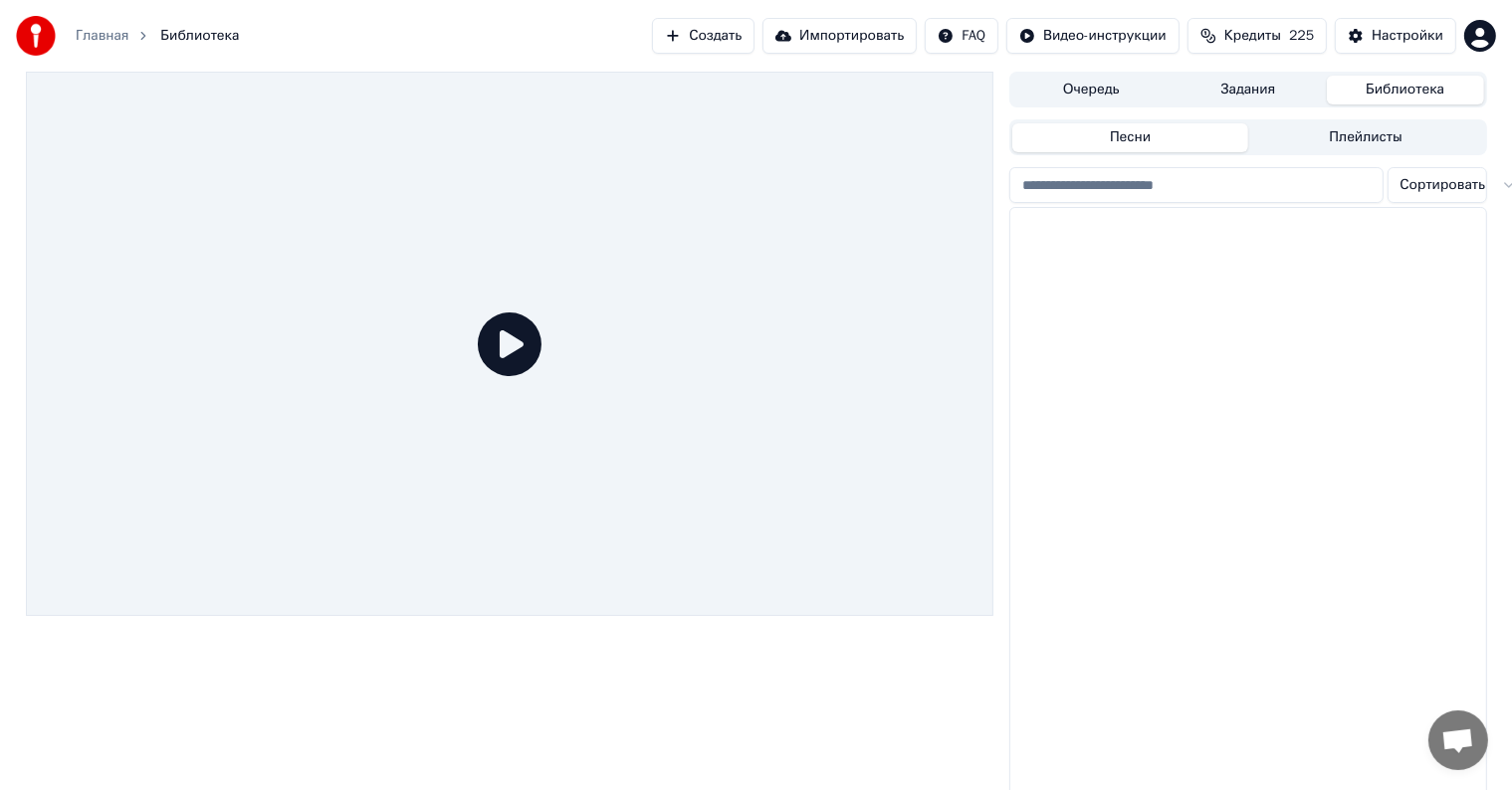 click on "Библиотека" at bounding box center [1405, 90] 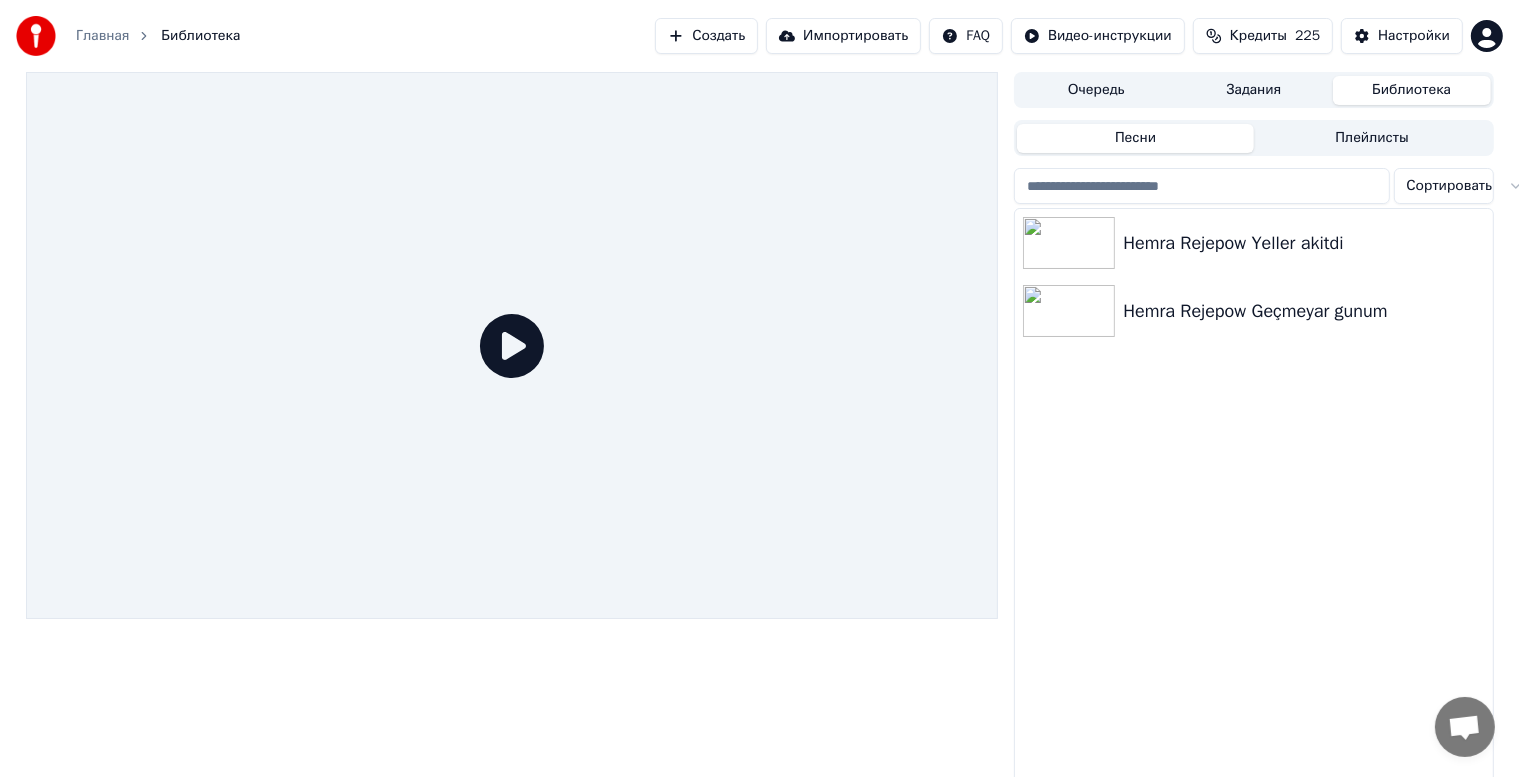 click on "Создать" at bounding box center [706, 36] 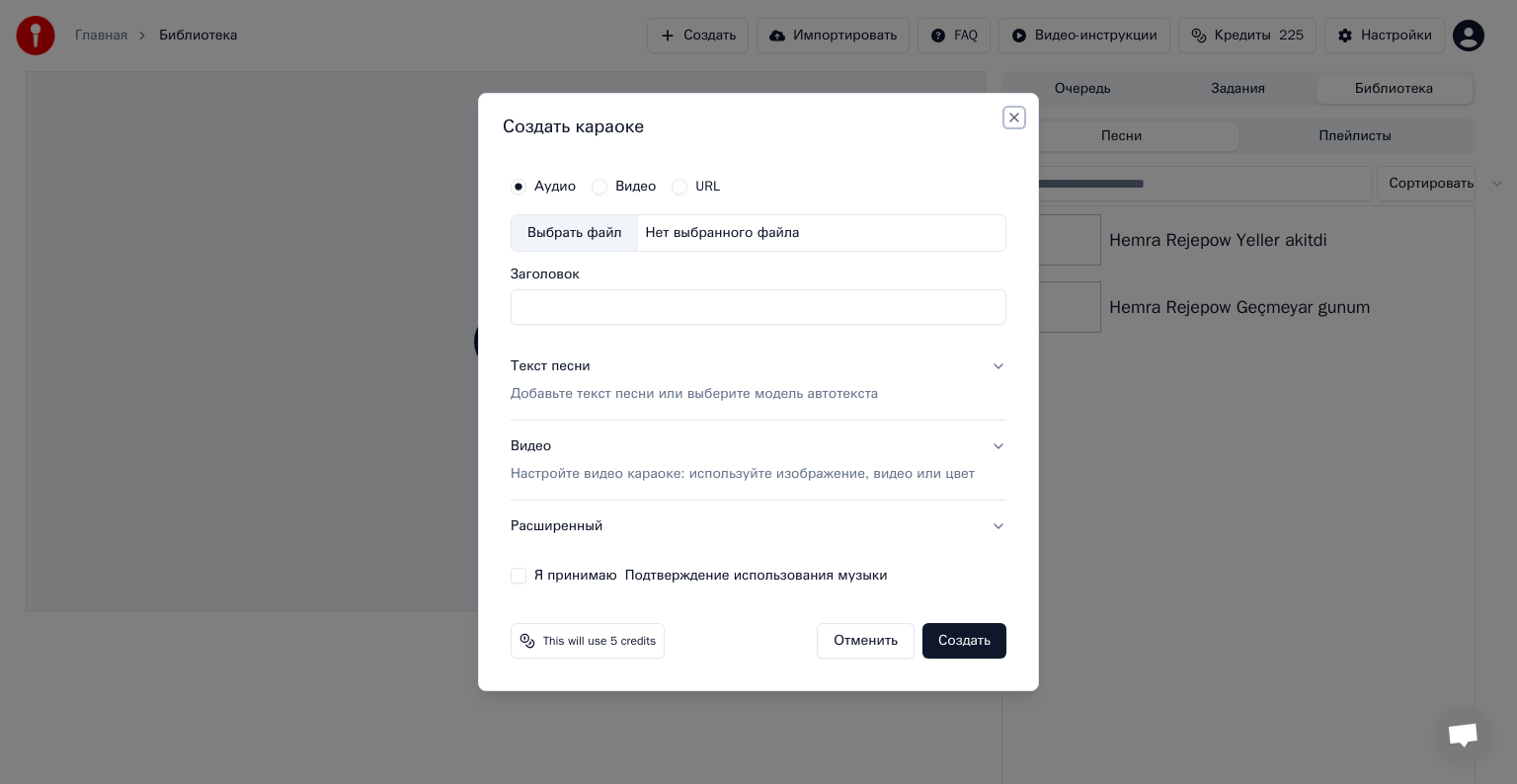 click on "Close" at bounding box center (1014, 118) 